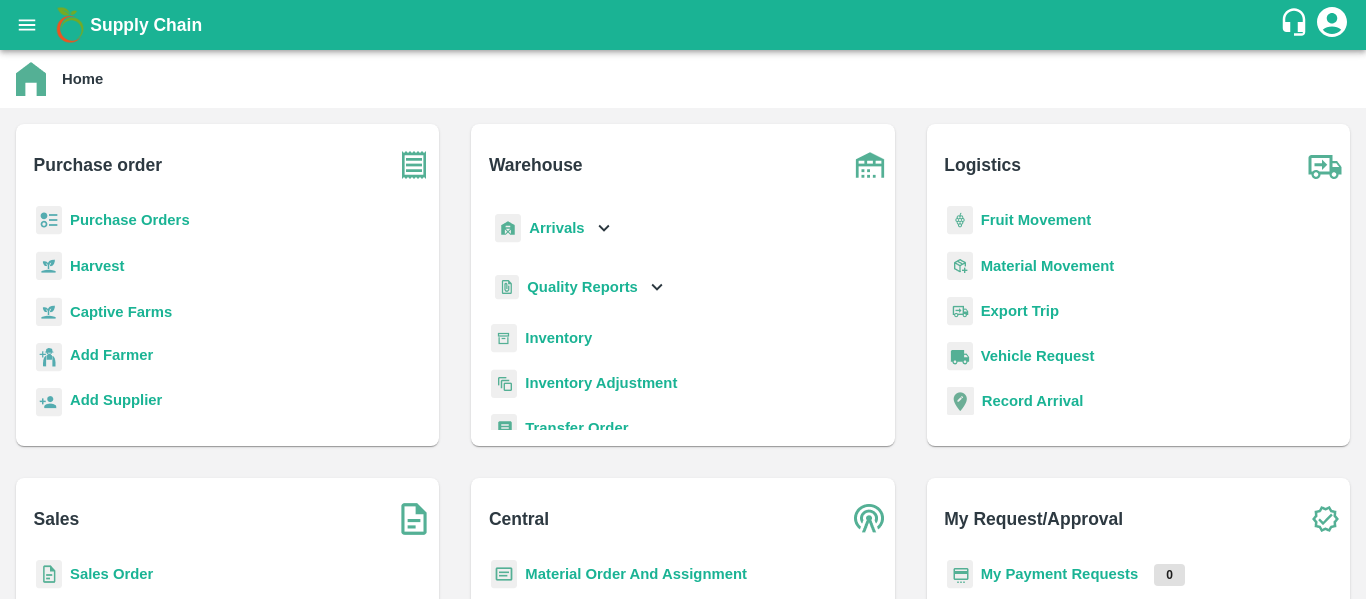 scroll, scrollTop: 0, scrollLeft: 0, axis: both 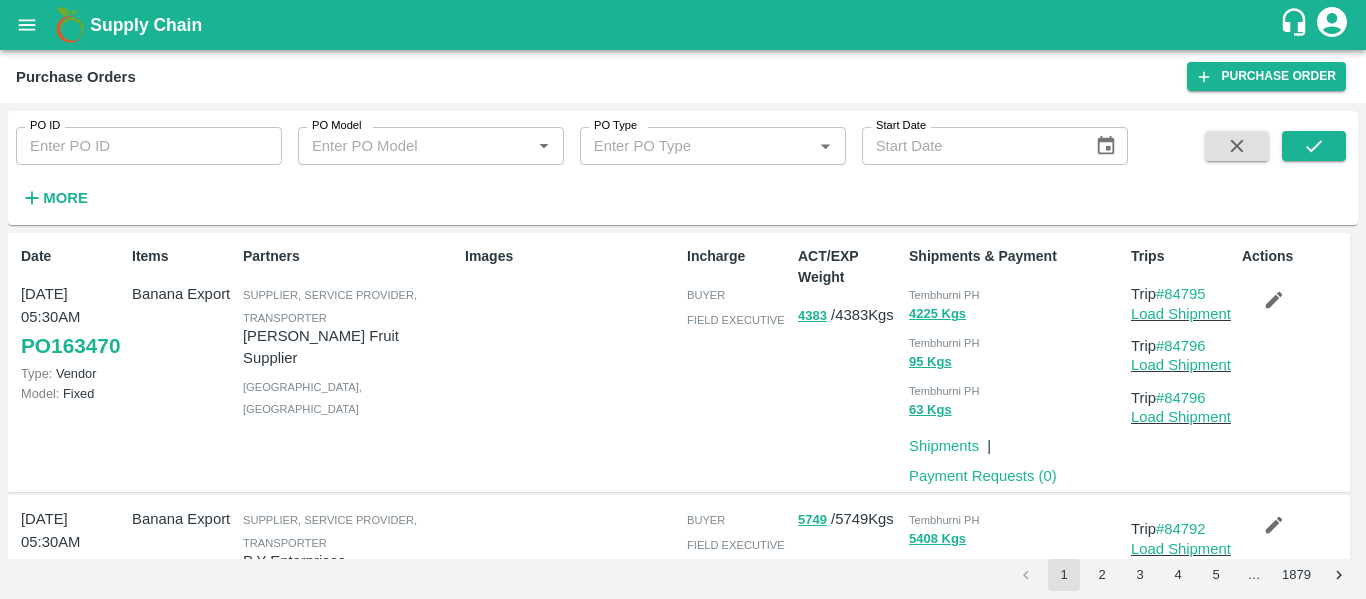click 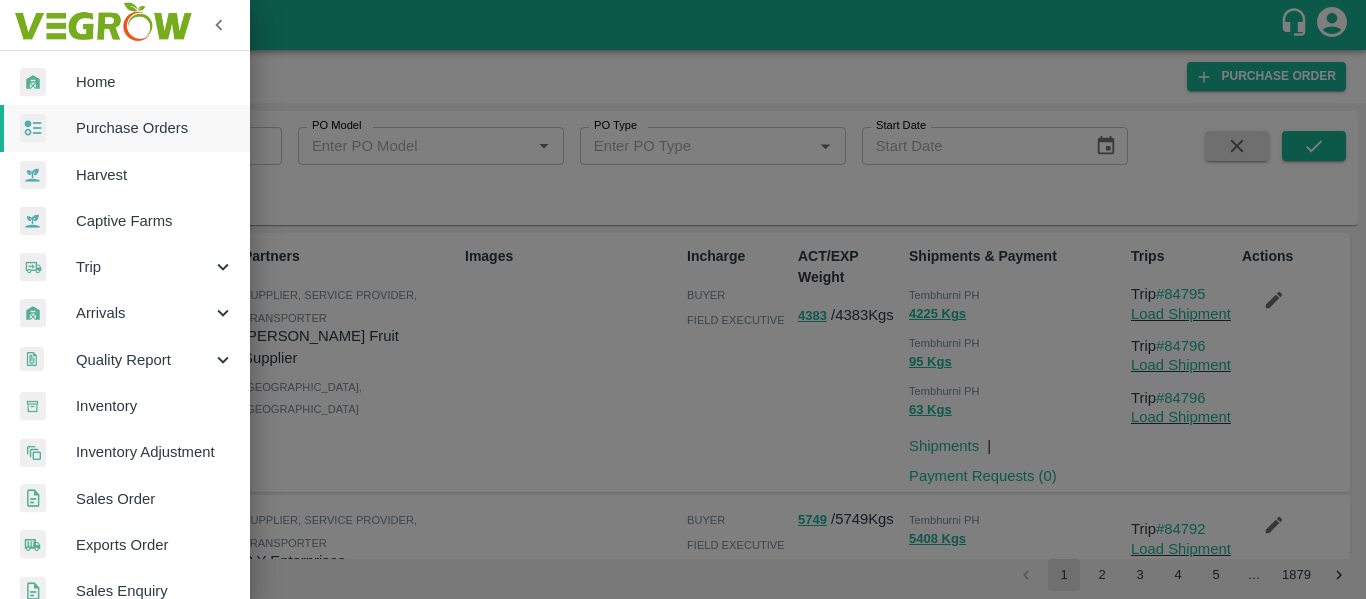 click on "Purchase Orders" at bounding box center (125, 128) 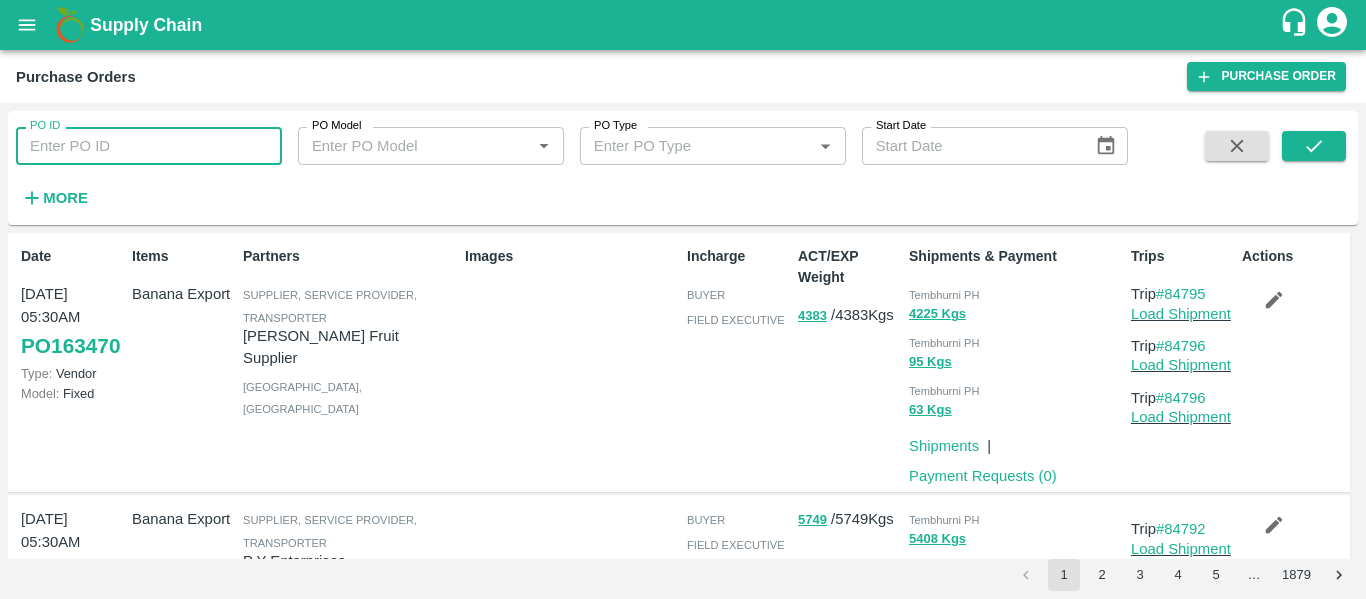 click on "PO ID" at bounding box center (149, 146) 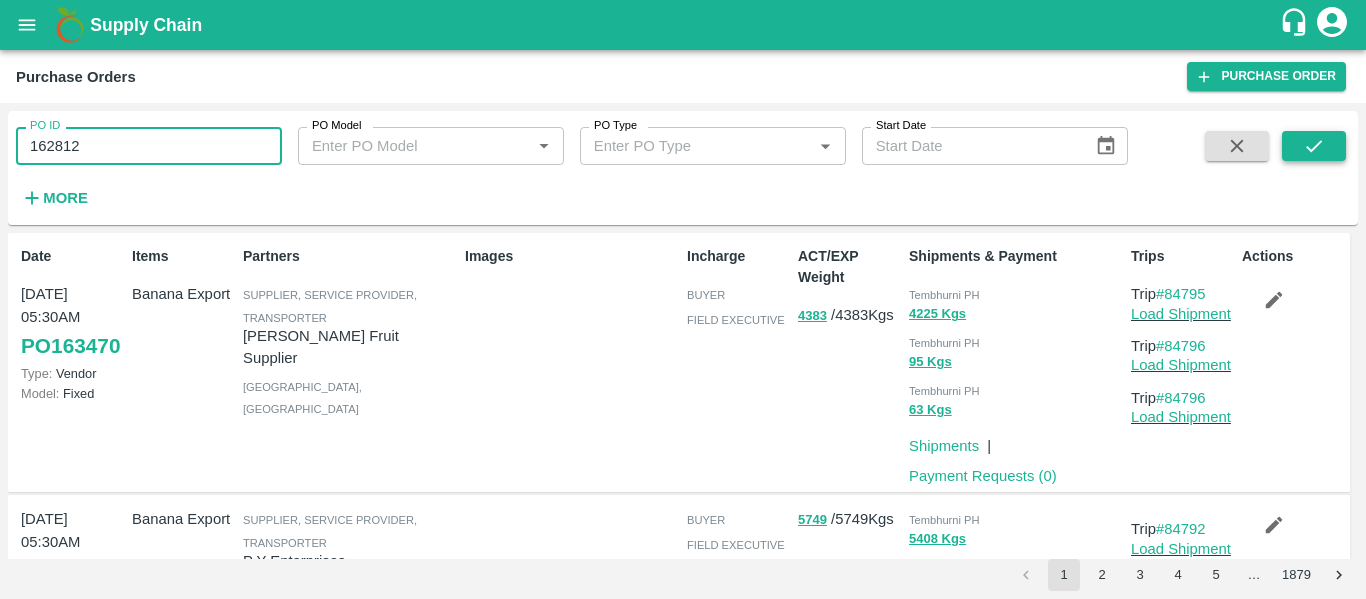 type on "162812" 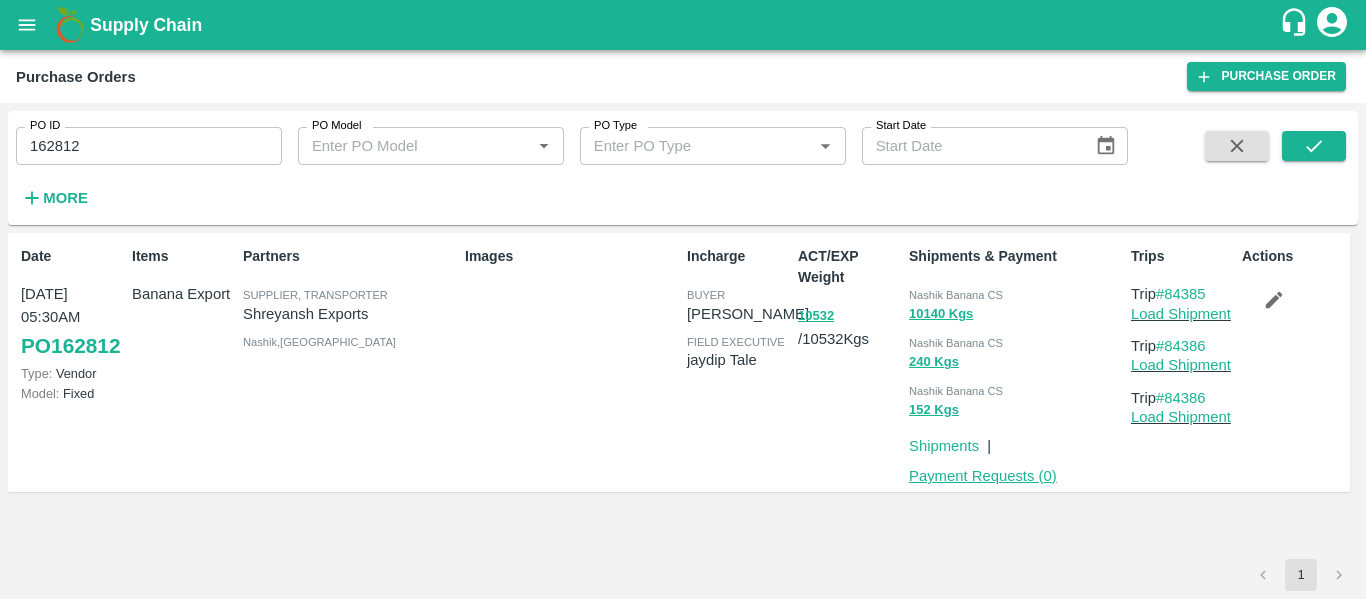 click on "Payment Requests ( 0 )" at bounding box center (983, 476) 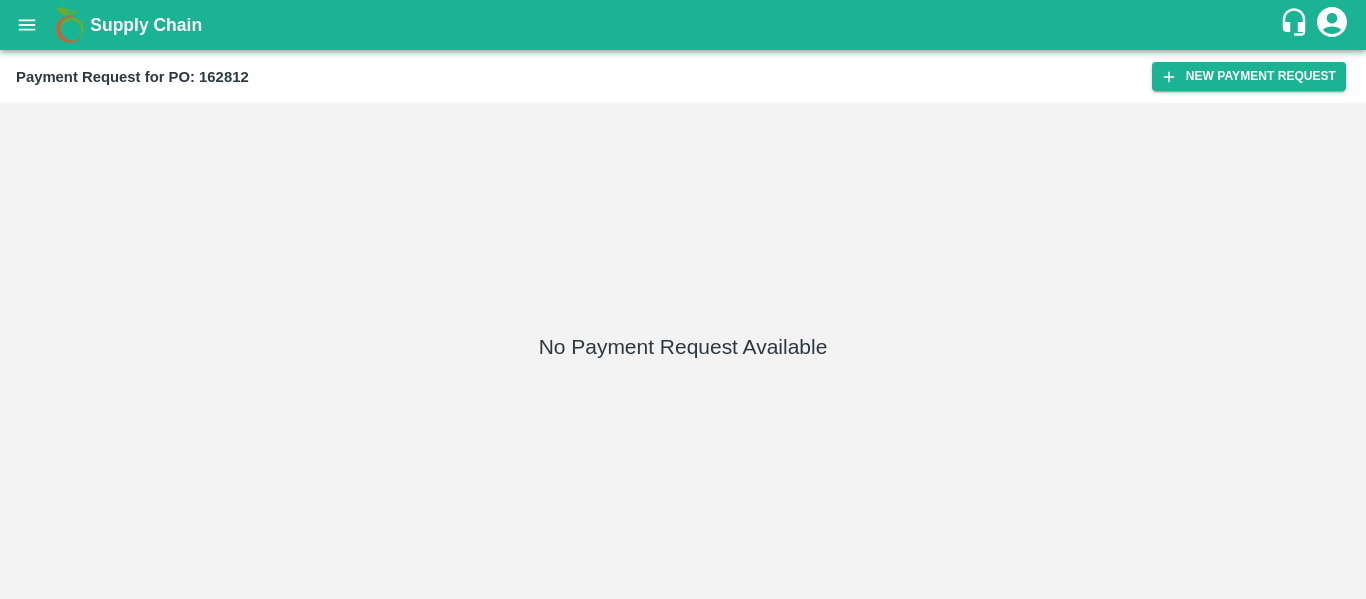scroll, scrollTop: 0, scrollLeft: 0, axis: both 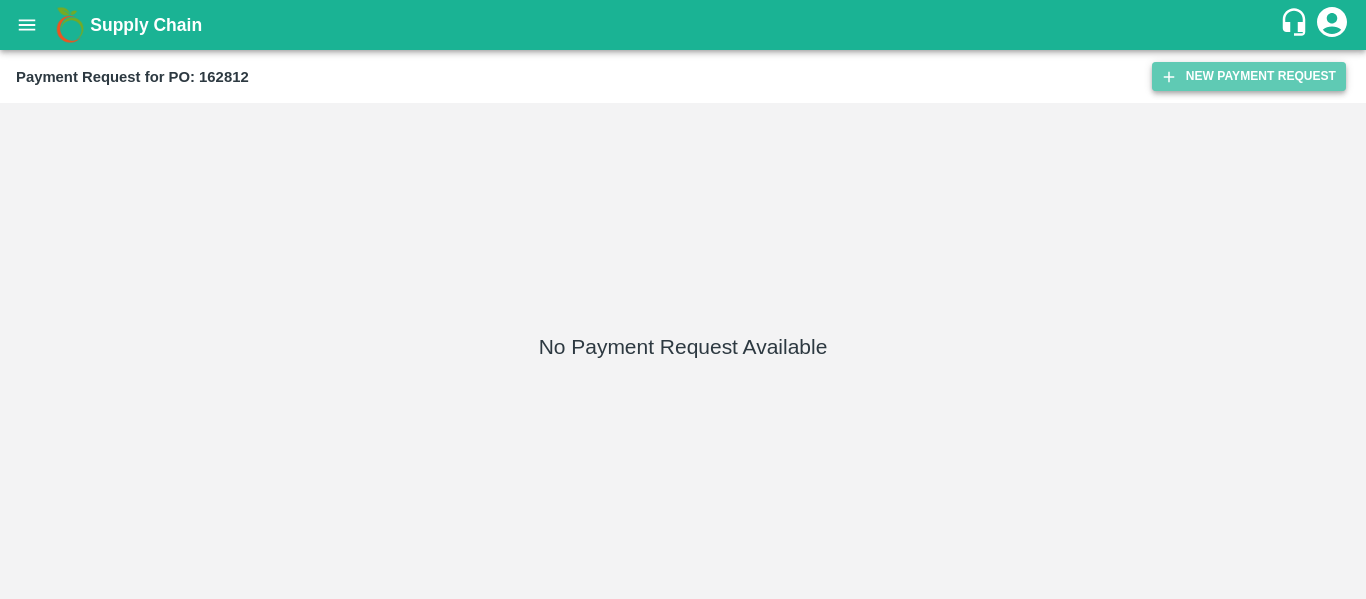 click on "New Payment Request" at bounding box center [1249, 76] 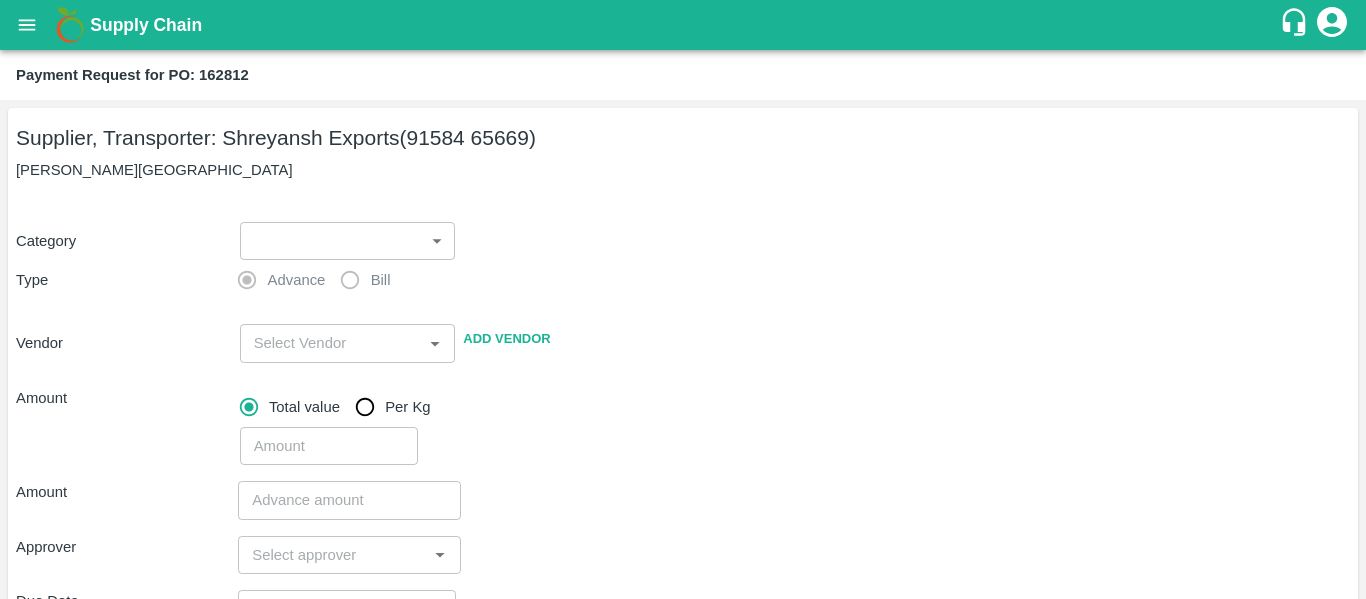 click on "Supply Chain Payment Request for PO: 162812 Supplier, Transporter:    Shreyansh Exports  (91584 65669) Nashik, Nashik Category ​ ​ Type Advance Bill Vendor ​ Add Vendor Amount Total value Per Kg ​ Amount ​ Approver ​ Due Date ​  Priority  Low  High Comment x ​ Attach bill Cancel Save Tembhurni PH Nashik CC Shahada Banana Export PH Savda Banana Export PH Nashik Banana CS Nikhil Subhash Mangvade Logout" at bounding box center [683, 299] 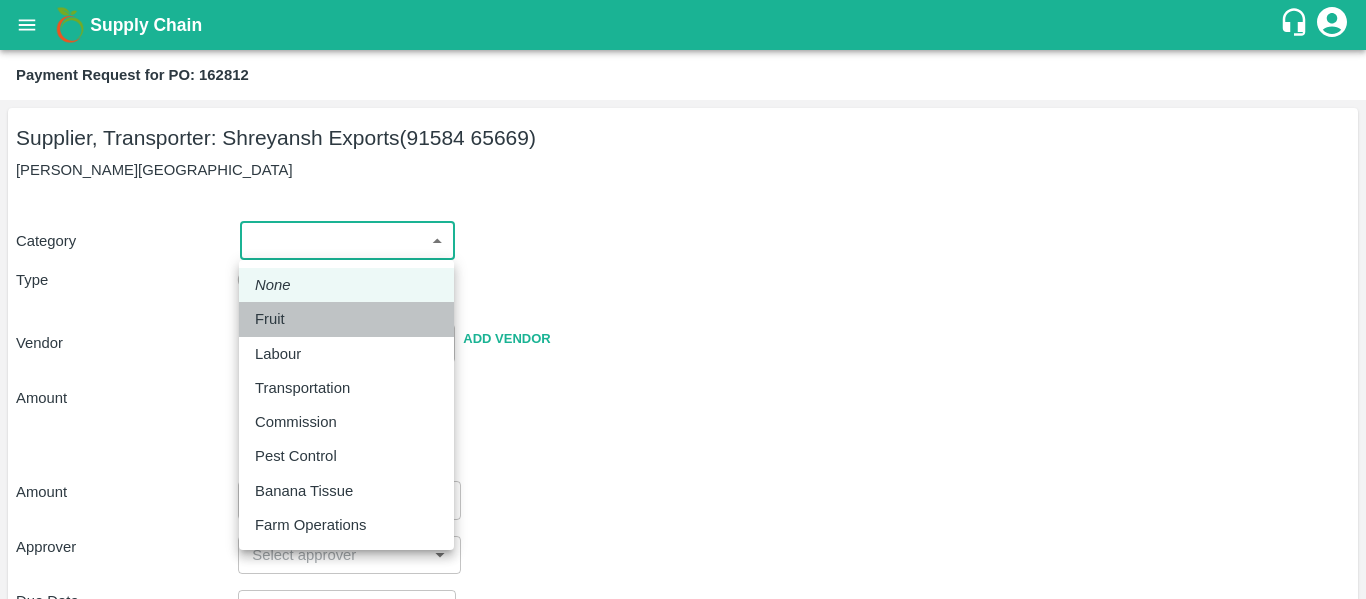 click on "Fruit" at bounding box center [275, 319] 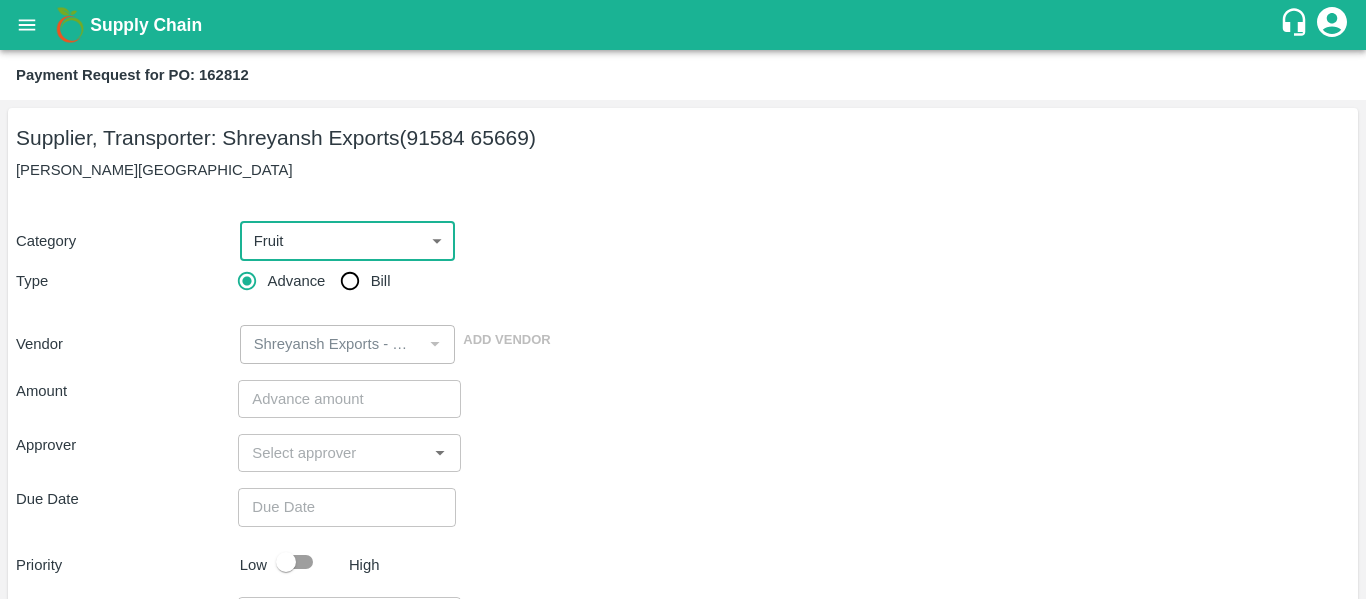 click on "Bill" at bounding box center [350, 281] 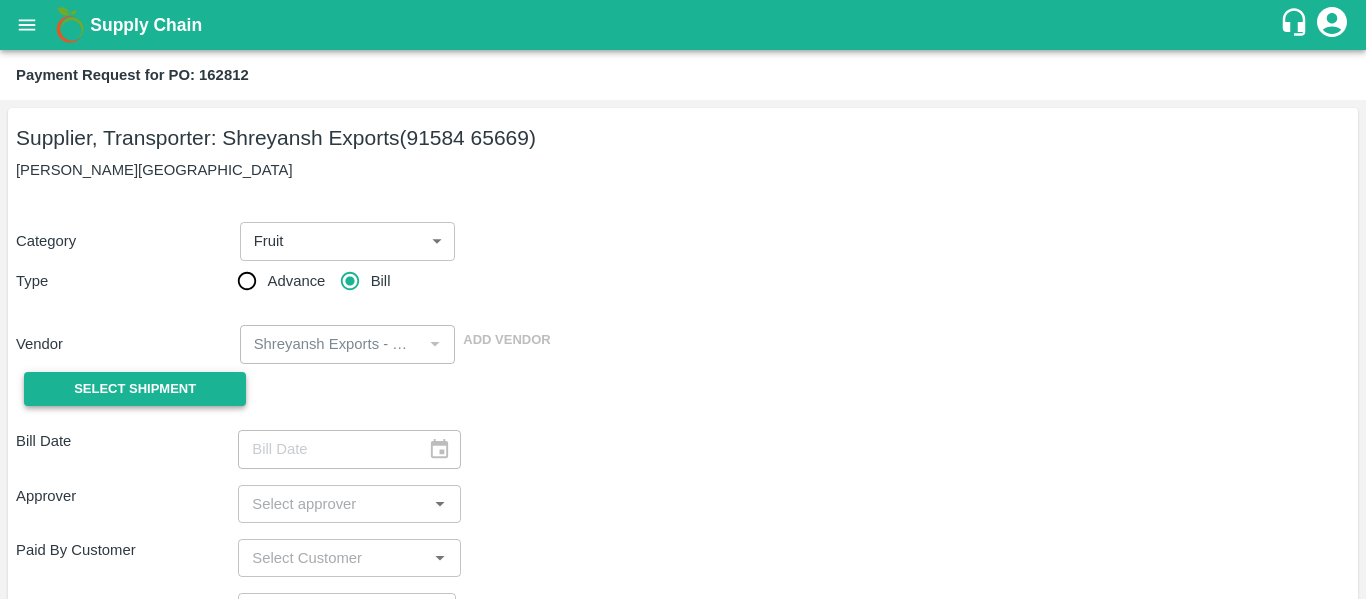 click on "Select Shipment" at bounding box center (135, 389) 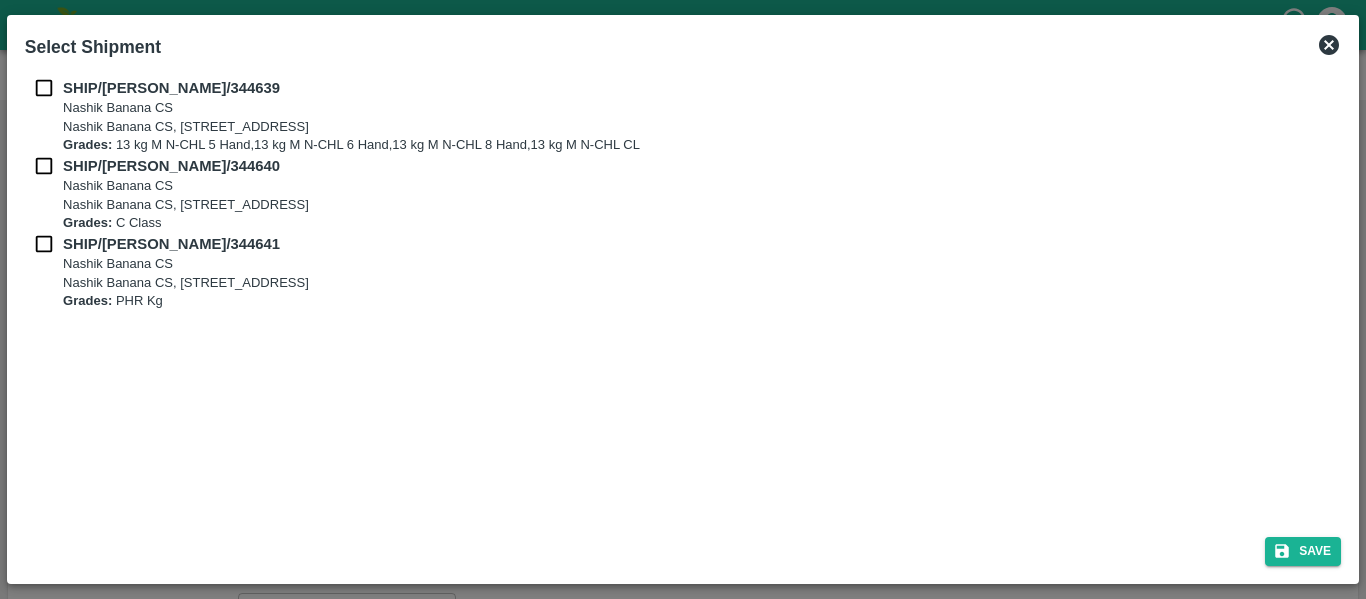 click at bounding box center (44, 88) 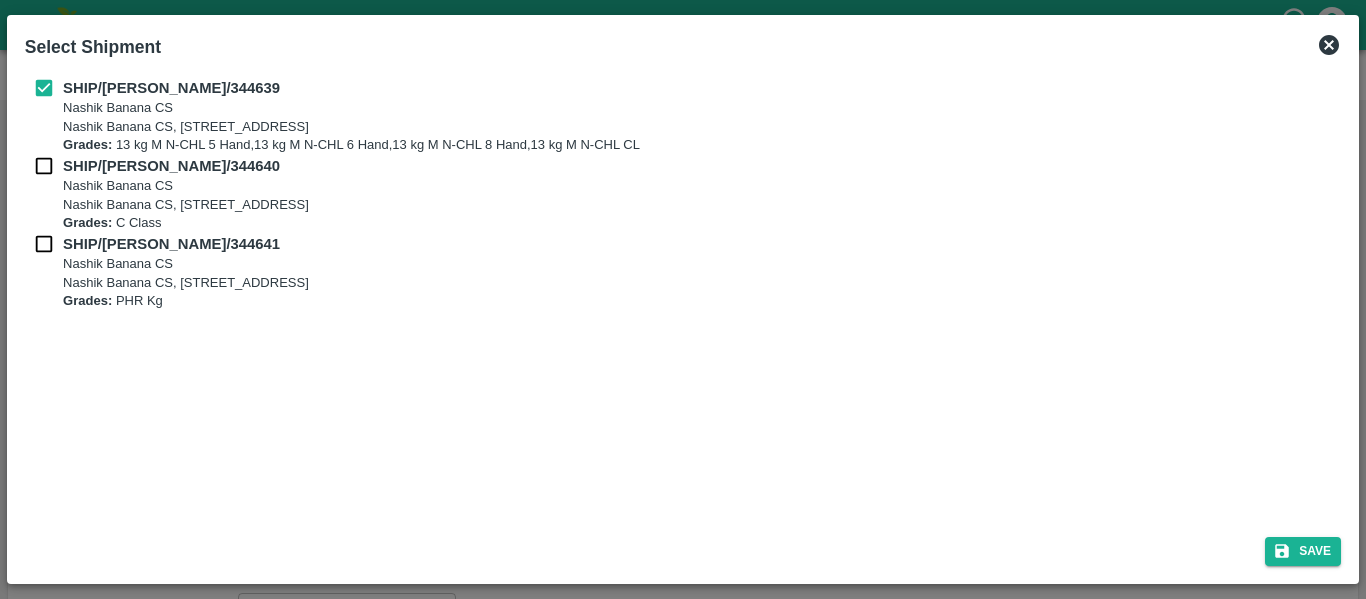 click at bounding box center (44, 166) 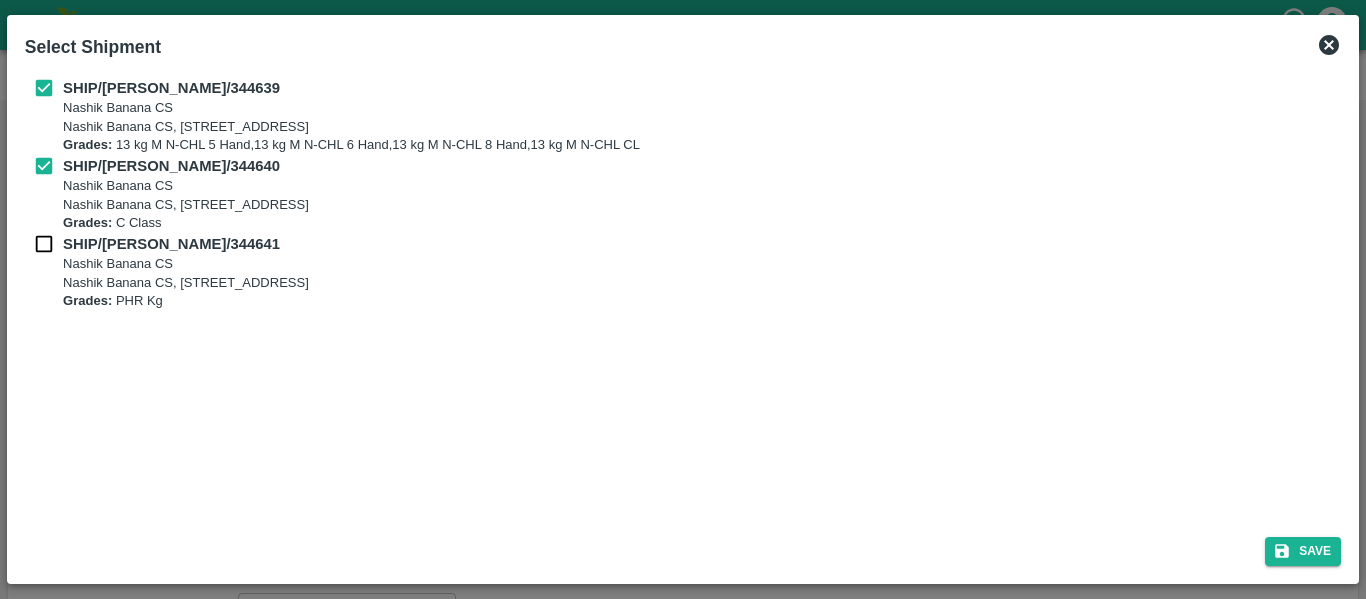 click at bounding box center [44, 244] 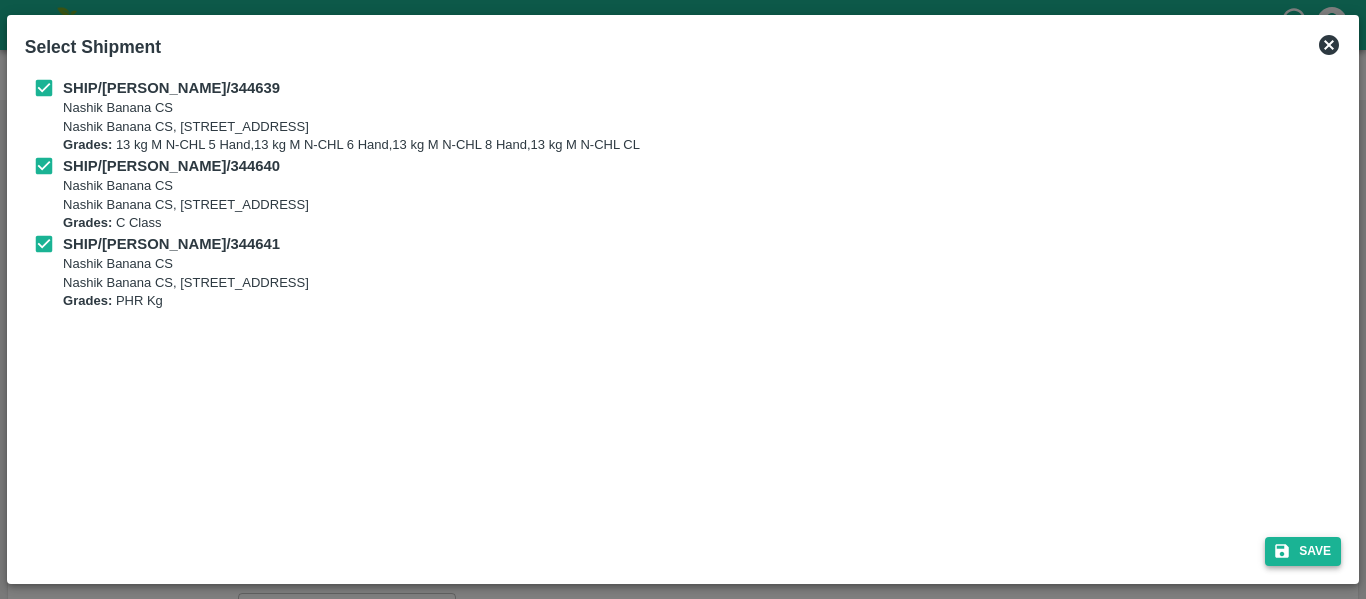 click on "Save" at bounding box center [1303, 551] 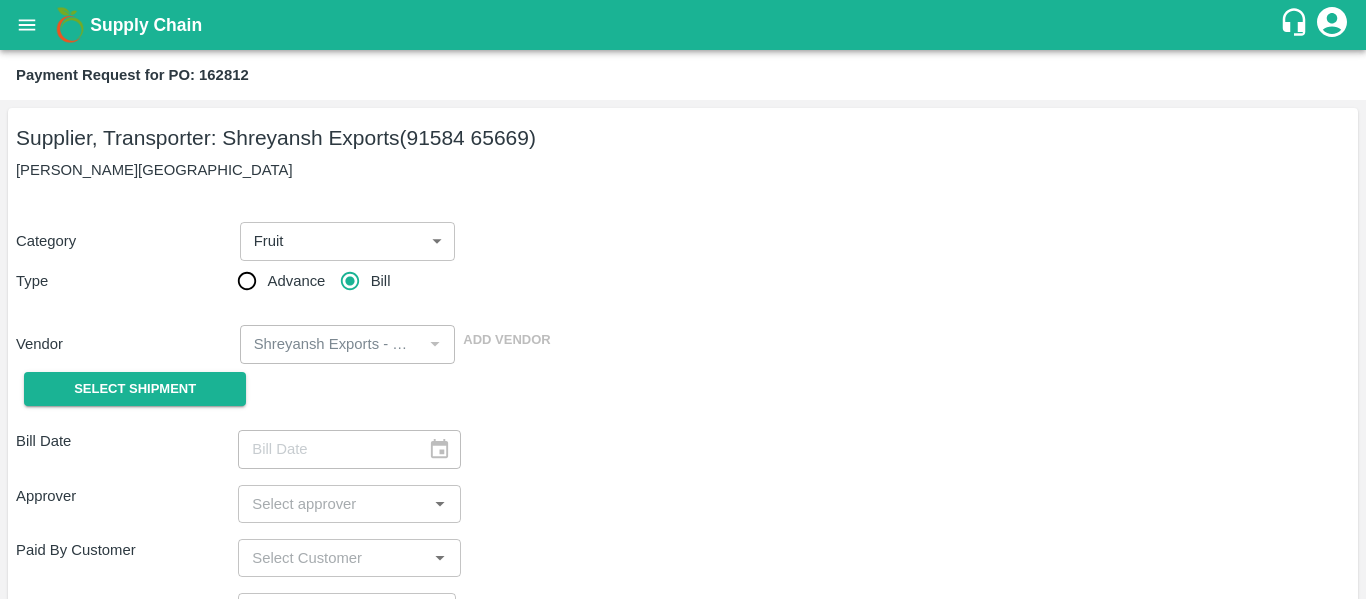 type on "[DATE]" 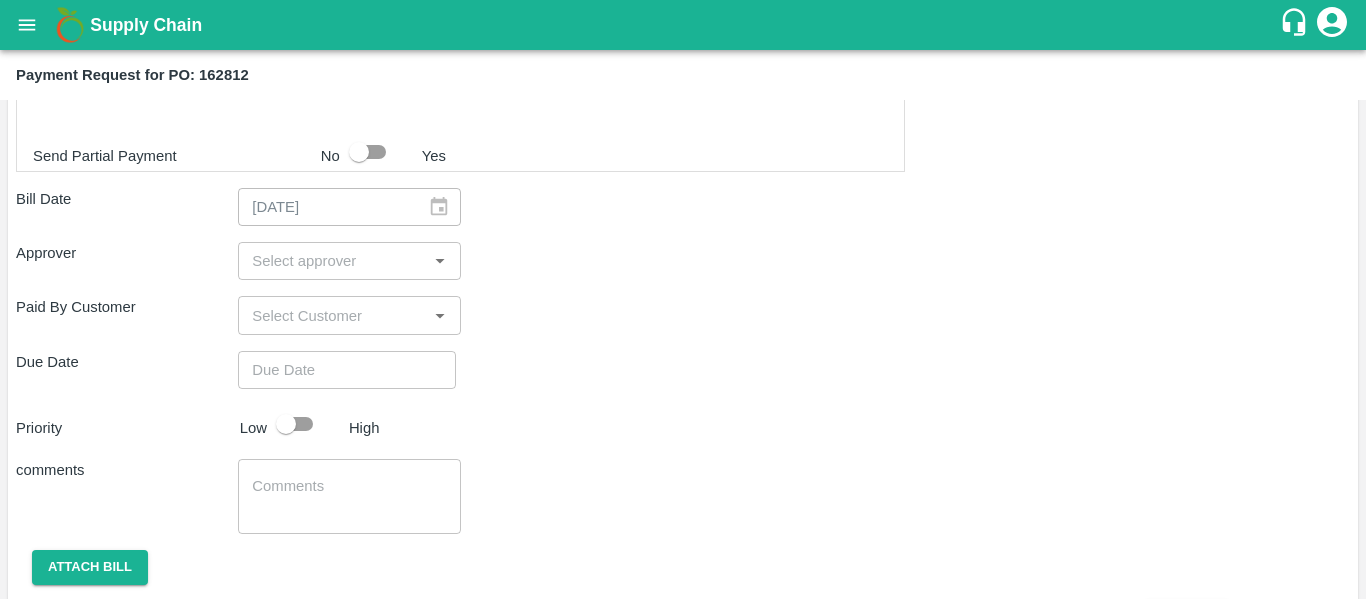 scroll, scrollTop: 1011, scrollLeft: 0, axis: vertical 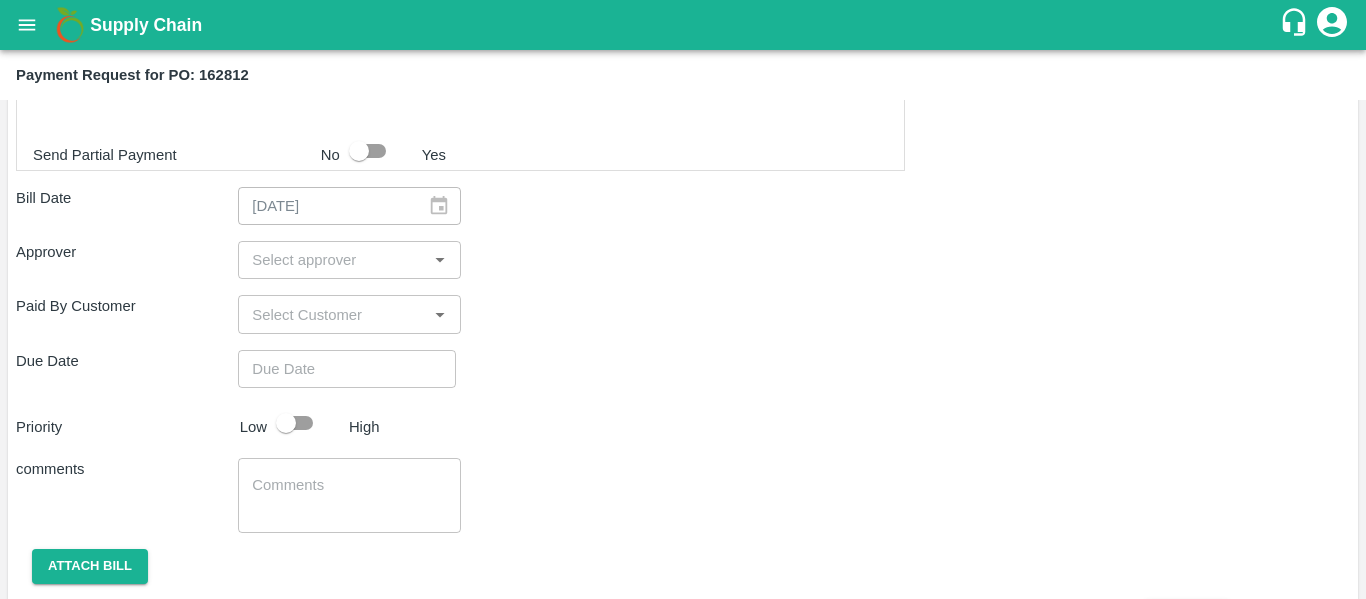 click at bounding box center [332, 260] 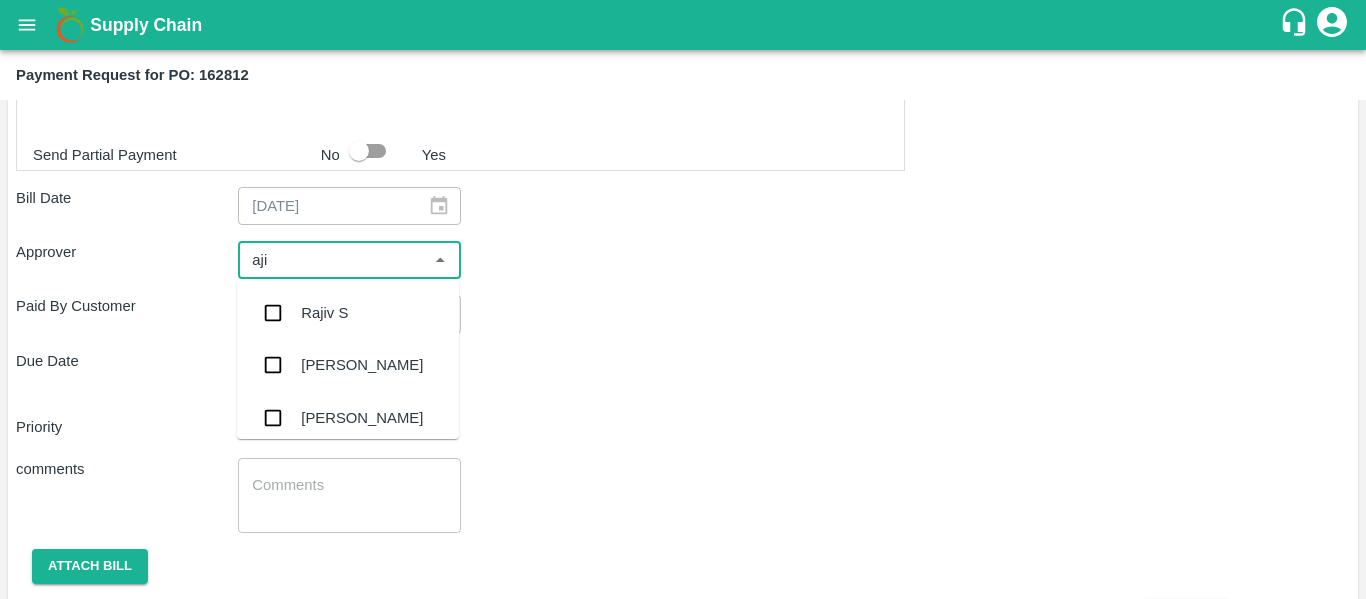 type on "ajit" 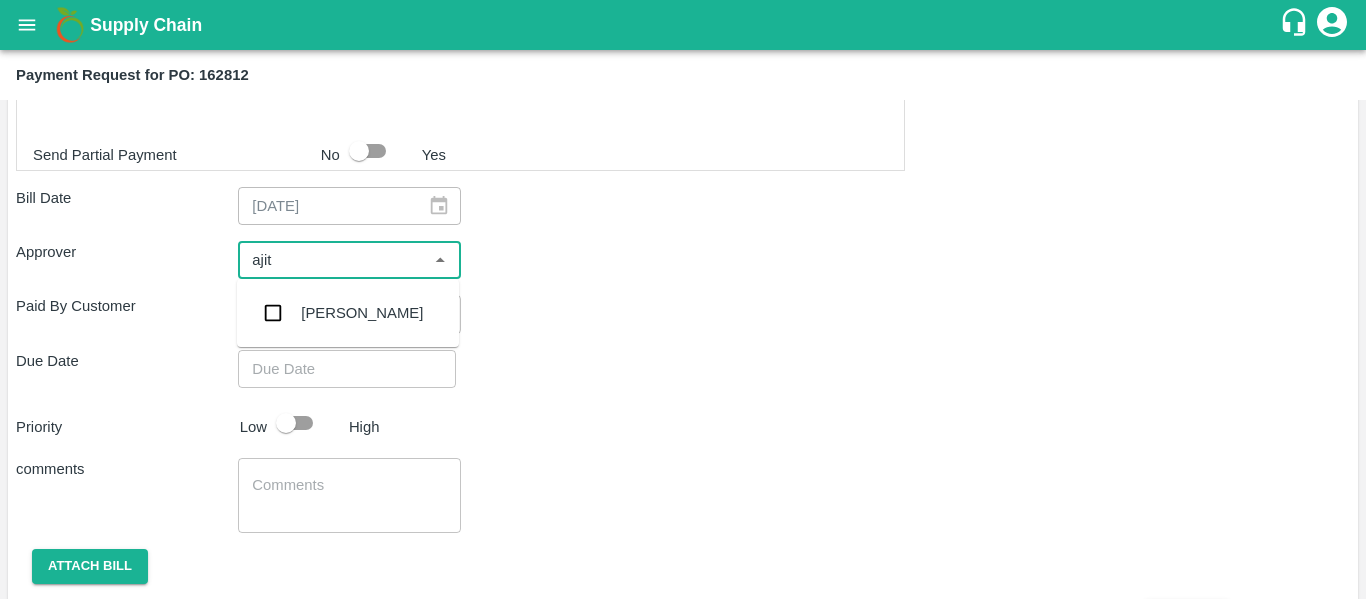 click on "[PERSON_NAME]" at bounding box center [348, 313] 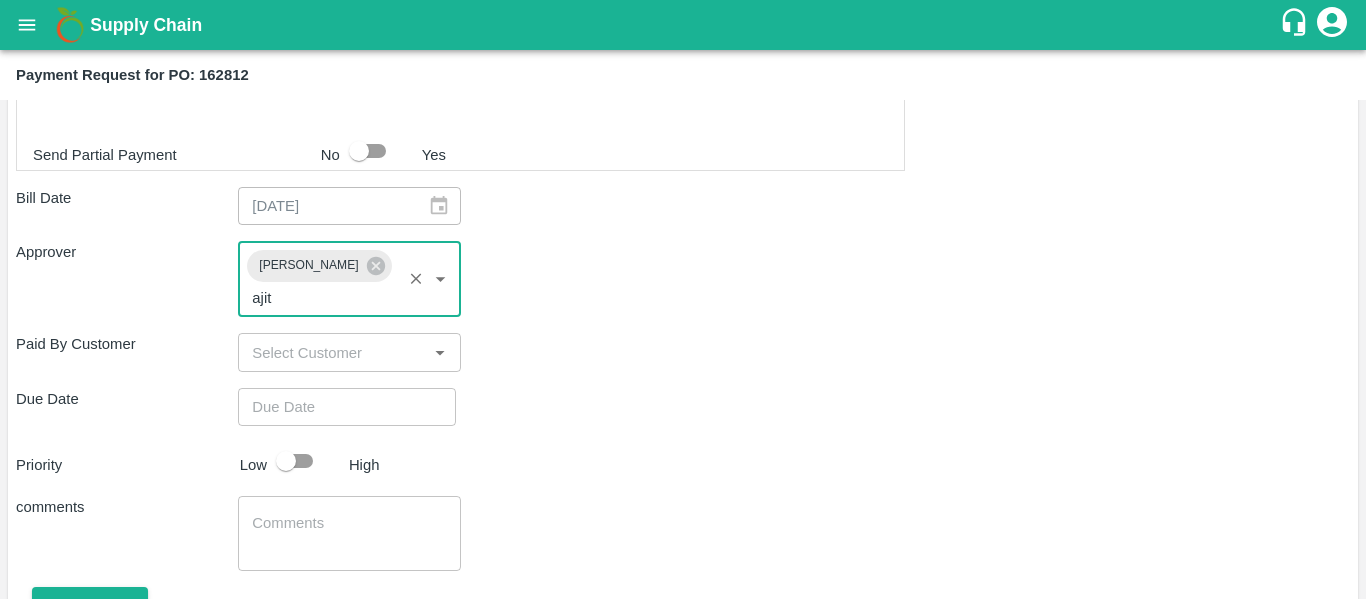 type 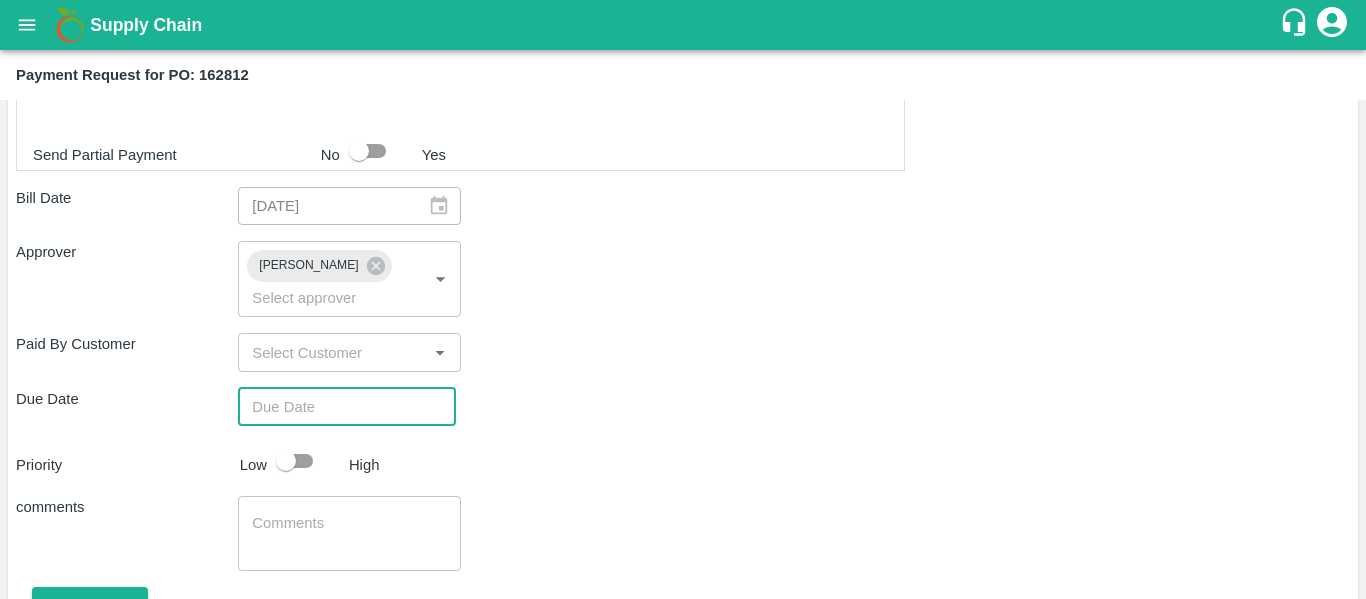 type on "DD/MM/YYYY hh:mm aa" 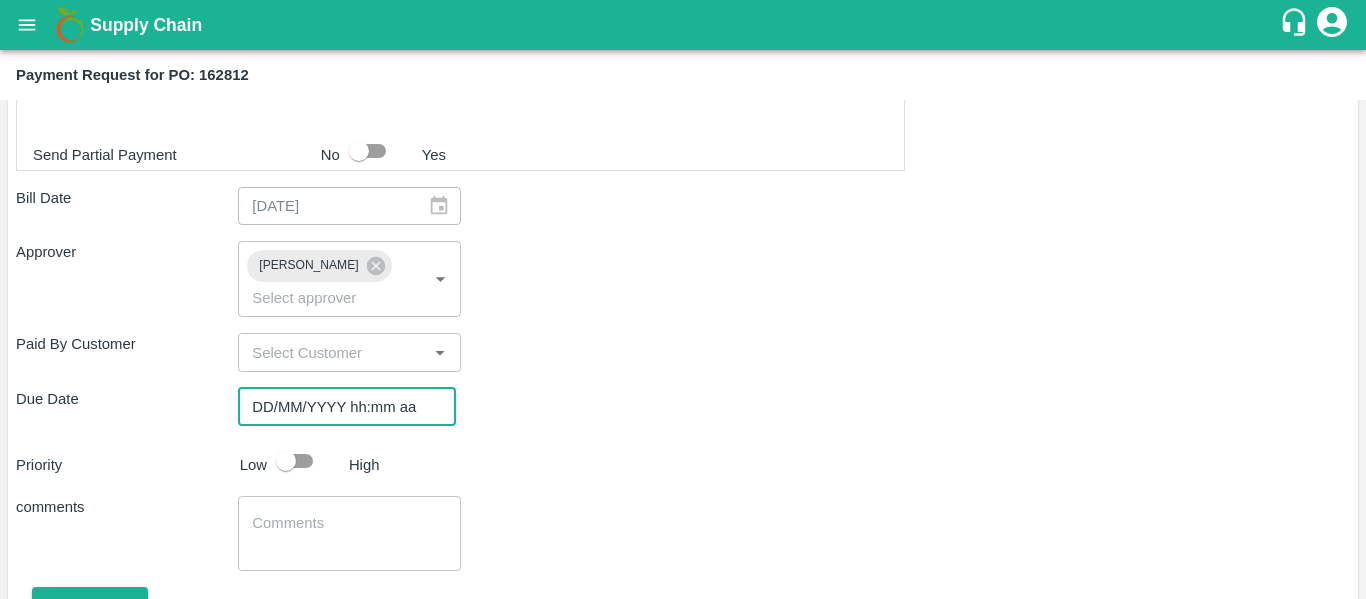 click on "DD/MM/YYYY hh:mm aa" at bounding box center [340, 407] 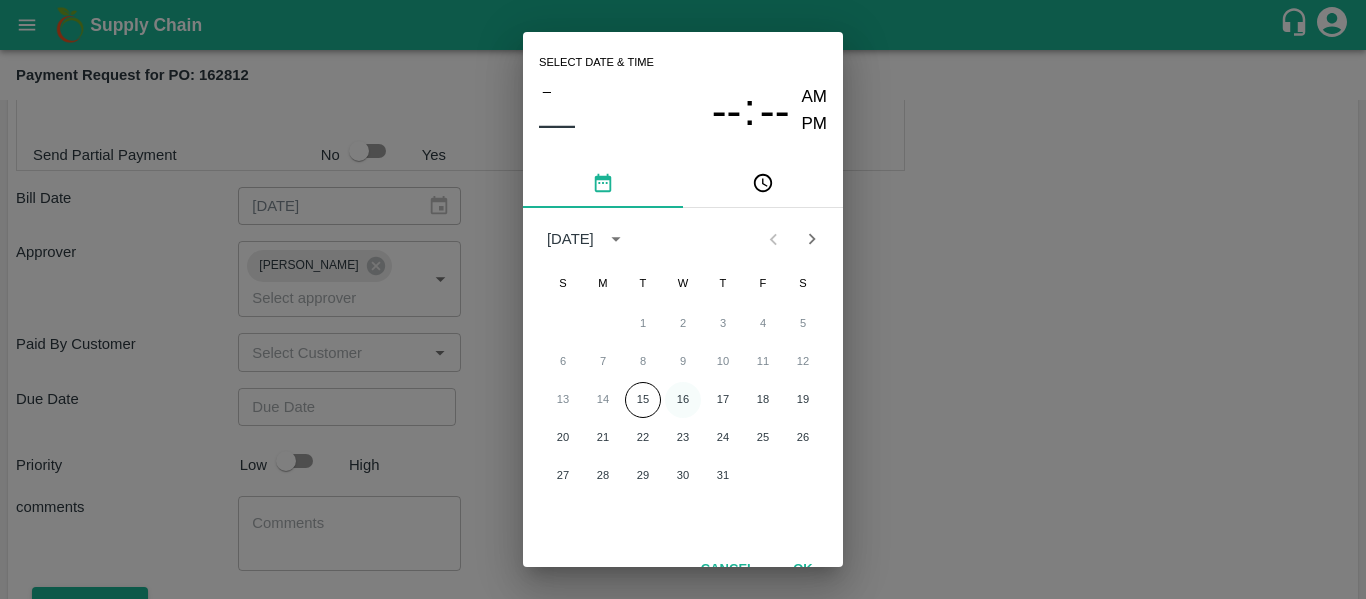 click on "16" at bounding box center [683, 400] 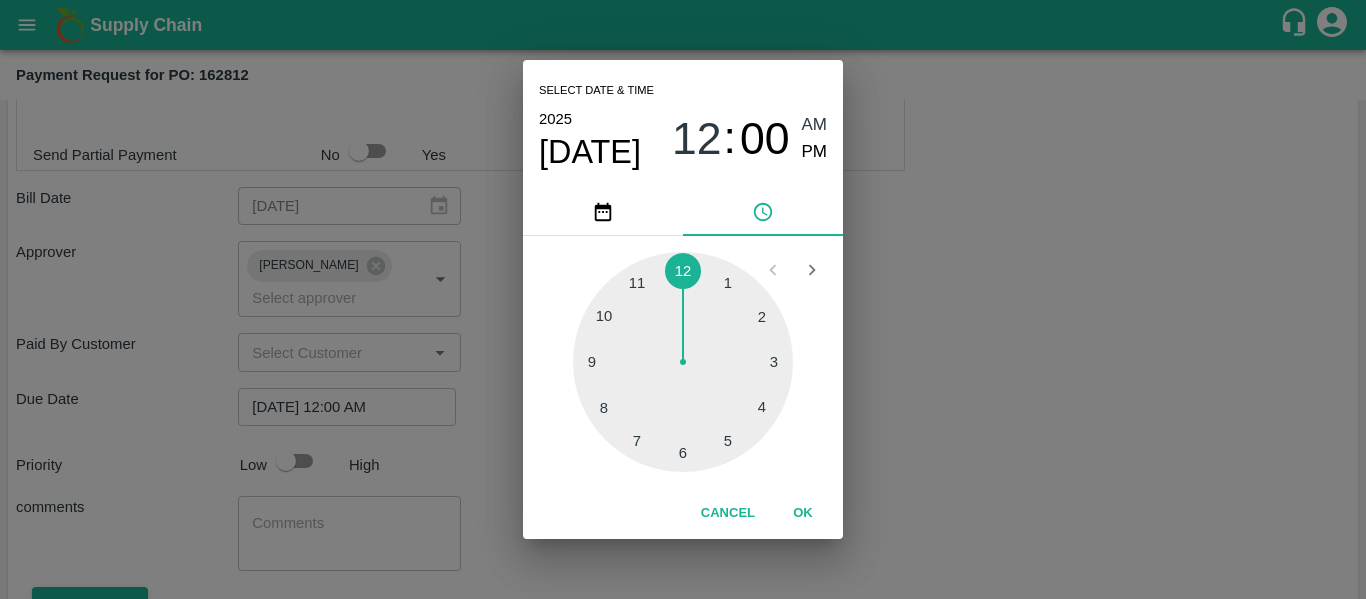 click on "Select date & time [DATE] 12 : 00 AM PM 1 2 3 4 5 6 7 8 9 10 11 12 Cancel OK" at bounding box center (683, 299) 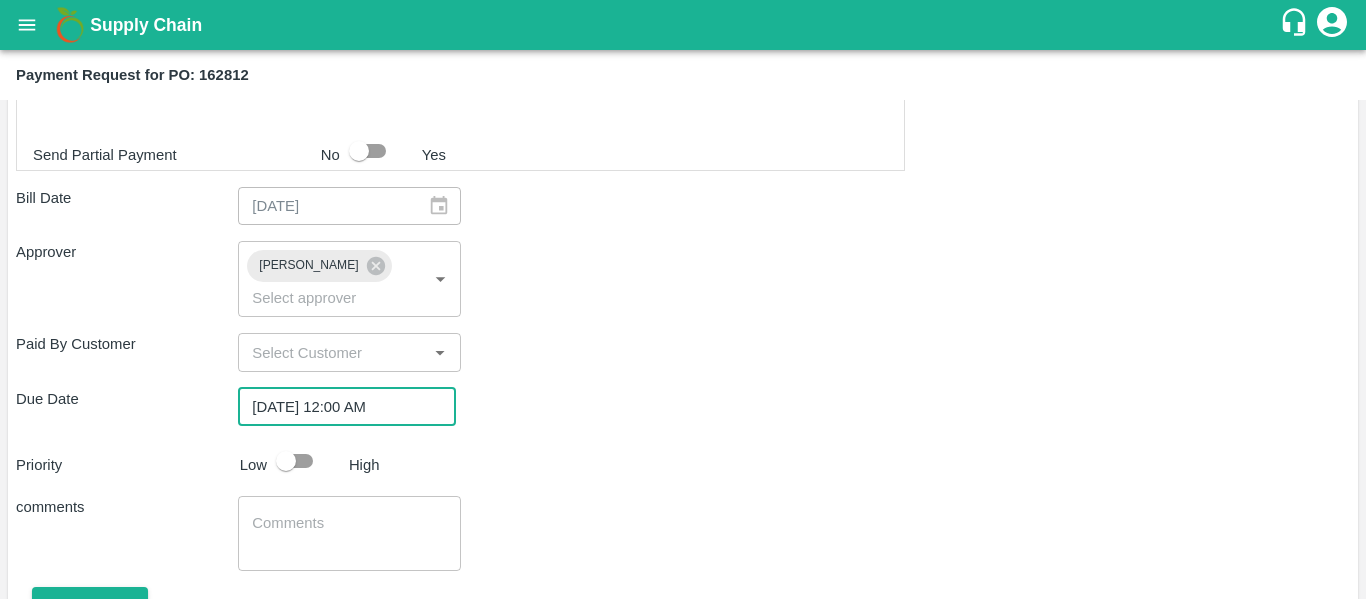 click at bounding box center [286, 461] 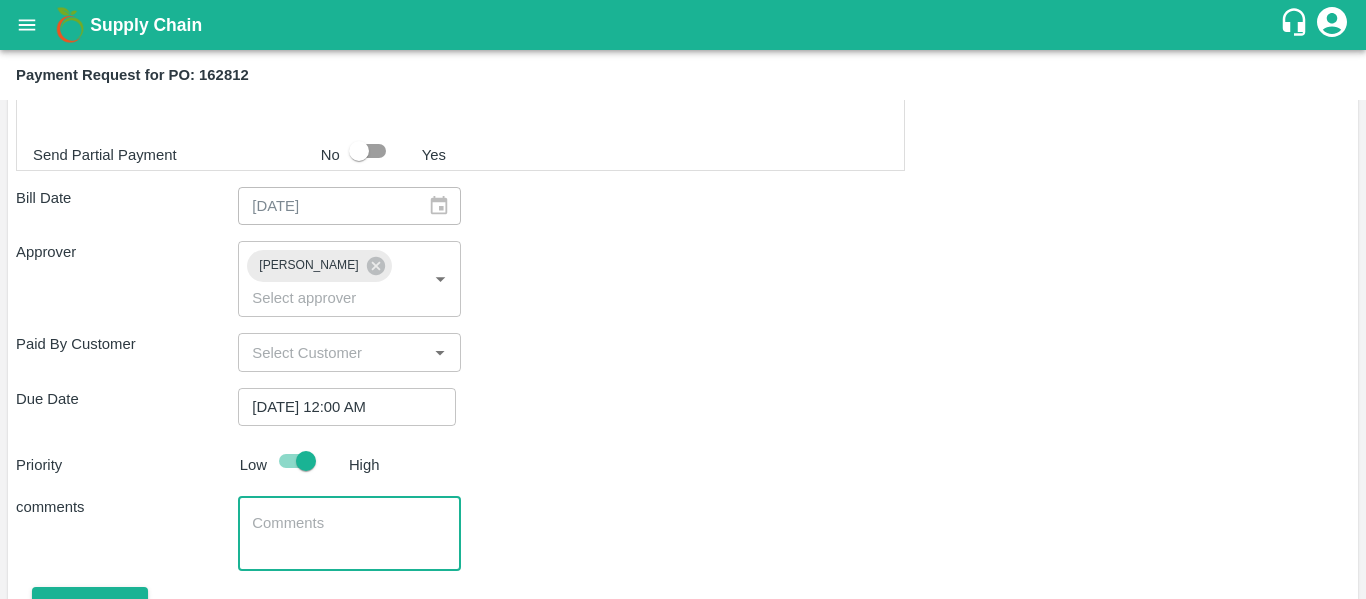 click at bounding box center (349, 534) 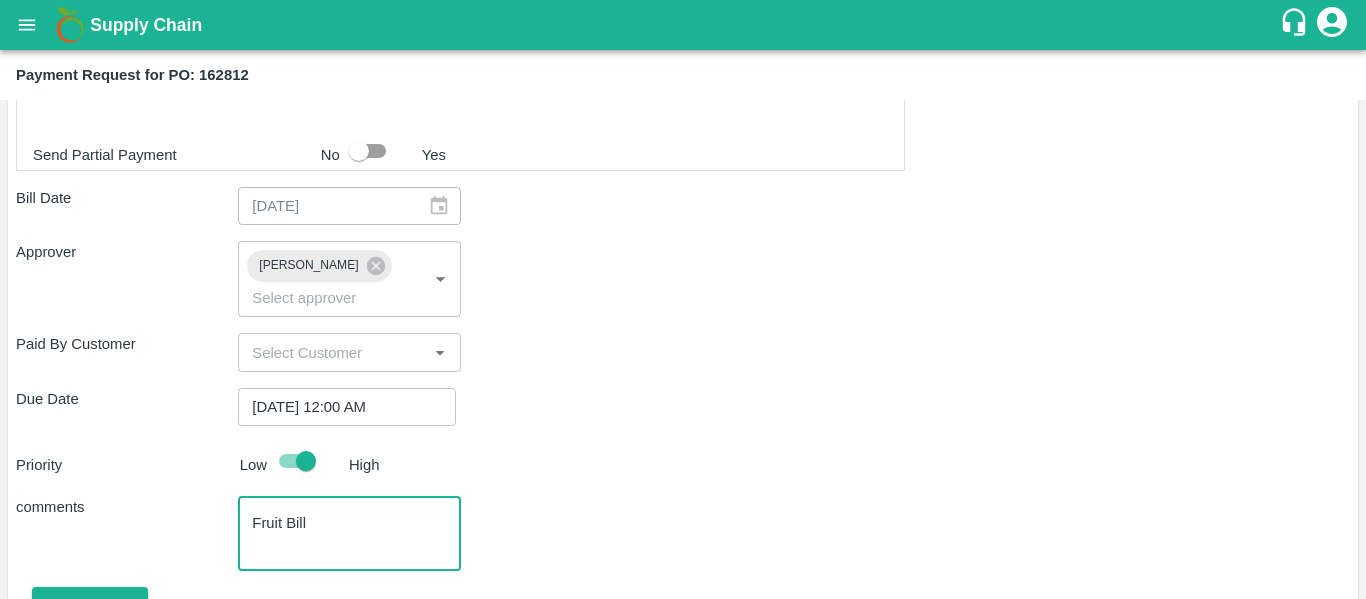 scroll, scrollTop: 876, scrollLeft: 0, axis: vertical 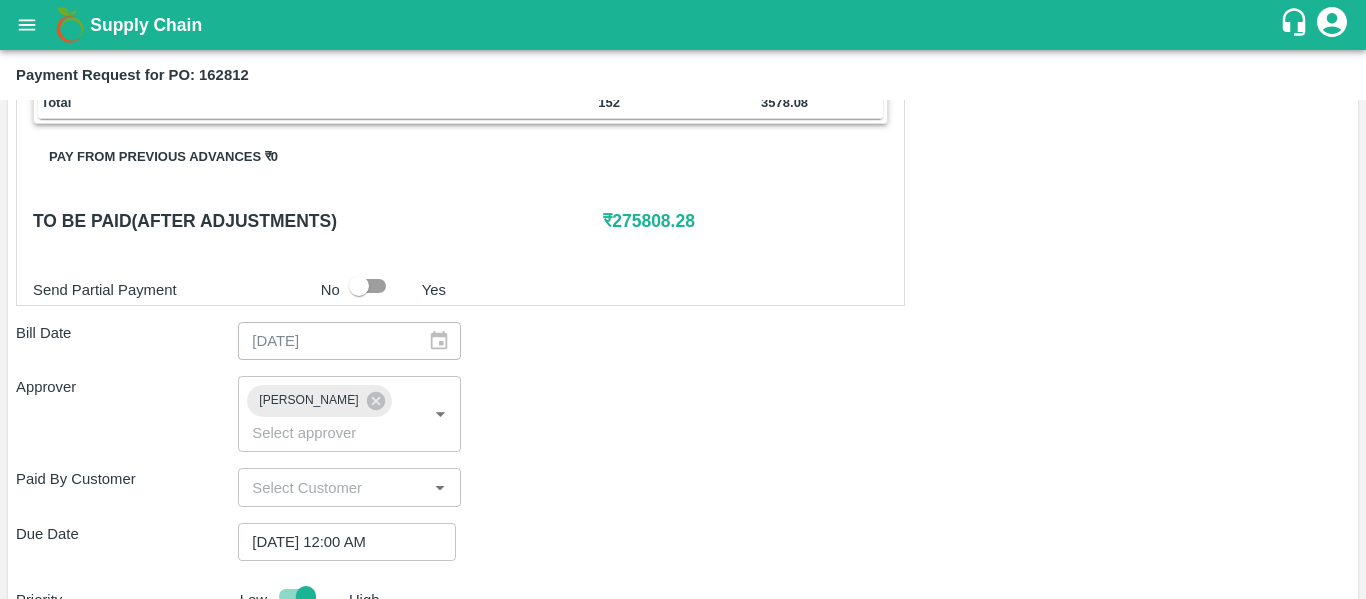 type on "Fruit Bill" 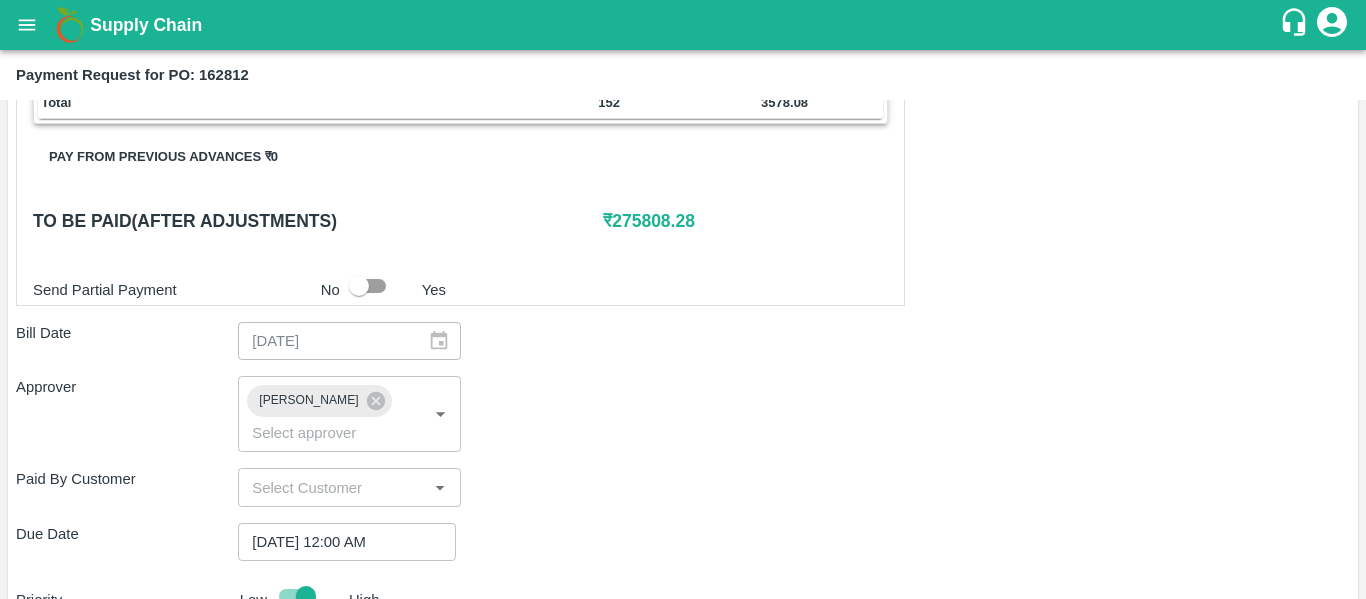 scroll, scrollTop: 1082, scrollLeft: 0, axis: vertical 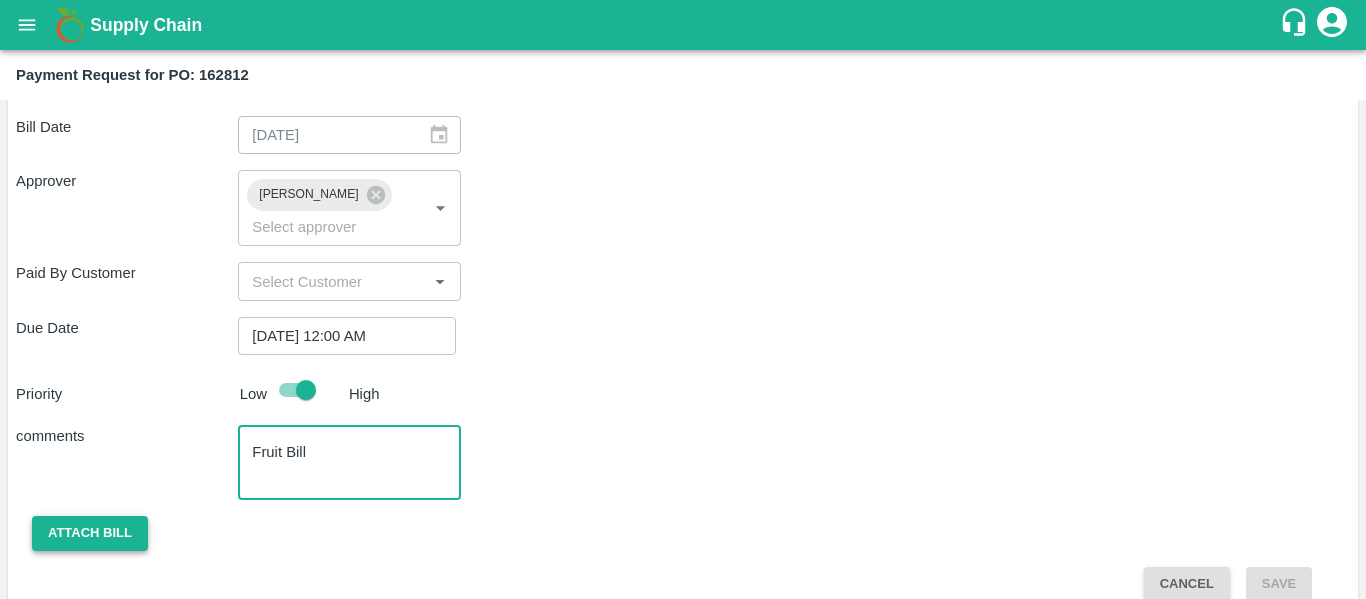 click on "Attach bill" at bounding box center [90, 533] 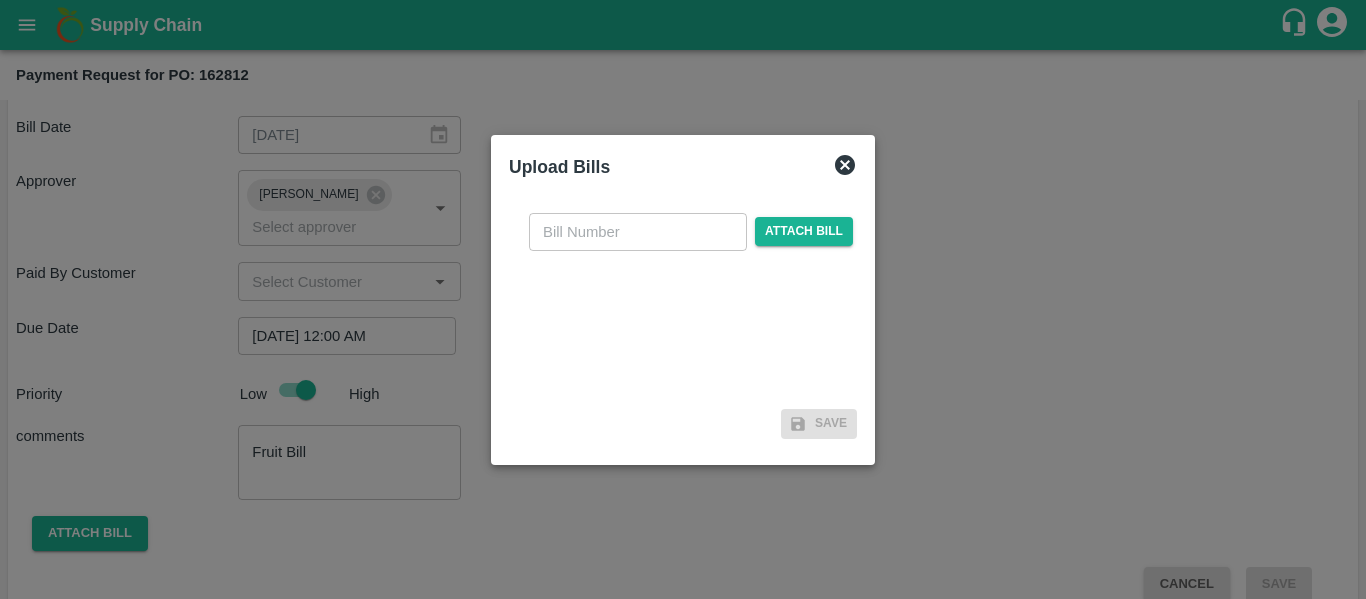 click at bounding box center (638, 232) 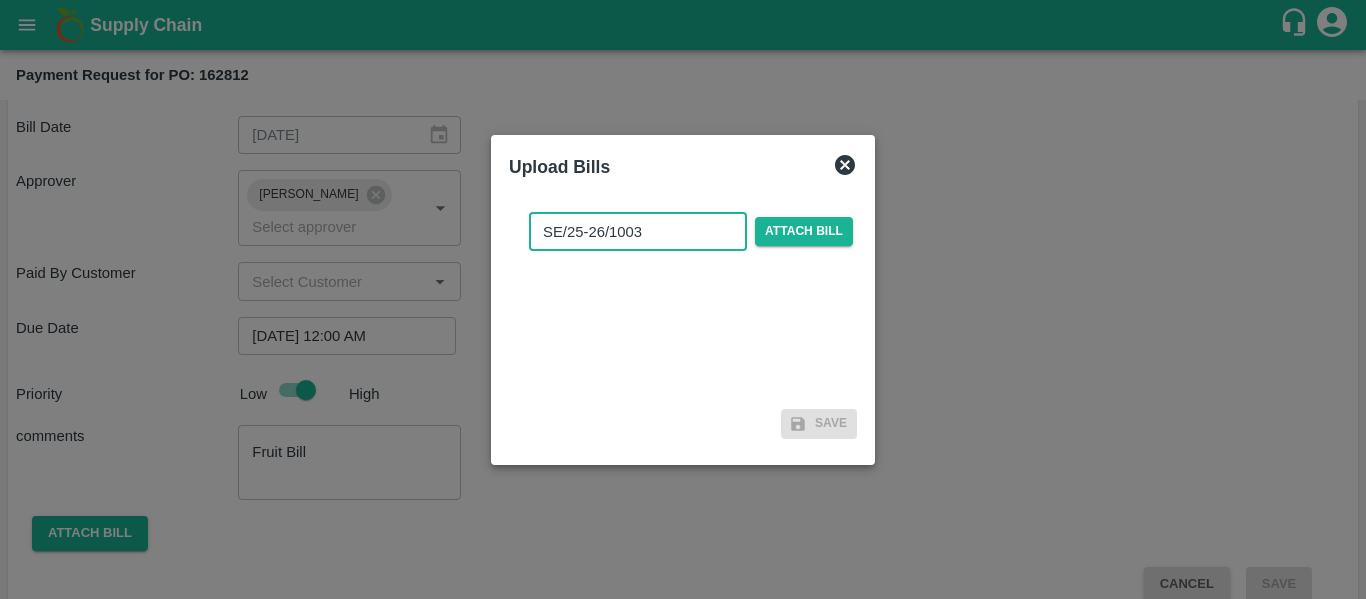 type on "SE/25-26/1003" 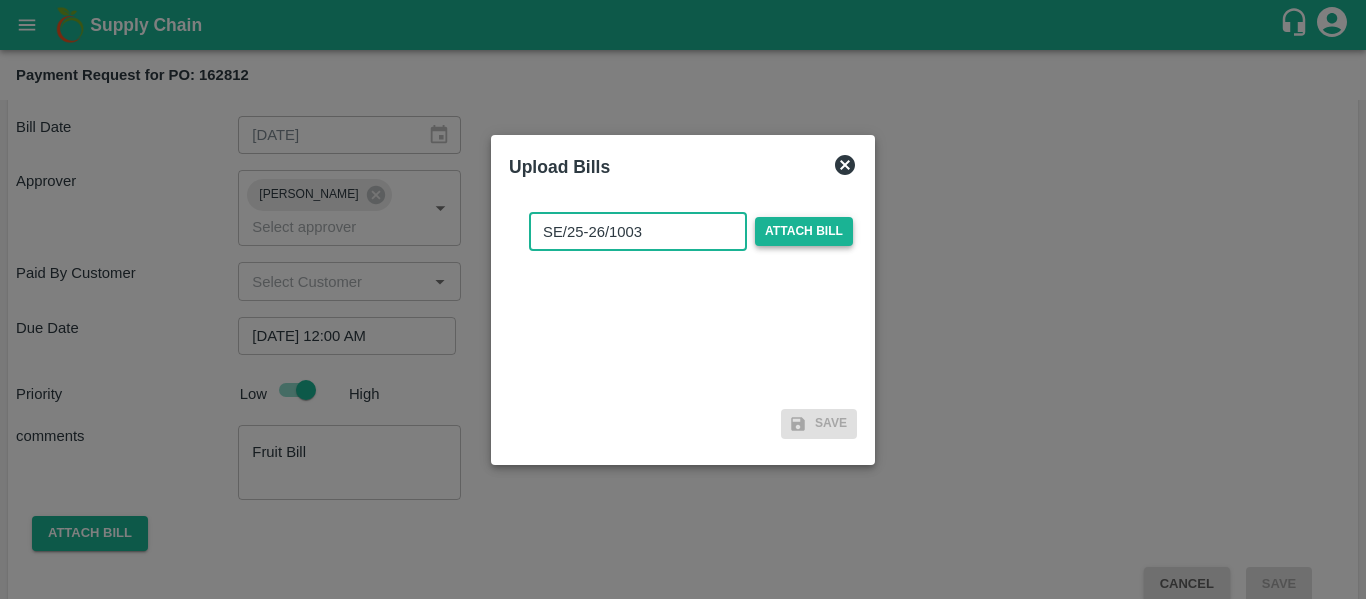 click on "Attach bill" at bounding box center (804, 231) 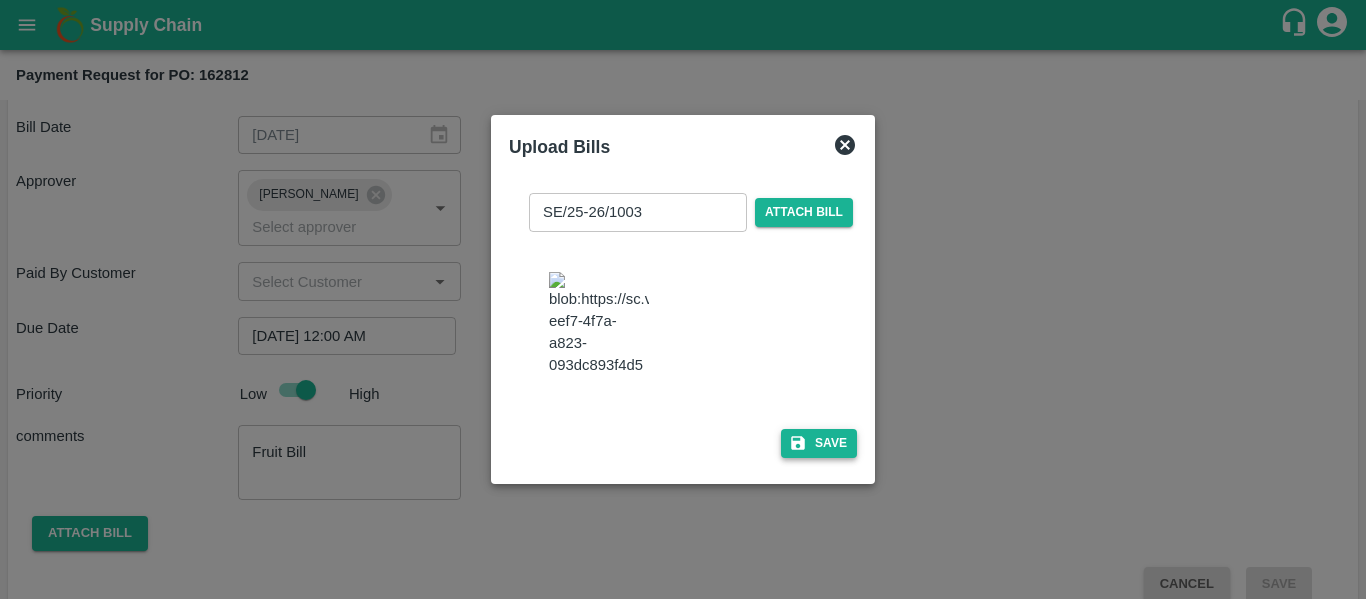 click on "Save" at bounding box center (819, 443) 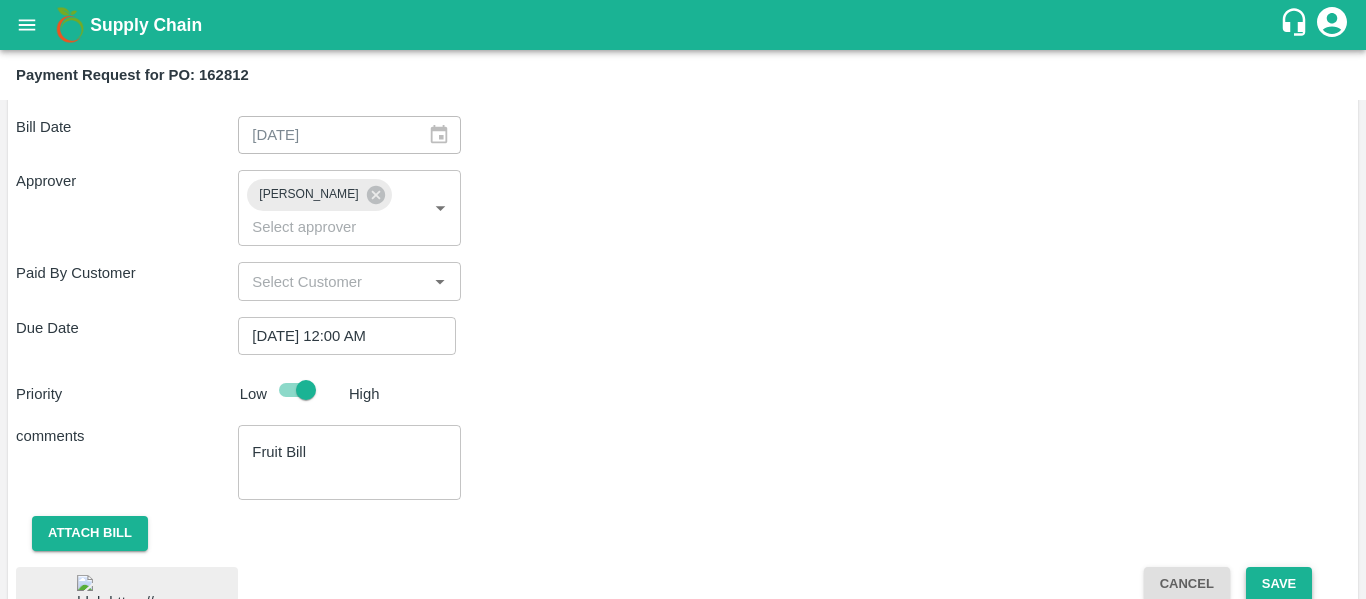 click on "Save" at bounding box center [1279, 584] 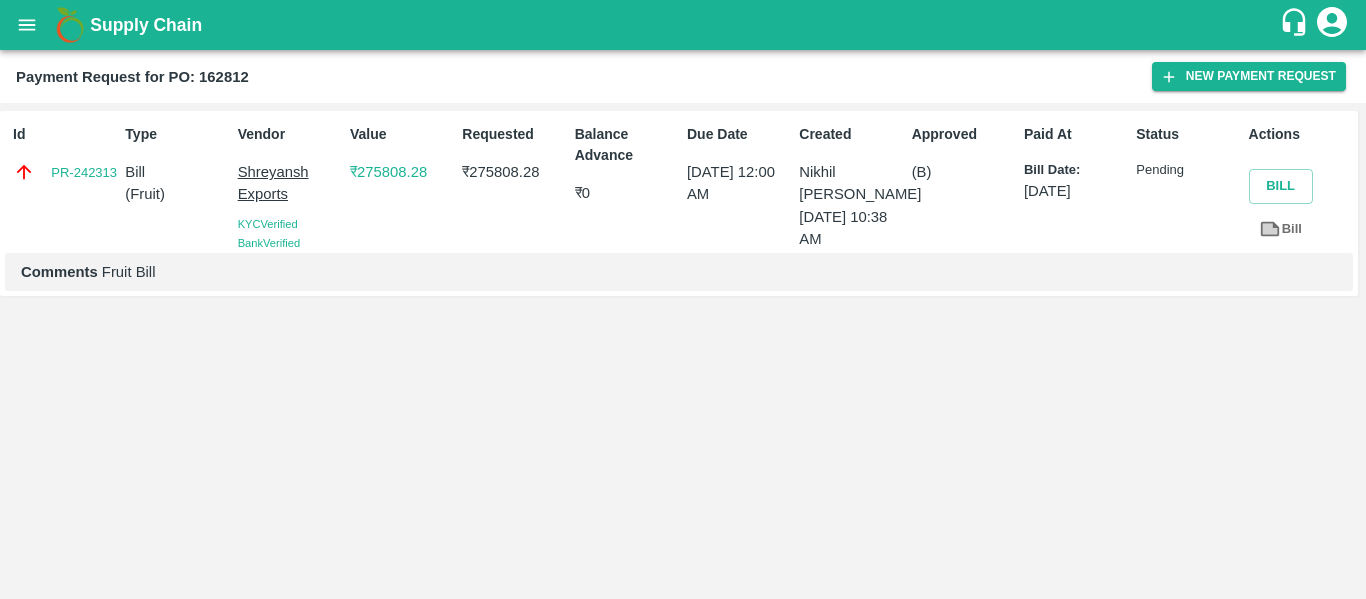 click 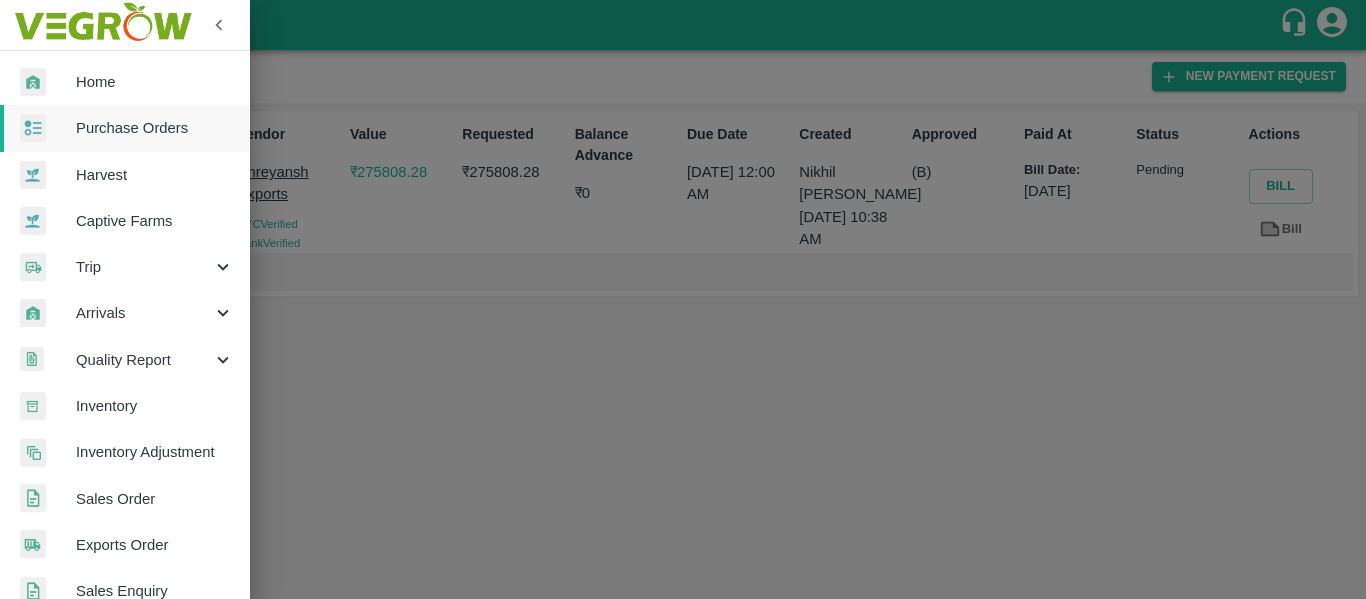 click on "Purchase Orders" at bounding box center [125, 128] 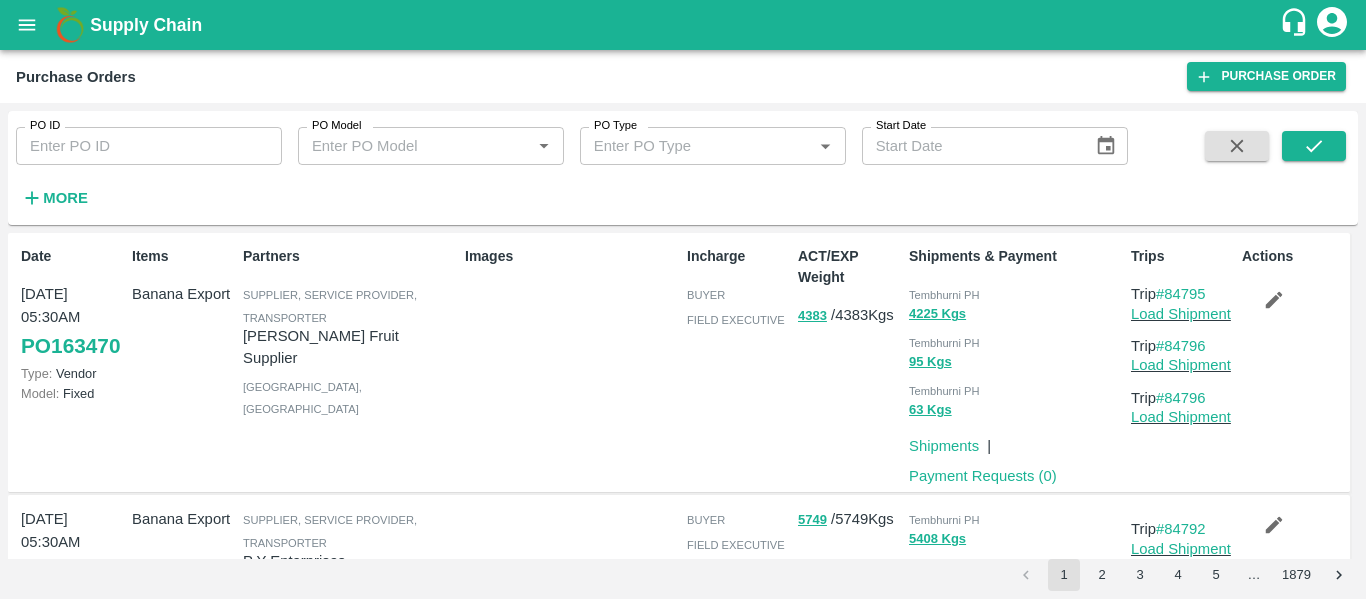 click on "PO ID" at bounding box center [149, 146] 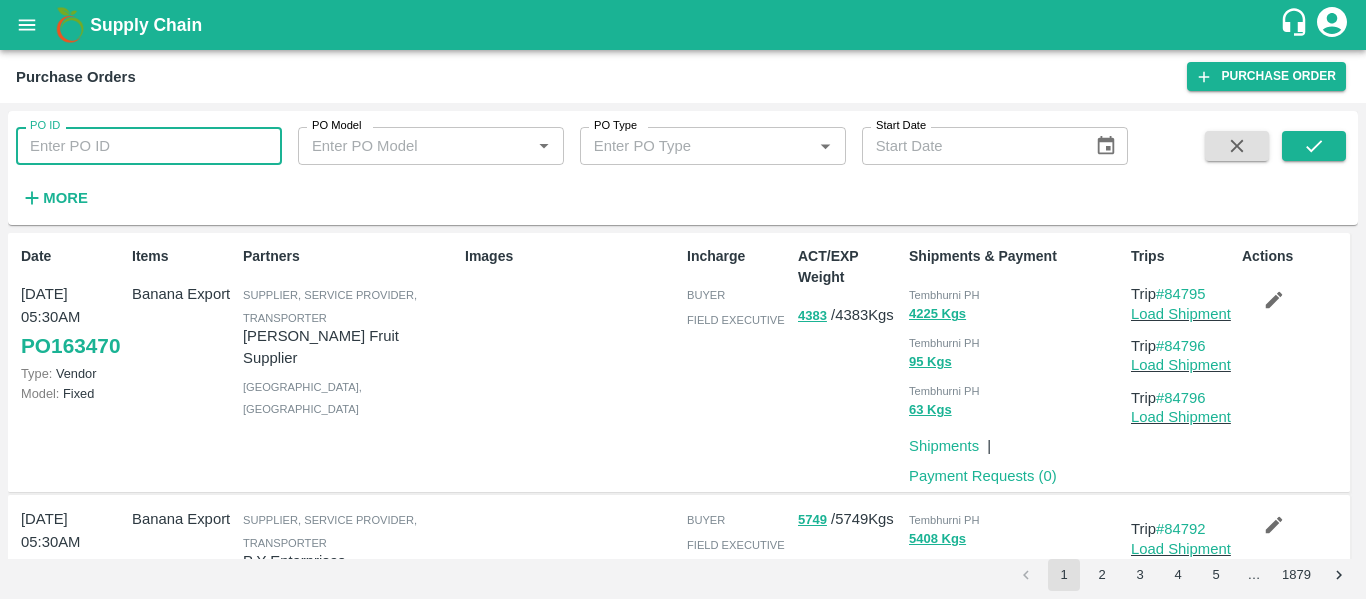 paste on "162809" 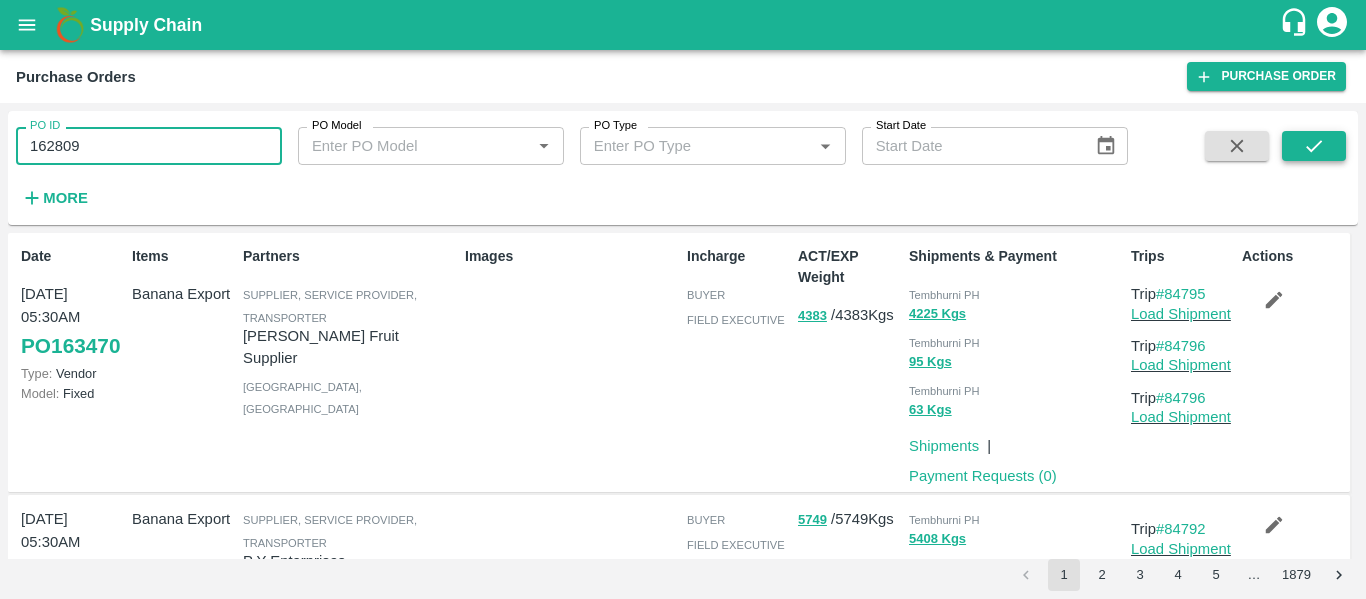 type on "162809" 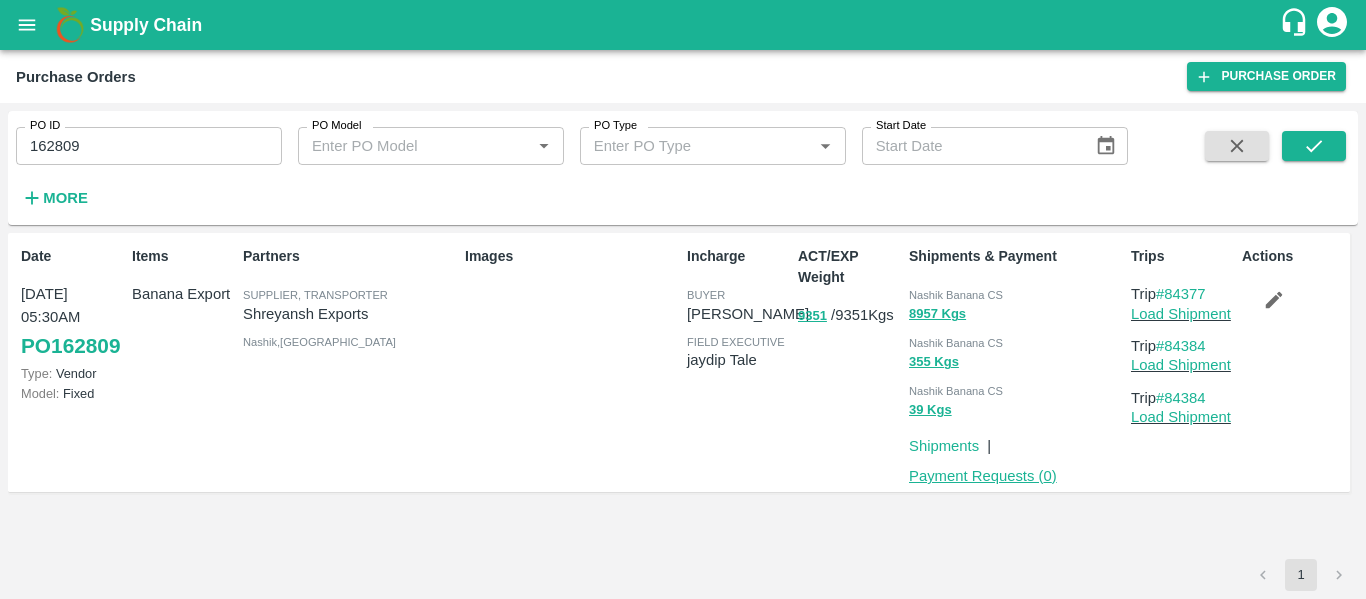 click on "Payment Requests ( 0 )" at bounding box center (983, 476) 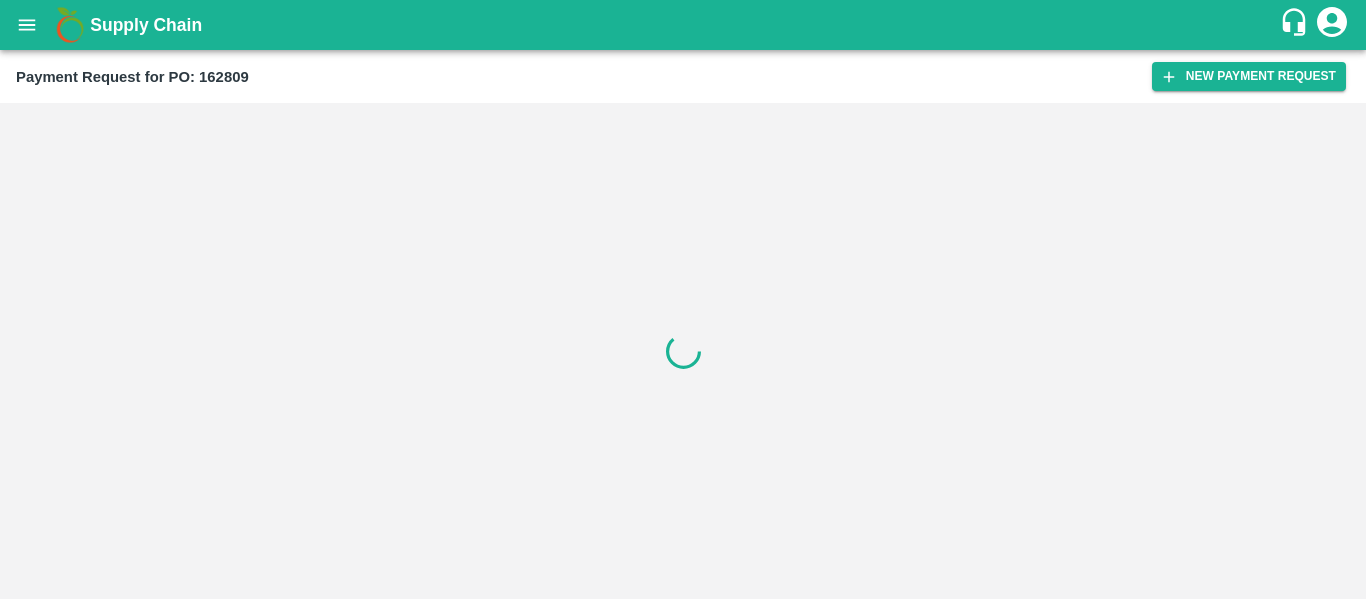scroll, scrollTop: 0, scrollLeft: 0, axis: both 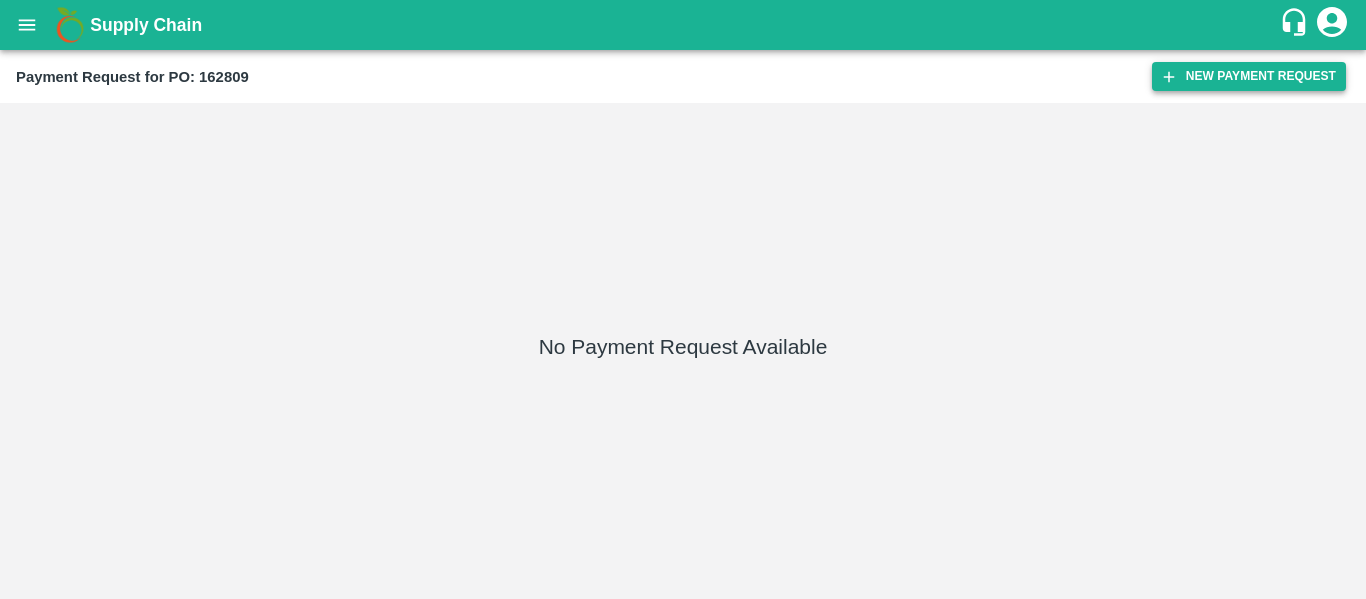 click 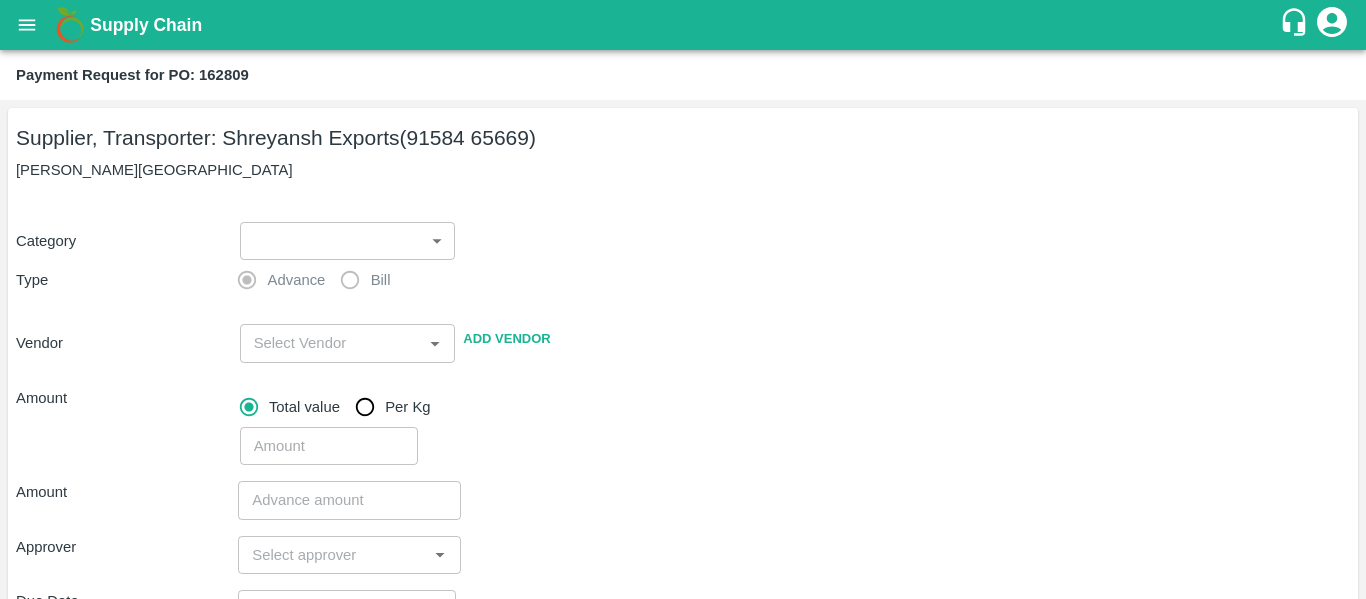 click on "Supply Chain Payment Request for PO: 162809 Supplier, Transporter:    [PERSON_NAME] Exports  (91584 65669) Nashik, [GEOGRAPHIC_DATA] Category ​ ​ Type Advance Bill Vendor ​ Add Vendor Amount Total value Per Kg ​ Amount ​ Approver ​ Due Date ​  Priority  Low  High Comment x ​ Attach bill Cancel Save Tembhurni PH Nashik CC Shahada Banana Export PH Savda Banana Export PH Nashik Banana CS Nikhil Subhash Mangvade Logout" at bounding box center [683, 299] 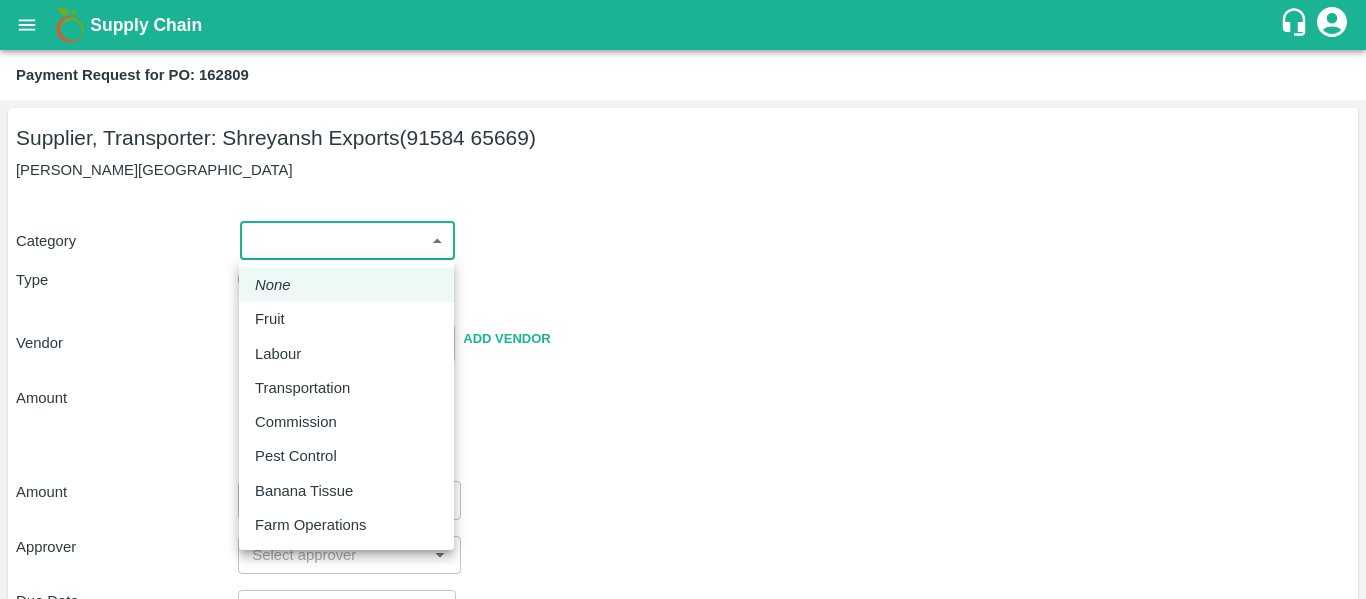 click on "Fruit" at bounding box center (275, 319) 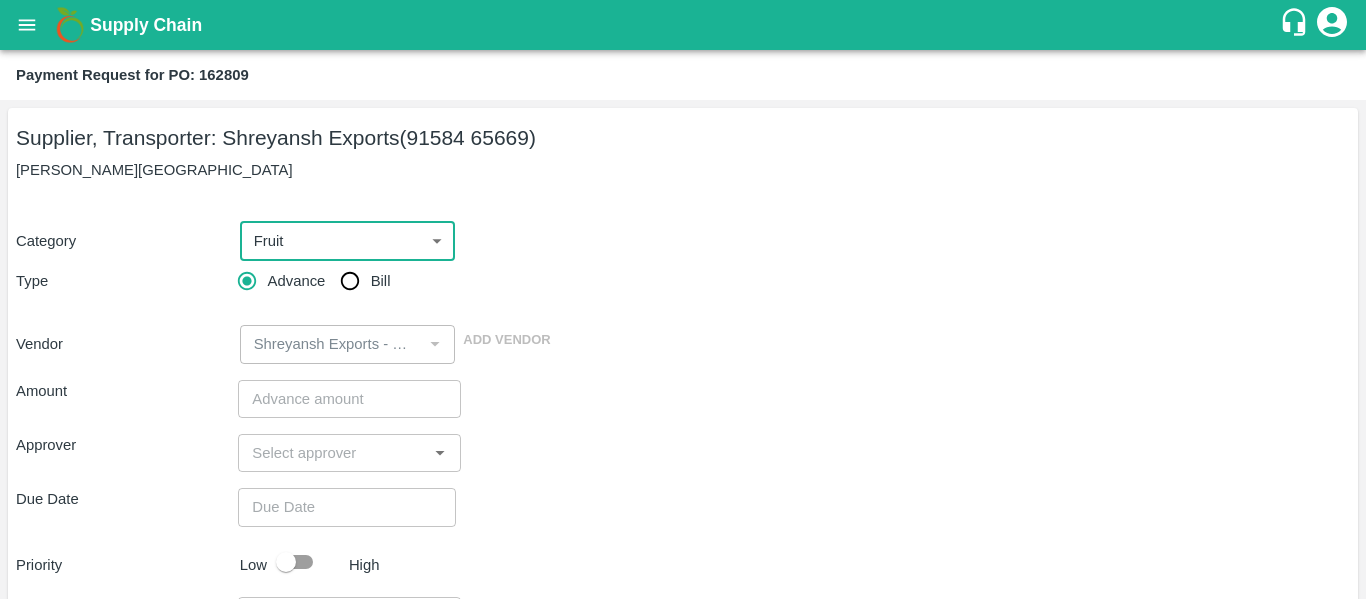 click on "Bill" at bounding box center (350, 281) 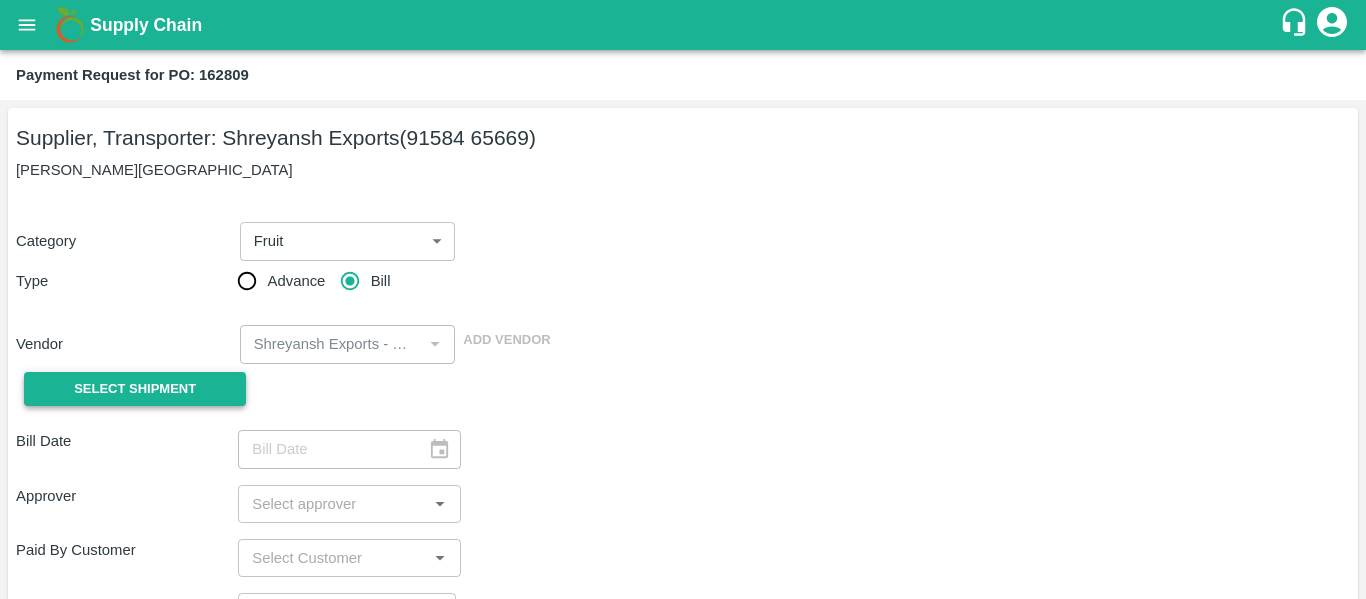 click on "Select Shipment" at bounding box center (135, 389) 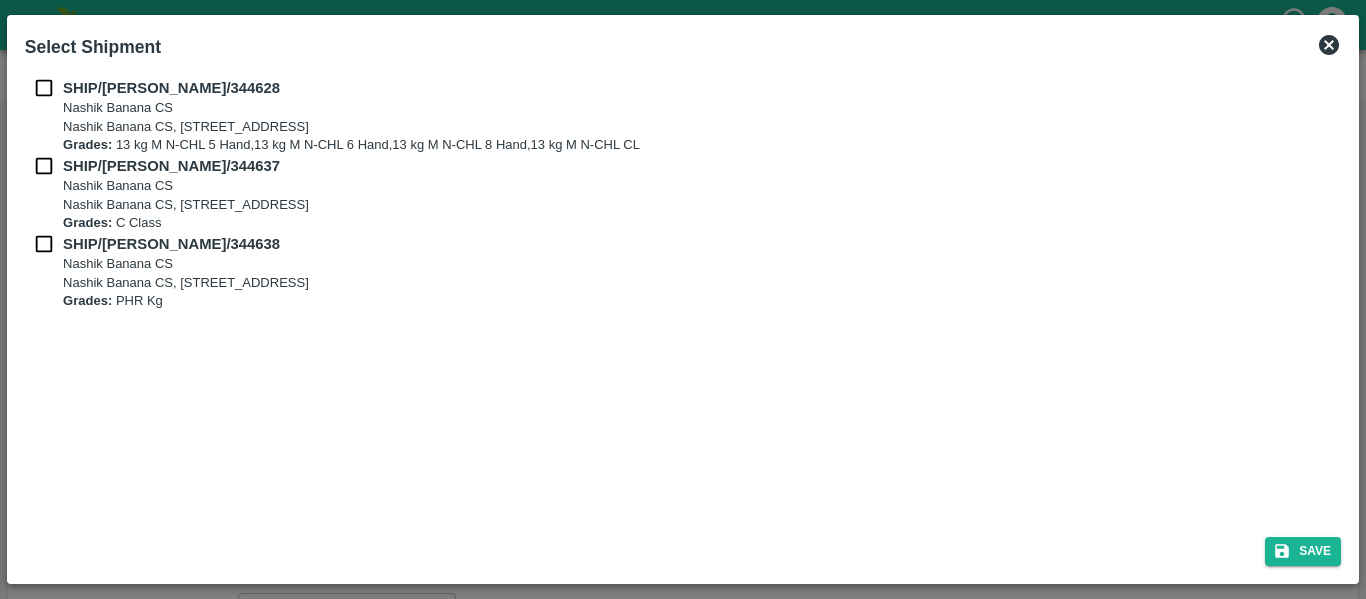 click at bounding box center [44, 88] 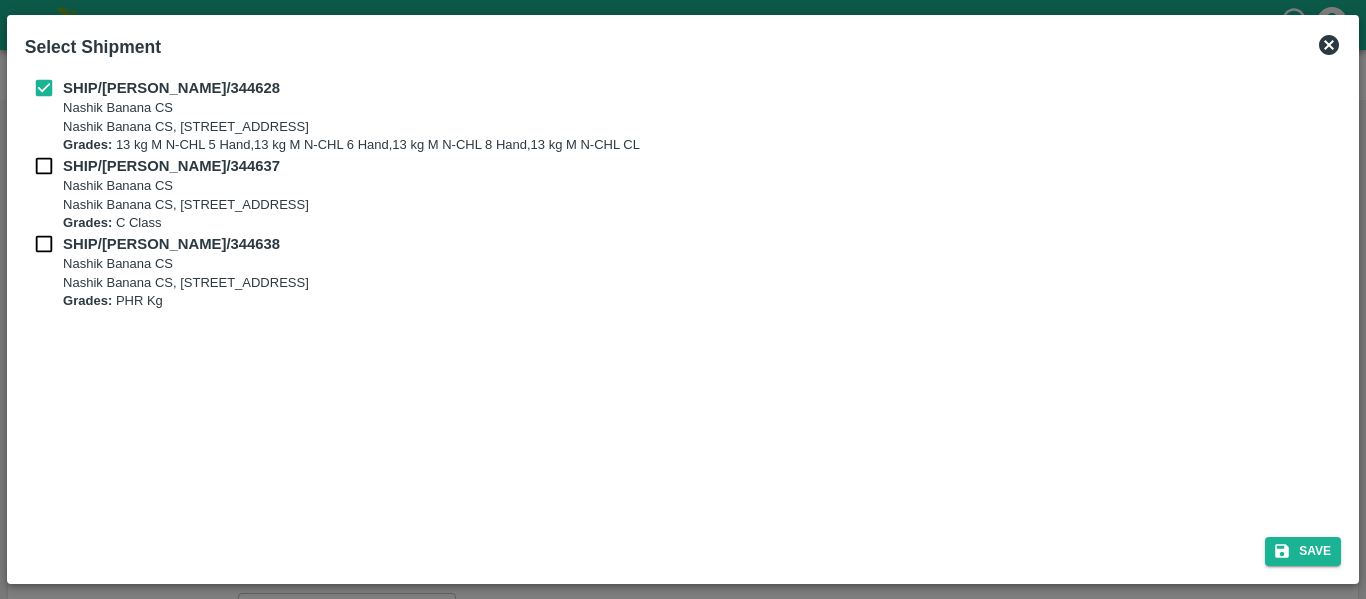 click at bounding box center (44, 166) 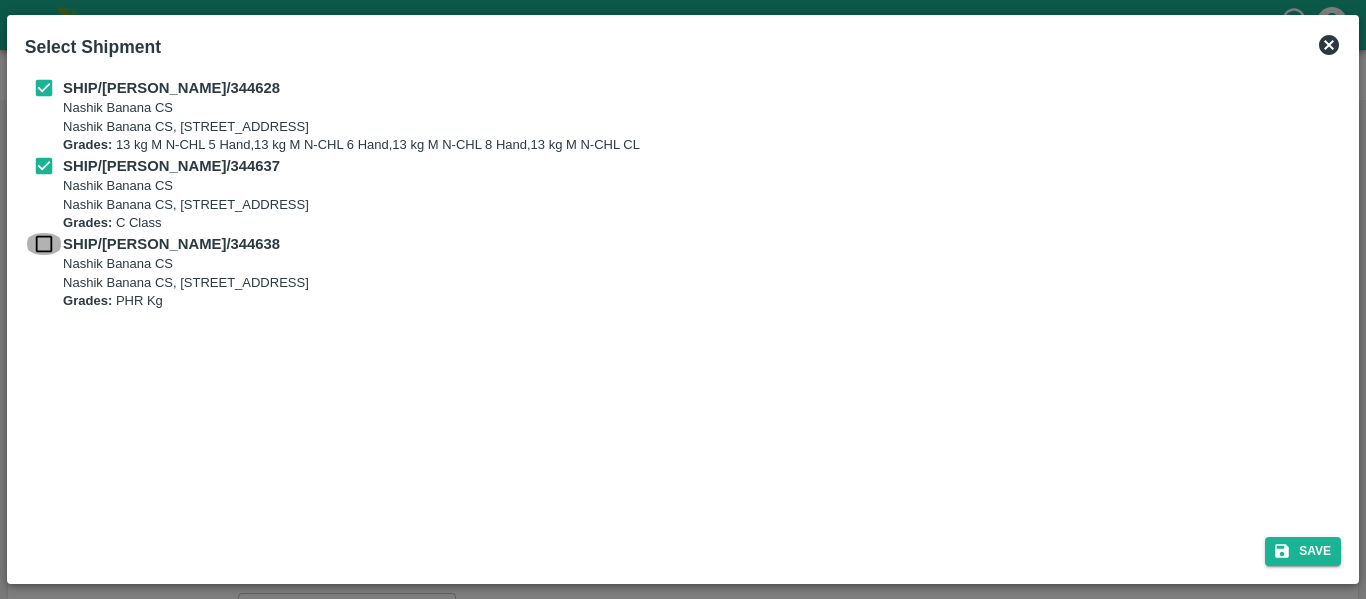 click at bounding box center (44, 244) 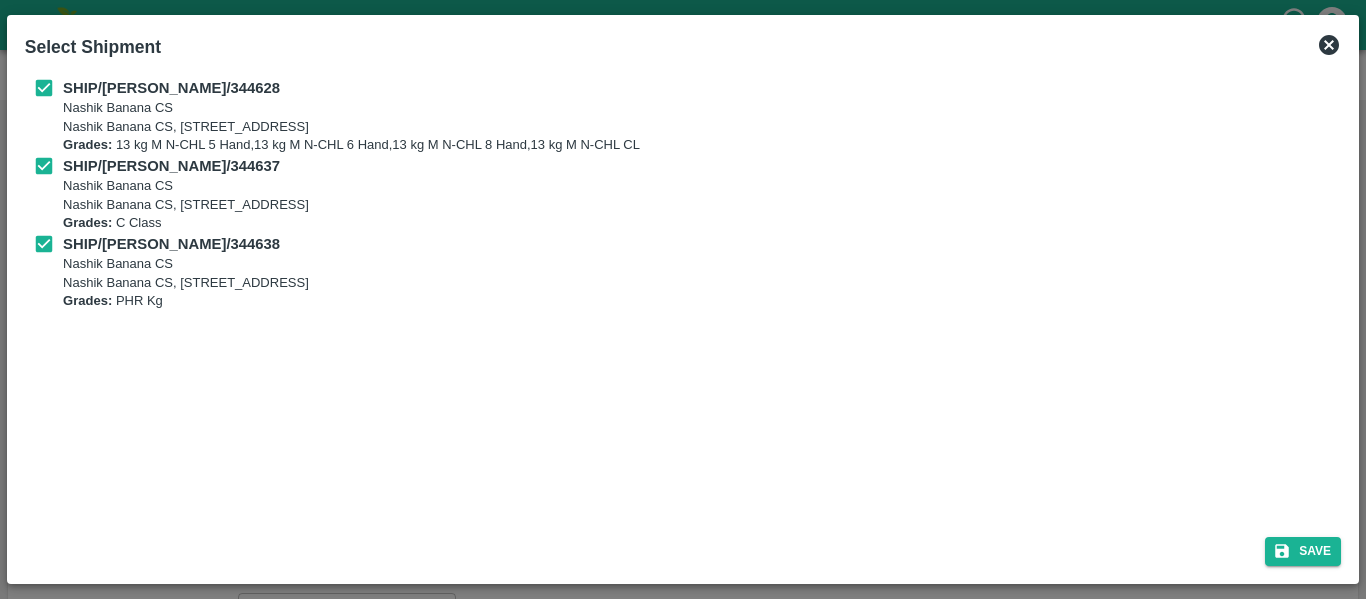 click on "Save" at bounding box center (683, 547) 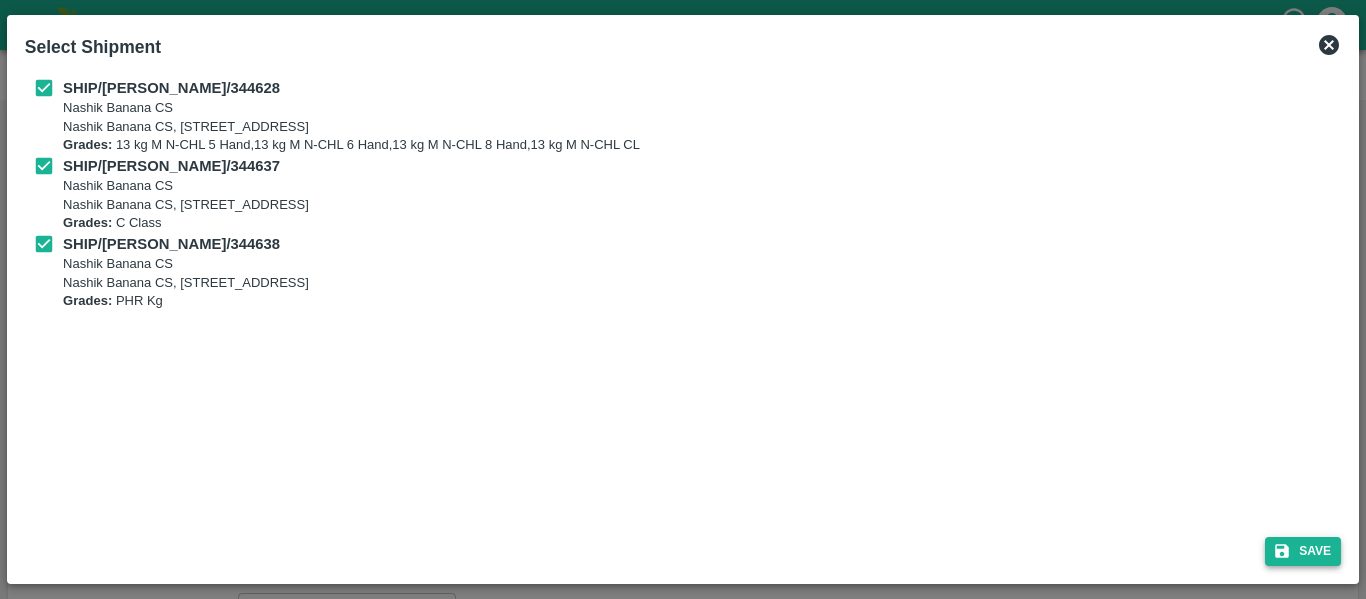 click on "Save" at bounding box center [1303, 551] 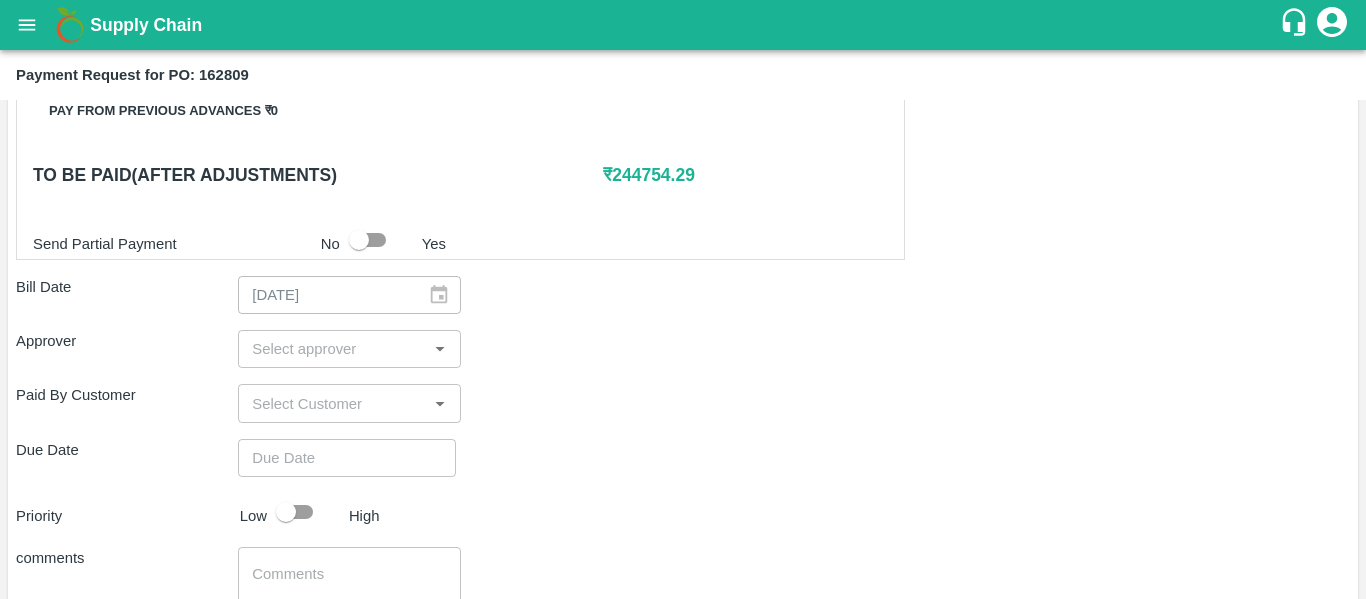scroll, scrollTop: 923, scrollLeft: 0, axis: vertical 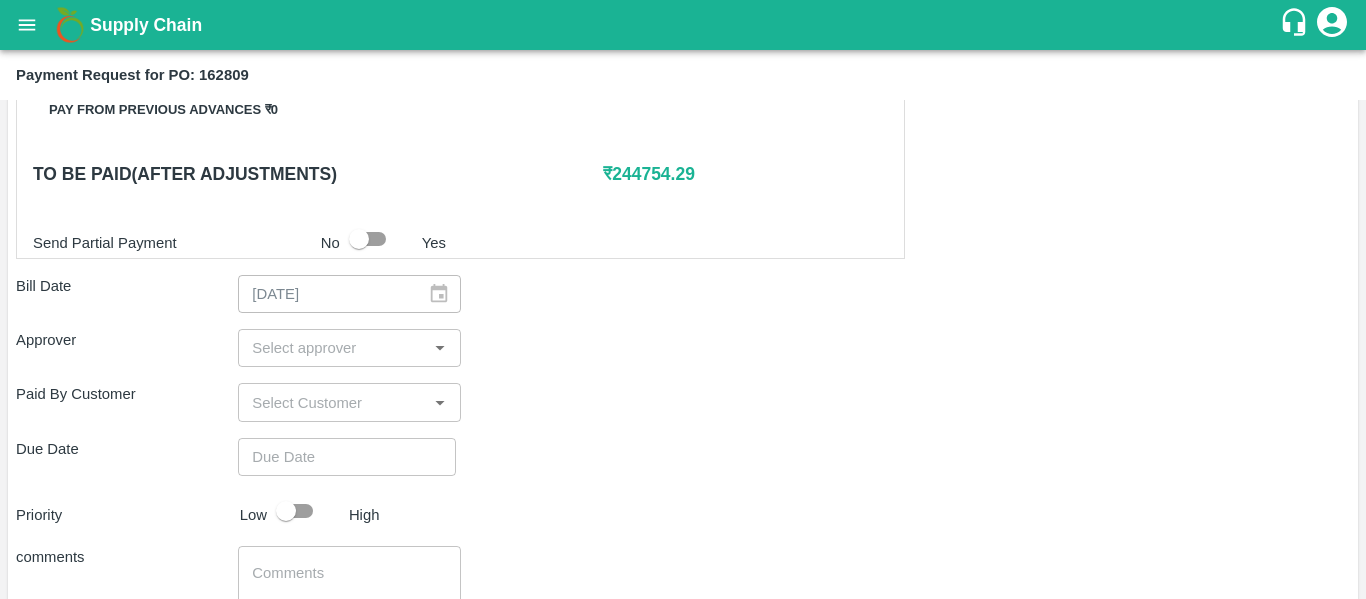 click on "​" at bounding box center [349, 348] 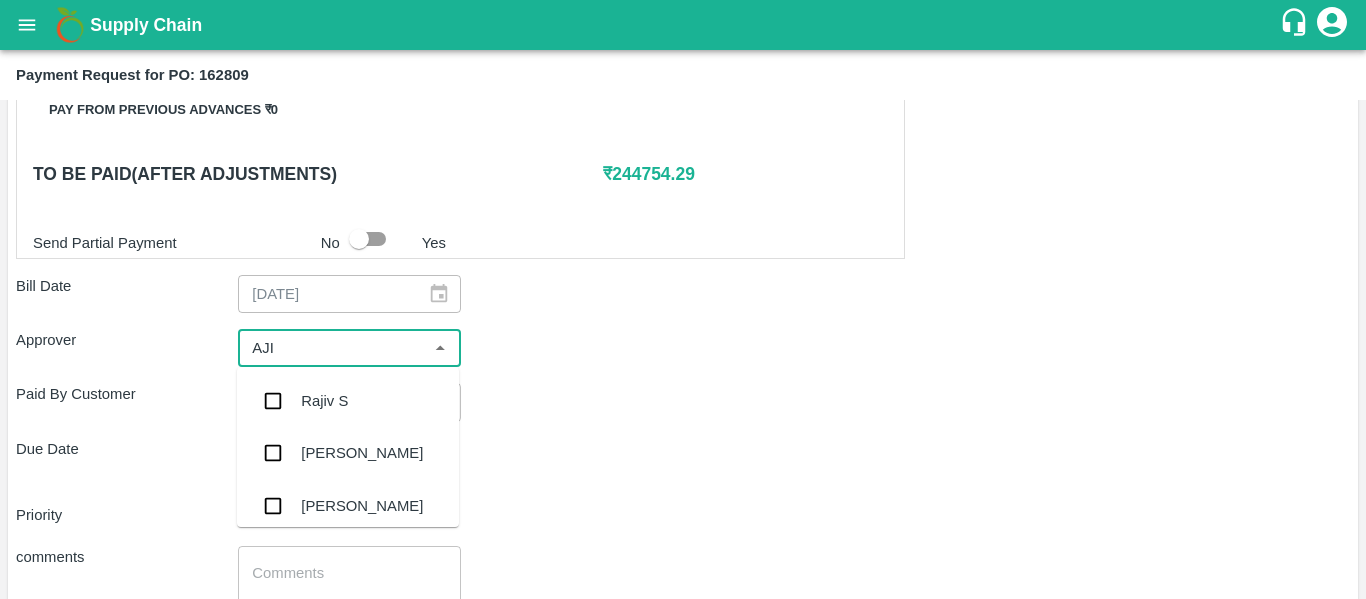 type on "AJIT" 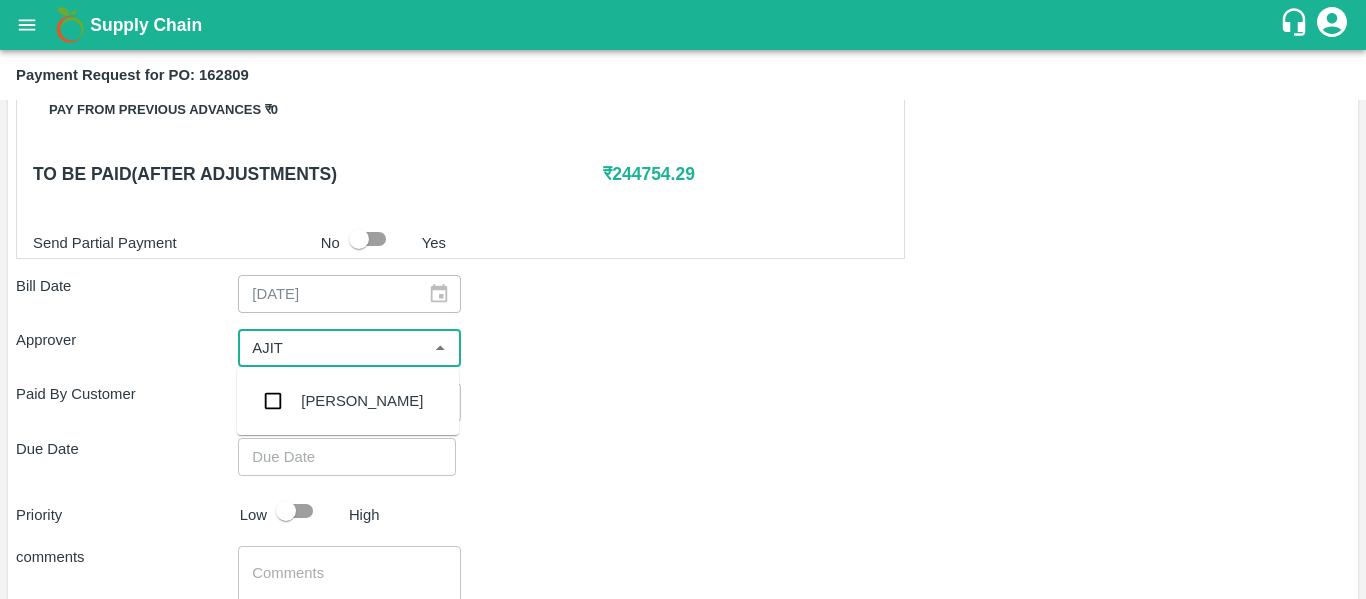 click on "[PERSON_NAME]" at bounding box center [362, 401] 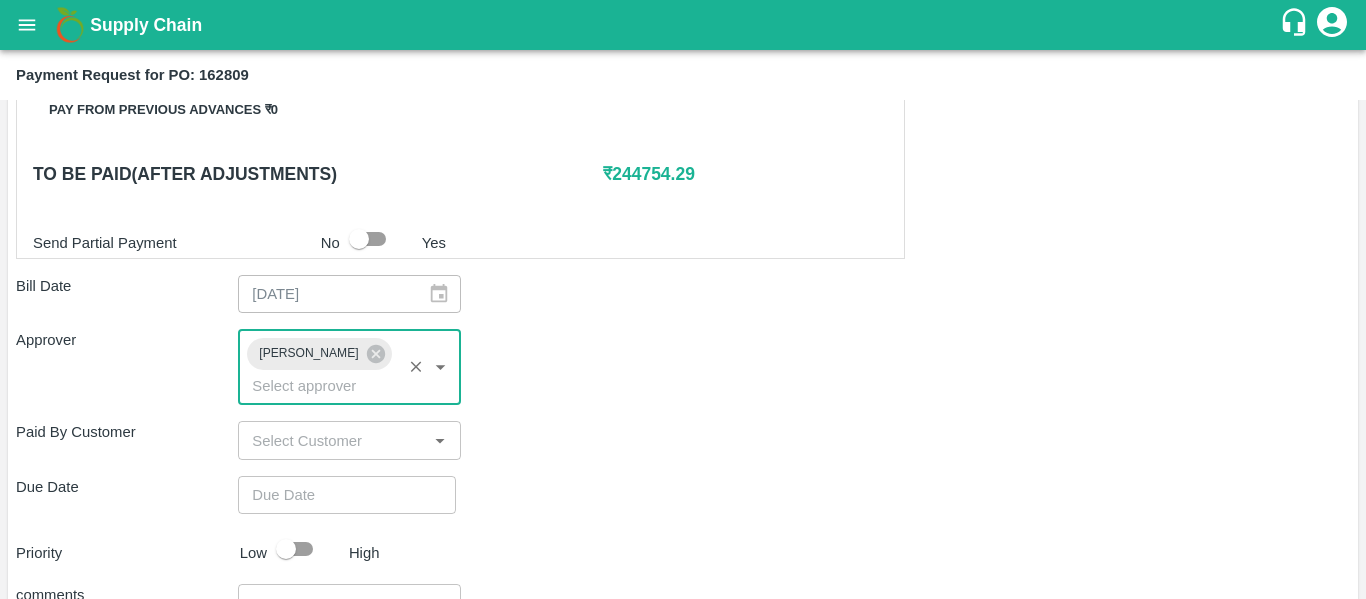 type on "DD/MM/YYYY hh:mm aa" 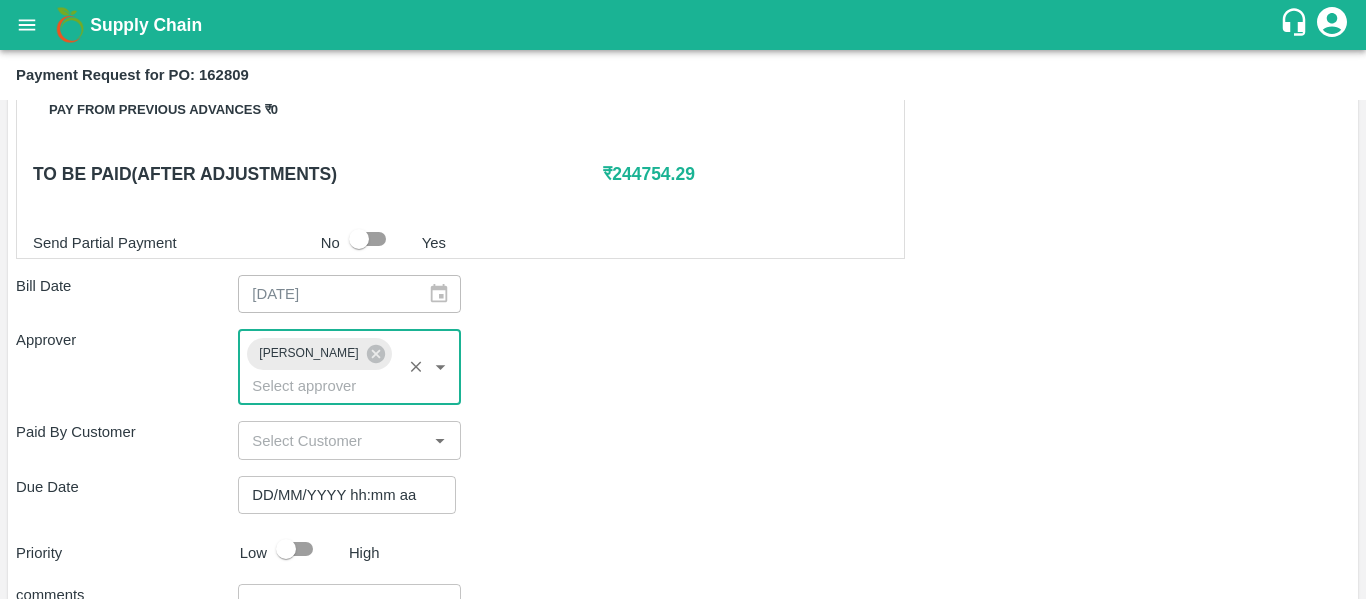 click on "DD/MM/YYYY hh:mm aa" at bounding box center (340, 495) 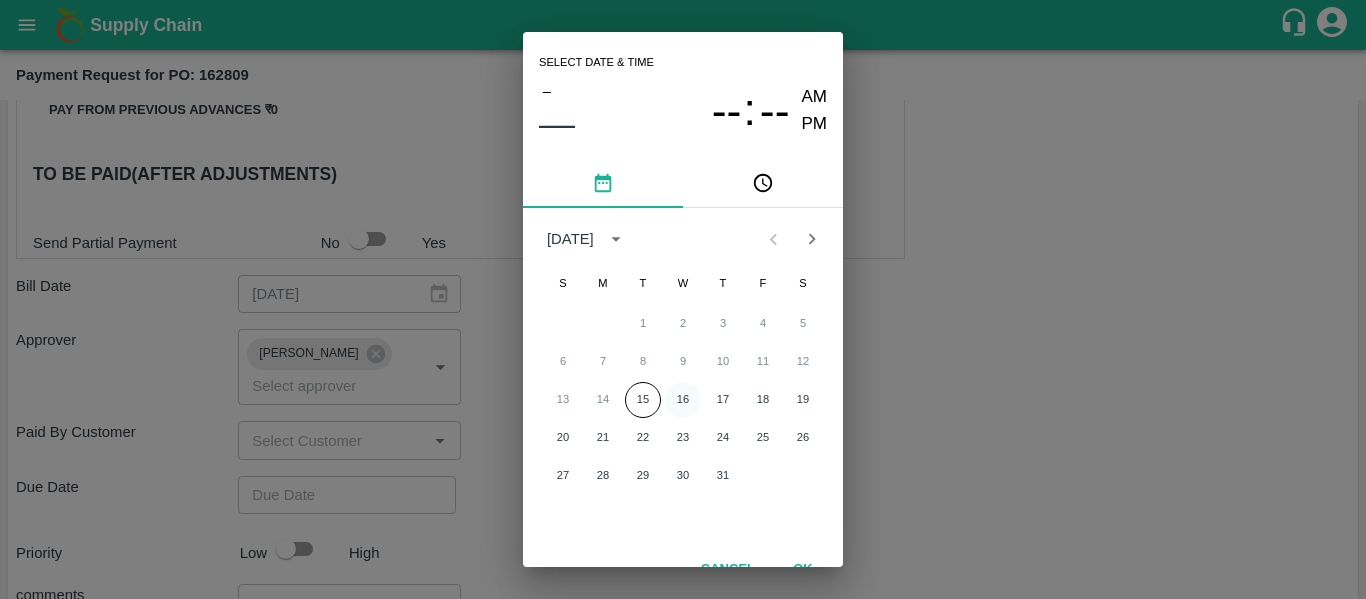 click on "16" at bounding box center (683, 400) 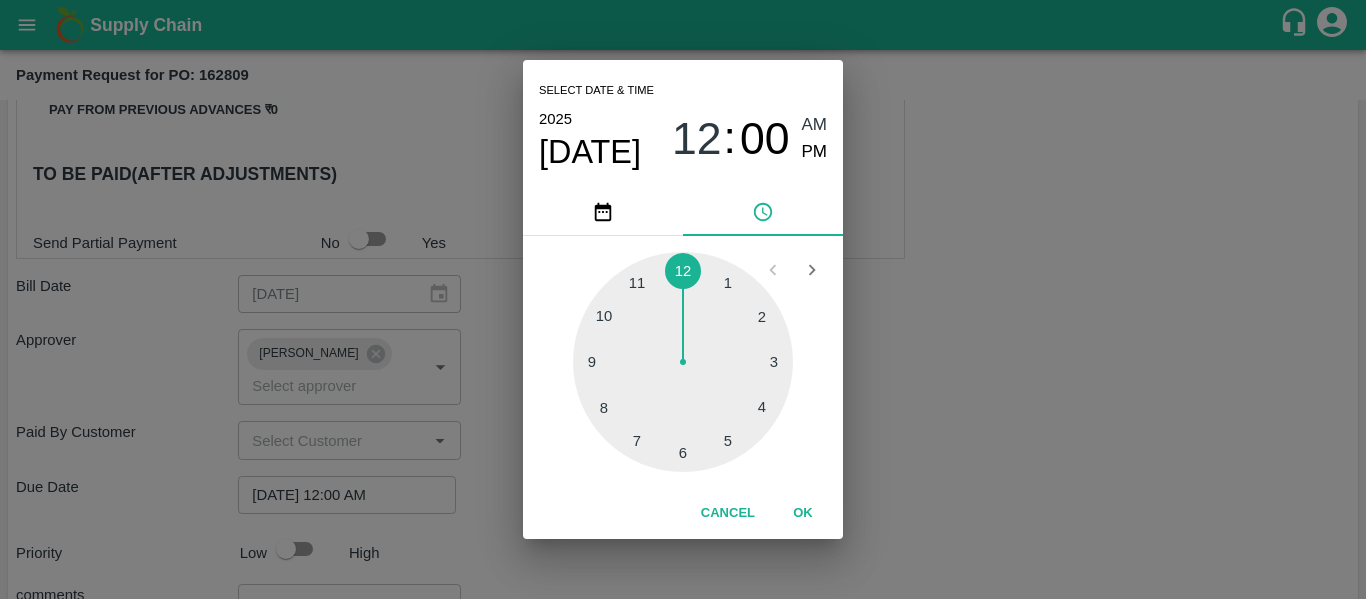 click on "Select date & time 2025 Jul 16 12 : 00 AM PM 1 2 3 4 5 6 7 8 9 10 11 12 Cancel OK" at bounding box center (683, 299) 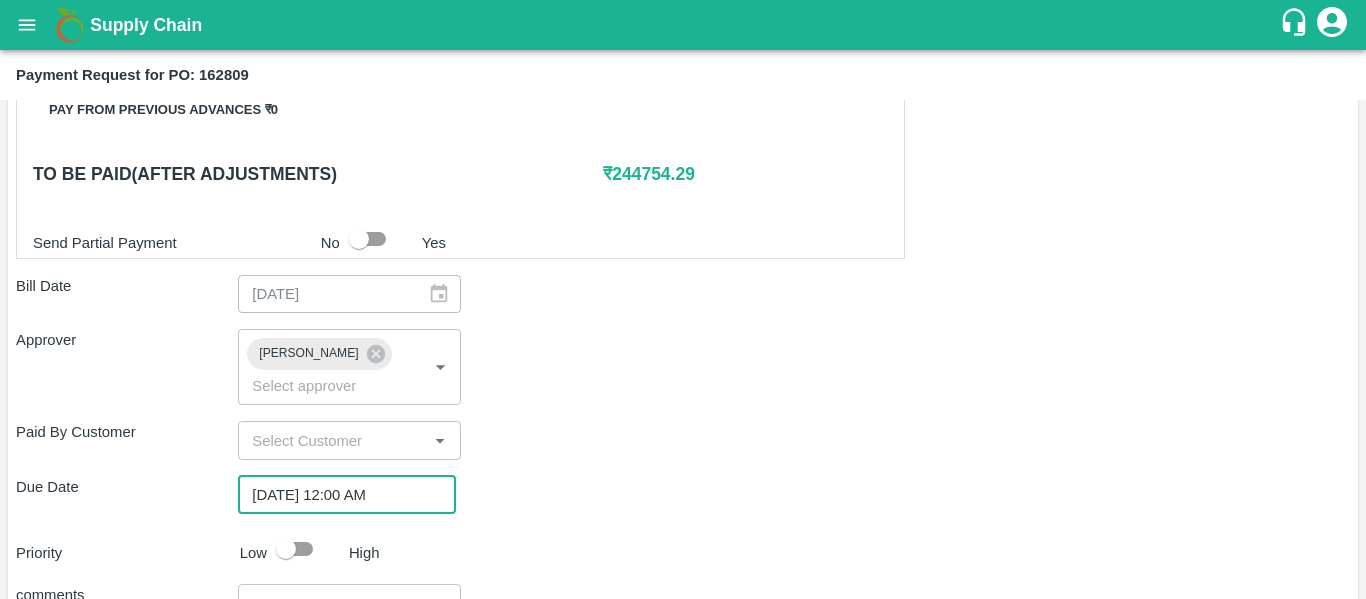 click at bounding box center [286, 549] 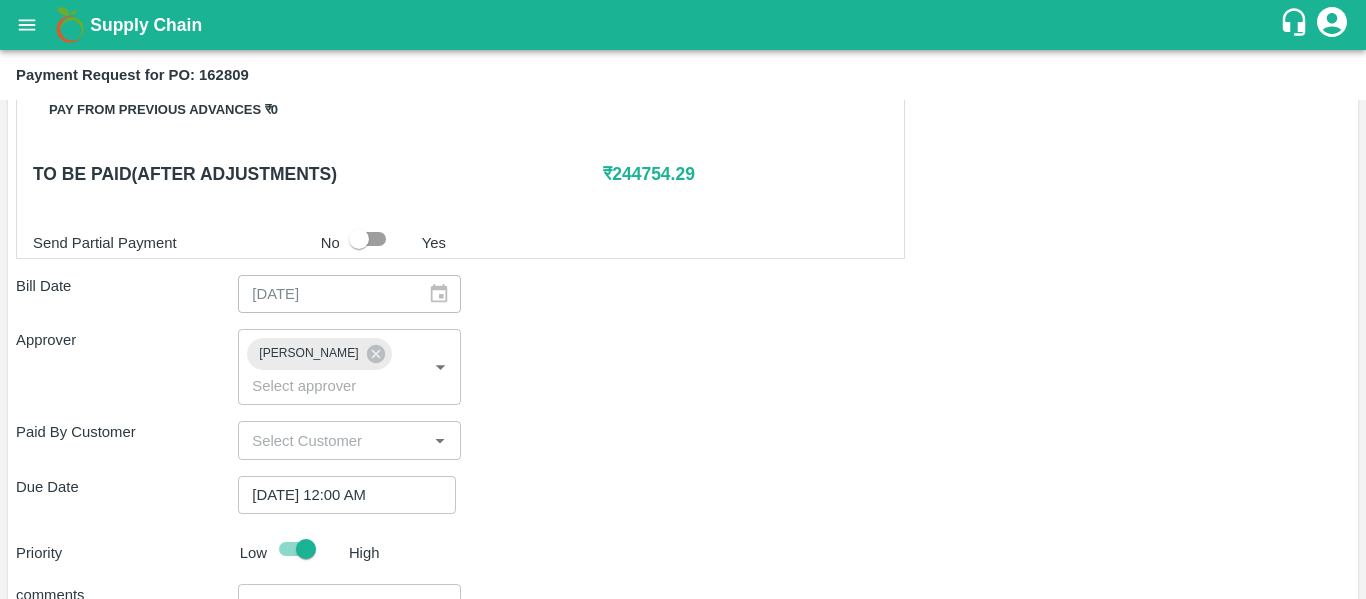 click on "x ​" at bounding box center [349, 621] 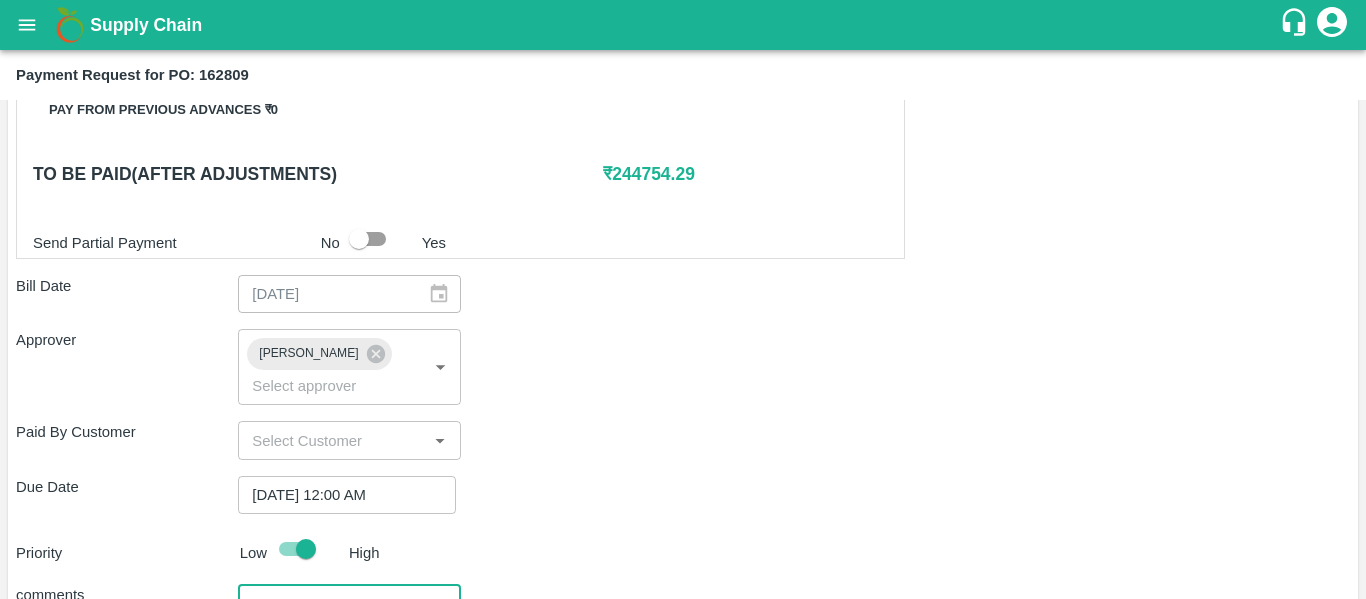 type on "Fruit Bill" 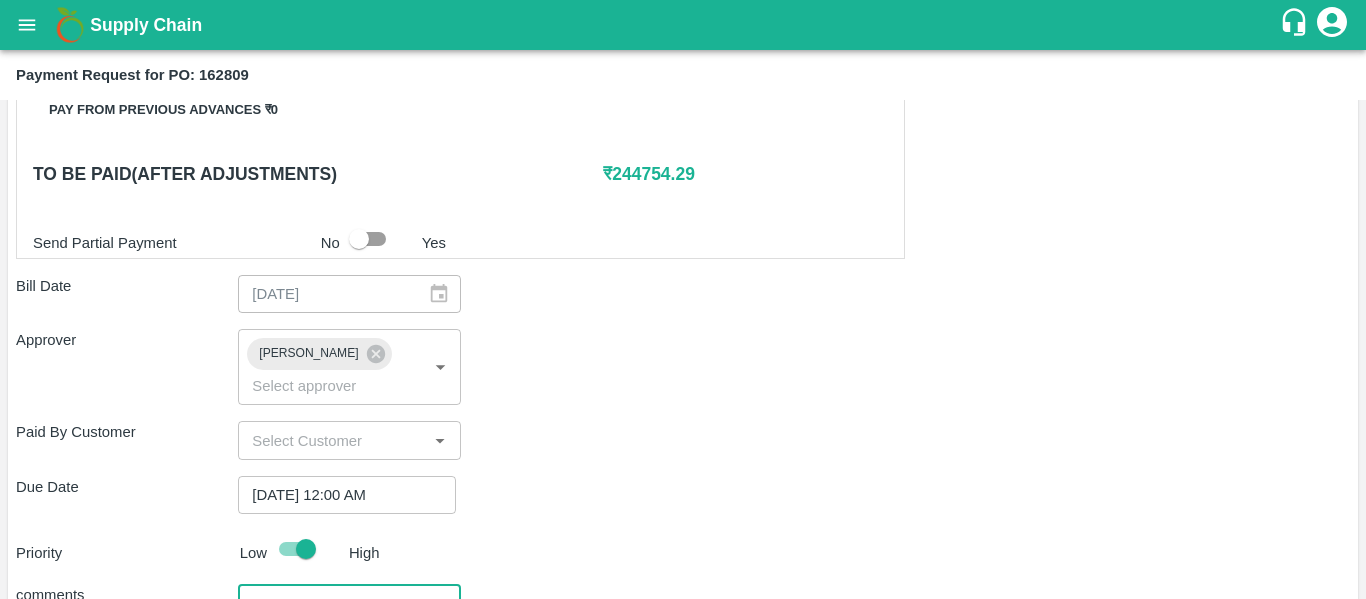 scroll, scrollTop: 1082, scrollLeft: 0, axis: vertical 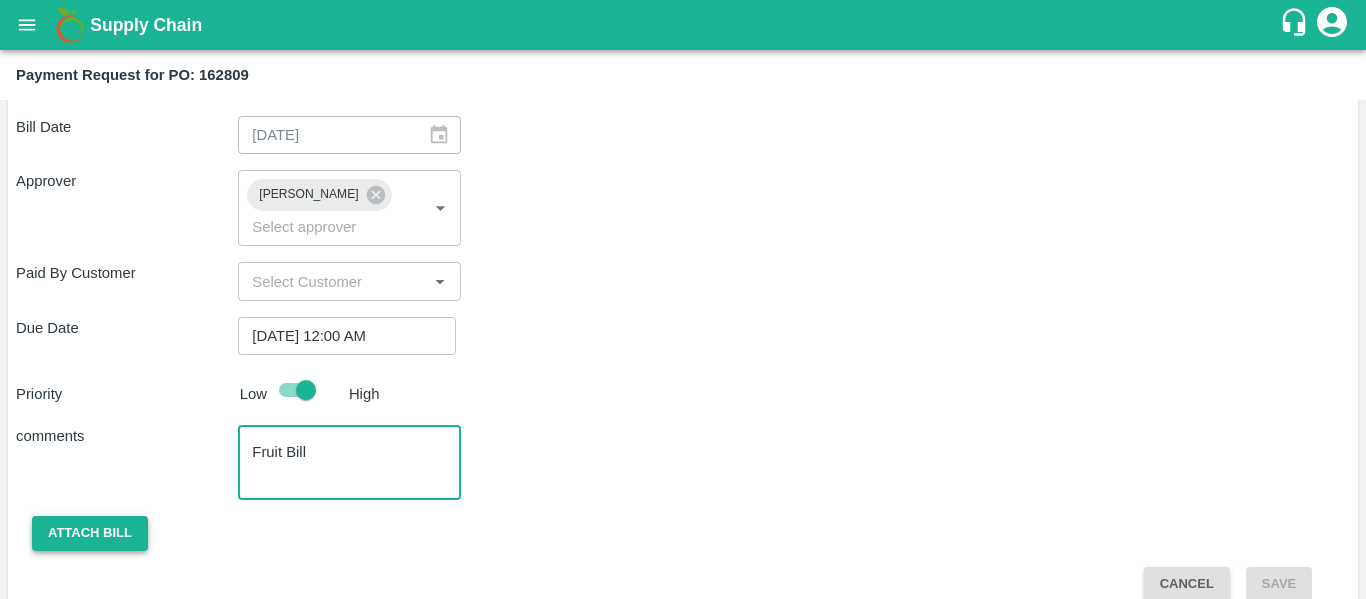 click on "Attach bill" at bounding box center (90, 533) 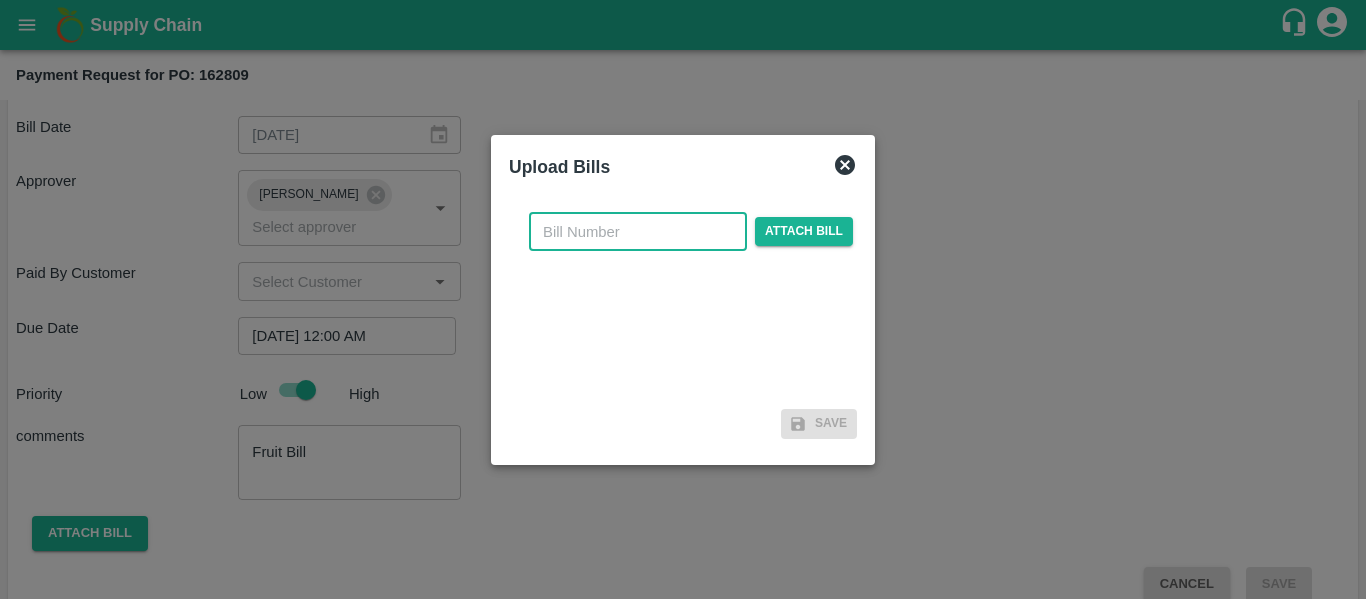 click at bounding box center (638, 232) 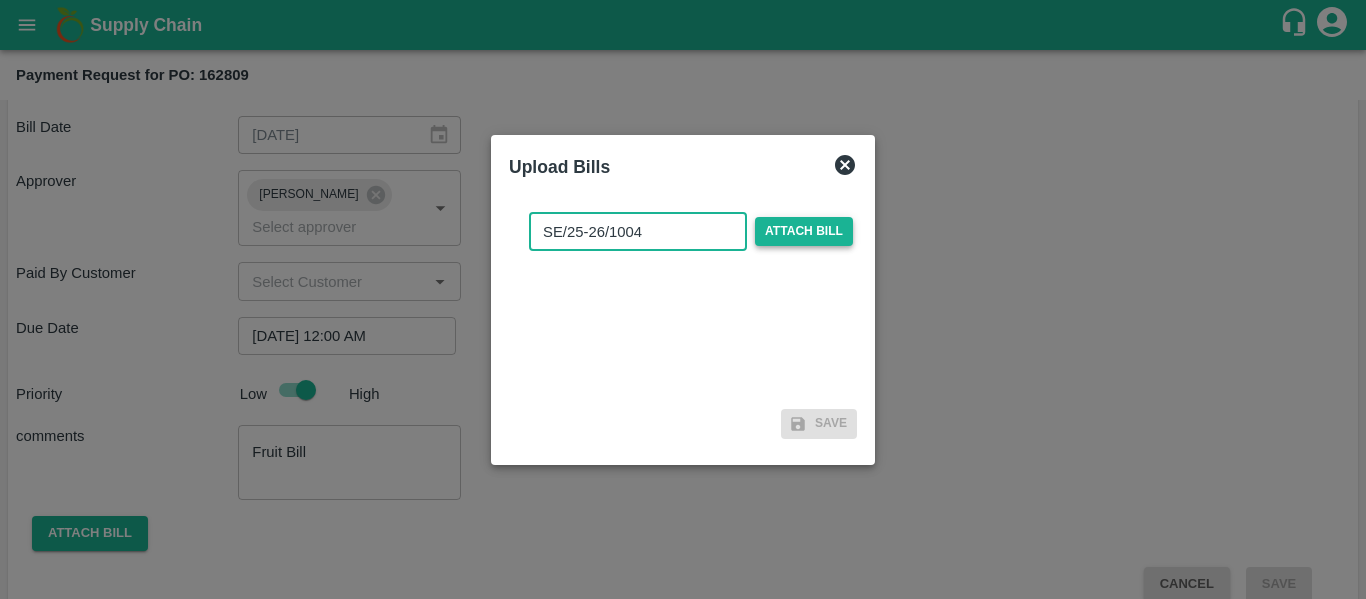 type on "SE/25-26/1004" 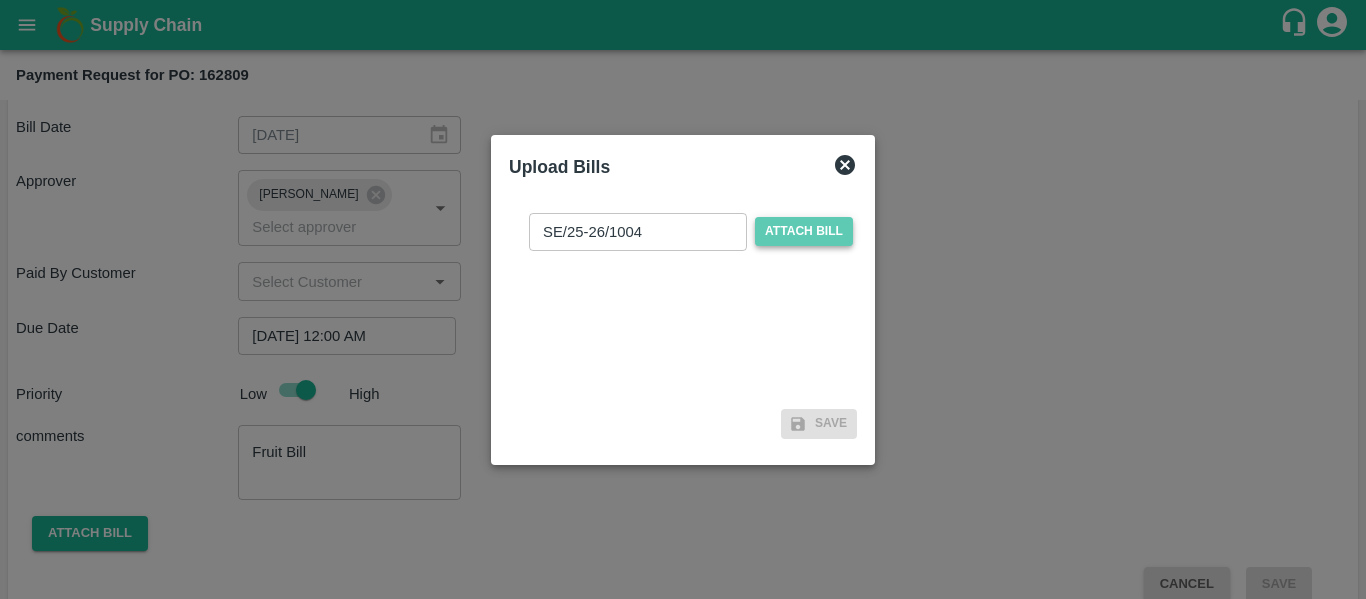 click on "Attach bill" at bounding box center (804, 231) 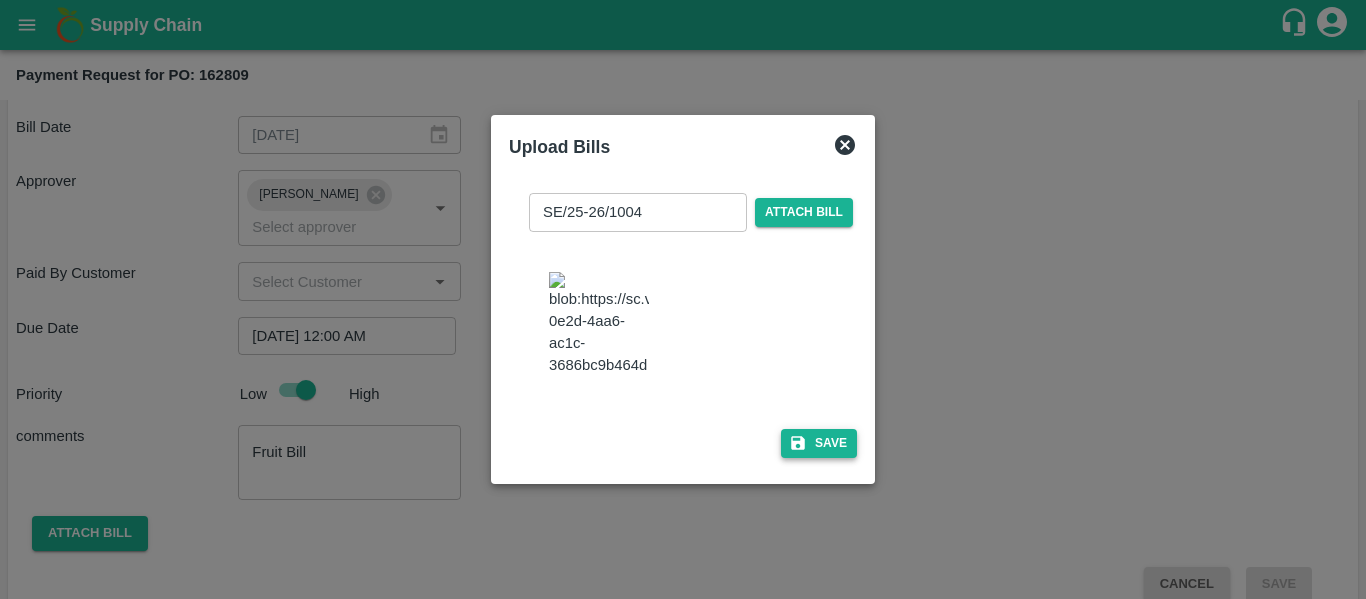 click on "Save" at bounding box center [819, 443] 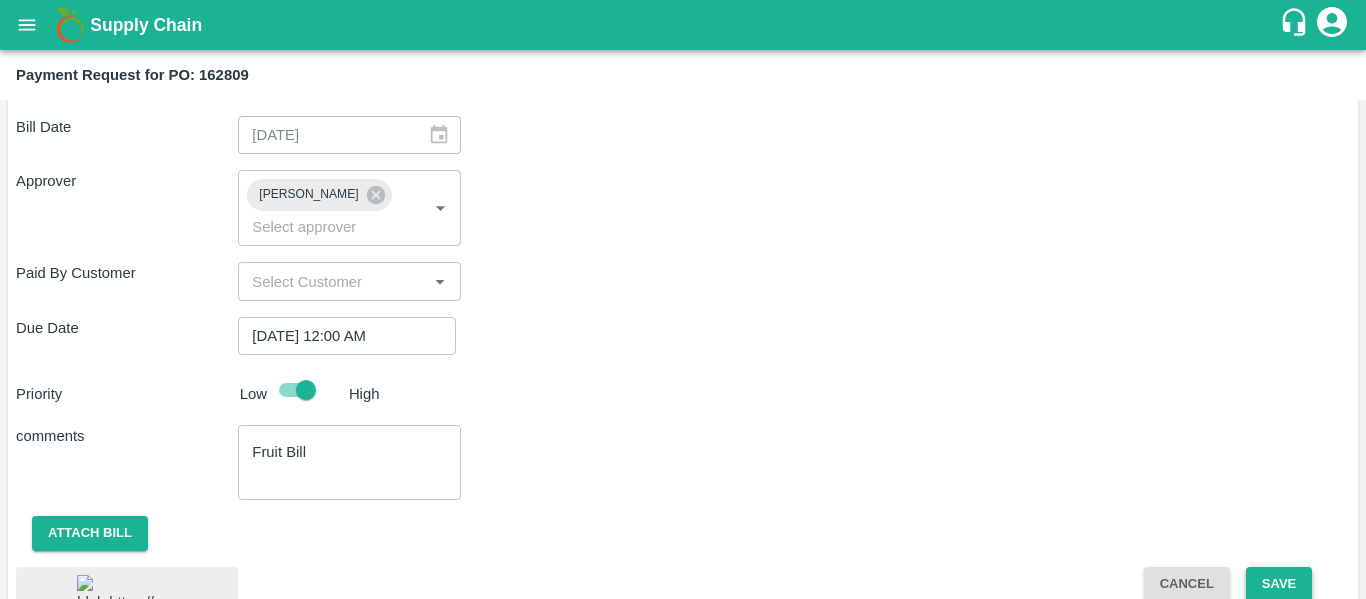 click on "Save" at bounding box center [1279, 584] 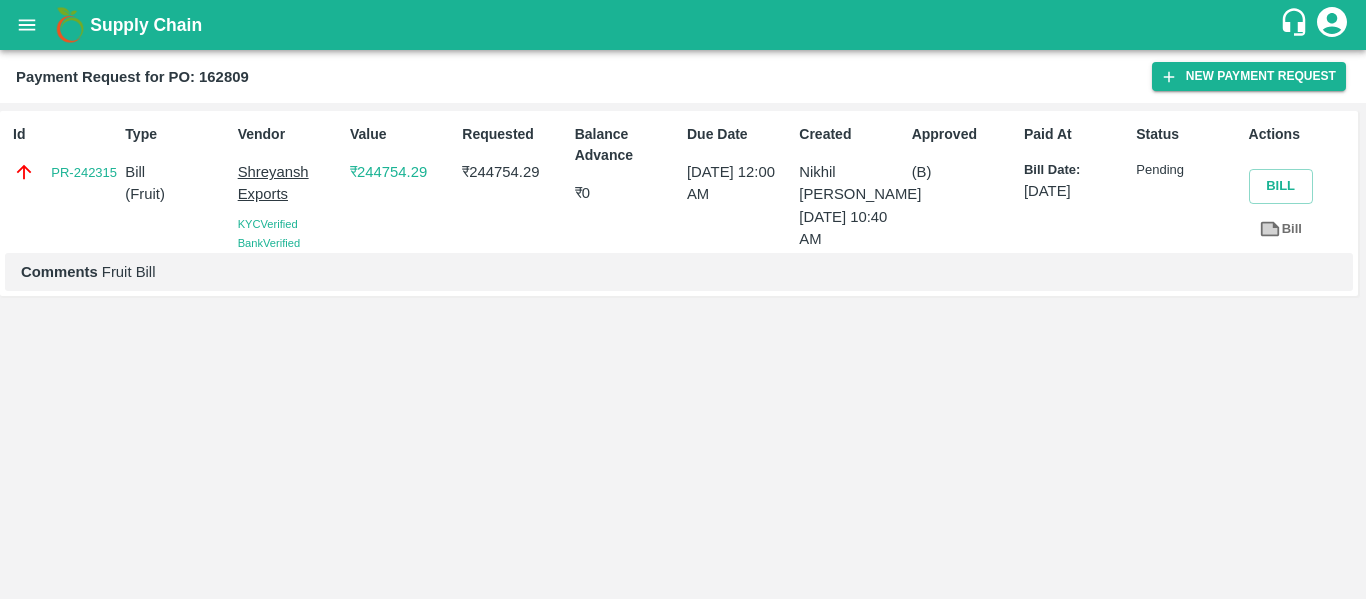 click at bounding box center [27, 25] 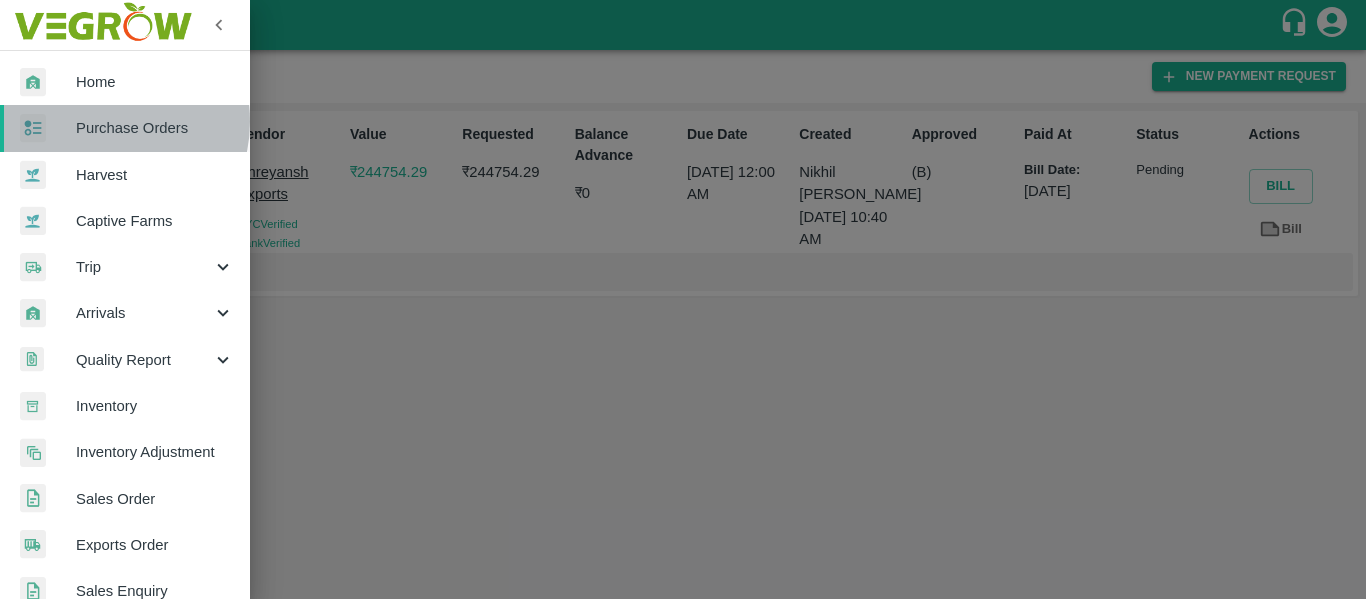 click on "Purchase Orders" at bounding box center (155, 128) 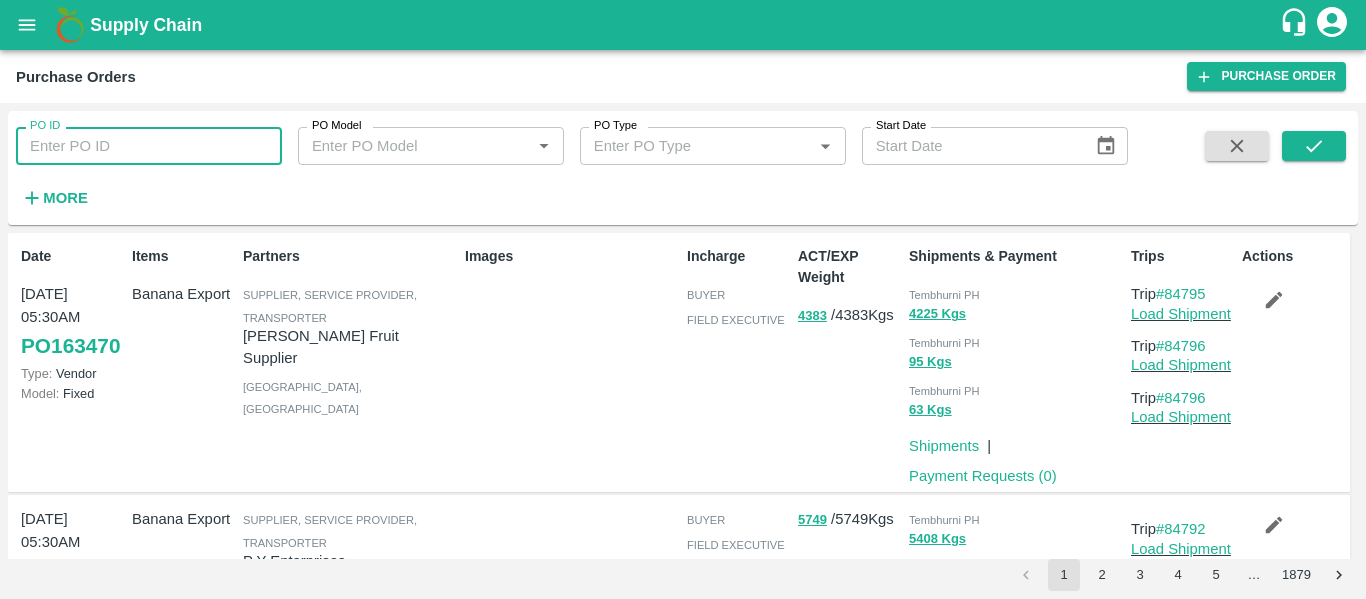 click on "PO ID" at bounding box center (149, 146) 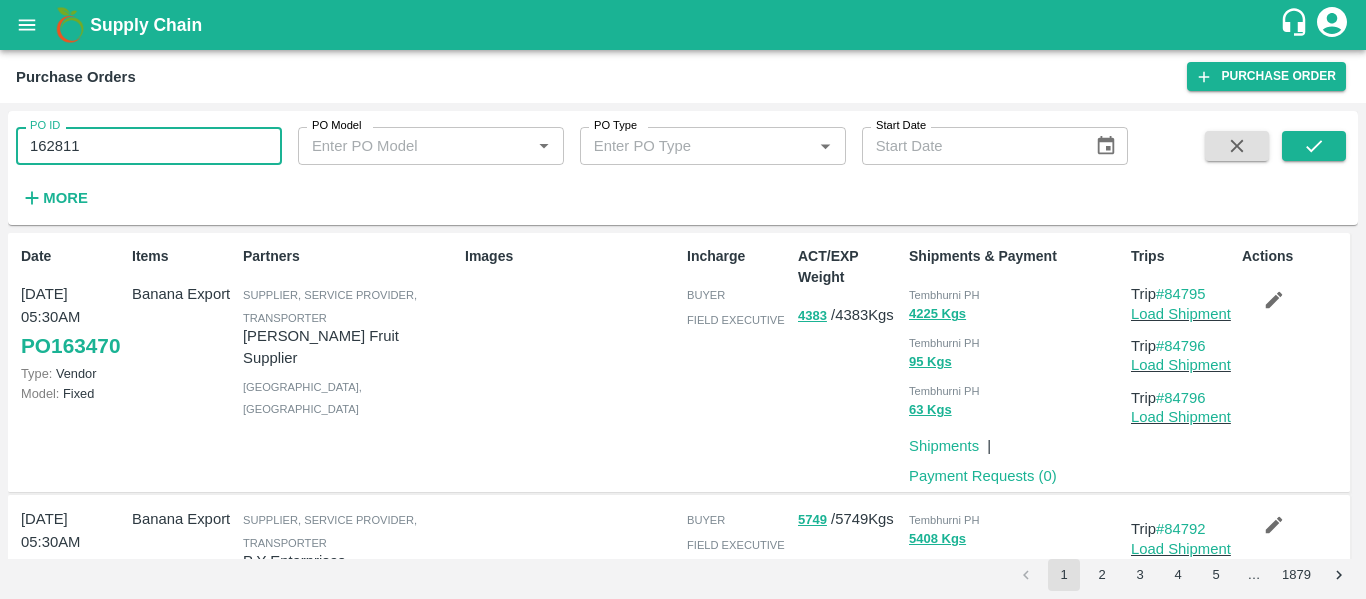 type on "162811" 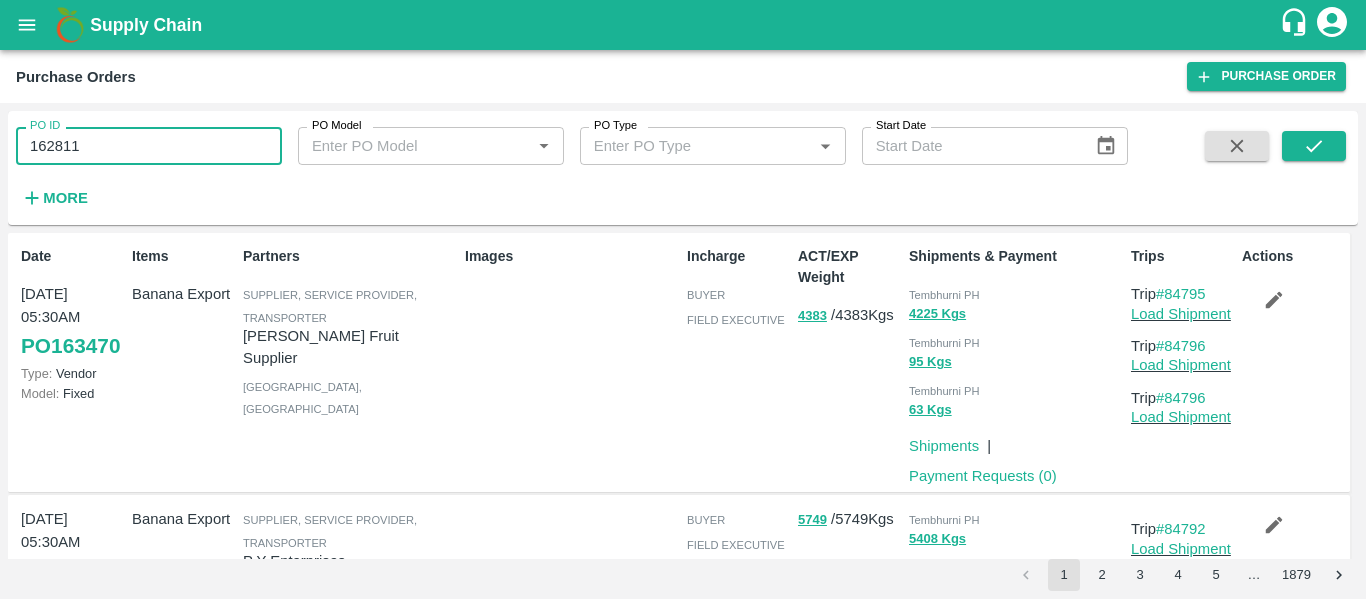 click on "PO ID 162811 PO ID PO Model PO Model   * PO Type PO Type   * Start Date Start Date More" at bounding box center [683, 168] 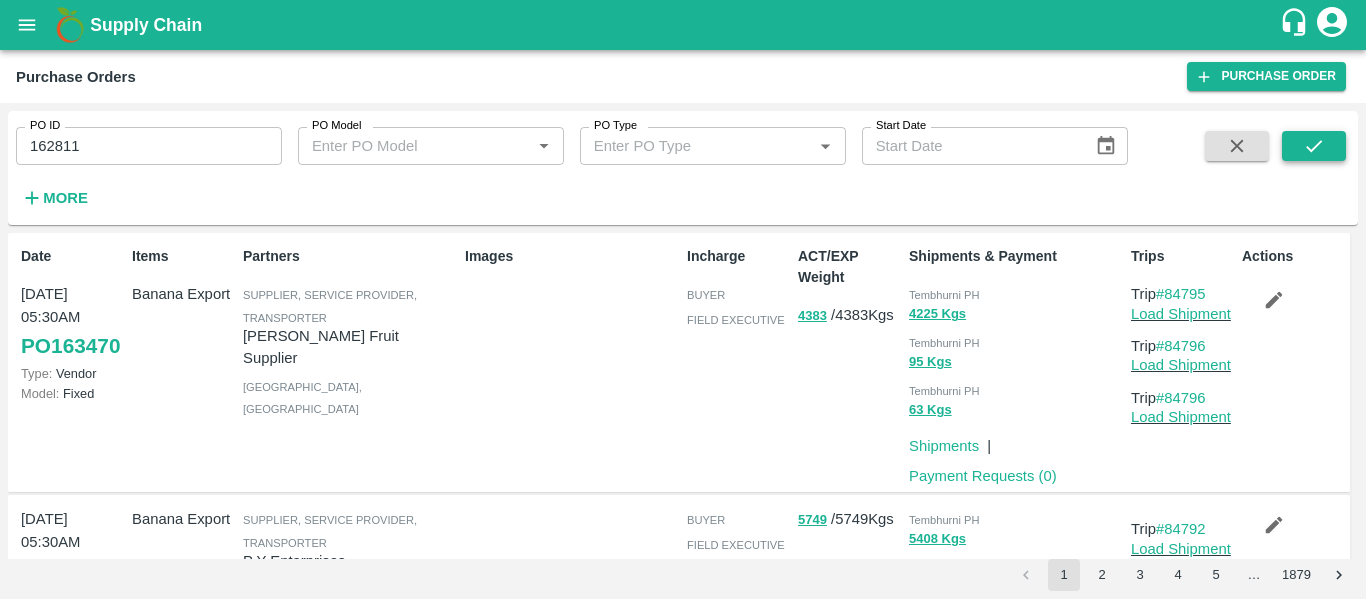 click at bounding box center (1314, 146) 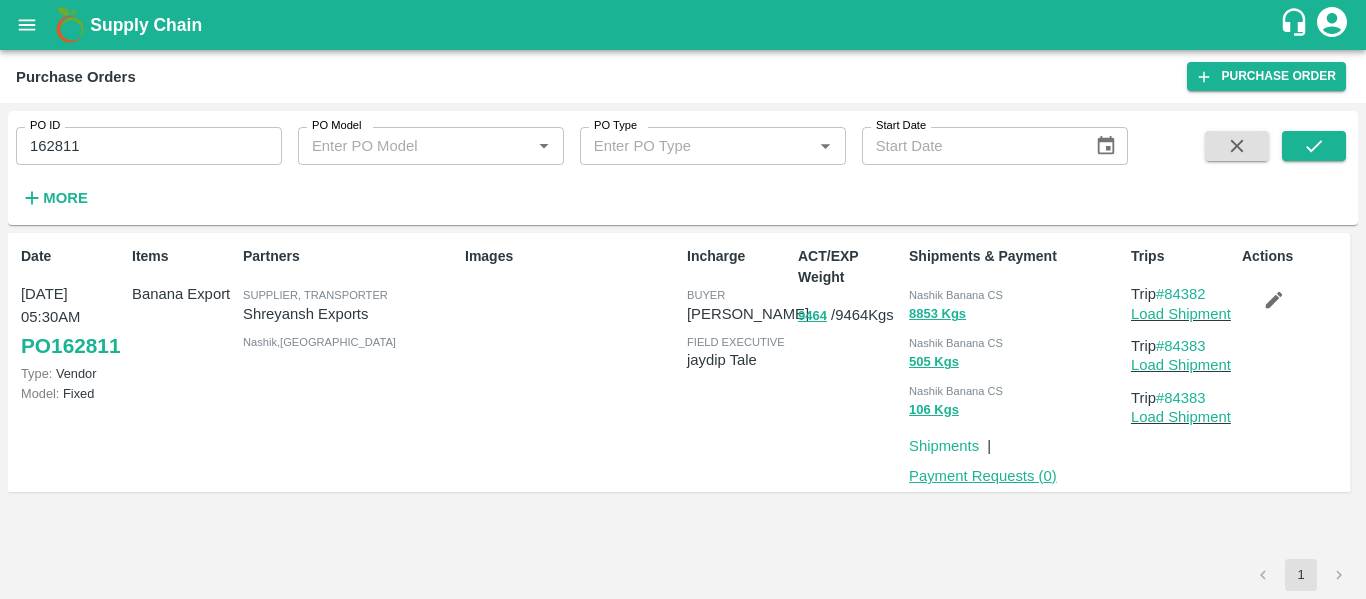 click on "Payment Requests ( 0 )" at bounding box center (983, 476) 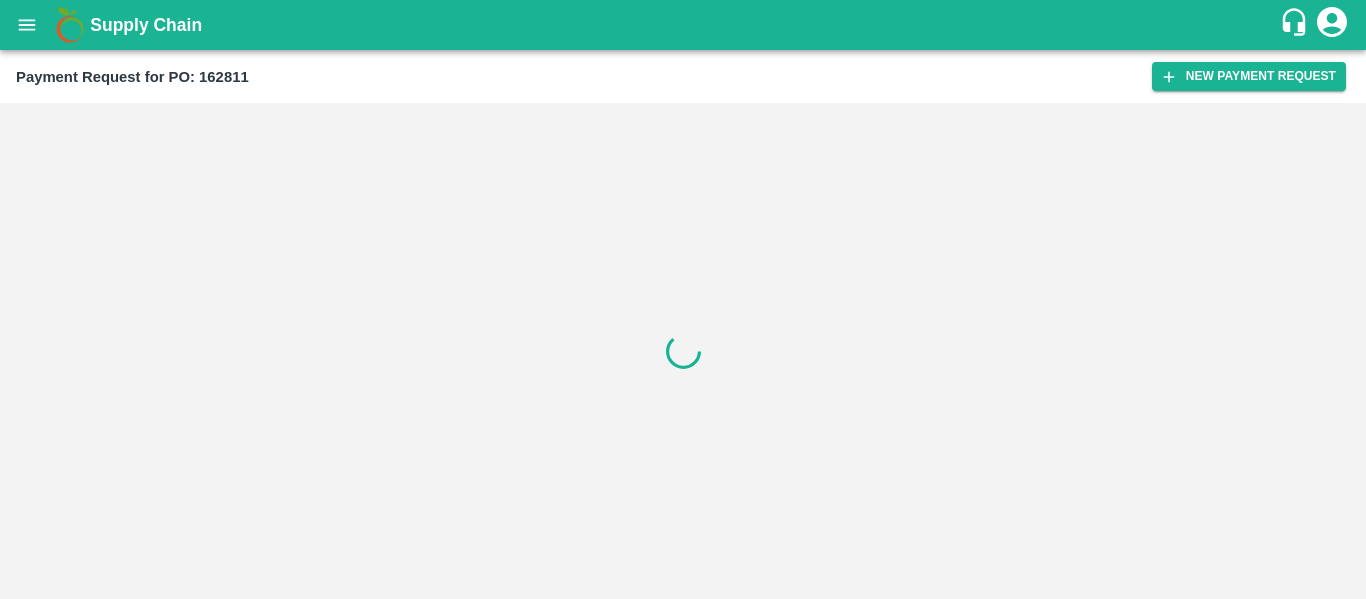 scroll, scrollTop: 0, scrollLeft: 0, axis: both 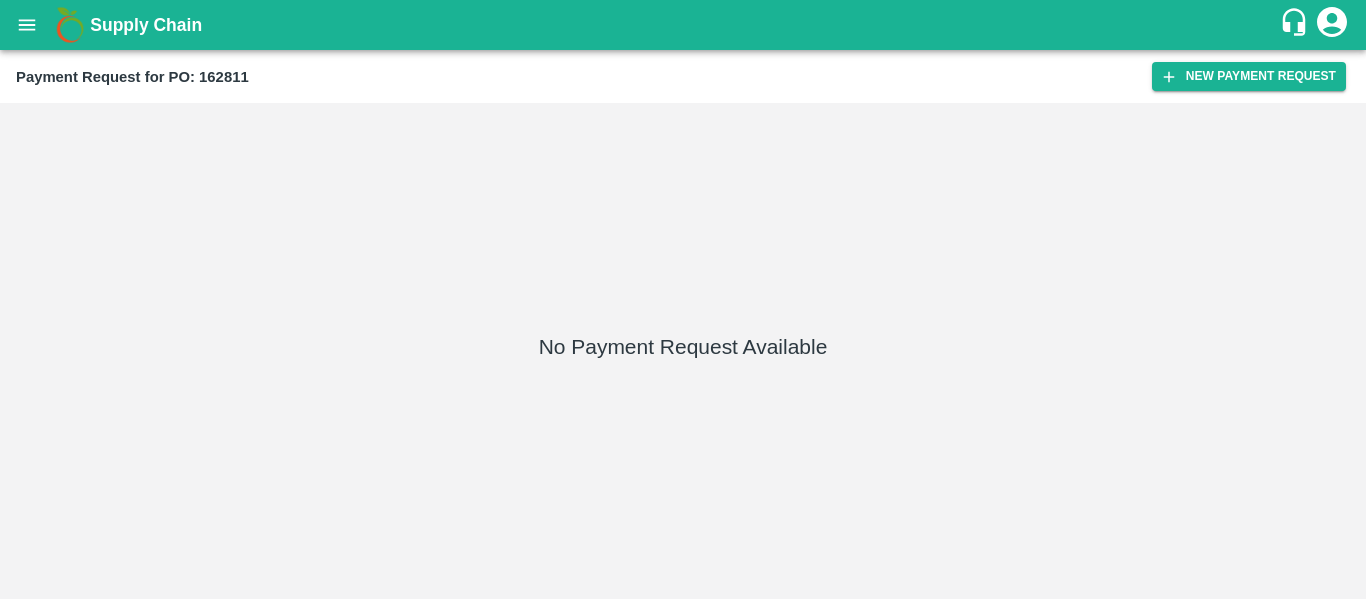 click on "Payment Request for PO: 162811 New Payment Request" at bounding box center (683, 76) 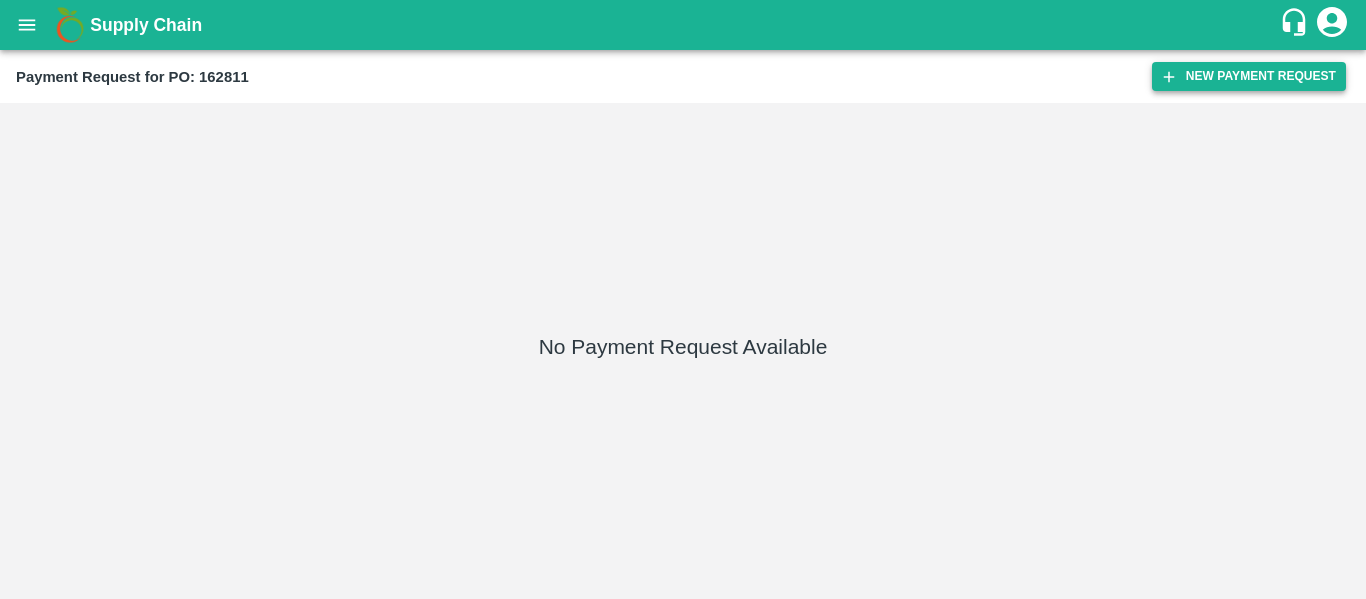 click on "New Payment Request" at bounding box center (1249, 76) 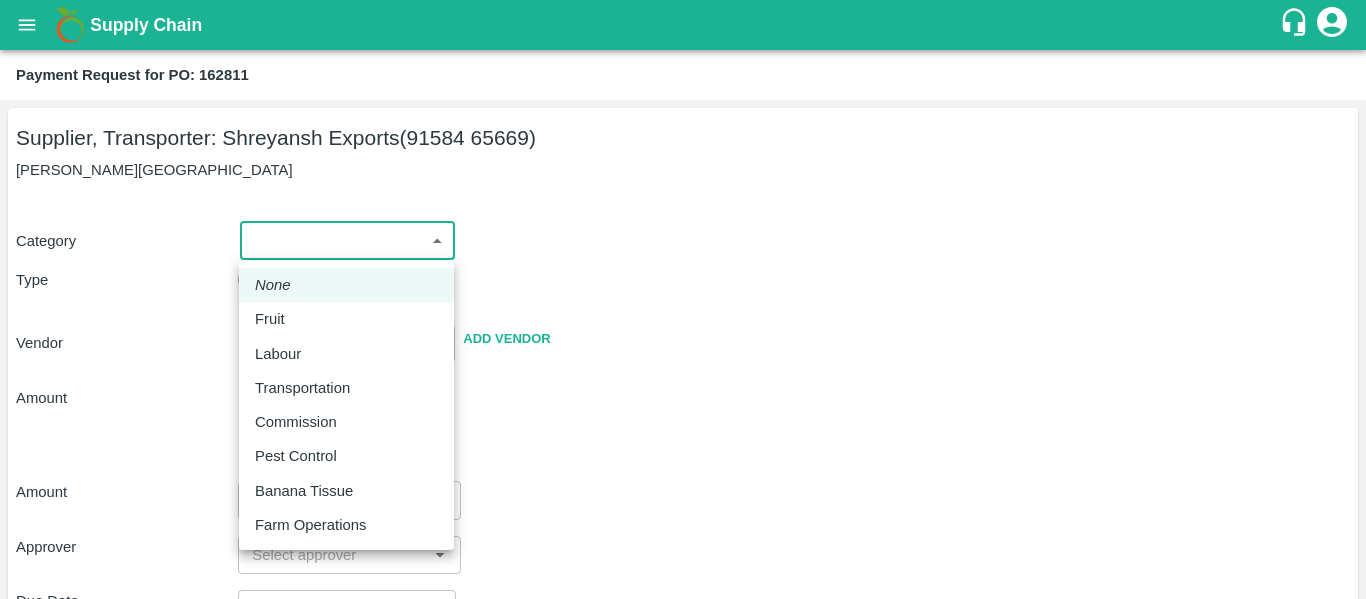 click on "Supply Chain Payment Request for PO: 162811 Supplier, Transporter:    Shreyansh Exports  (91584 65669) Nashik, Nashik Category ​ ​ Type Advance Bill Vendor ​ Add Vendor Amount Total value Per Kg ​ Amount ​ Approver ​ Due Date ​  Priority  Low  High Comment x ​ Attach bill Cancel Save Tembhurni PH Nashik CC Shahada Banana Export PH Savda Banana Export PH Nashik Banana CS Nikhil Subhash Mangvade Logout None Fruit Labour Transportation Commission Pest Control Banana Tissue Farm Operations" at bounding box center (683, 299) 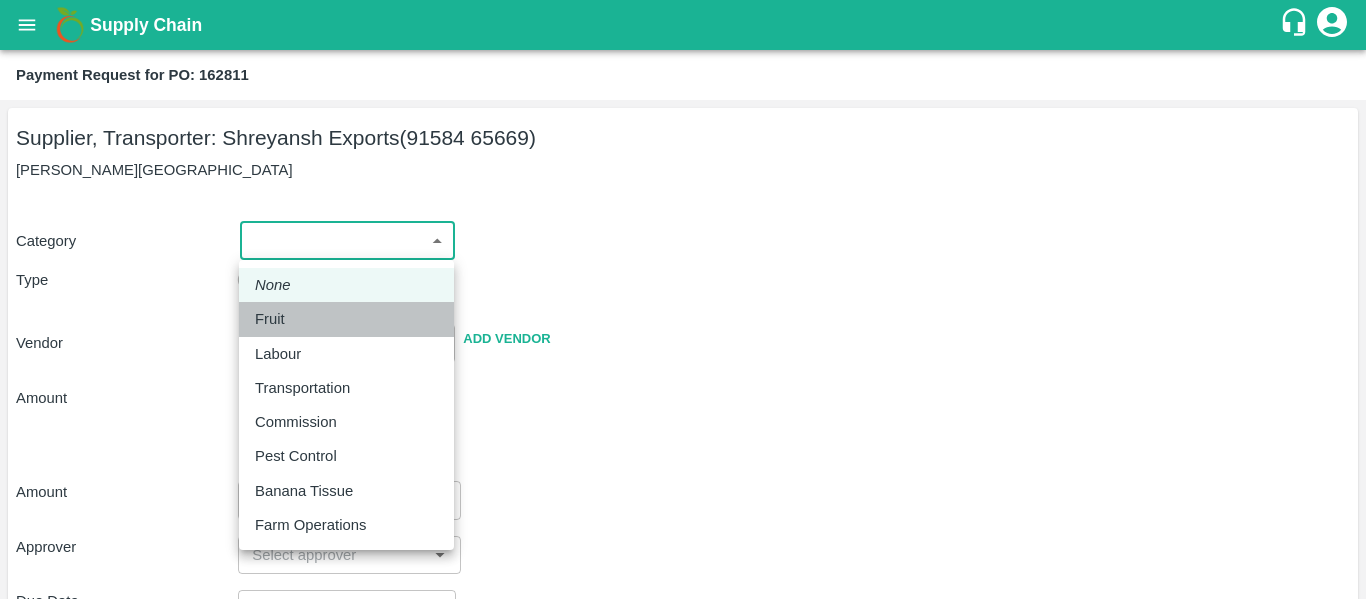 click on "Fruit" at bounding box center [270, 319] 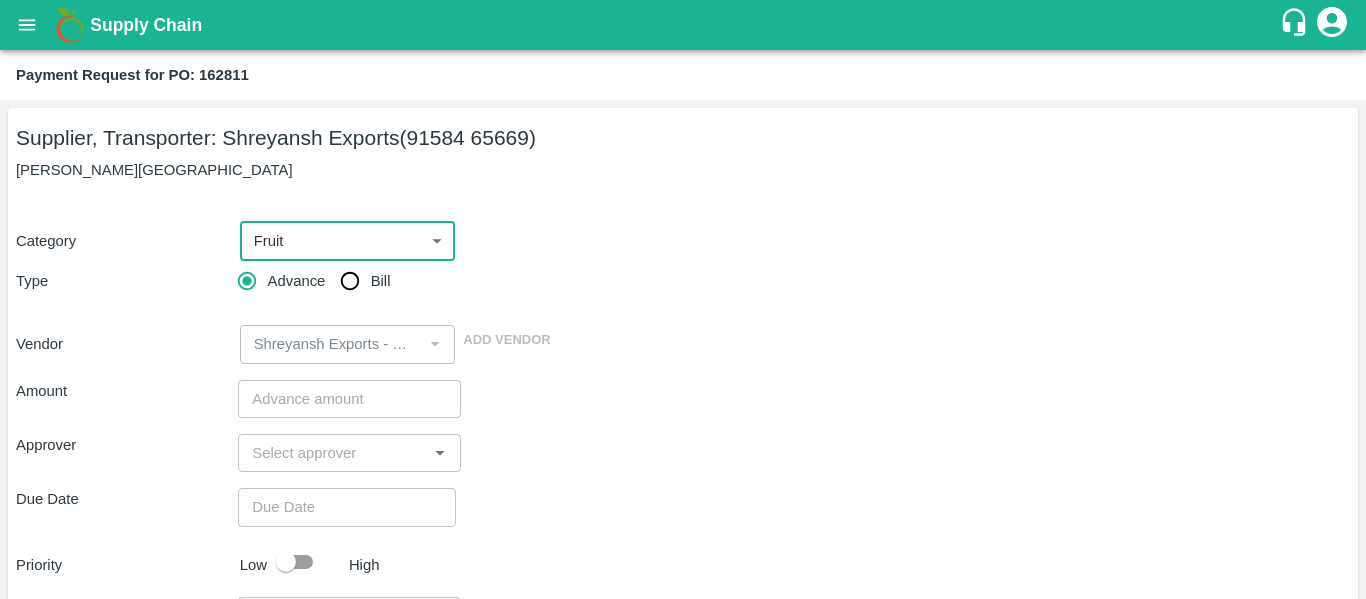 click on "Bill" at bounding box center (350, 281) 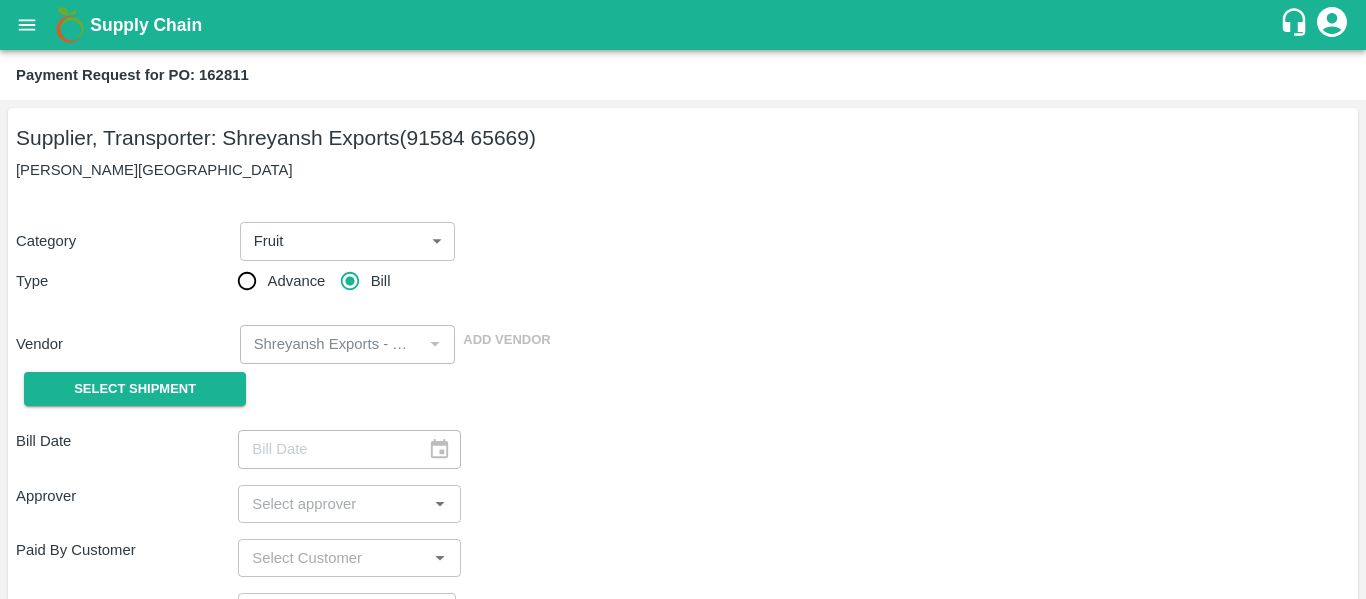 click on "Vendor ​ Add Vendor" at bounding box center (679, 340) 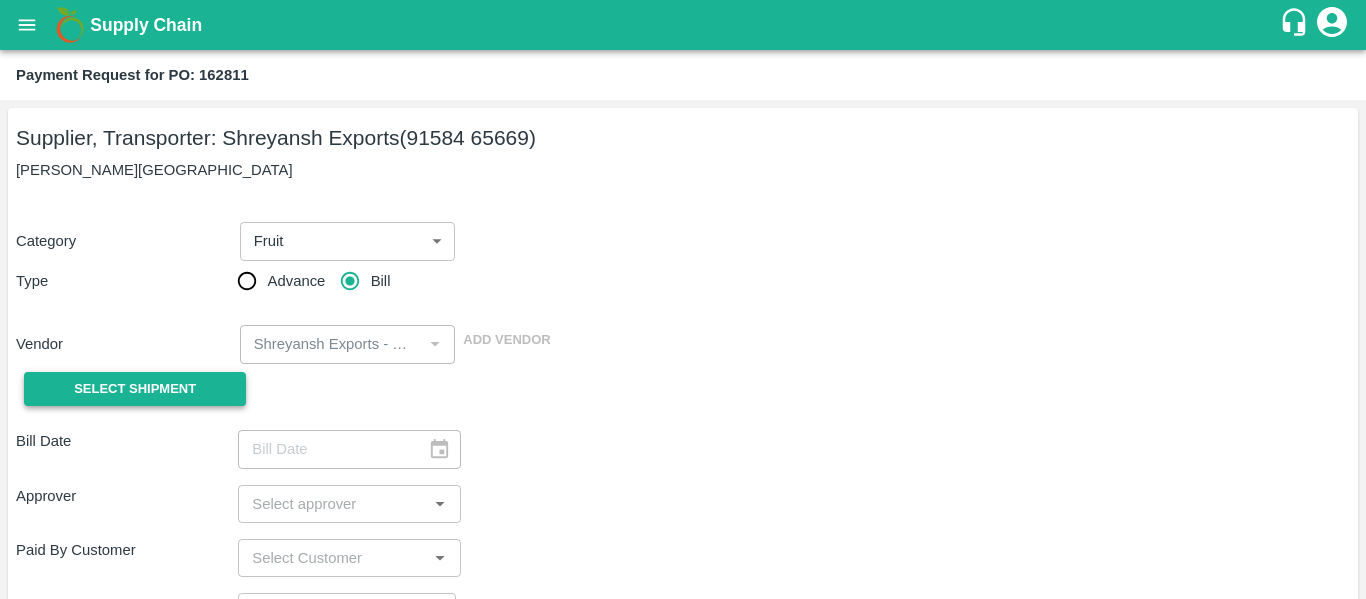 click on "Select Shipment" at bounding box center (135, 389) 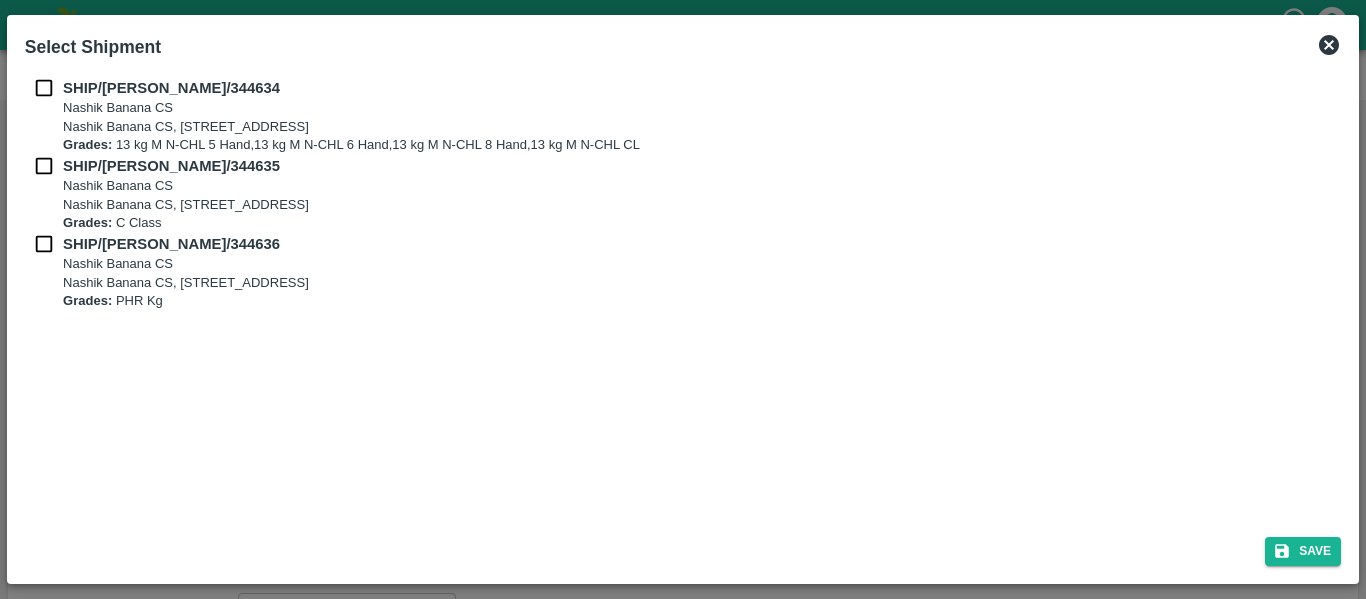 click at bounding box center (44, 88) 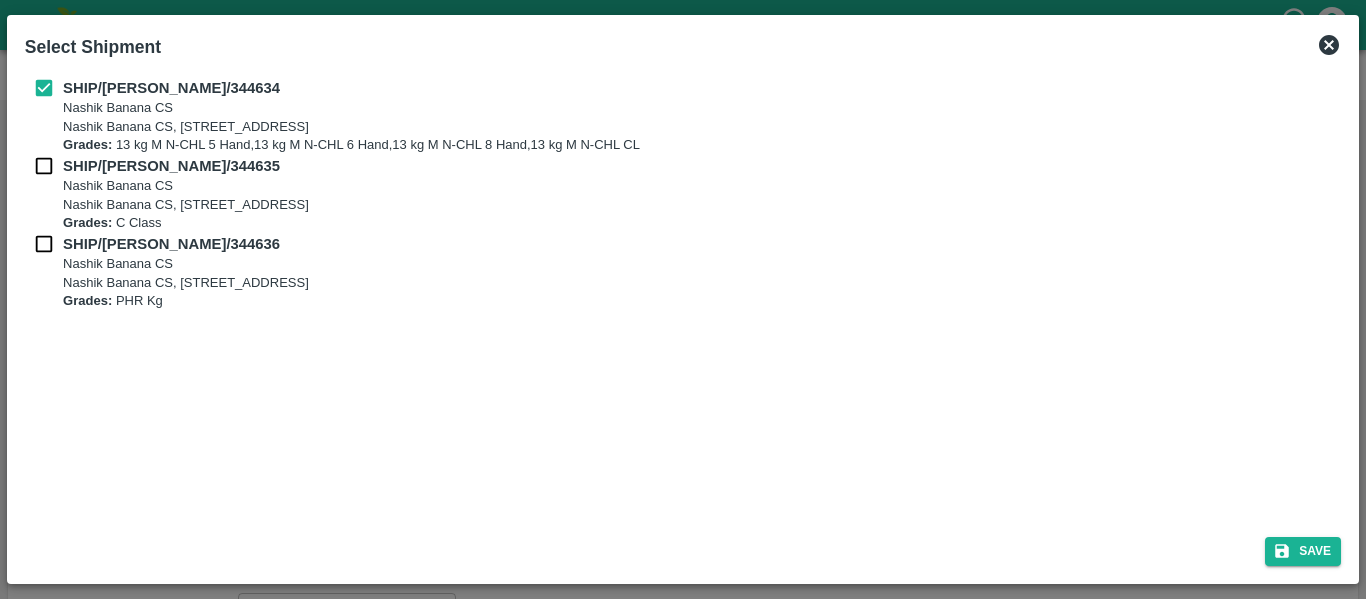 click at bounding box center [44, 166] 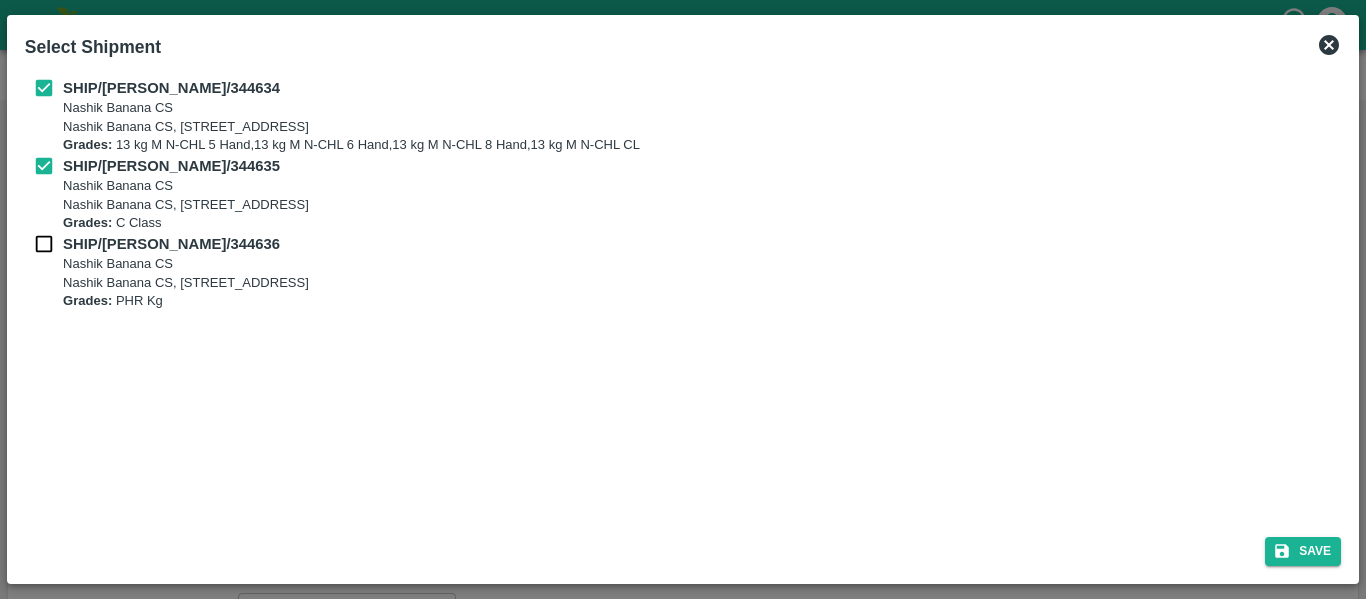 click on "SHIP/NASH/344635 Nashik Banana CS  Nashik Banana CS, Gat No. 314/2/1, A/p- Mohadi, Tal- Dindori, Dist- Nashik 422207, Maharashtra, India., India Grades:   C Class" at bounding box center [683, 194] 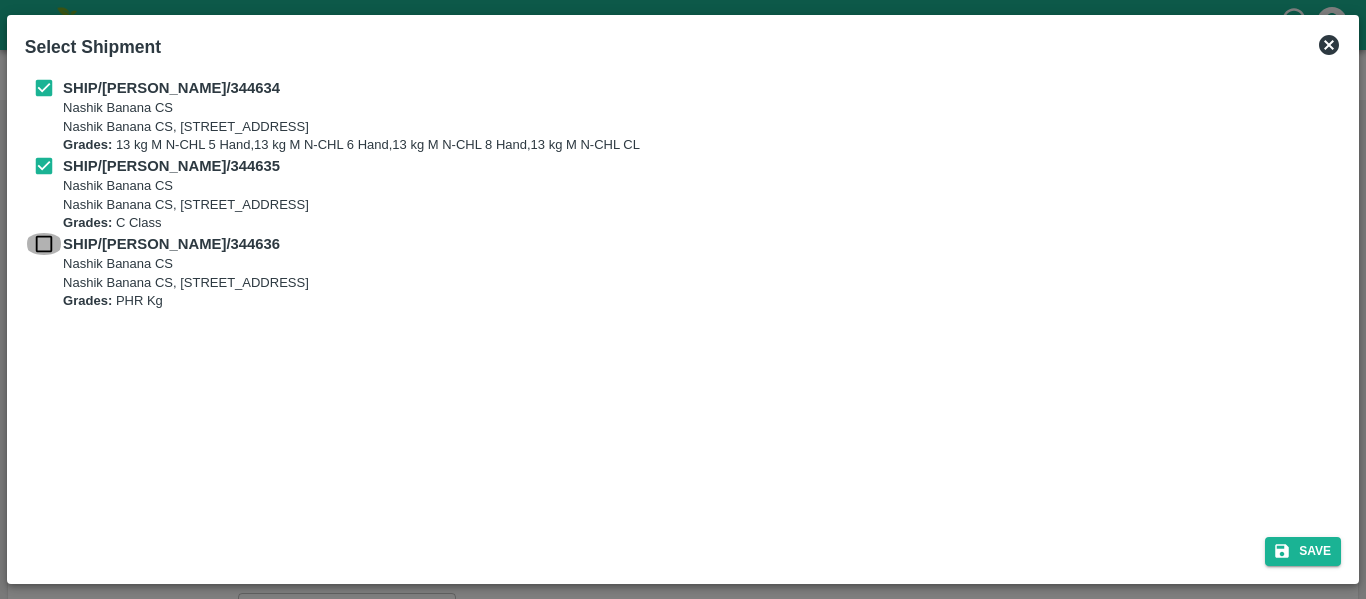 click at bounding box center (44, 244) 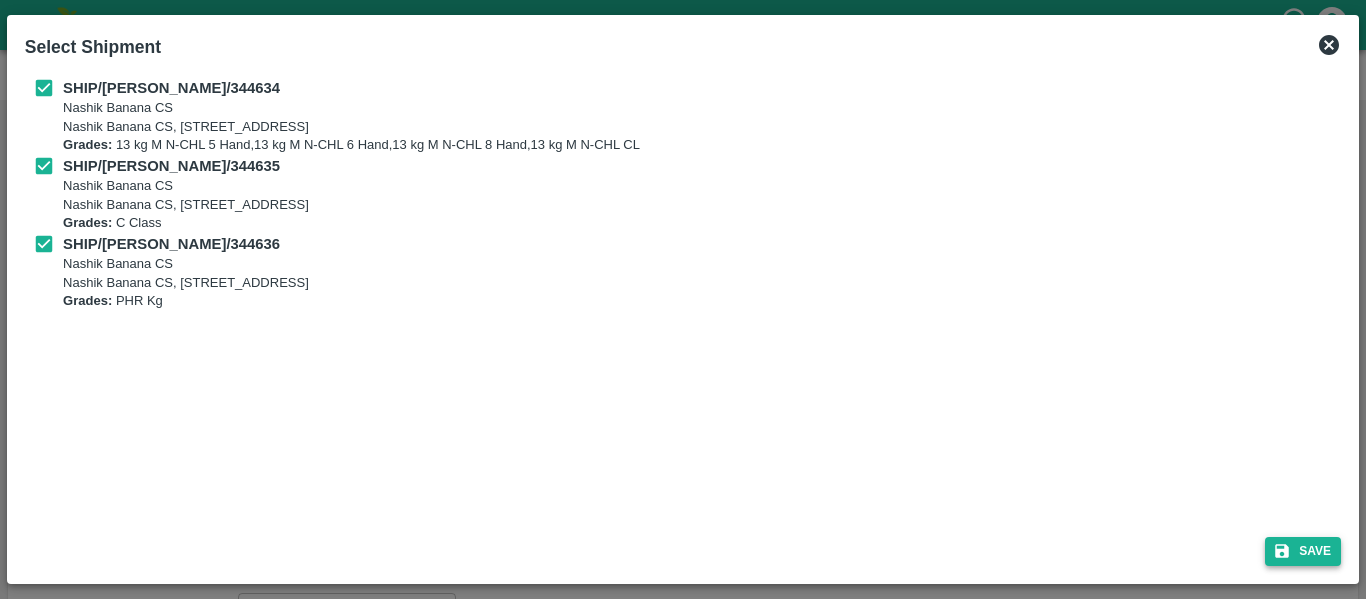 click on "Save" at bounding box center (1303, 551) 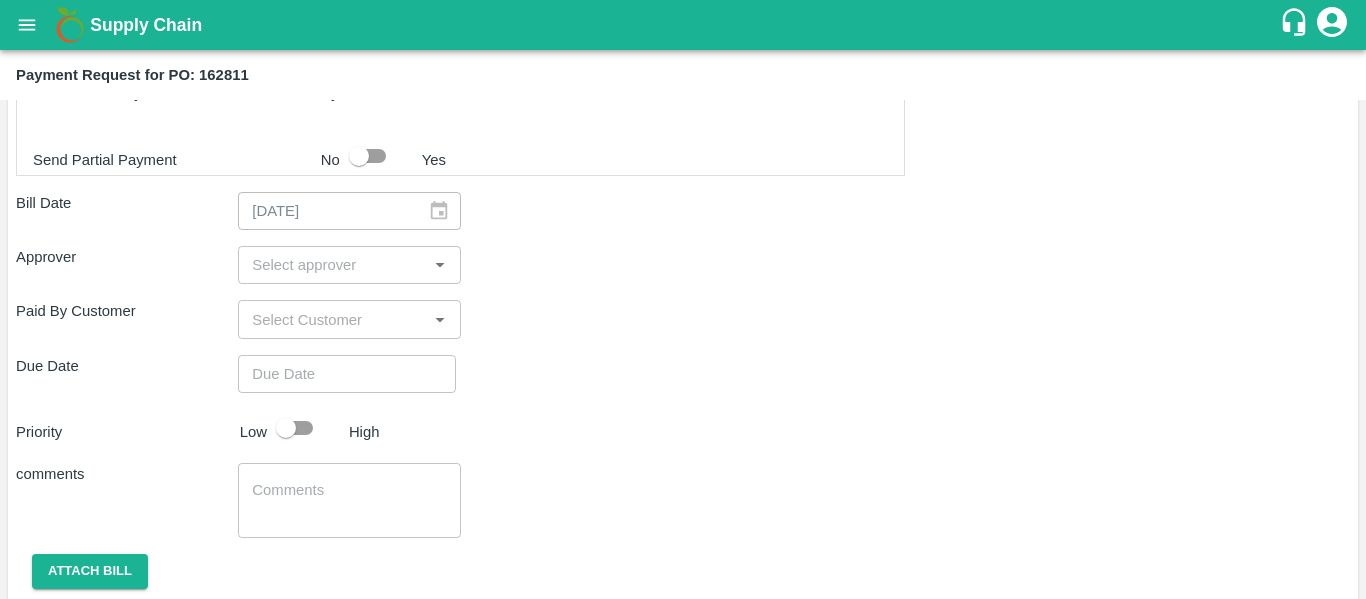 scroll, scrollTop: 1013, scrollLeft: 0, axis: vertical 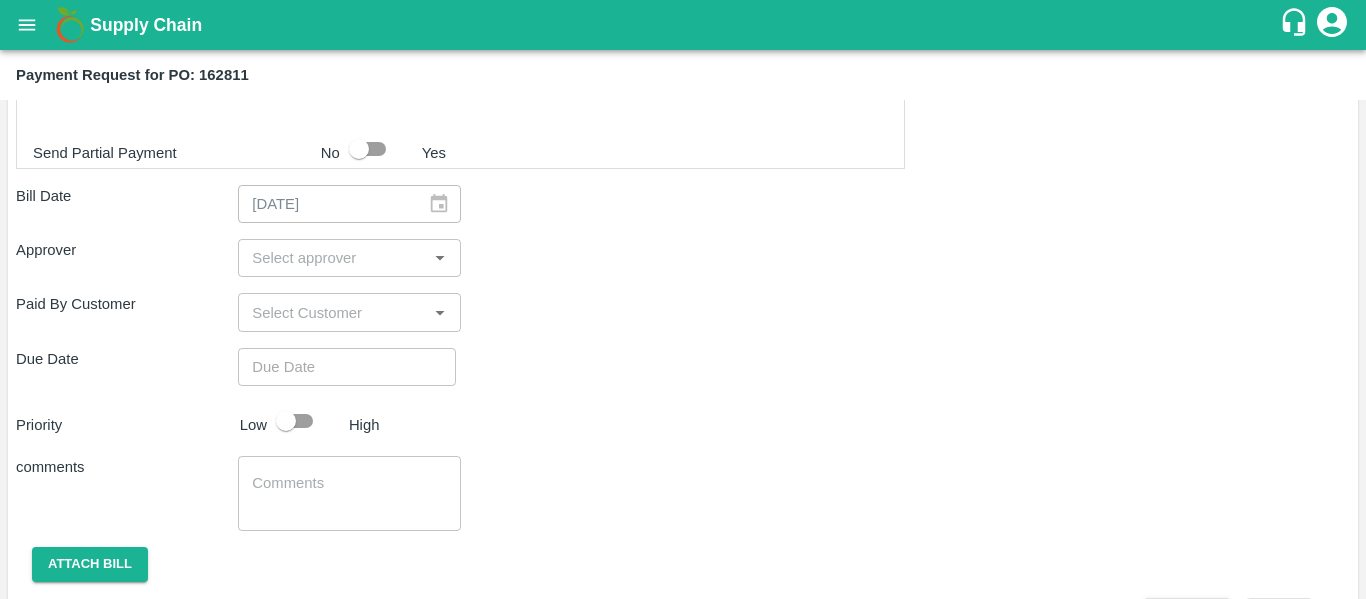 click at bounding box center (332, 258) 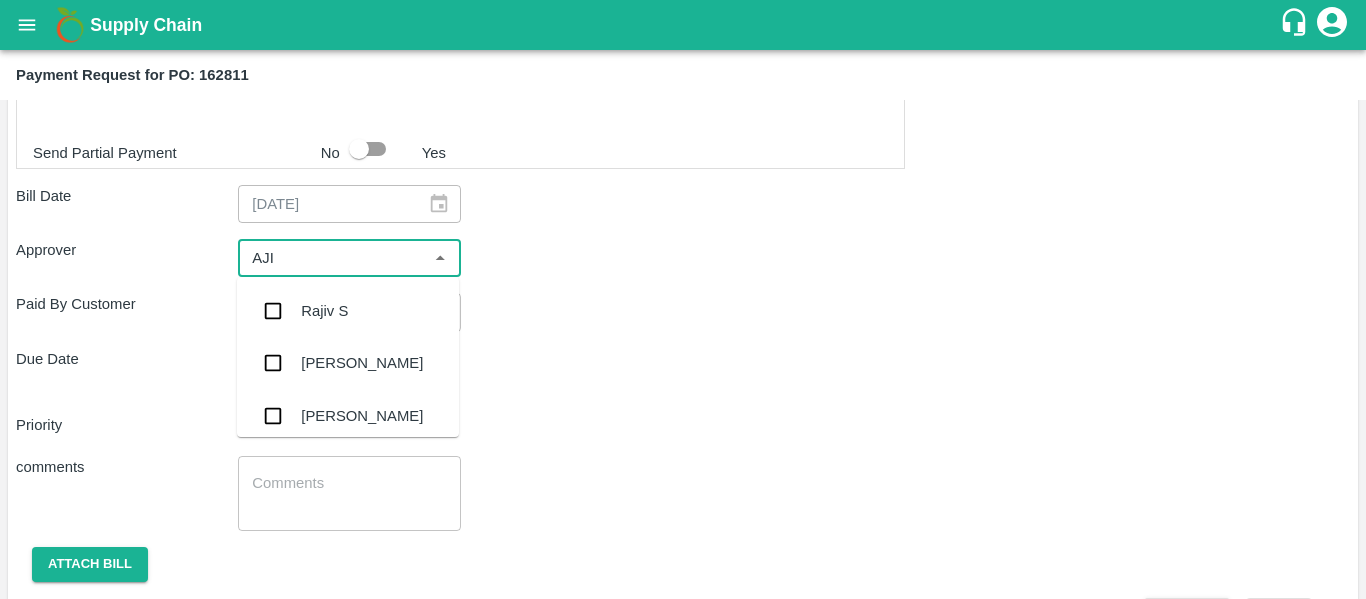 type on "AJIT" 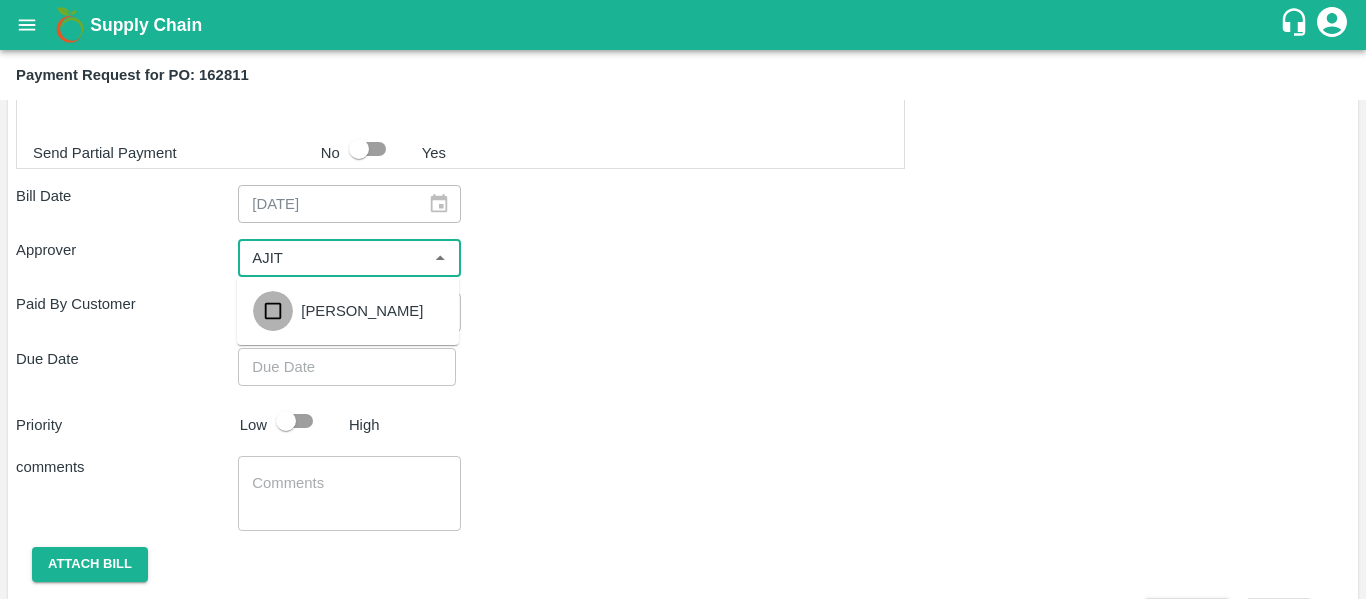 click at bounding box center [273, 311] 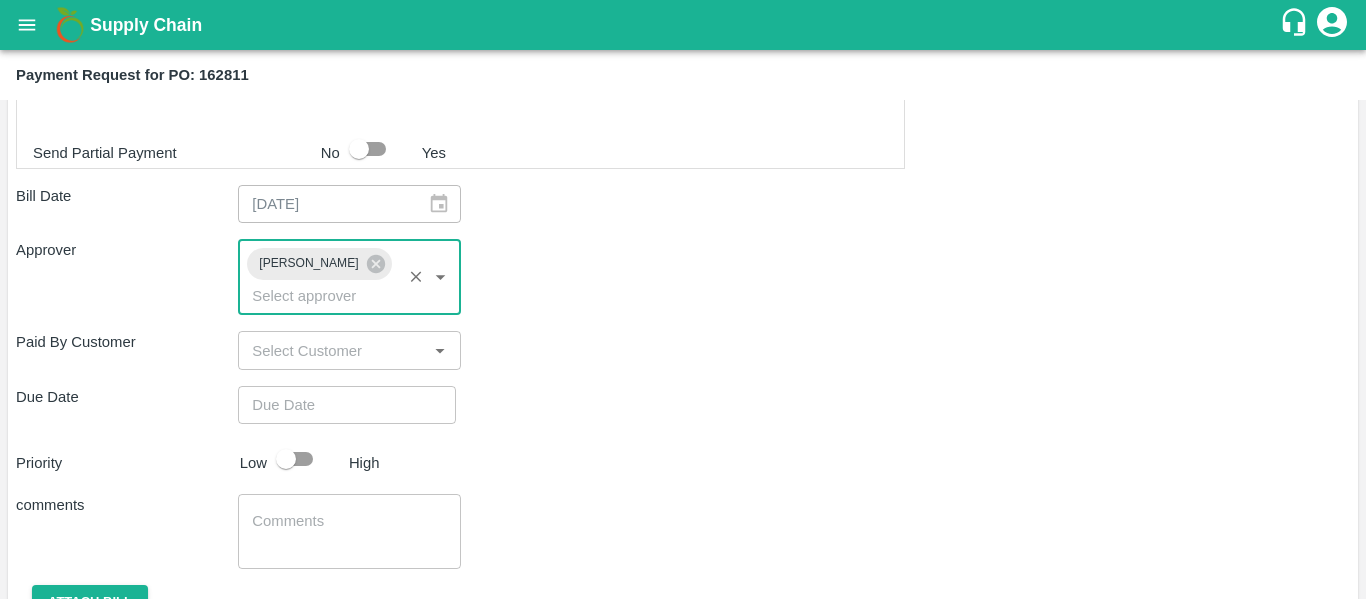 type on "DD/MM/YYYY hh:mm aa" 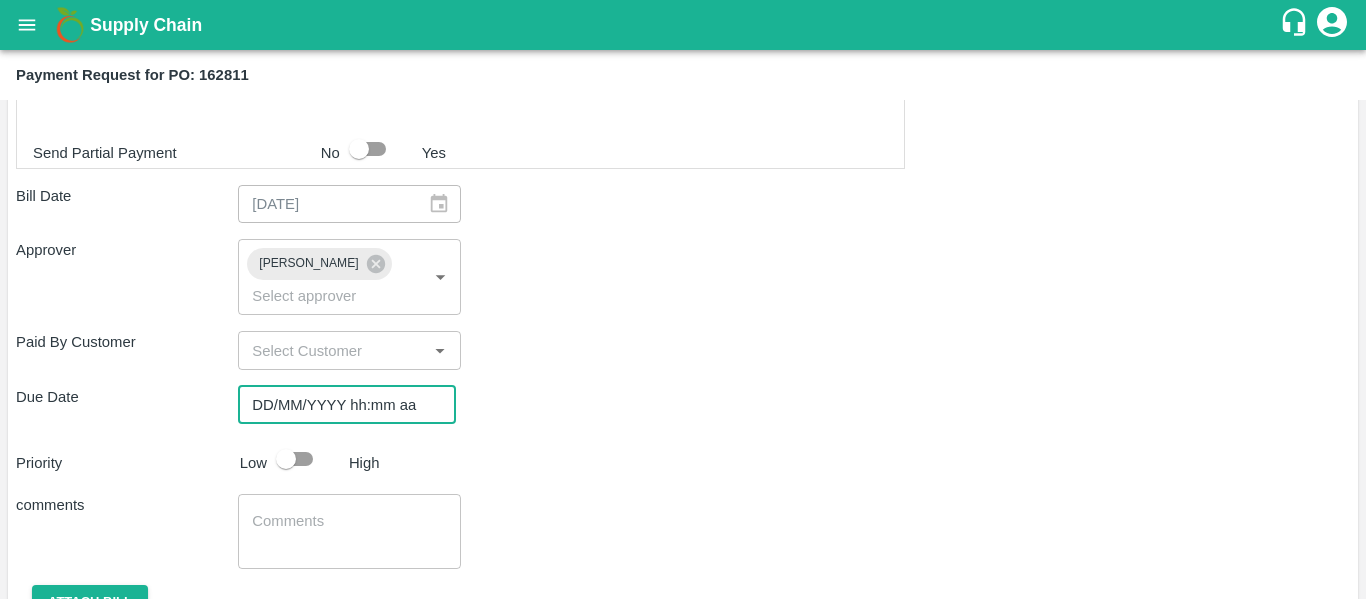 click on "DD/MM/YYYY hh:mm aa" at bounding box center (340, 405) 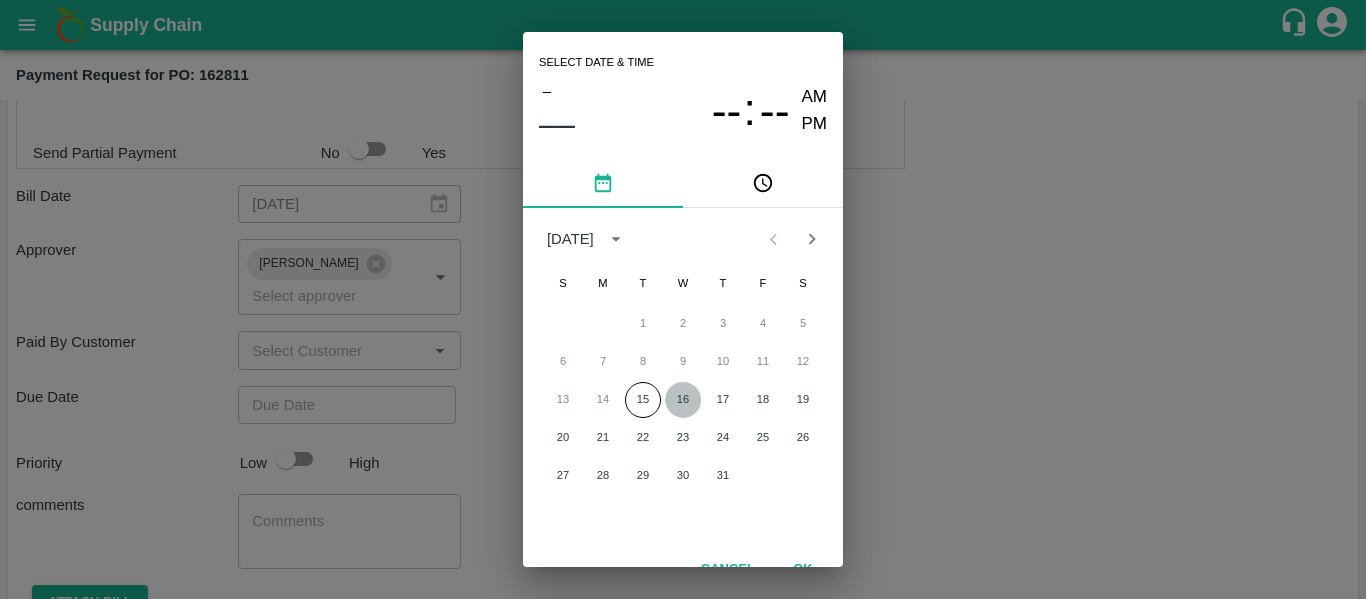 click on "16" at bounding box center (683, 400) 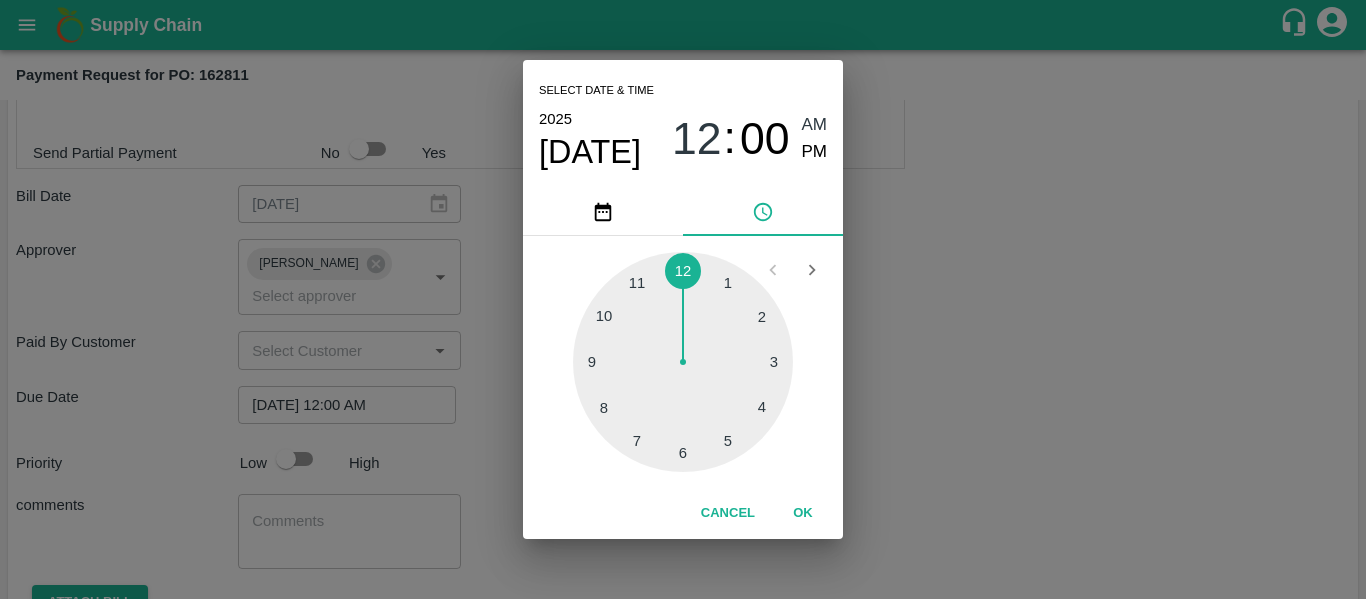 click on "Select date & time [DATE] 12 : 00 AM PM 1 2 3 4 5 6 7 8 9 10 11 12 Cancel OK" at bounding box center [683, 299] 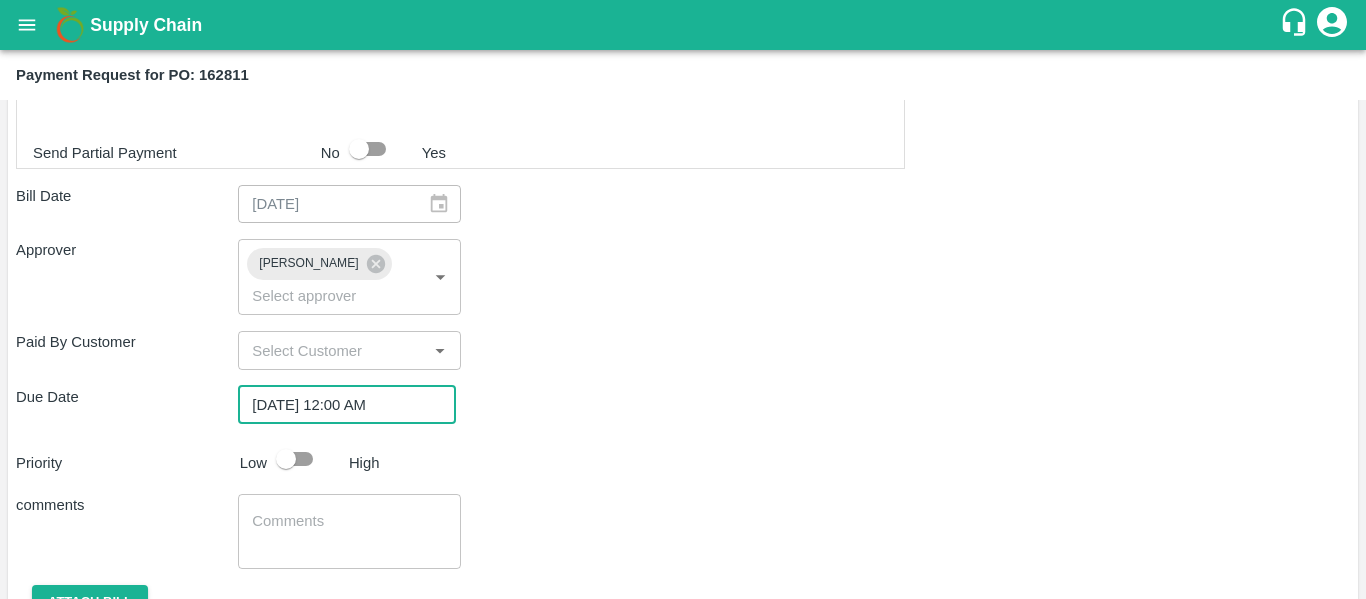 click at bounding box center [286, 459] 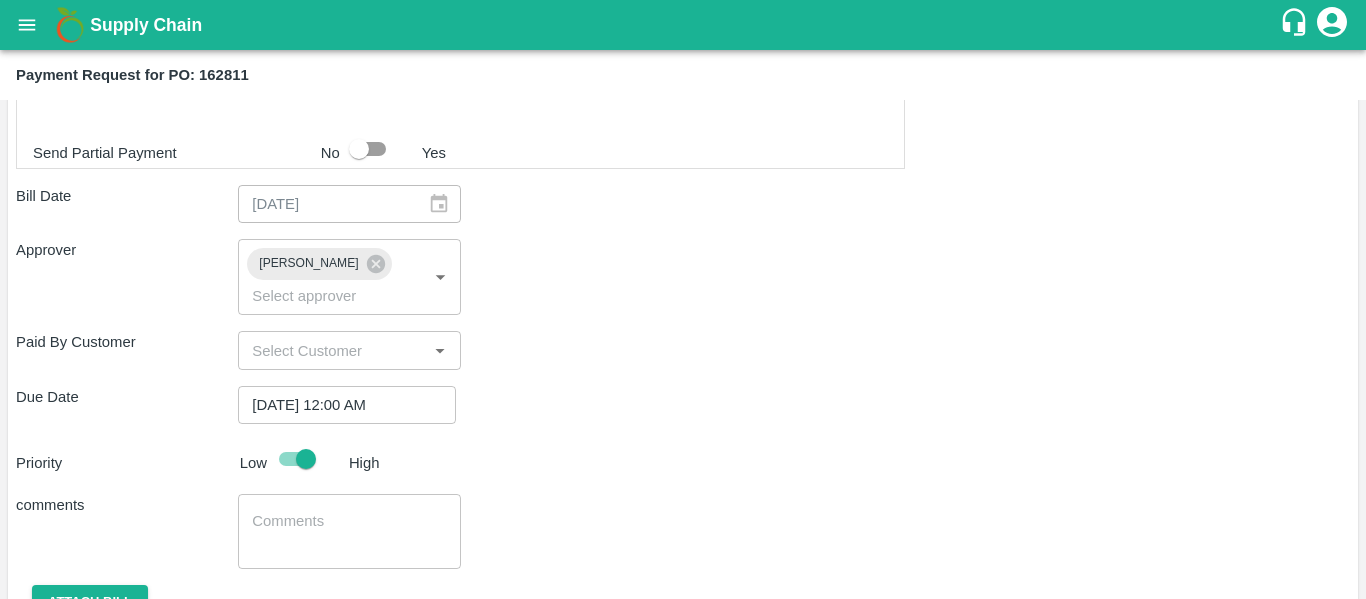 click at bounding box center (349, 532) 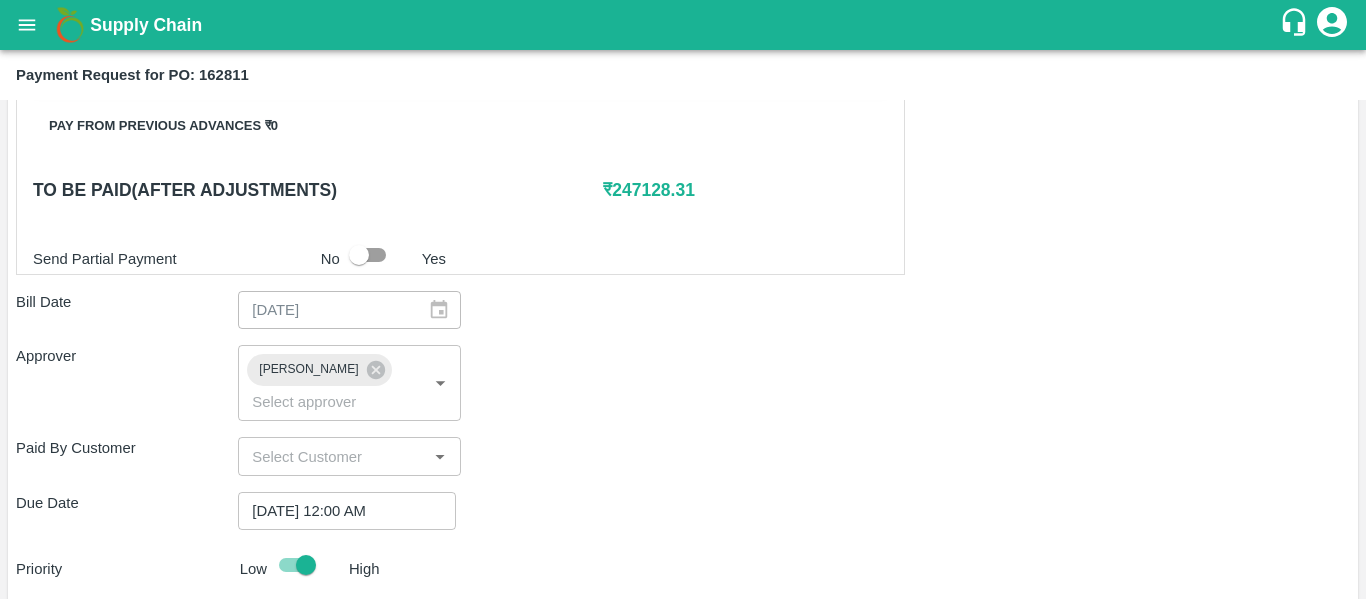 scroll, scrollTop: 906, scrollLeft: 0, axis: vertical 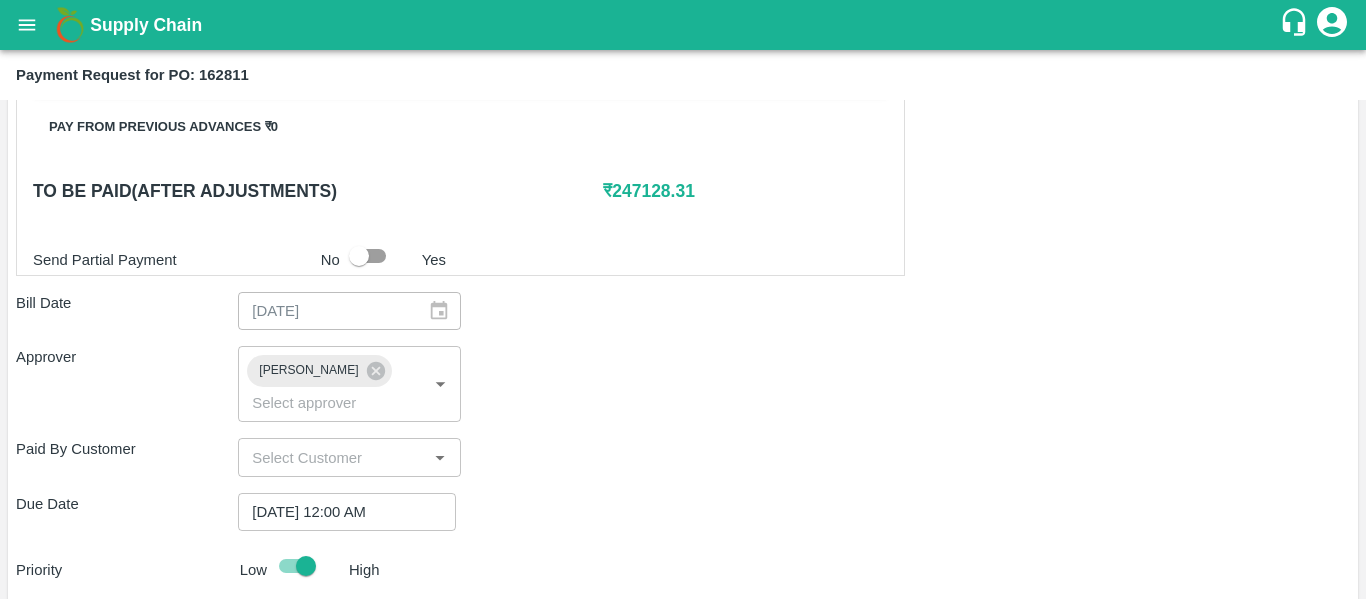 type on "Fruit Bill" 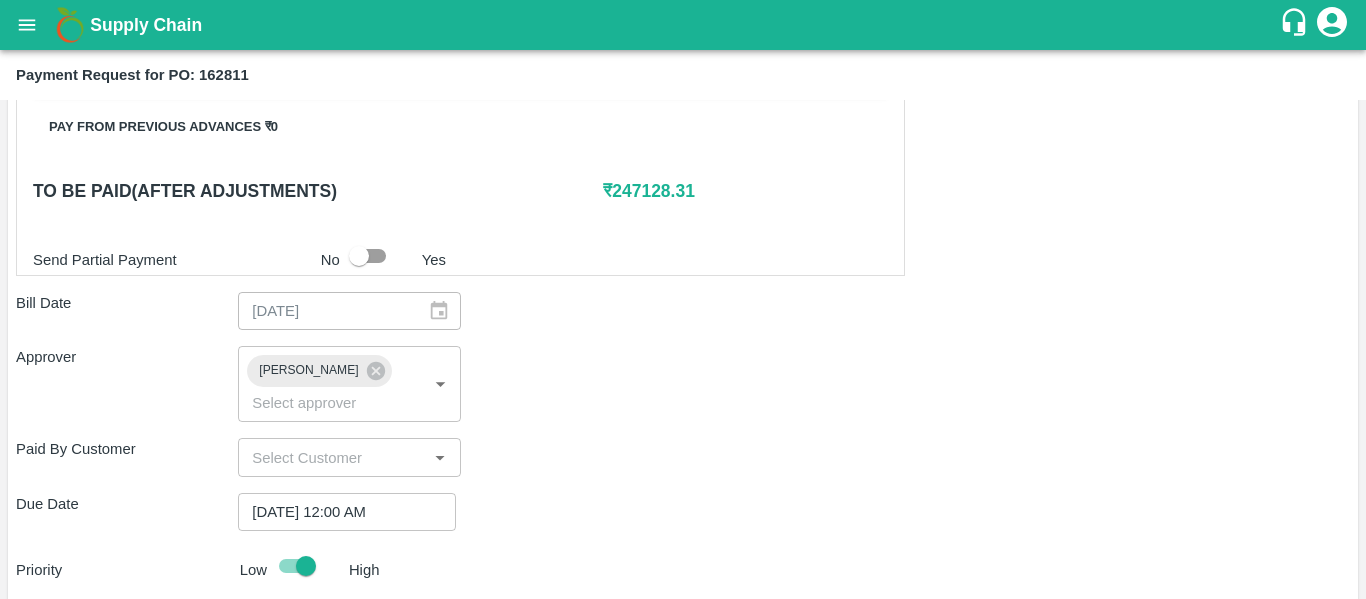 scroll, scrollTop: 1082, scrollLeft: 0, axis: vertical 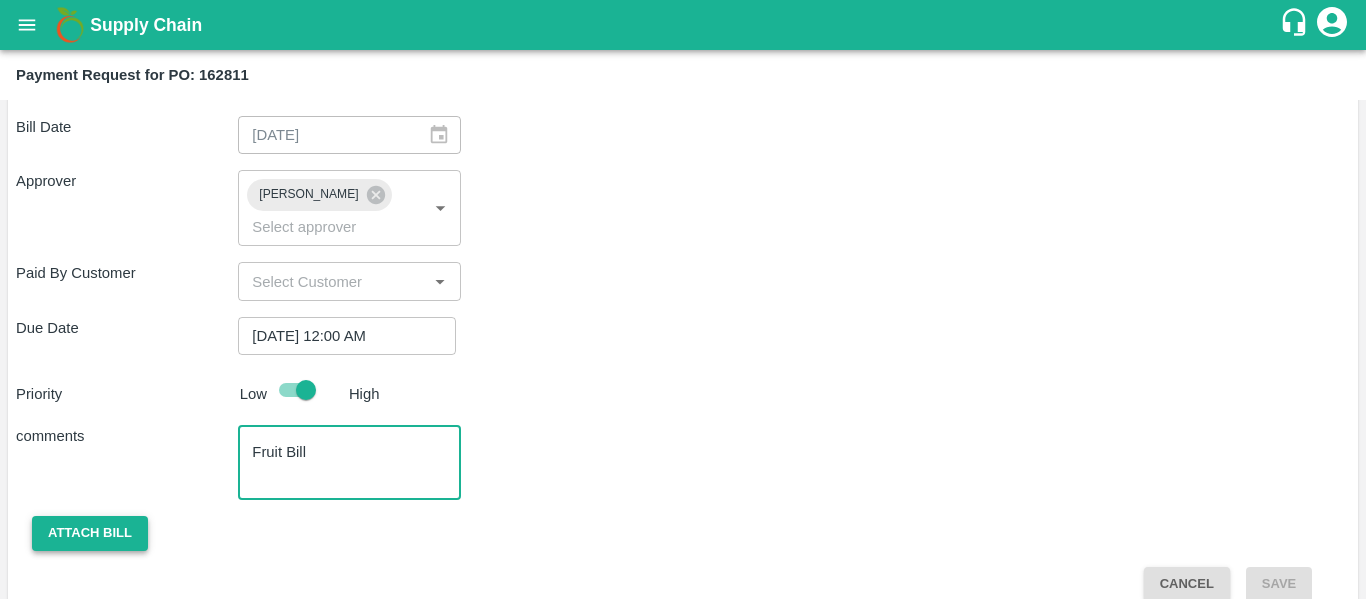 click on "Attach bill" at bounding box center [90, 533] 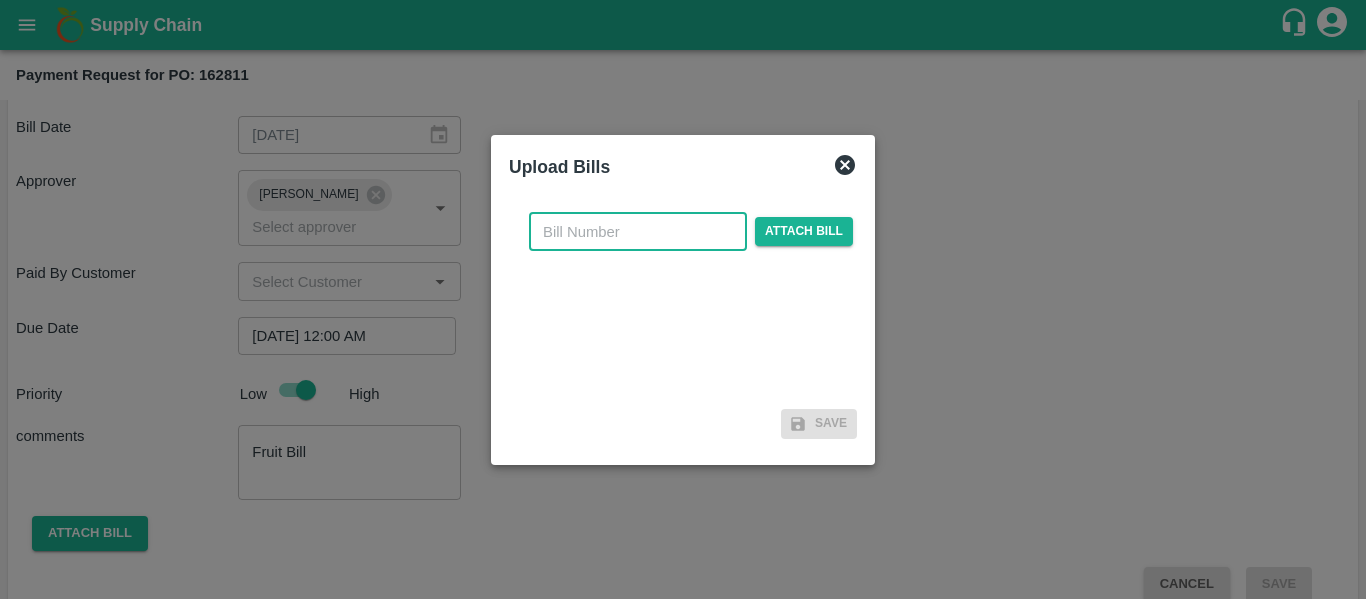 click at bounding box center [638, 232] 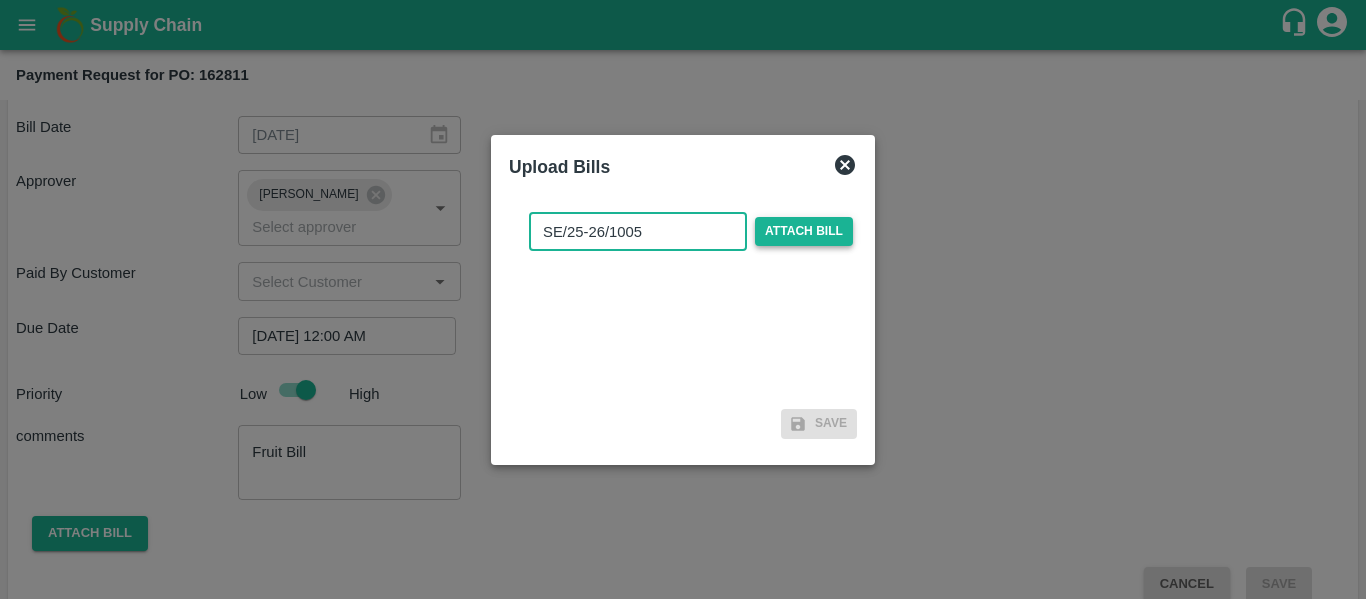 type on "SE/25-26/1005" 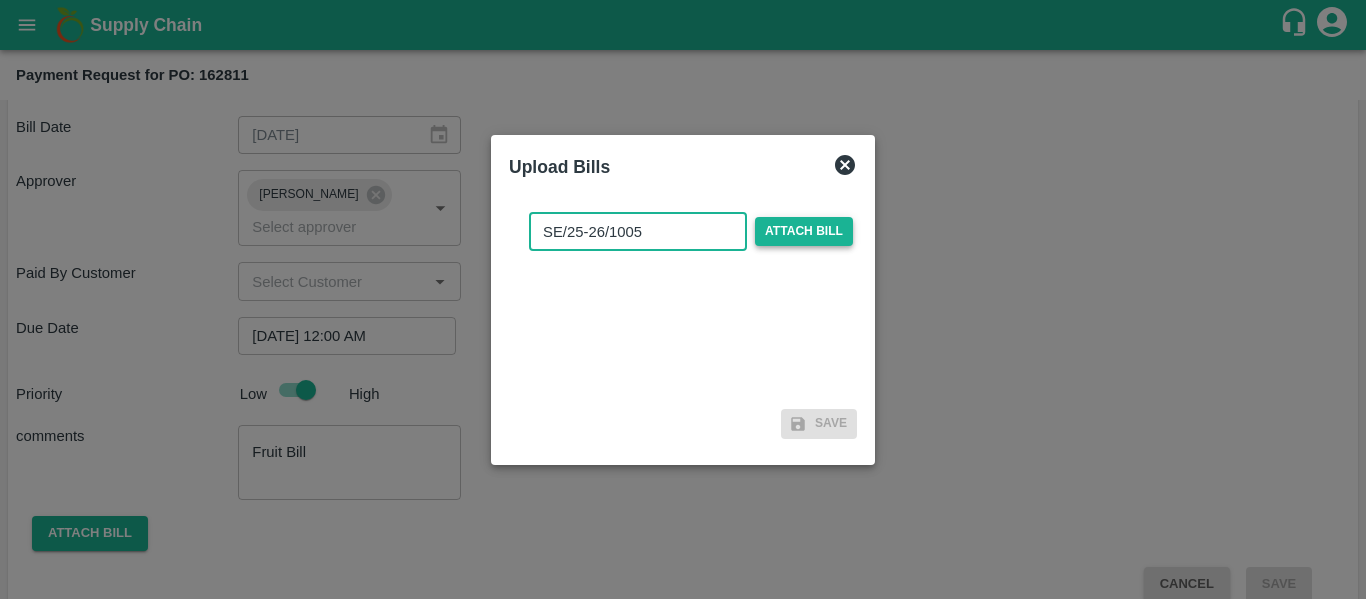 click on "Attach bill" at bounding box center [804, 231] 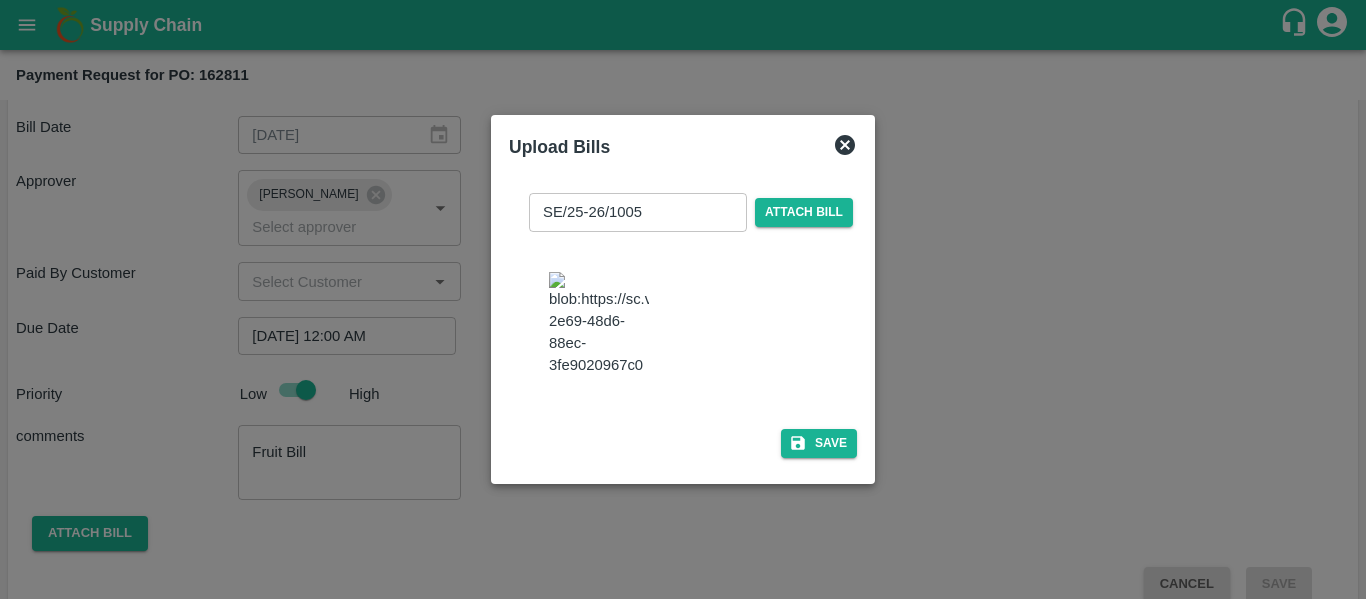 click on "SE/25-26/1005 ​ Attach bill Save" at bounding box center [683, 321] 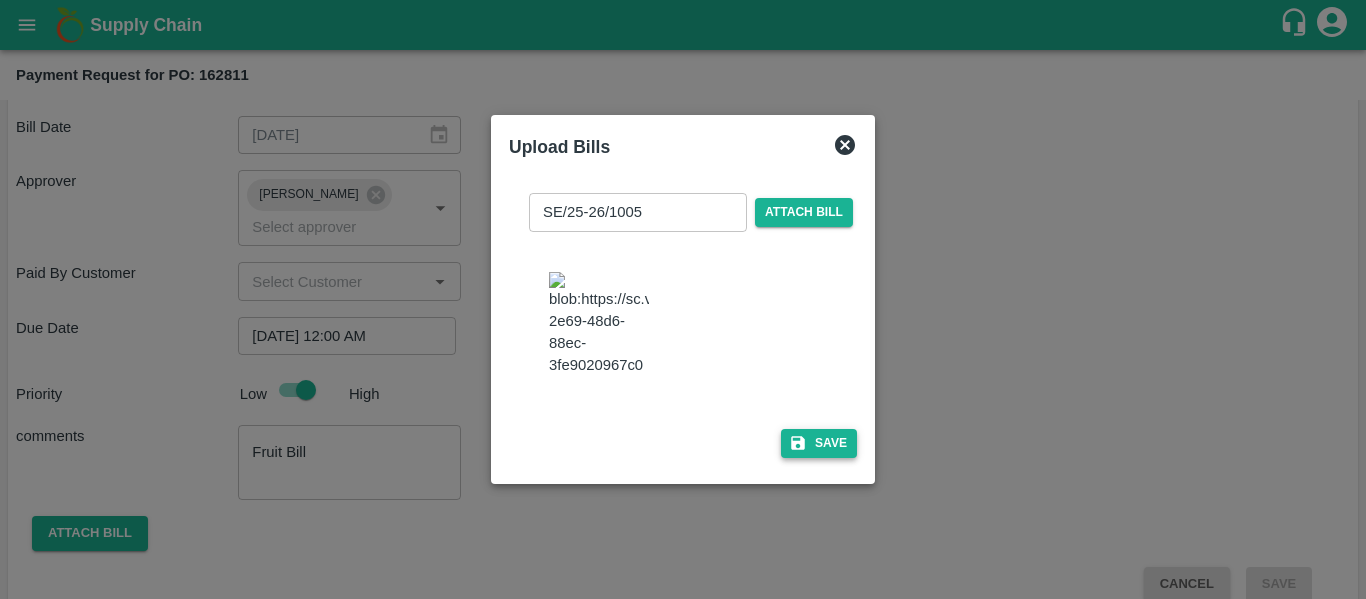 click on "Save" at bounding box center (819, 443) 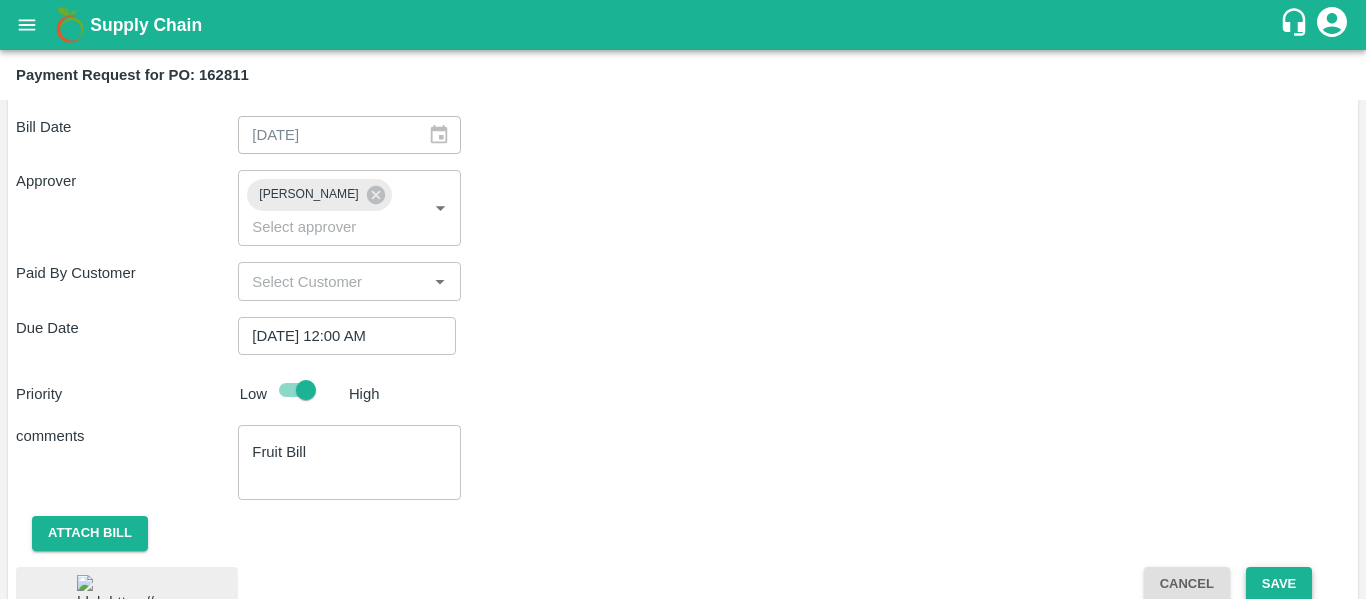click on "Save" at bounding box center [1279, 584] 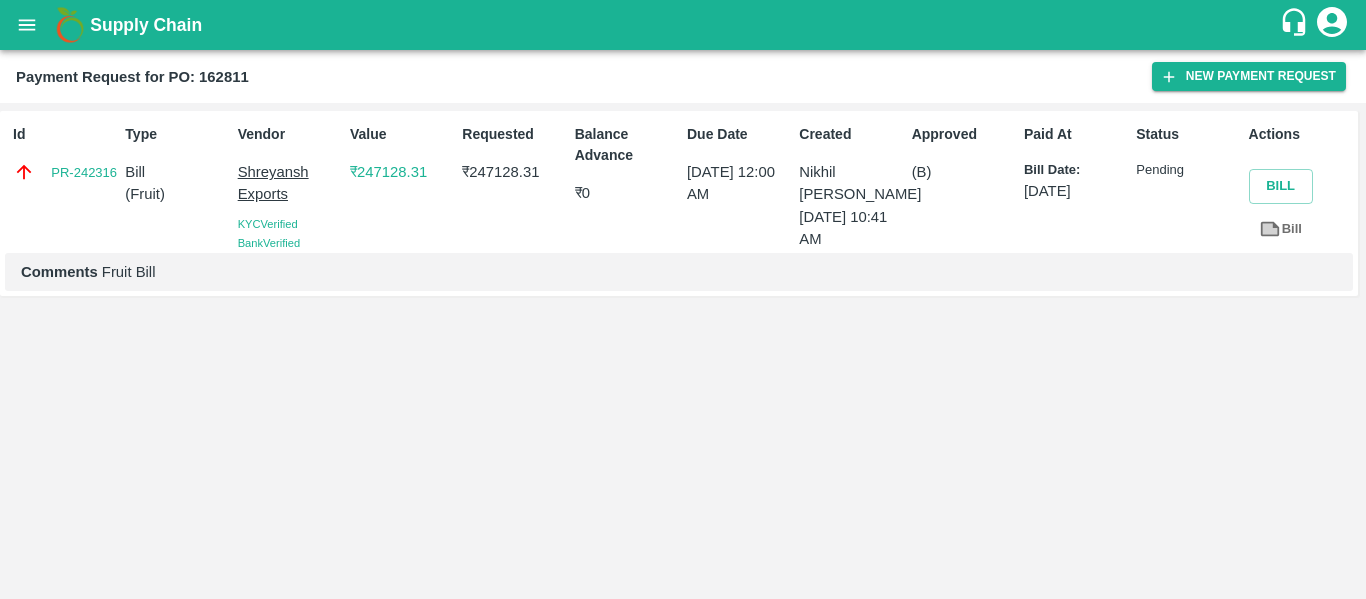 click at bounding box center [27, 25] 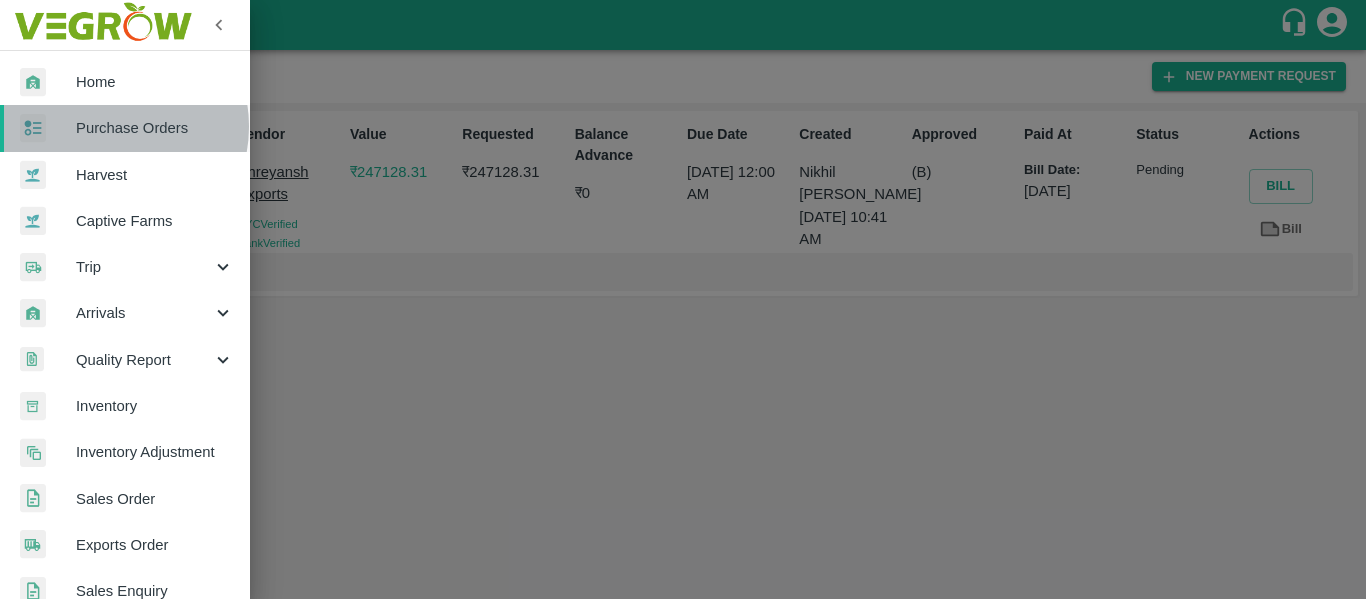 click on "Purchase Orders" at bounding box center (155, 128) 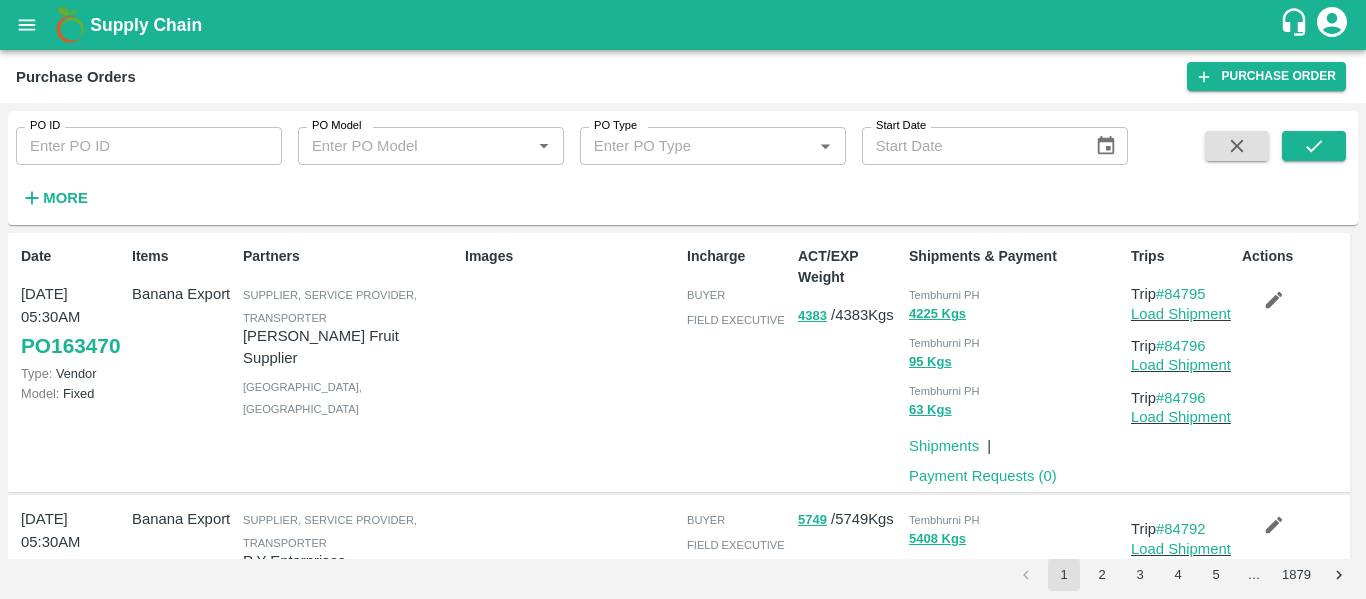 click on "PO ID PO ID PO Model PO Model   * PO Type PO Type   * Start Date Start Date More" at bounding box center (564, 163) 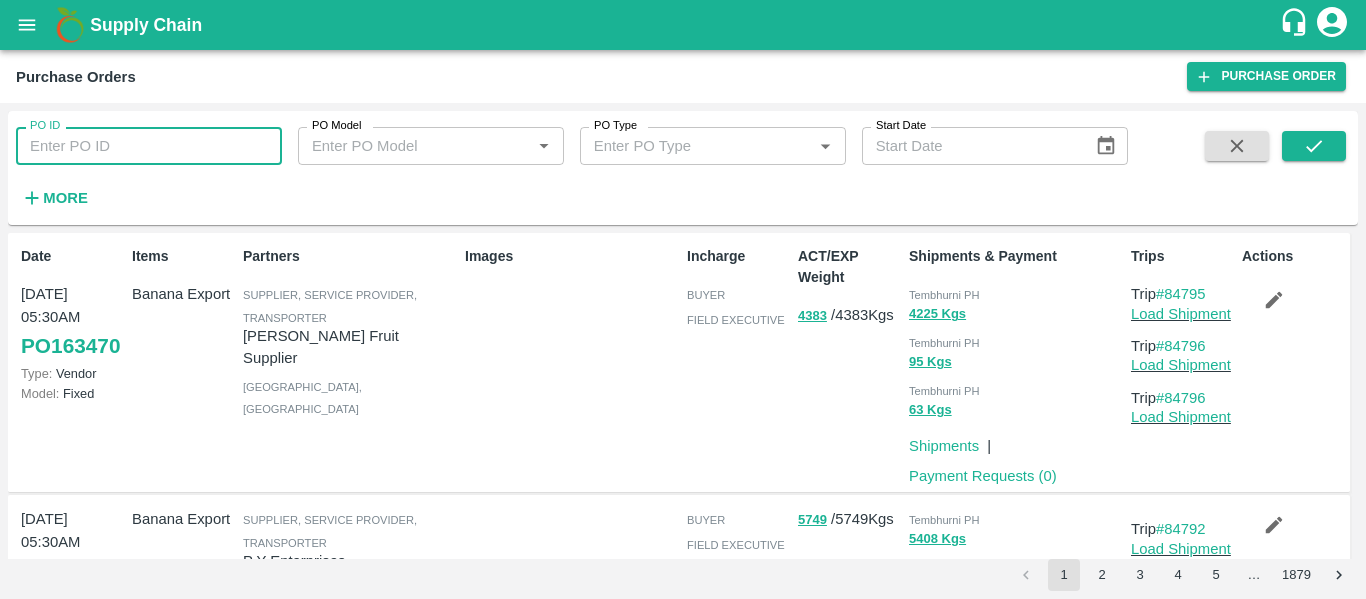 click on "PO ID" at bounding box center (149, 146) 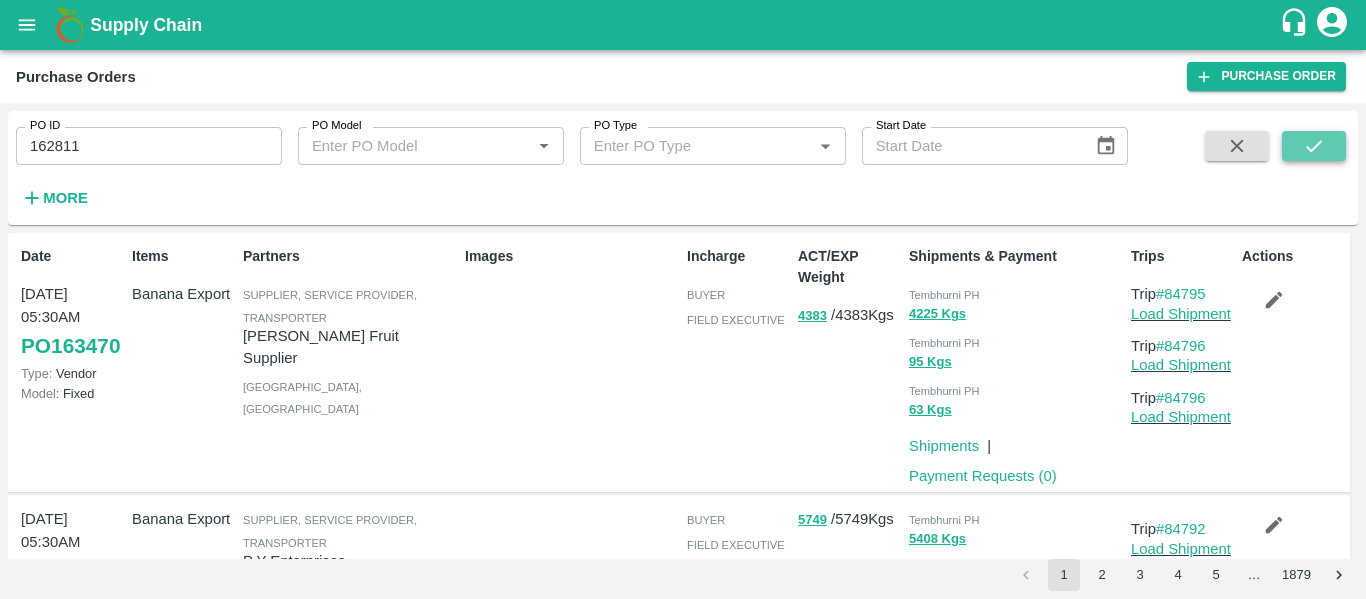 click 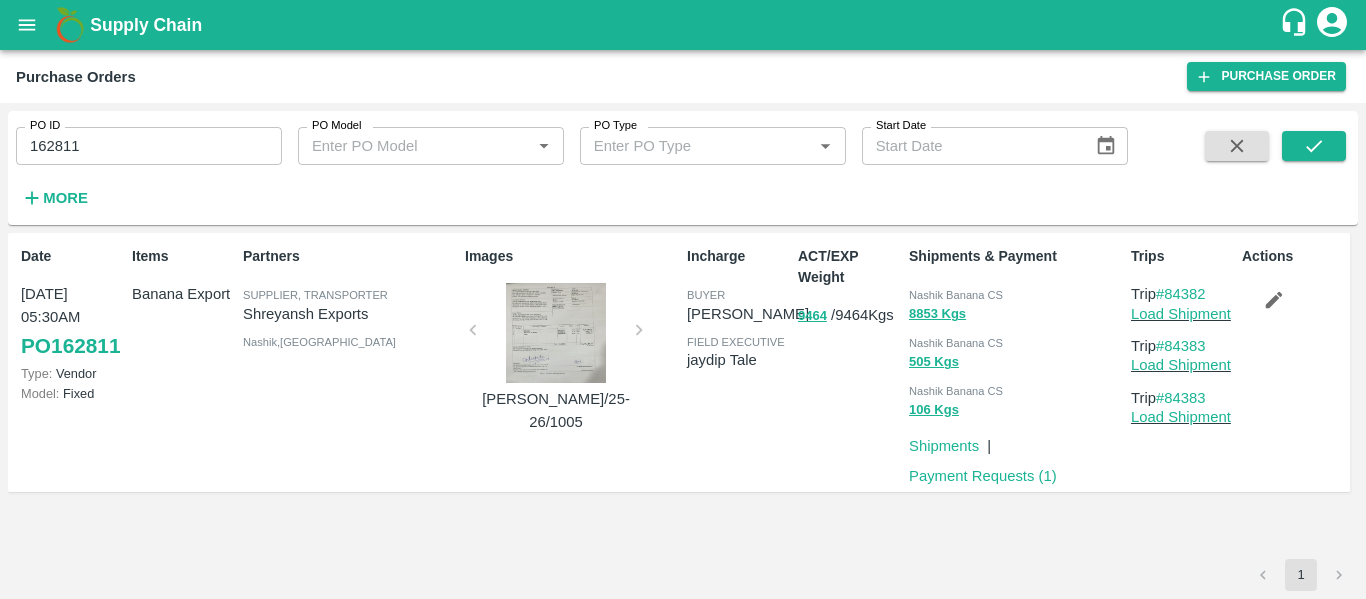 click on "162811" at bounding box center (149, 146) 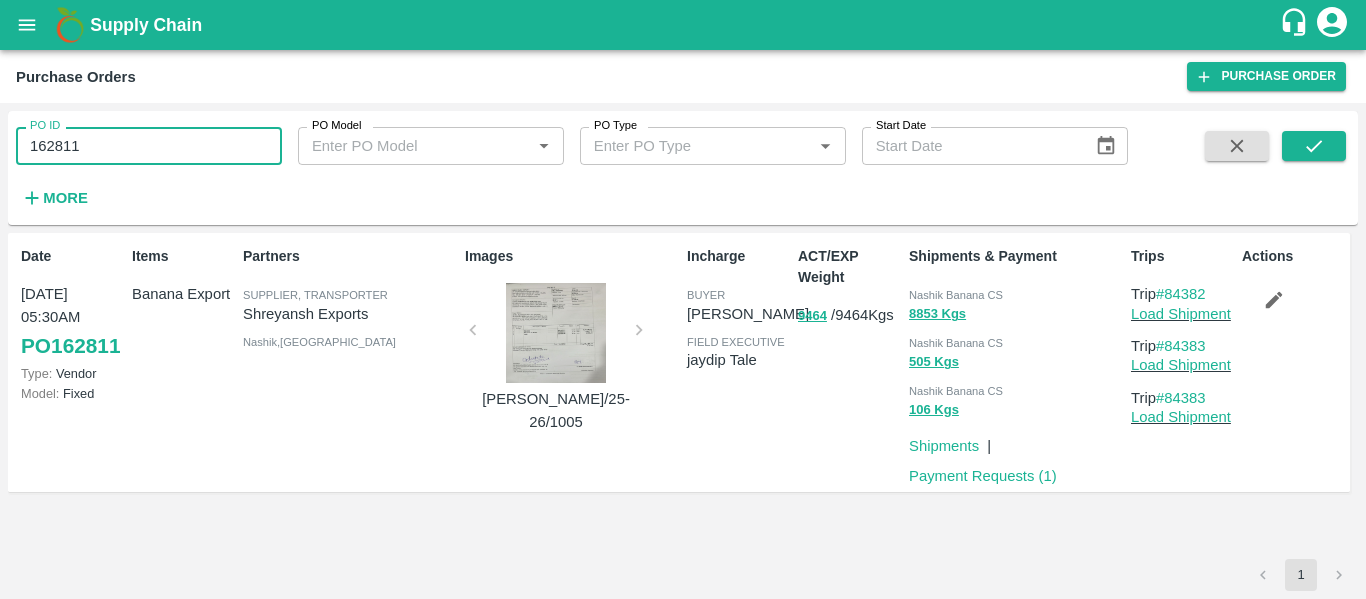 click on "162811" at bounding box center (149, 146) 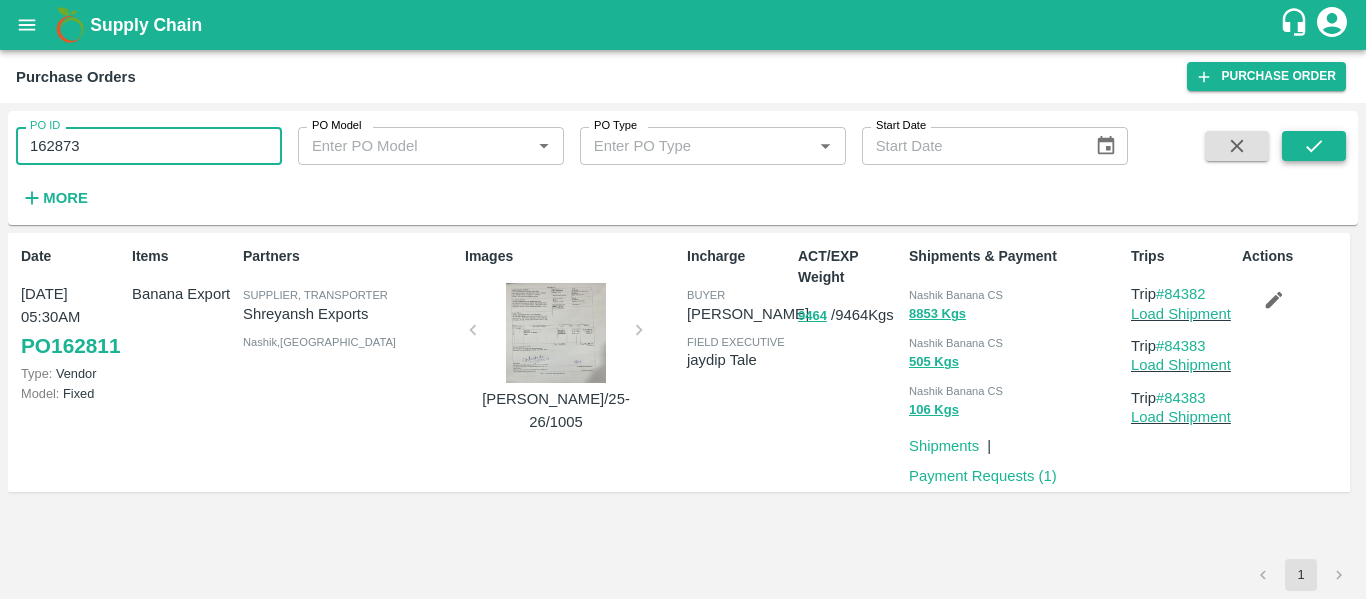 type on "162873" 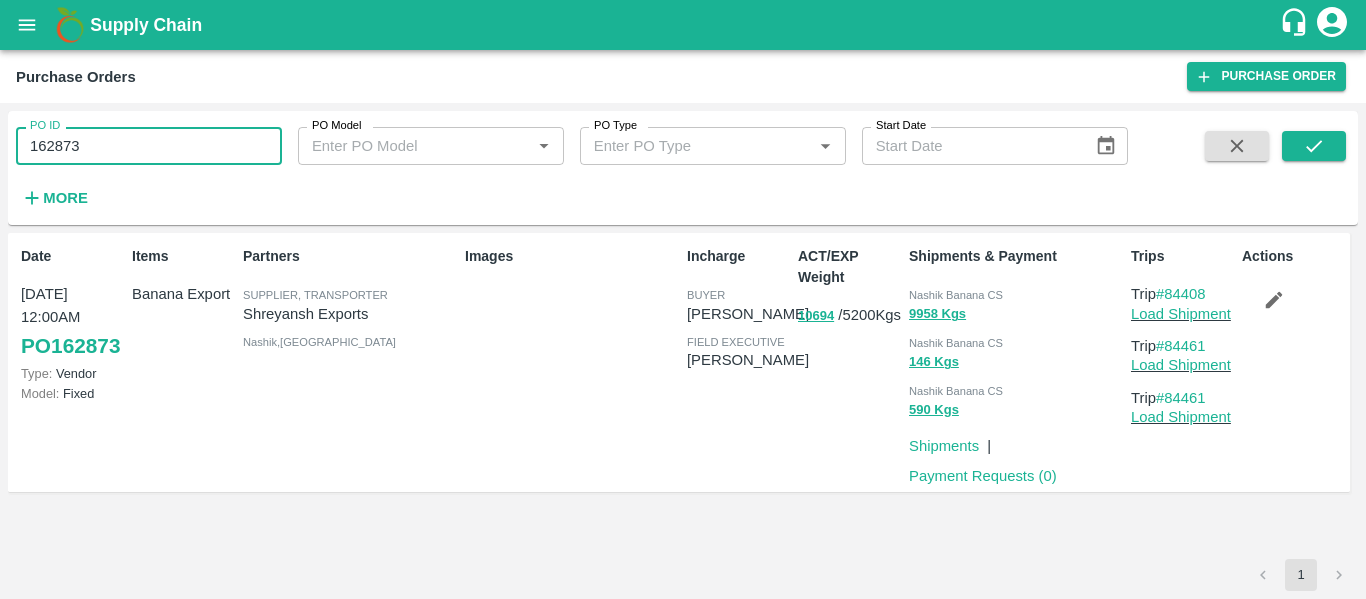 click on "162873" at bounding box center [149, 146] 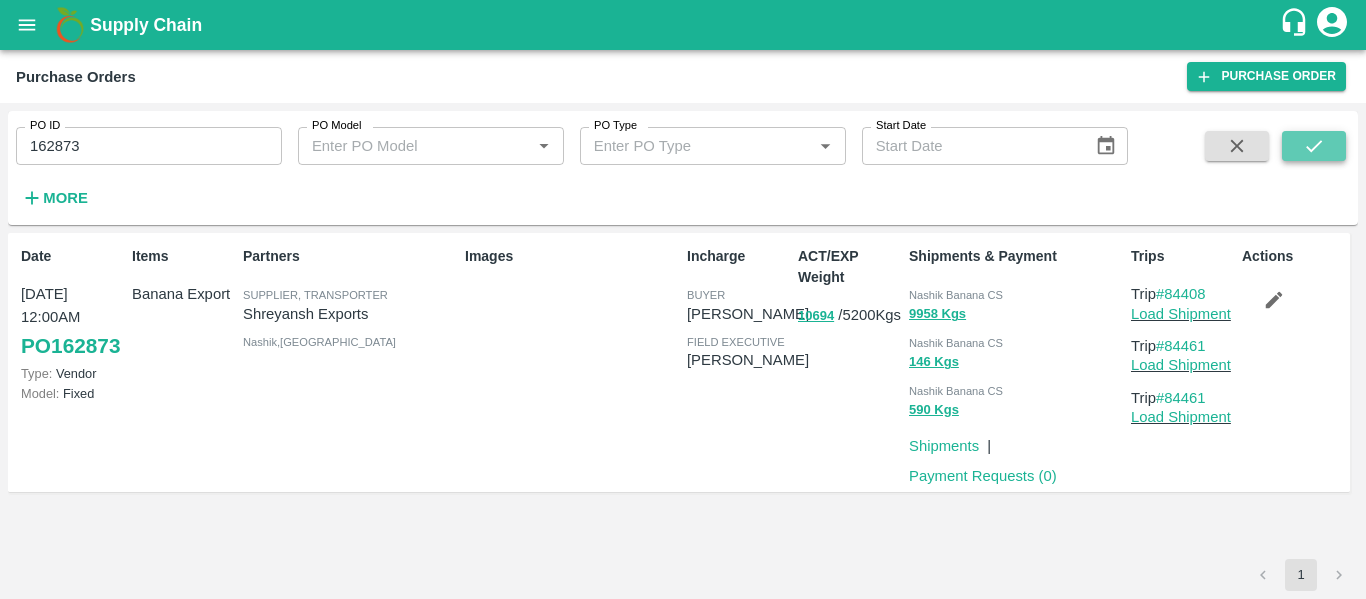 click at bounding box center (1314, 146) 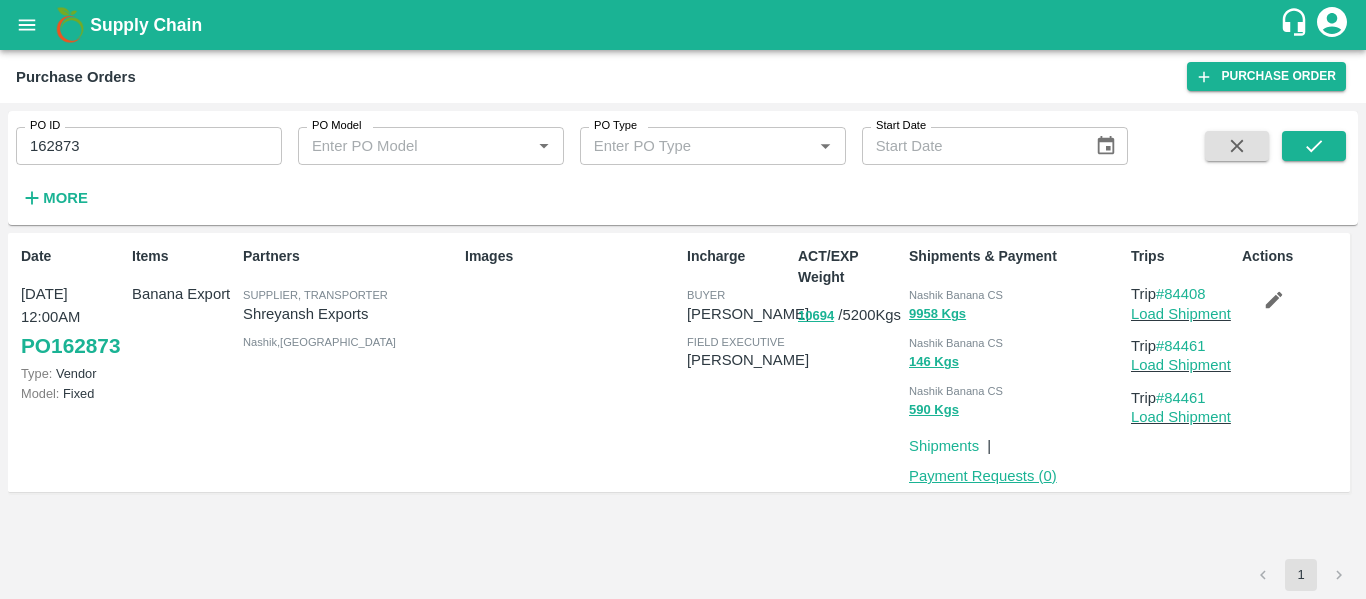 click on "Payment Requests ( 0 )" at bounding box center (983, 476) 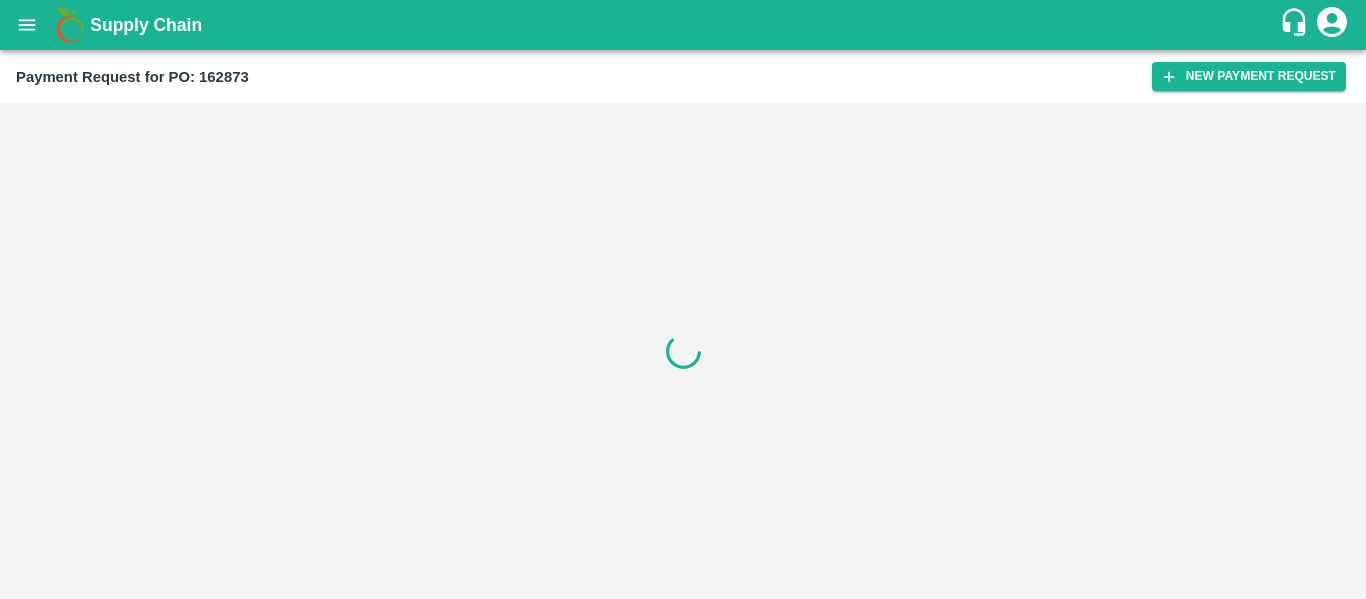 scroll, scrollTop: 0, scrollLeft: 0, axis: both 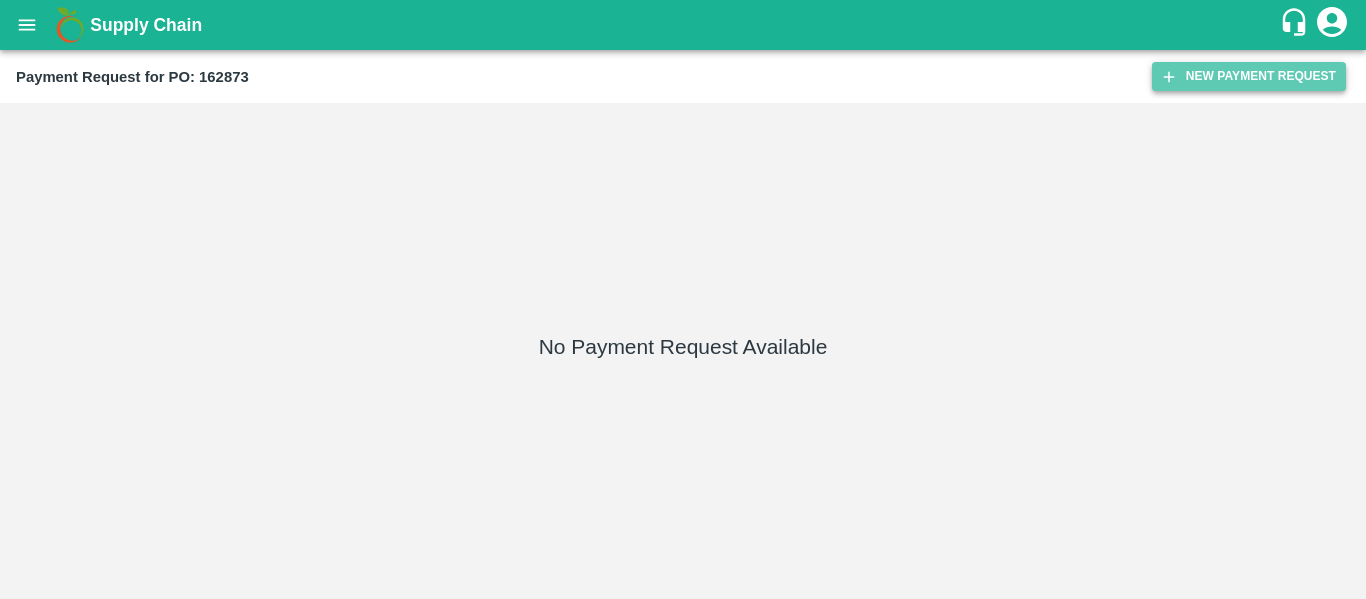 click on "New Payment Request" at bounding box center [1249, 76] 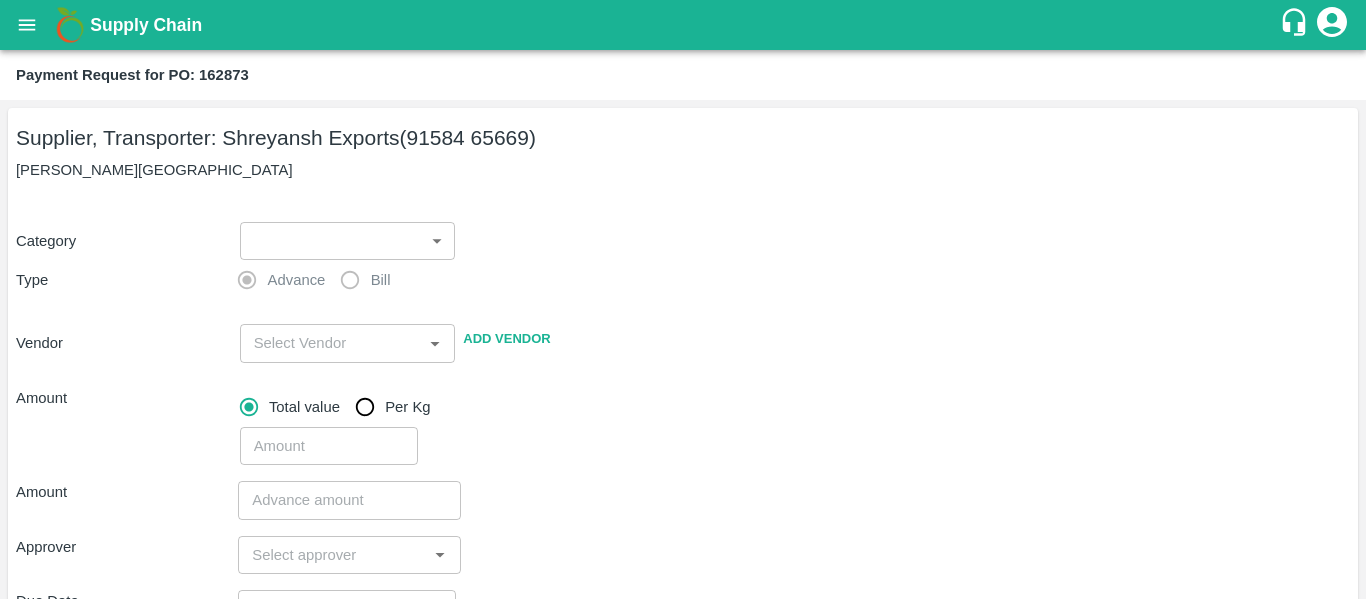 click on "Supply Chain Payment Request for PO: 162873 Supplier, Transporter:    [PERSON_NAME] Exports  (91584 65669) Nashik, [GEOGRAPHIC_DATA] Category ​ ​ Type Advance Bill Vendor ​ Add Vendor Amount Total value Per Kg ​ Amount ​ Approver ​ Due Date ​  Priority  Low  High Comment x ​ Attach bill Cancel Save Tembhurni PH Nashik CC Shahada Banana Export PH Savda Banana Export PH Nashik Banana CS Nikhil Subhash Mangvade Logout" at bounding box center [683, 299] 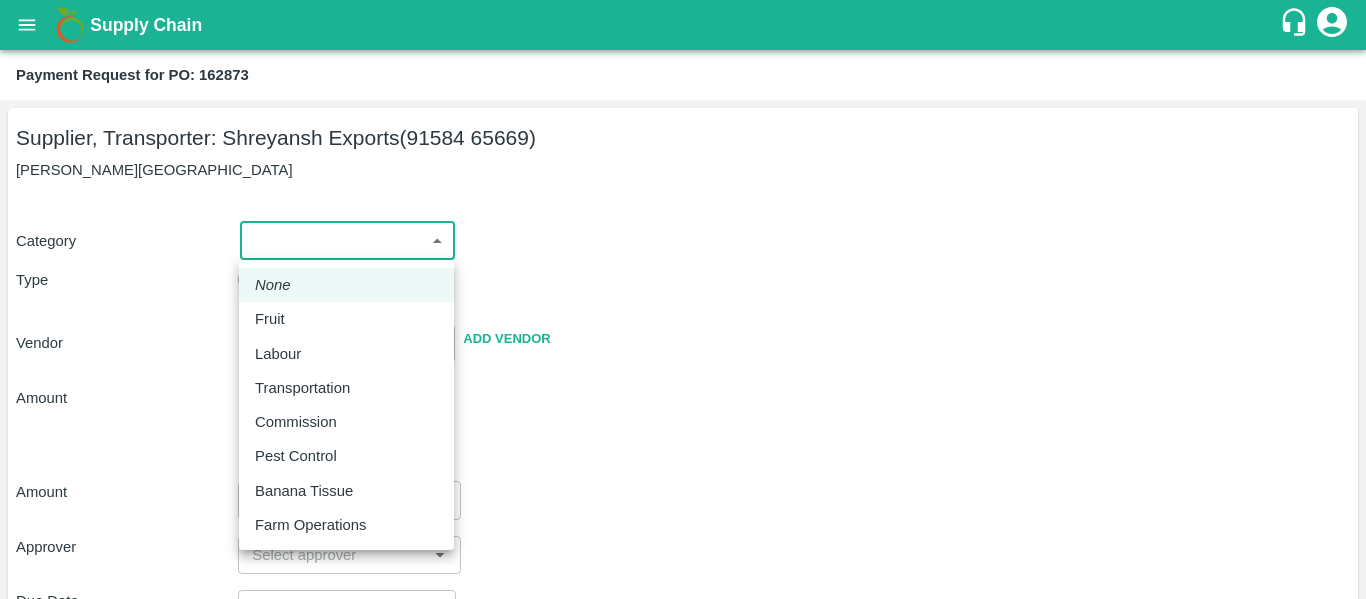 click on "Fruit" at bounding box center [275, 319] 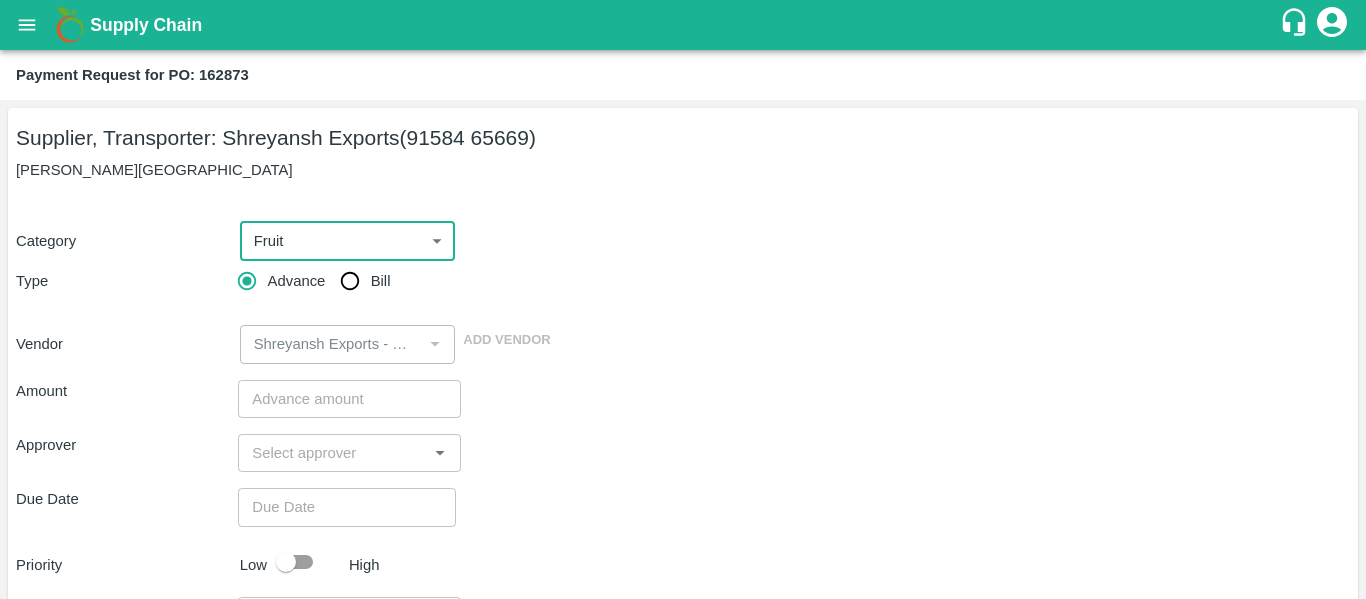 click on "Bill" at bounding box center [350, 281] 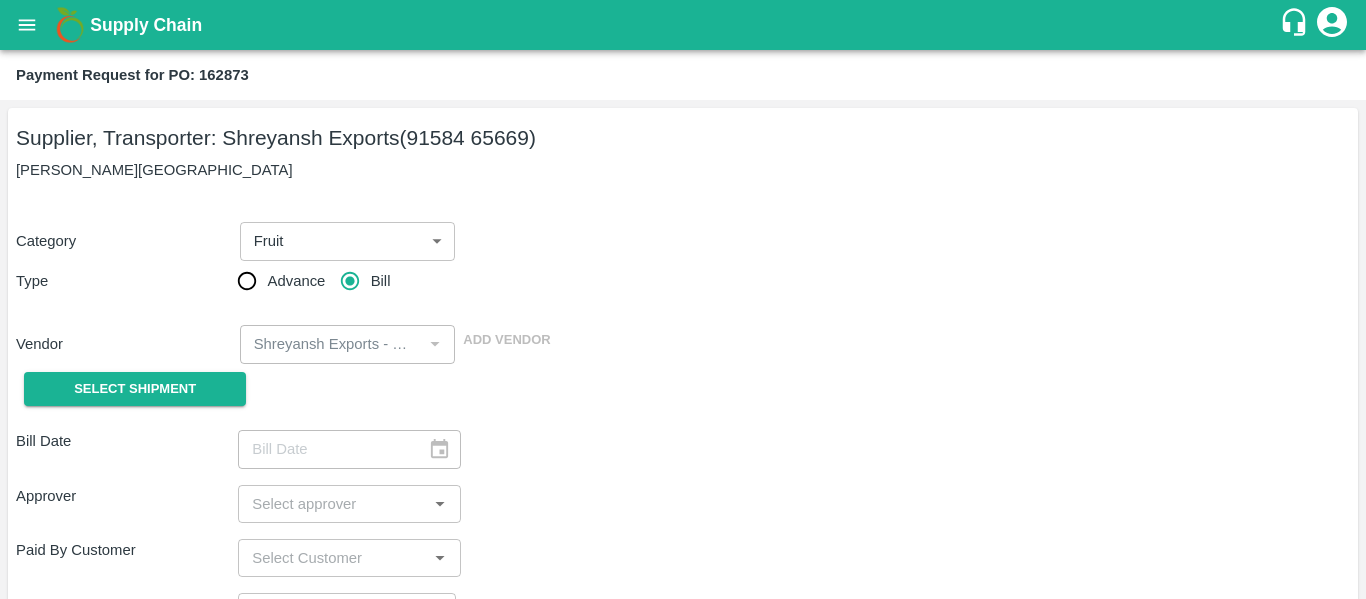 click on "Select Shipment" at bounding box center [127, 389] 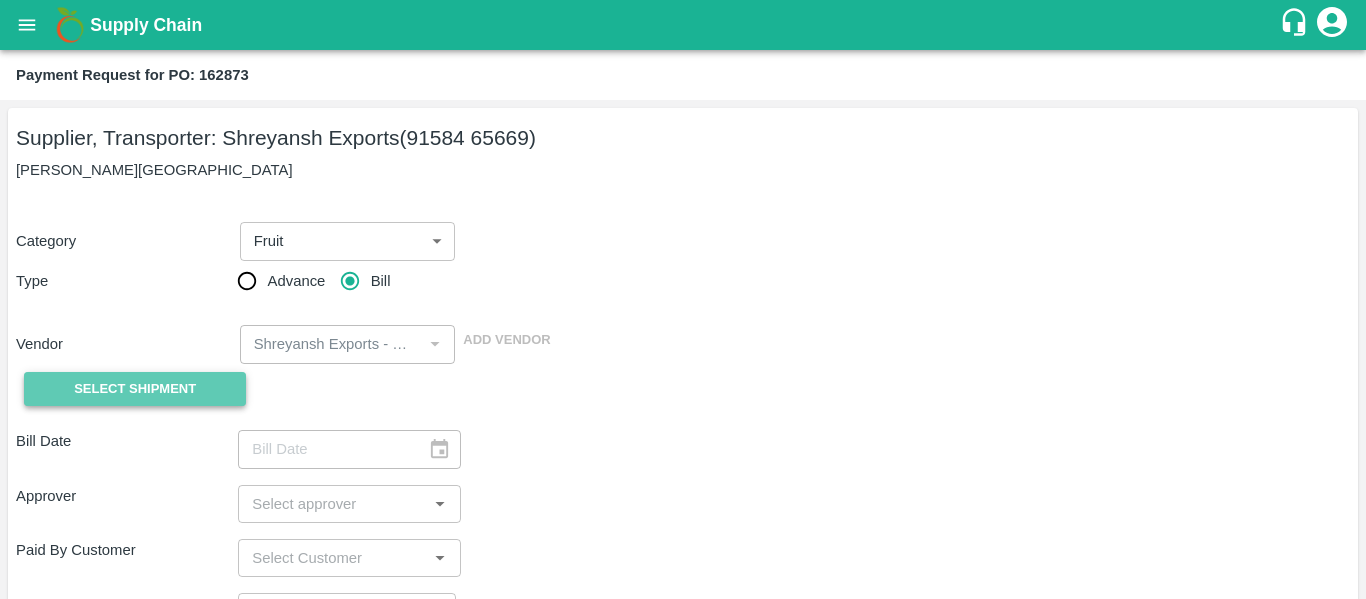 click on "Select Shipment" at bounding box center [135, 389] 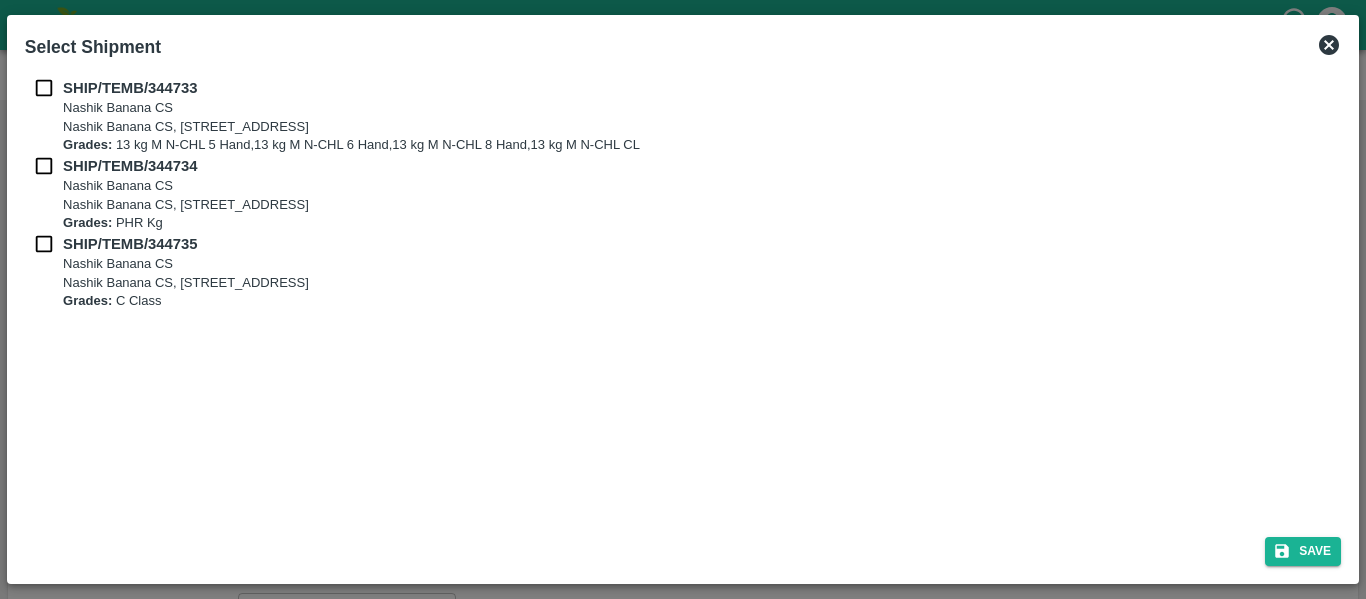 click at bounding box center (44, 88) 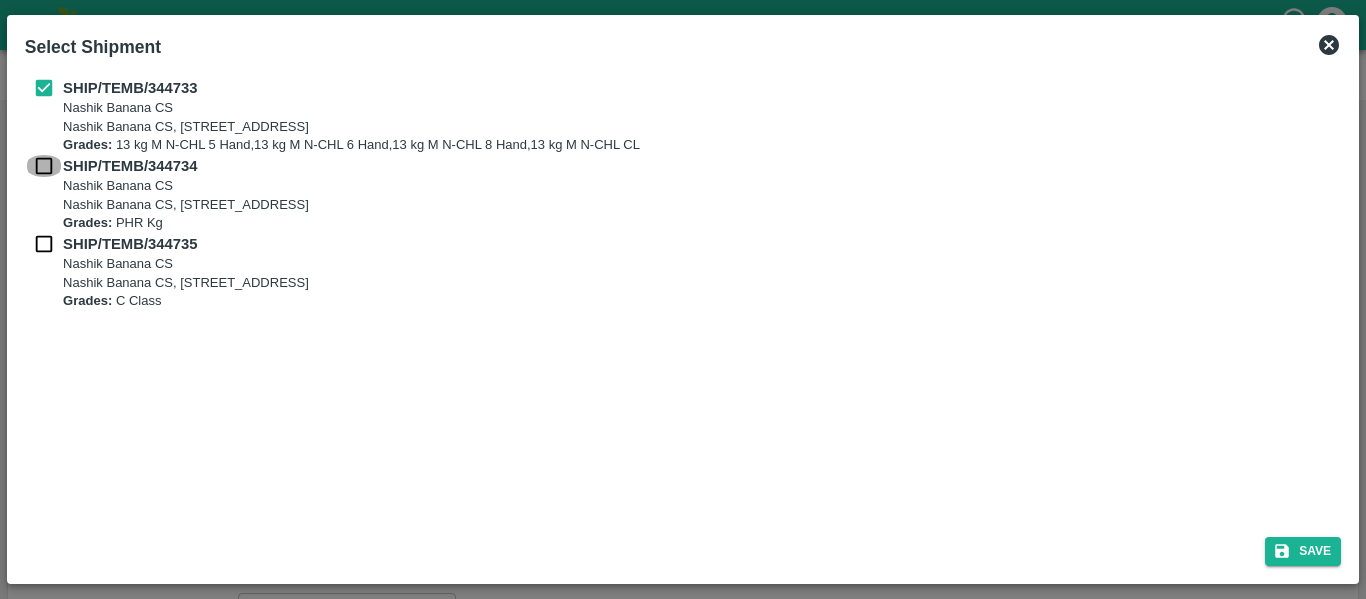 click at bounding box center (44, 166) 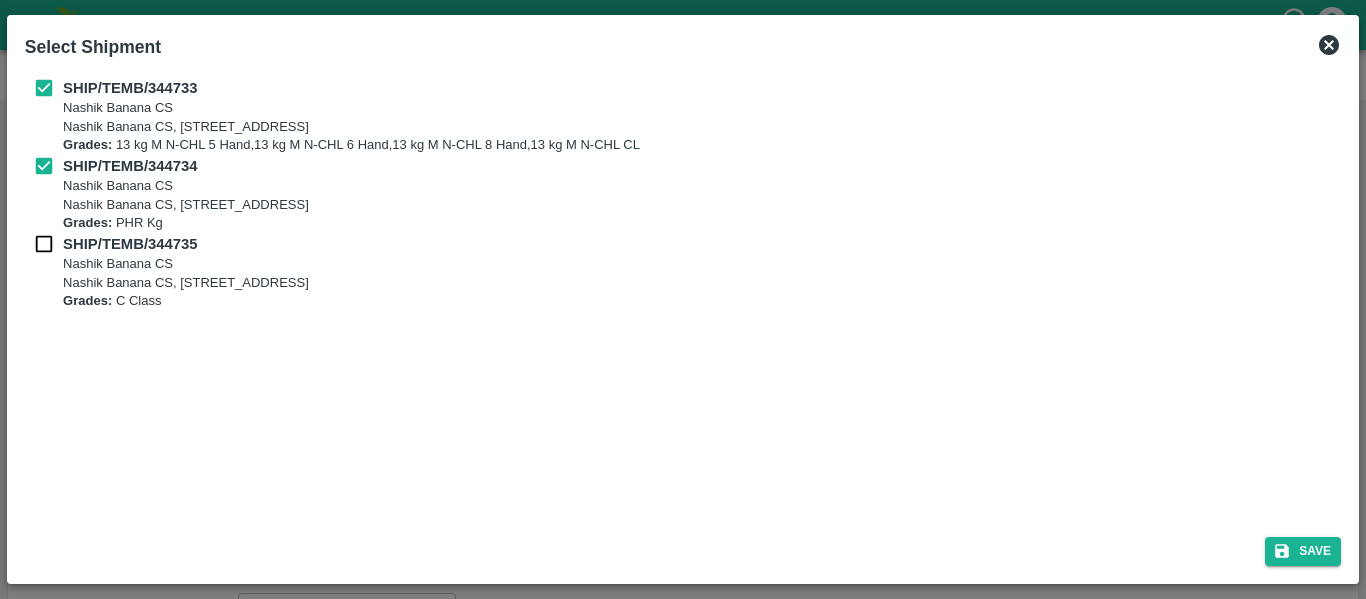 click at bounding box center [44, 244] 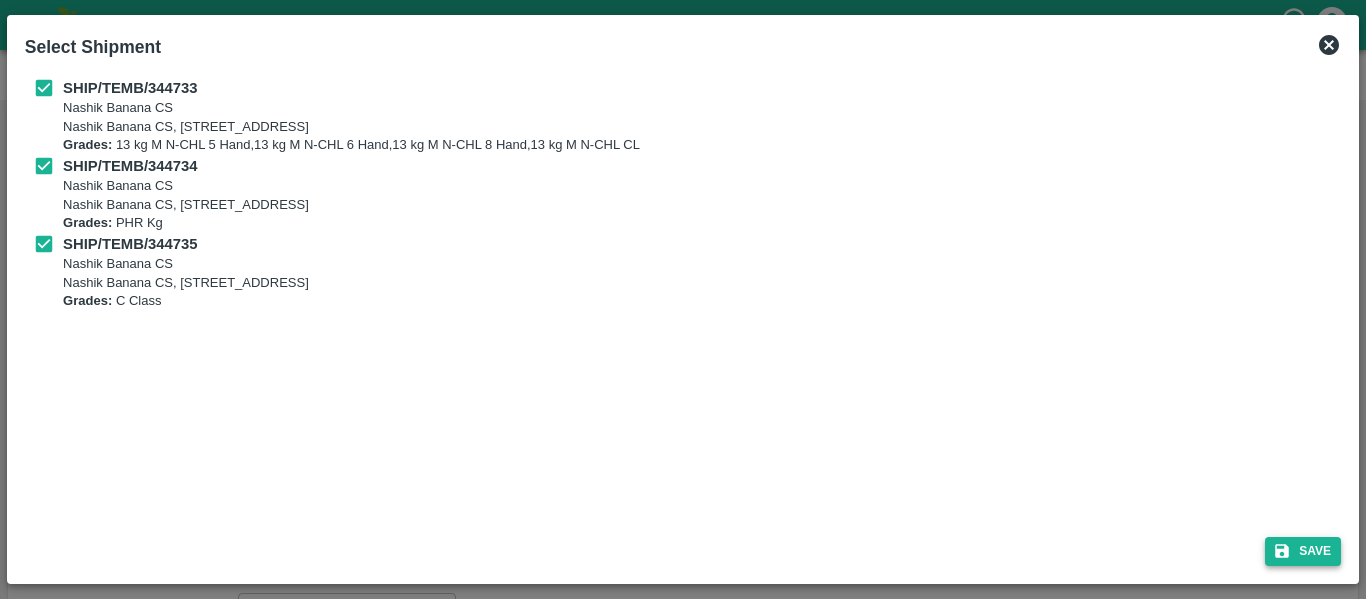 click on "Save" at bounding box center (1303, 551) 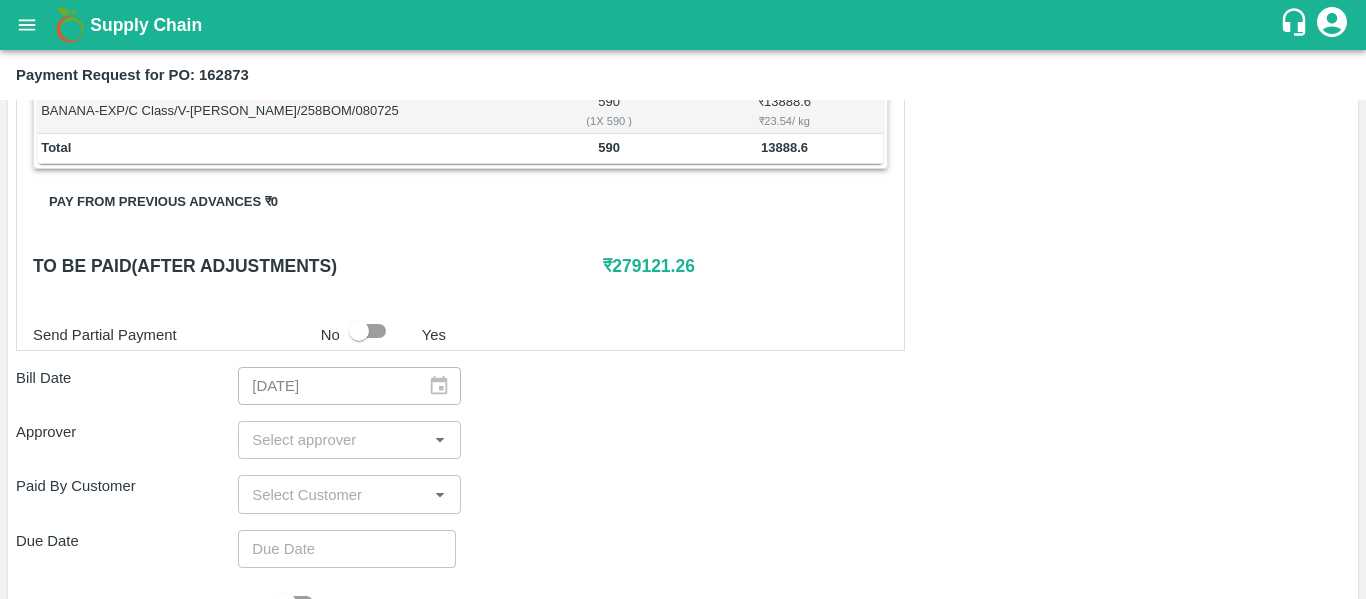 scroll, scrollTop: 832, scrollLeft: 0, axis: vertical 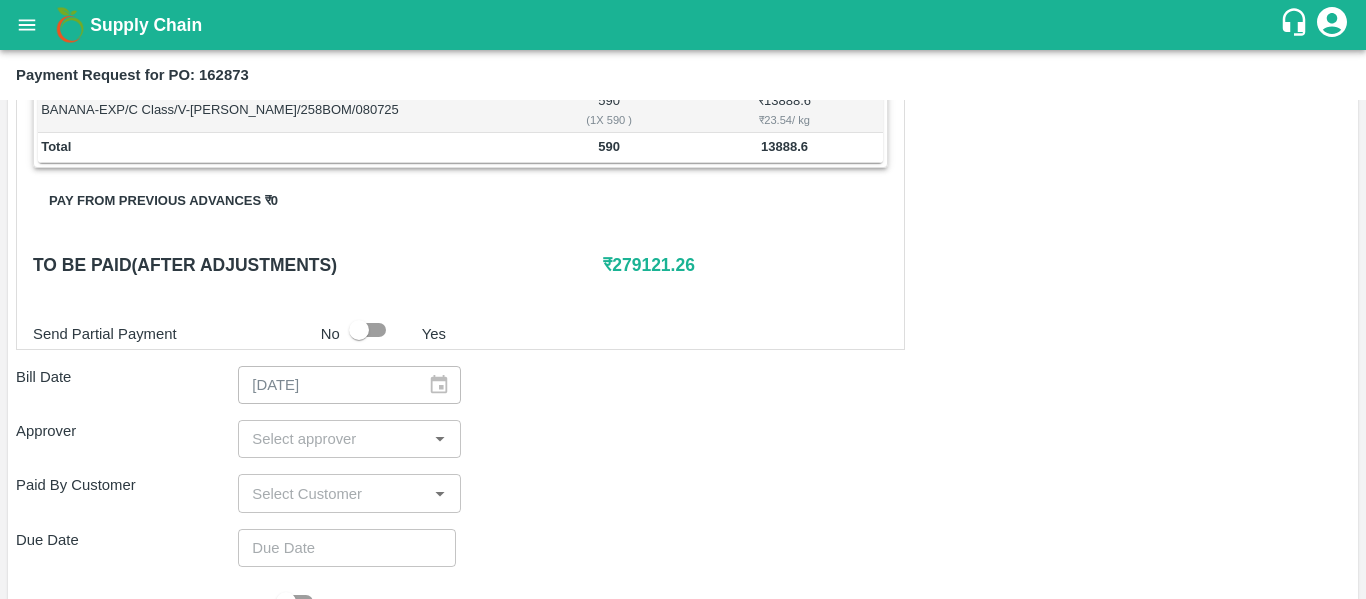 click at bounding box center (332, 439) 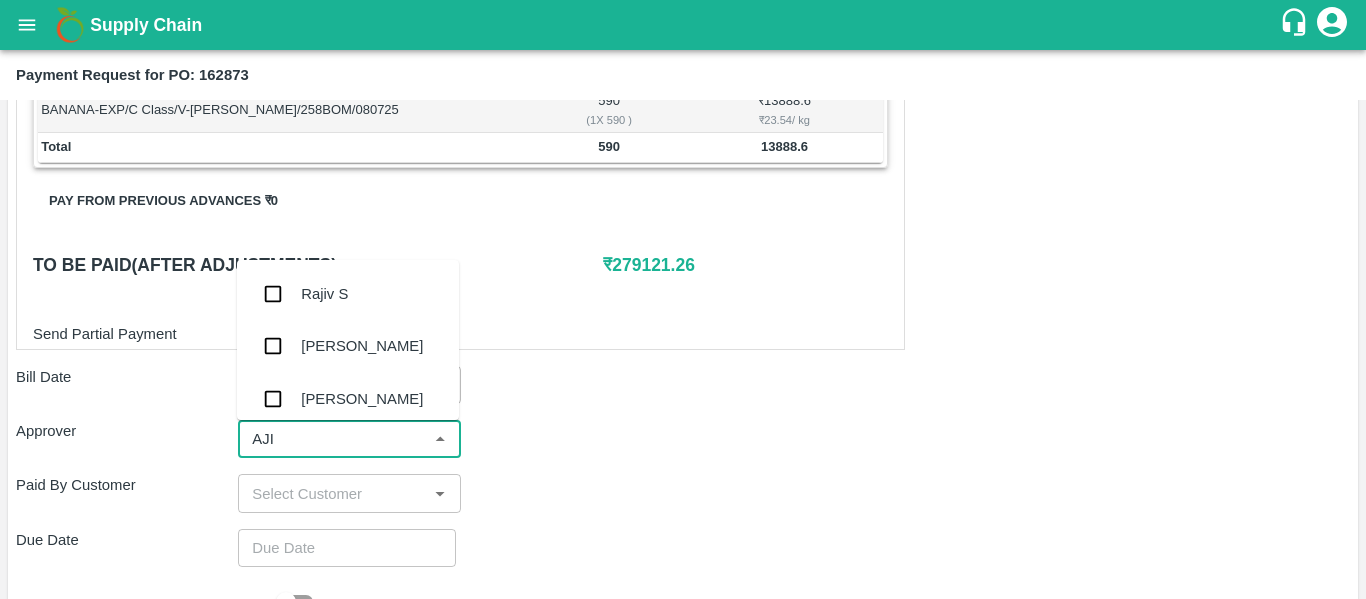 type on "AJIT" 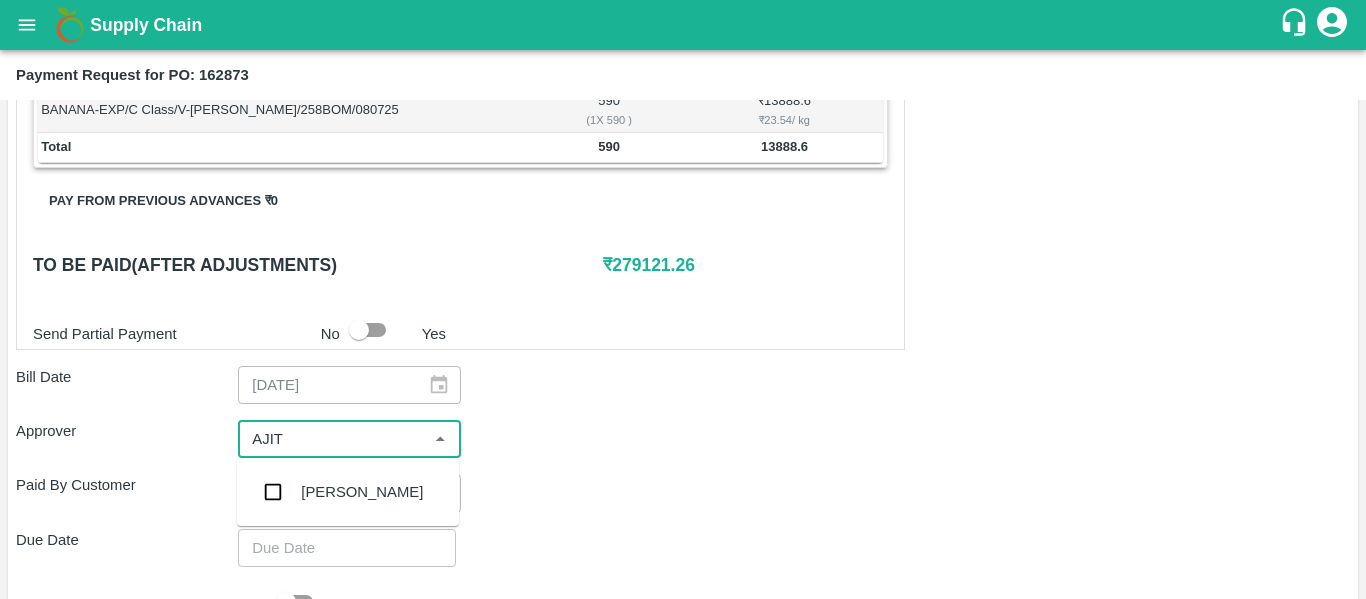 click on "[PERSON_NAME]" at bounding box center (348, 492) 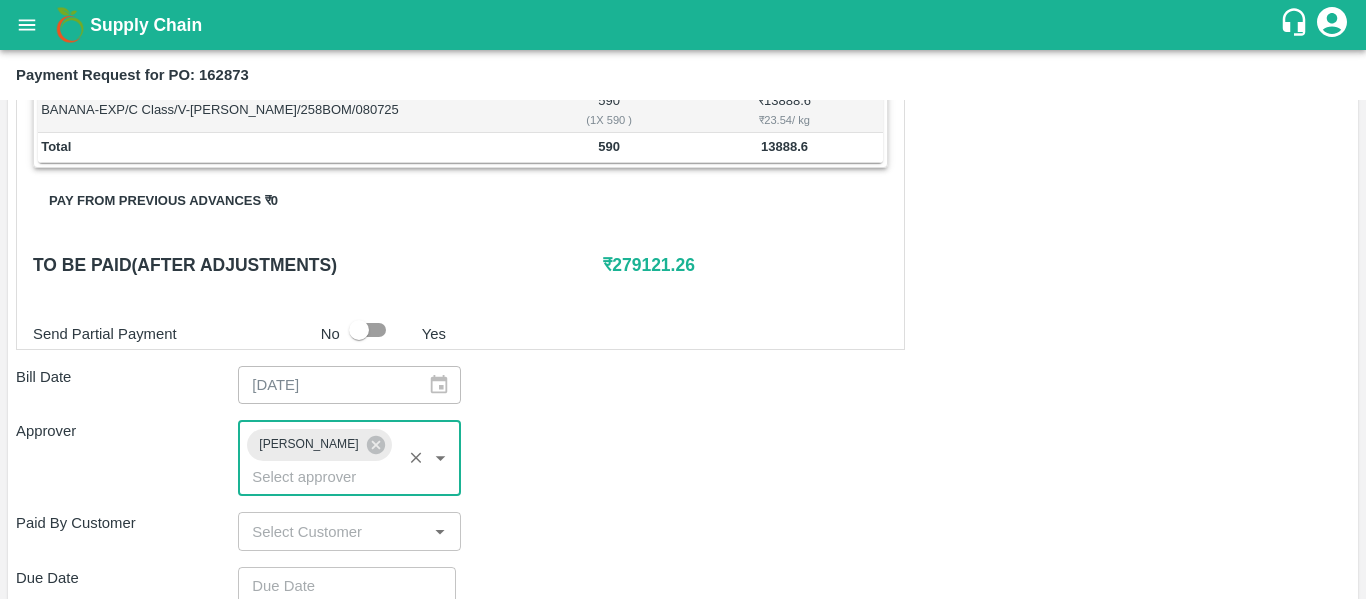 scroll, scrollTop: 1082, scrollLeft: 0, axis: vertical 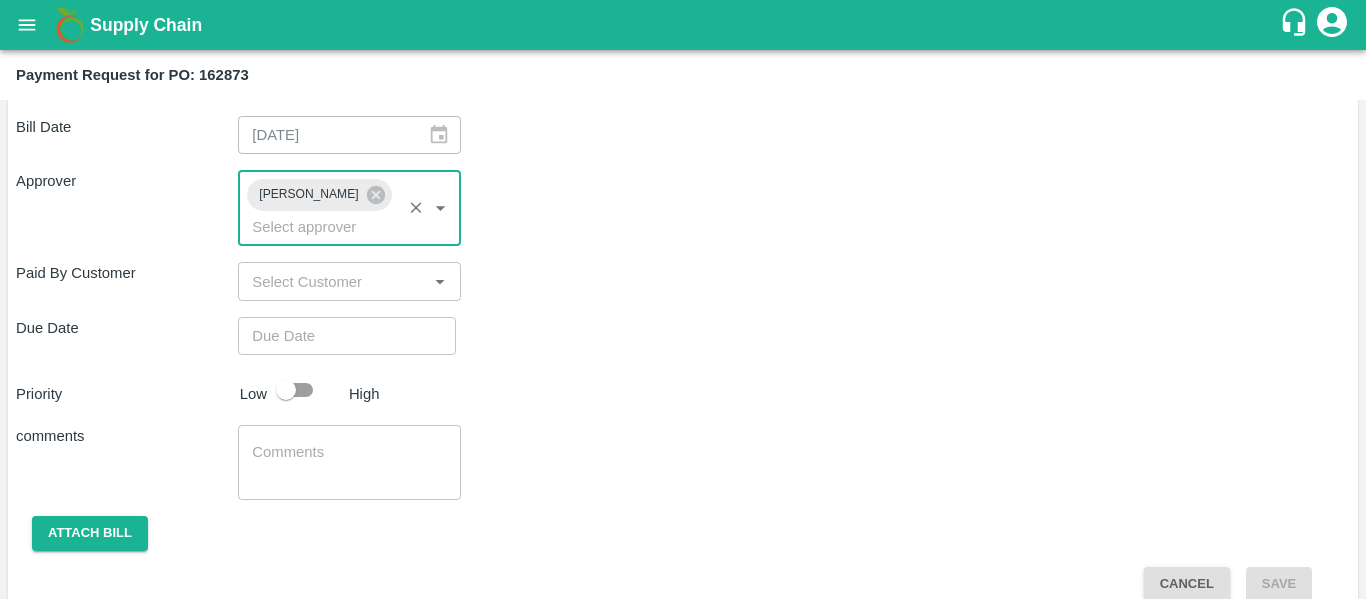 click on "Shipment -  SHIP/TEMB/344733 Lots (Labels) Weight (Kgs) Total Price (₹) BANANA-EXP/13 kg M N-CHL 5 Hand/V-MH-Shreya/468FEX/080725   533 ( 41  X   13   ) ₹ 14012.57 ₹ 26.29  / kg BANANA-EXP/13 kg M N-CHL 6 Hand/V-MH-Shreya/468FEX/080725   5382 ( 414  X   13   ) ₹ 141492.78 ₹ 26.29  / kg BANANA-EXP/13 kg M N-CHL 8 Hand/V-MH-Shreya/468FEX/080725   3224 ( 248  X   13   ) ₹ 84758.96 ₹ 26.29  / kg BANANA-EXP/13 kg M N-CHL CL/V-MH-Shreya/468FEX/080725   819 ( 63  X   13   ) ₹ 21531.51 ₹ 26.29  / kg Total 9958 261795.82 Shipment -  SHIP/TEMB/344734 Lots (Labels) Weight (Kgs) Total Price (₹) BANANA-EXP/PHR Kg/V-MH-Shreya/258BOM/080725   146 ( 1  X   146   ) ₹ 3436.84 ₹ 23.54  / kg Total 146 3436.84 Shipment -  SHIP/TEMB/344735 Lots (Labels) Weight (Kgs) Total Price (₹) BANANA-EXP/C Class/V-MH-Shreya/258BOM/080725   590 ( 1  X   590   ) ₹ 13888.6 ₹ 23.54  / kg Total 590 13888.6 Pay from previous advances ₹  0 To be paid(After adjustments) ₹  279121.26 Send Partial Payment No Yes ​ x" at bounding box center (683, -34) 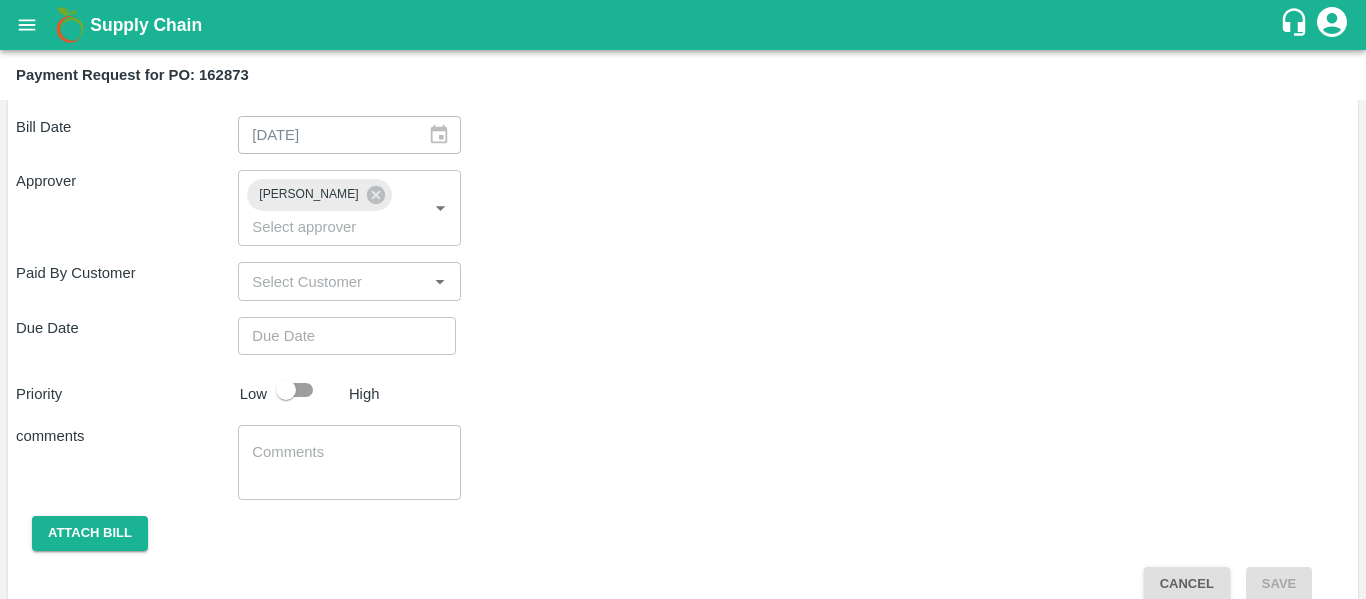 type on "DD/MM/YYYY hh:mm aa" 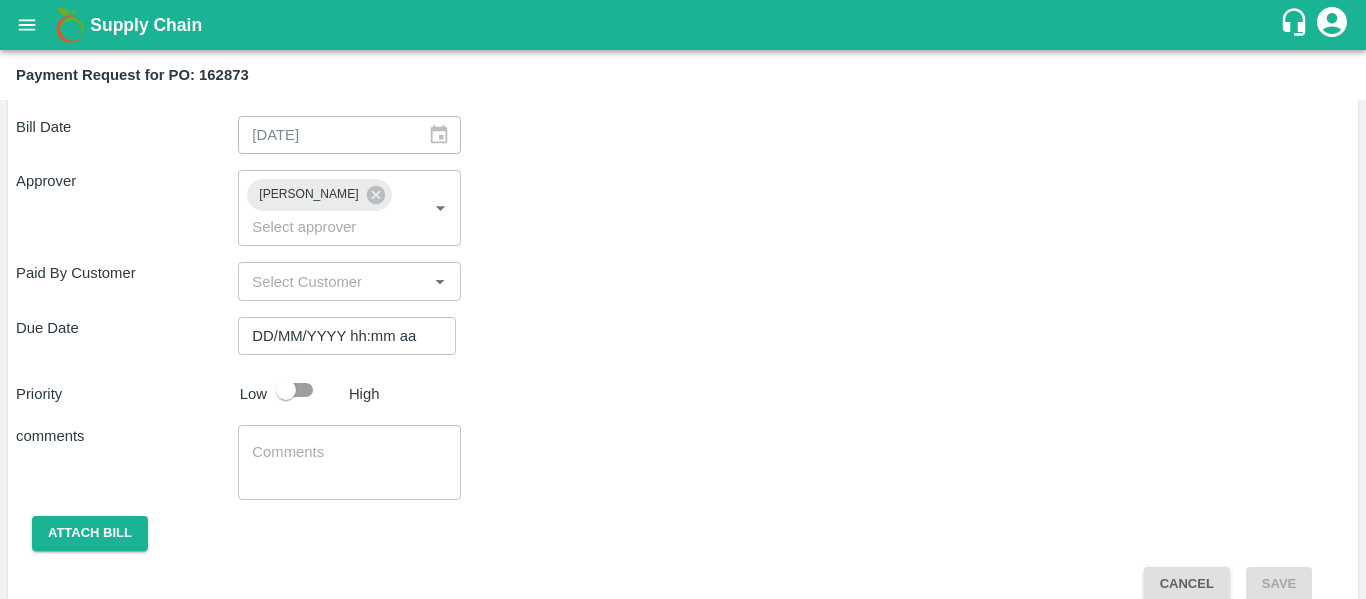 click on "DD/MM/YYYY hh:mm aa" at bounding box center [340, 336] 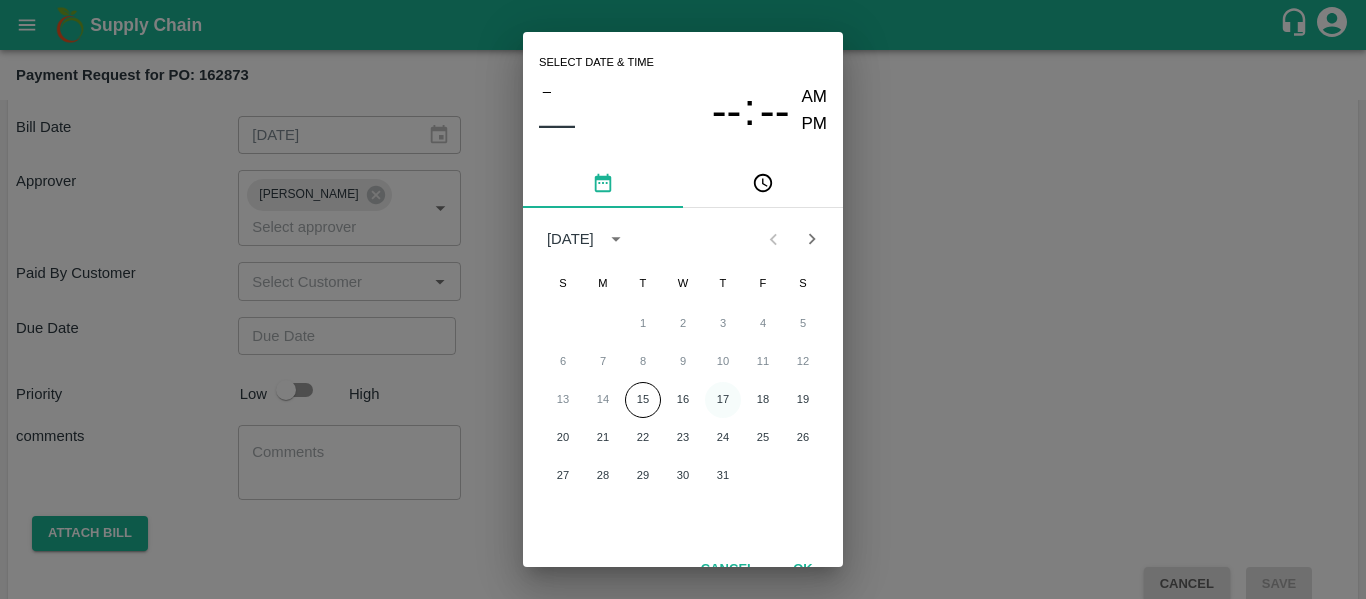 click on "17" at bounding box center [723, 400] 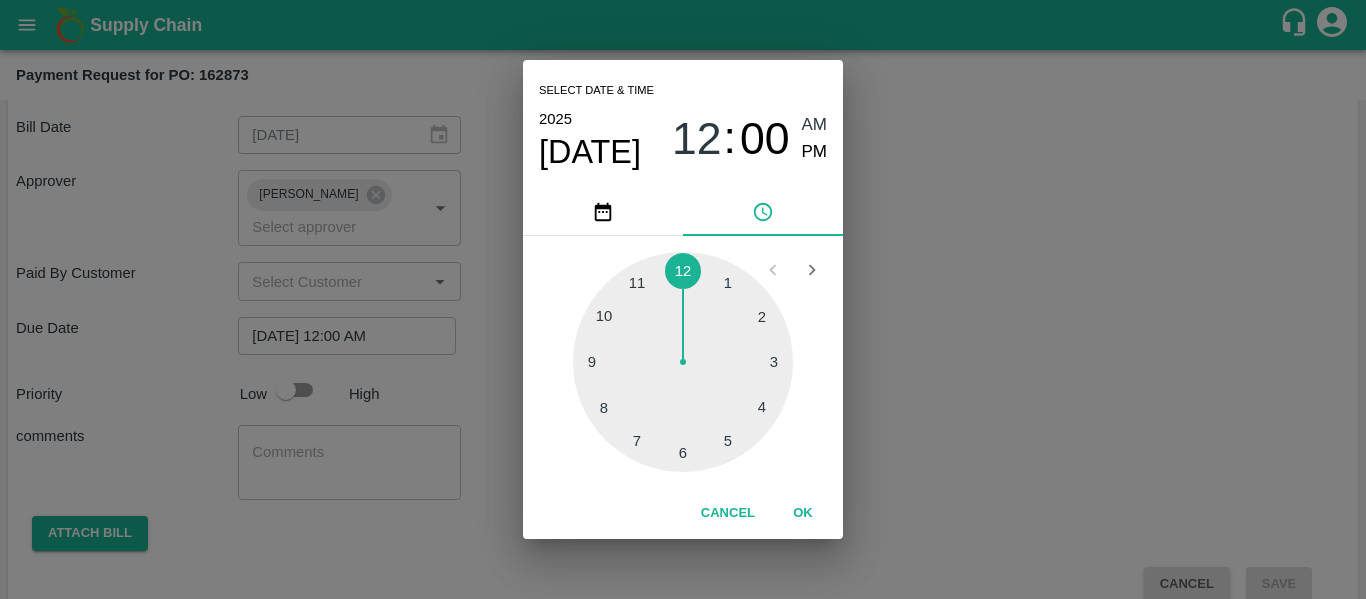 click on "Select date & time 2025 Jul 17 12 : 00 AM PM 1 2 3 4 5 6 7 8 9 10 11 12 Cancel OK" at bounding box center [683, 299] 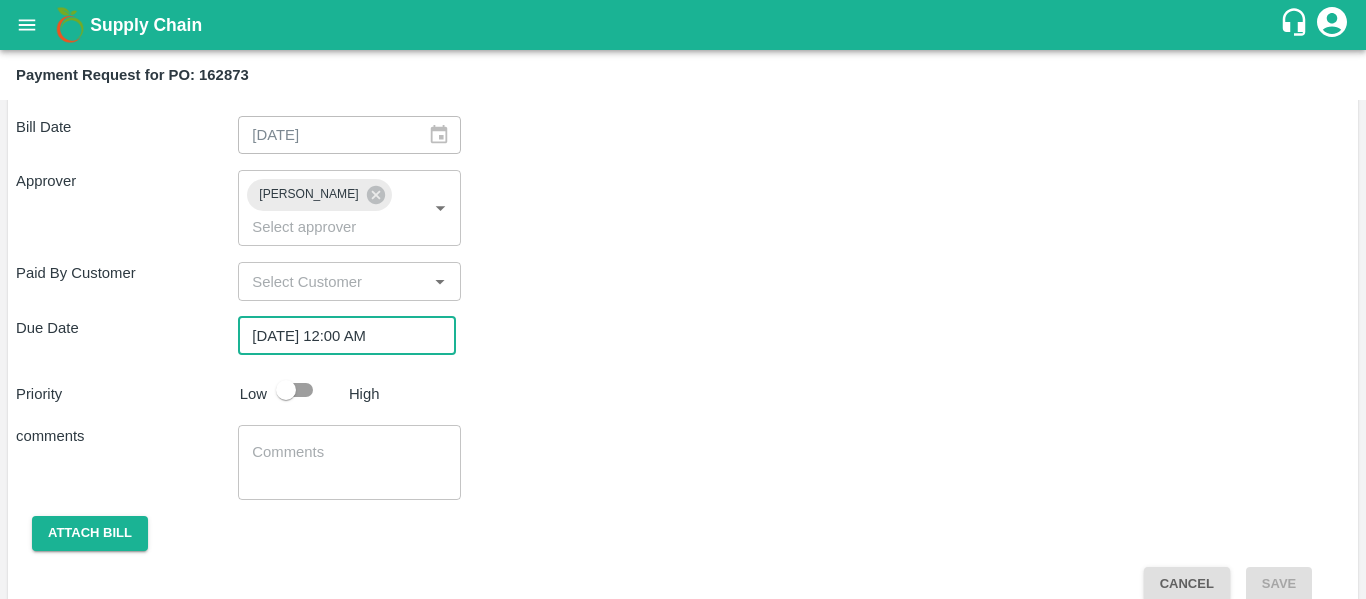 click at bounding box center [286, 390] 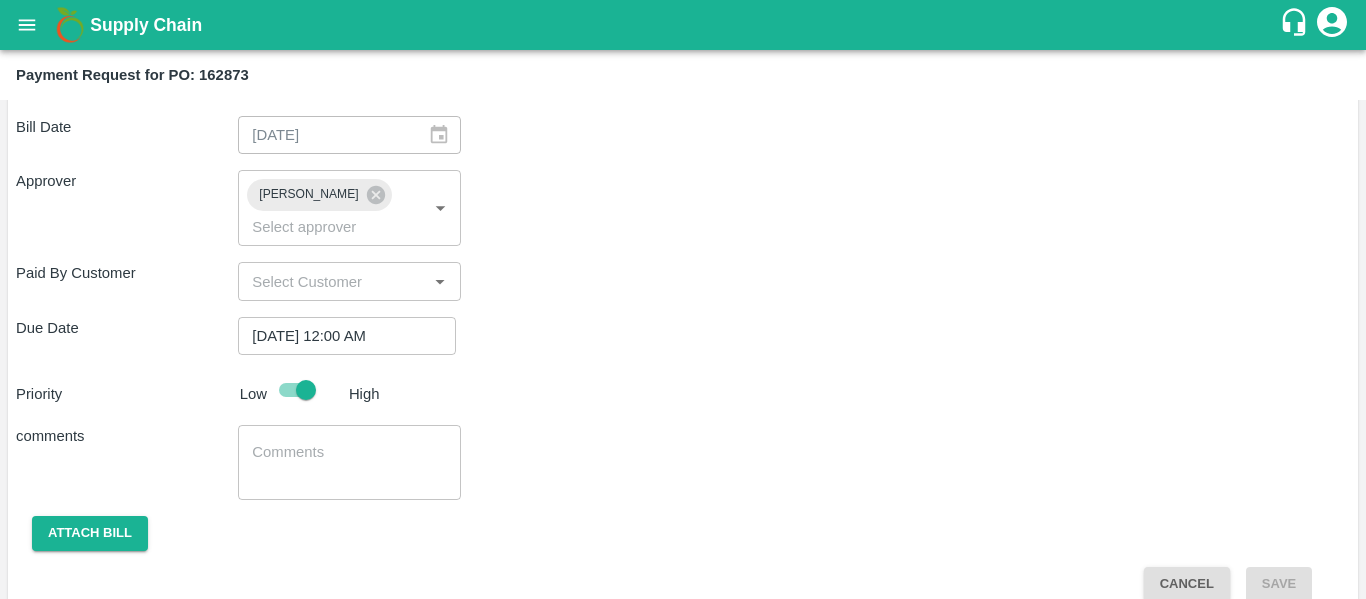 click at bounding box center (349, 463) 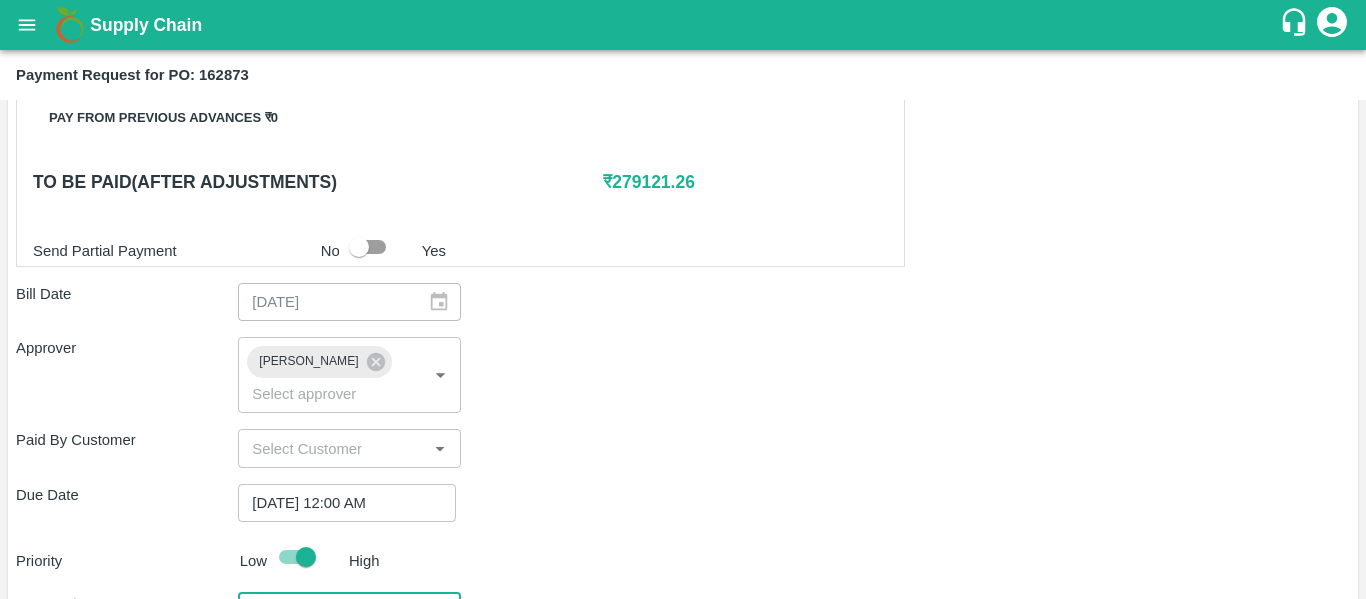 scroll, scrollTop: 914, scrollLeft: 0, axis: vertical 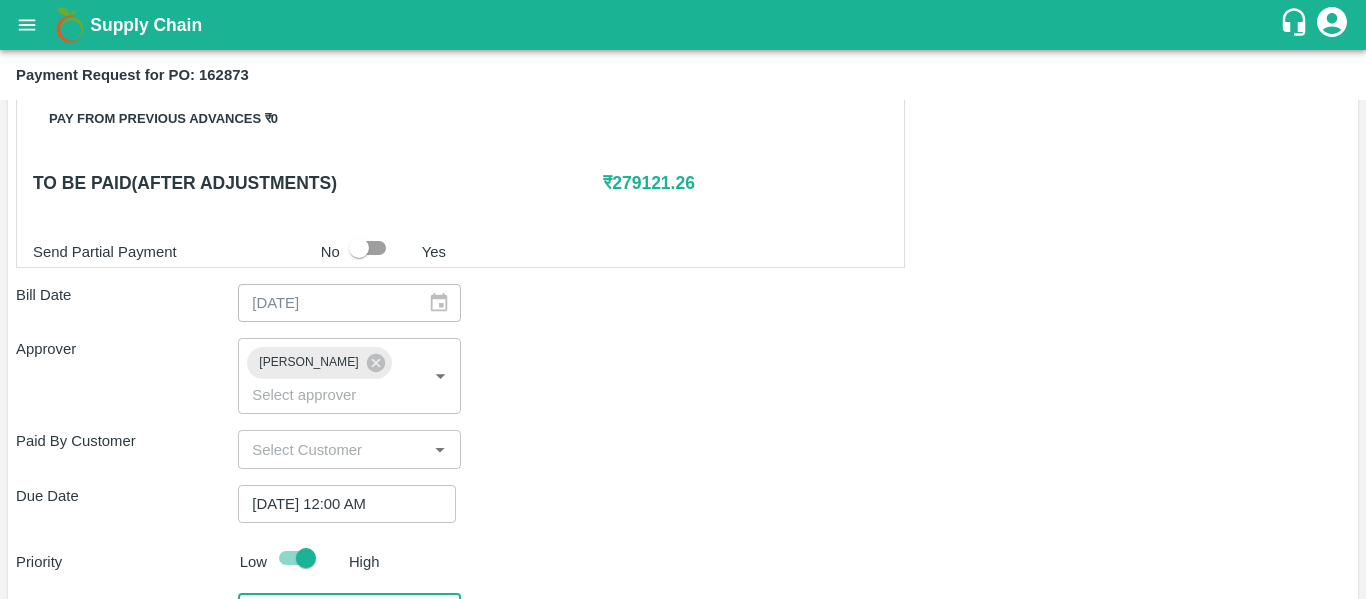 type on "Fruit Bill" 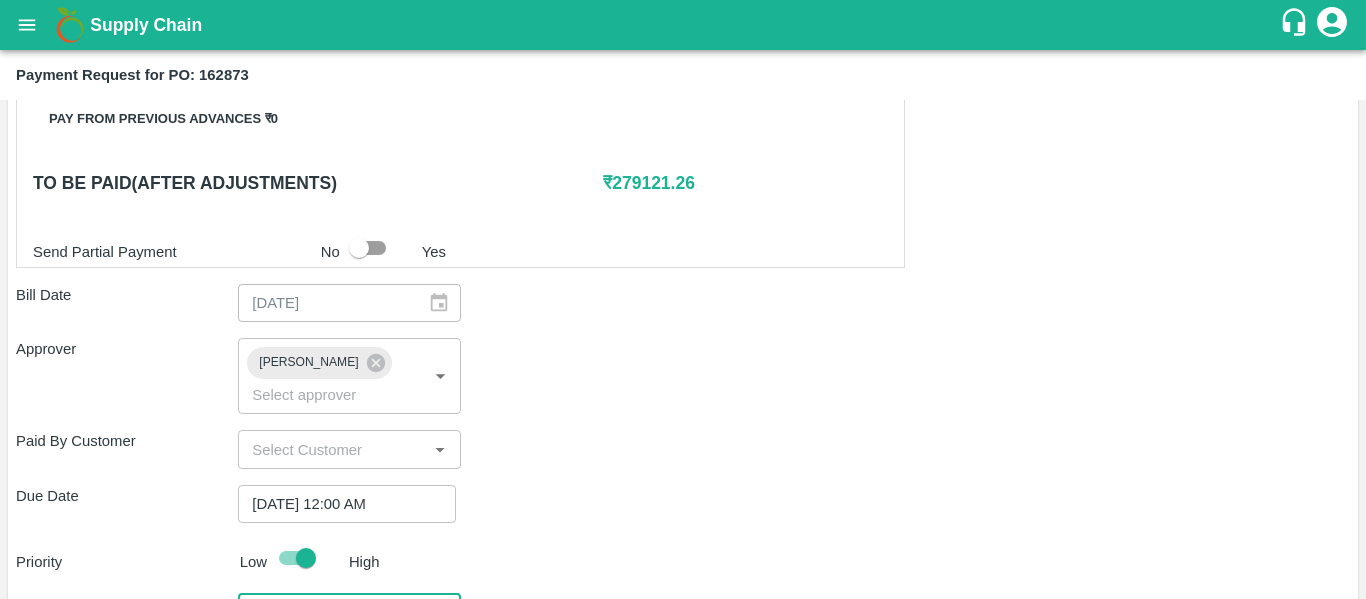 scroll, scrollTop: 1082, scrollLeft: 0, axis: vertical 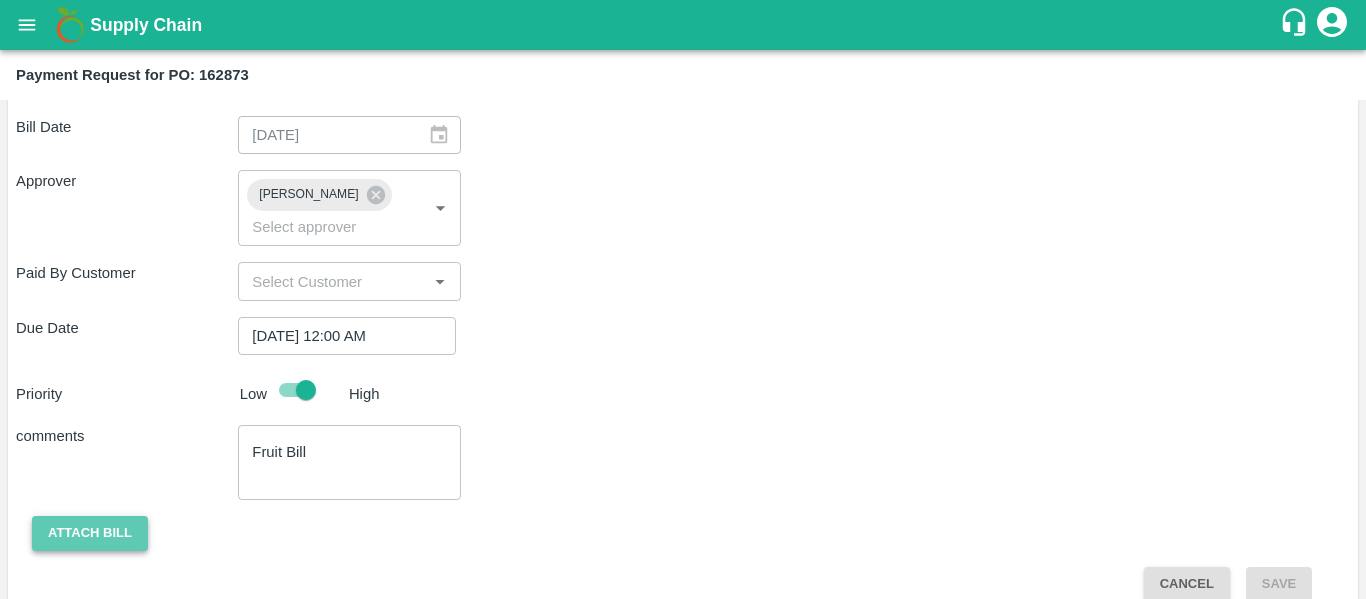click on "Attach bill" at bounding box center [90, 533] 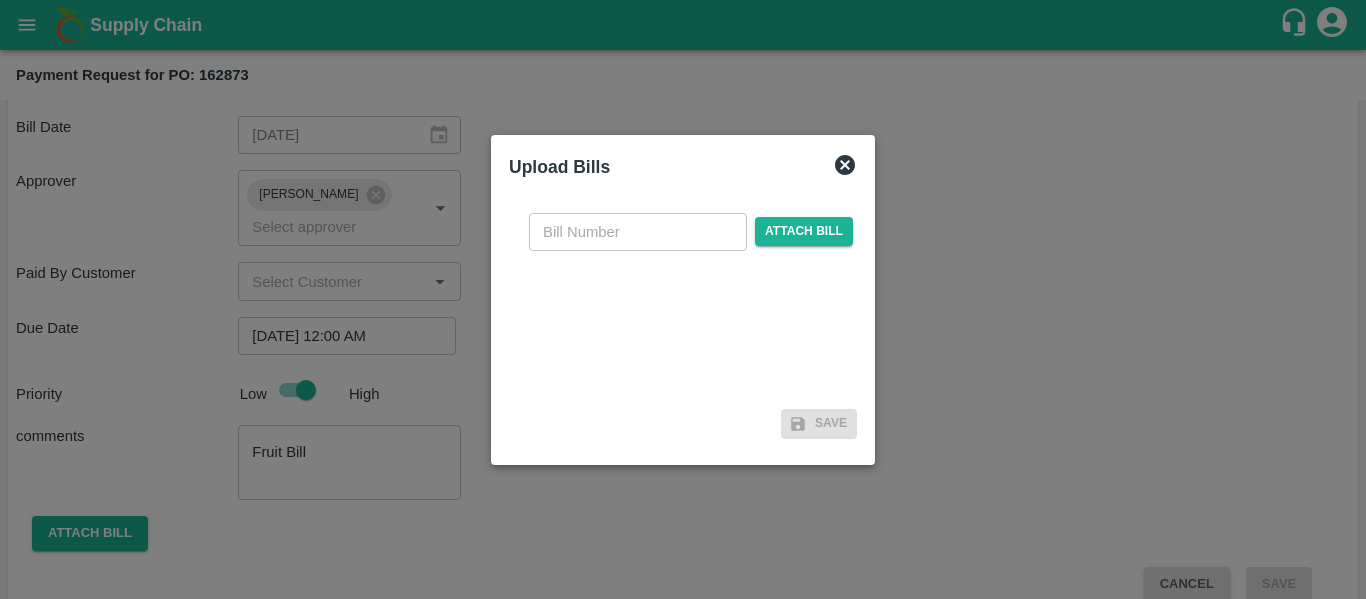 click at bounding box center (638, 232) 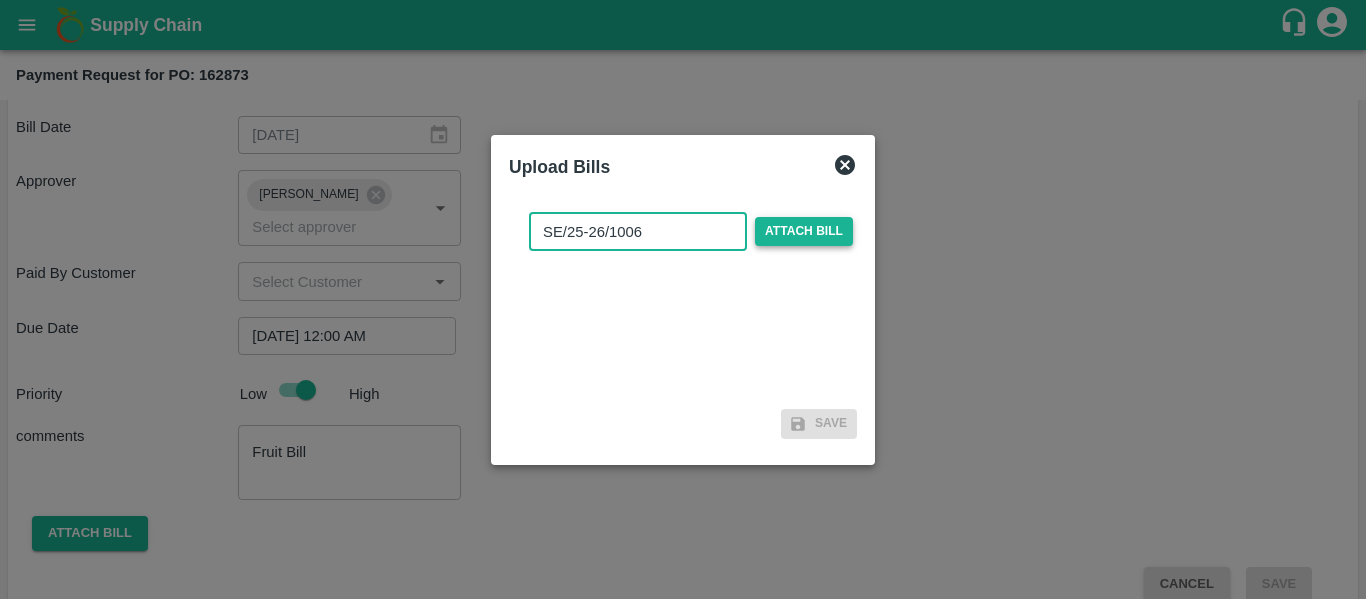 type on "SE/25-26/1006" 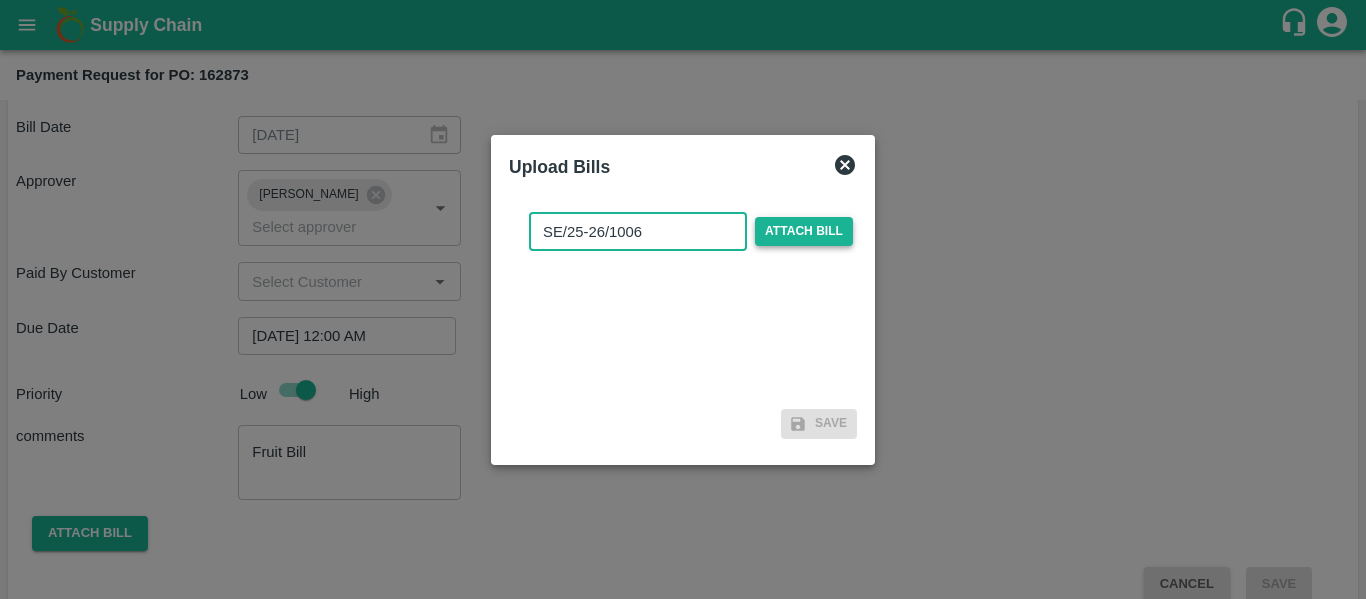 click on "Attach bill" at bounding box center [804, 231] 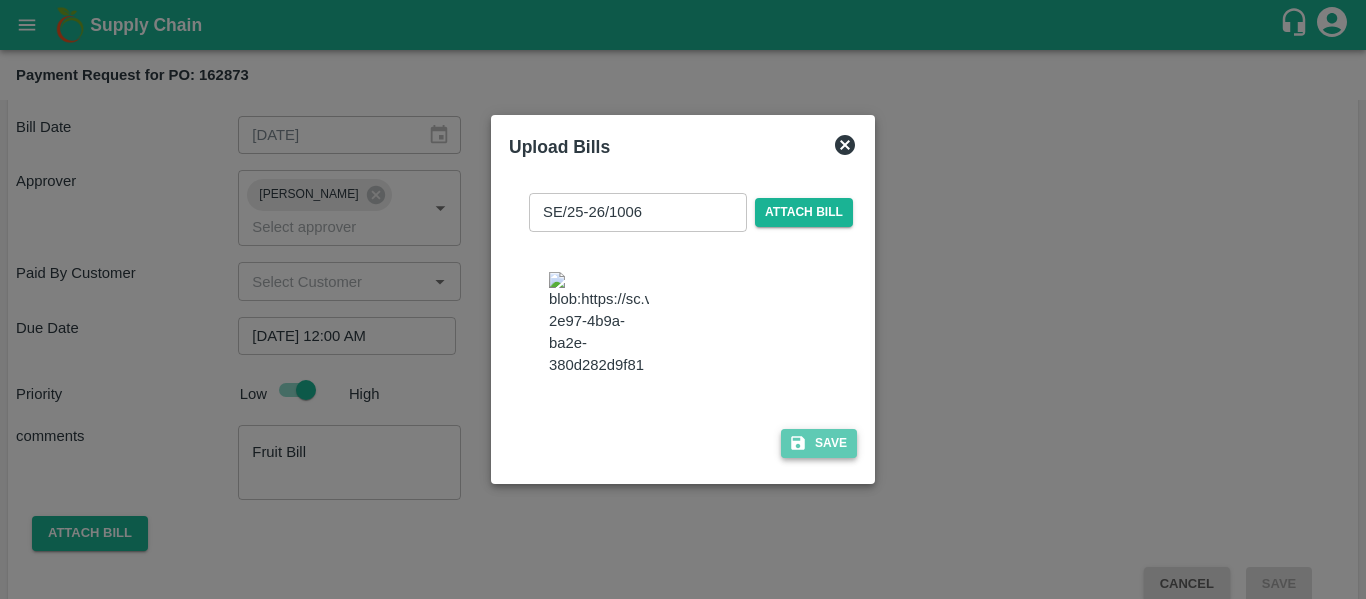 click on "Save" at bounding box center [819, 443] 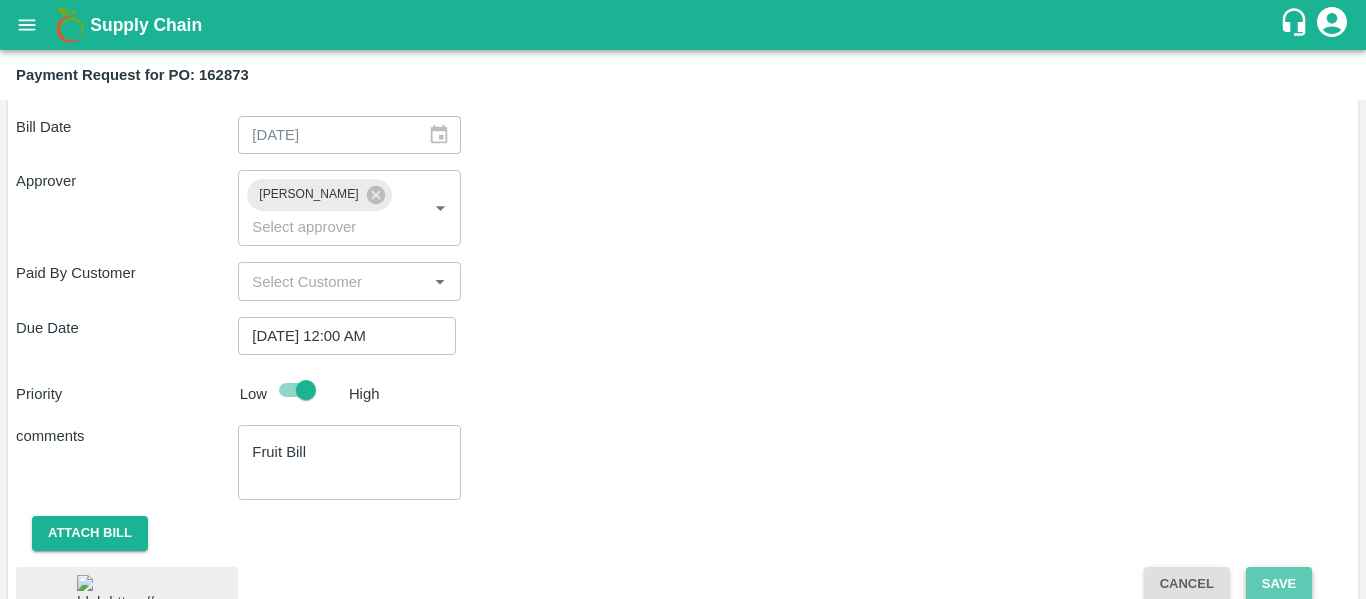 click on "Save" at bounding box center [1279, 584] 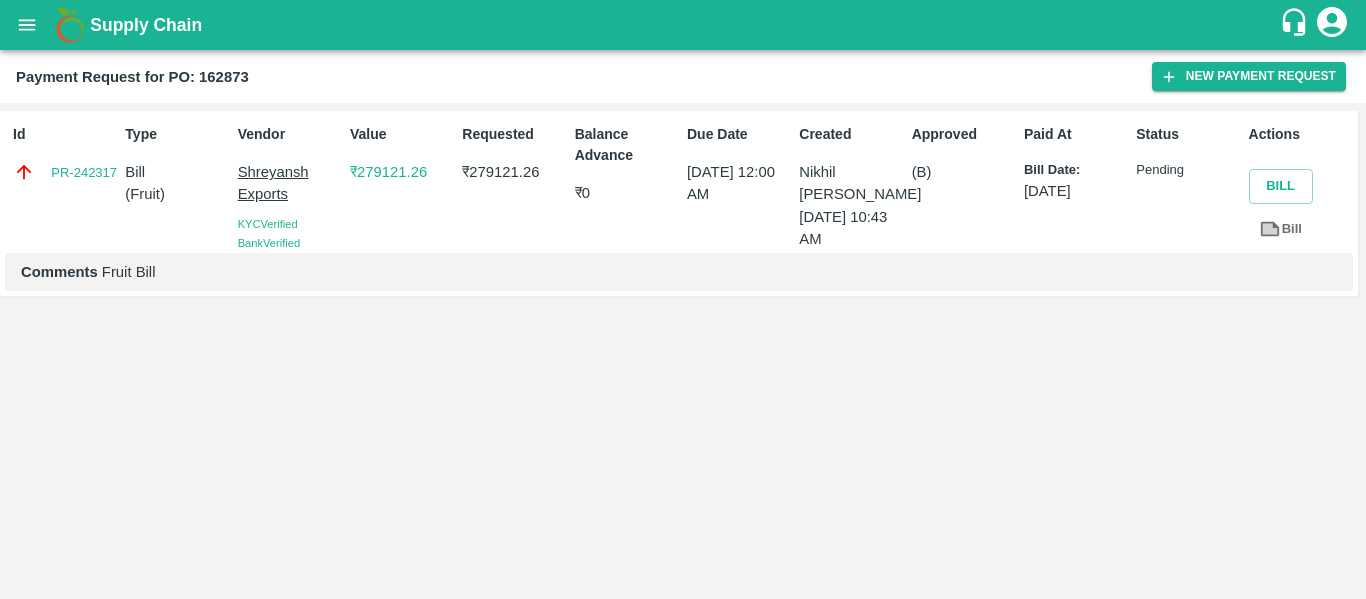 click at bounding box center (27, 25) 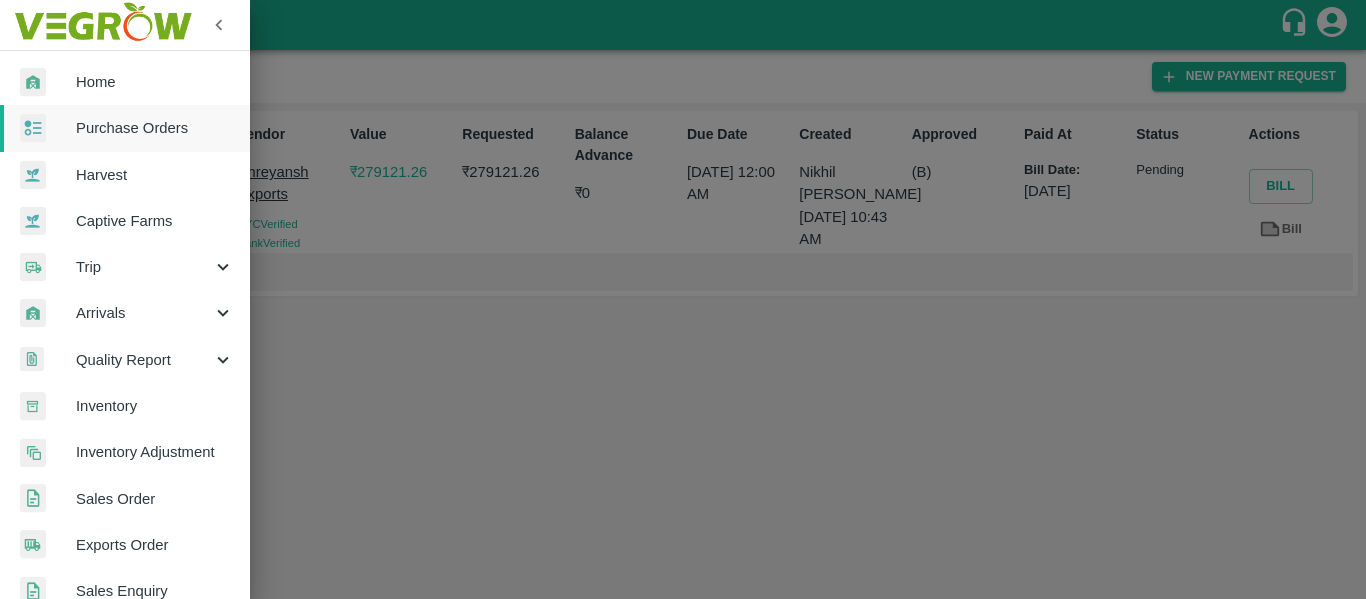 click on "Purchase Orders" at bounding box center (125, 128) 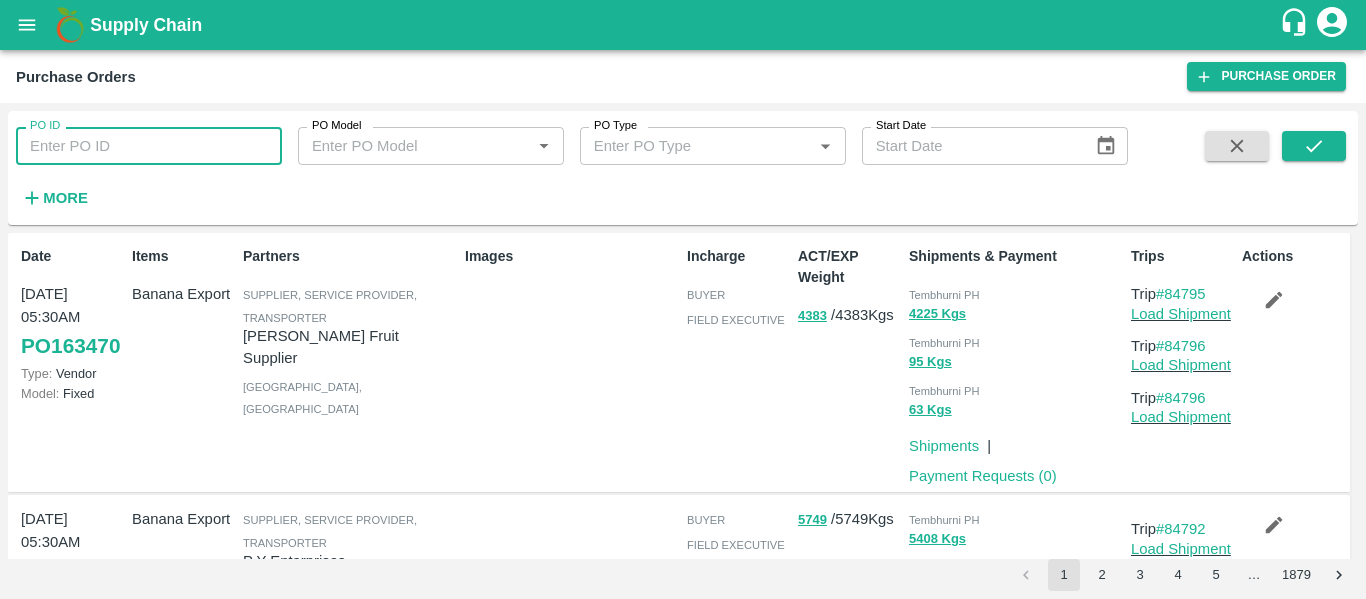 click on "PO ID" at bounding box center (149, 146) 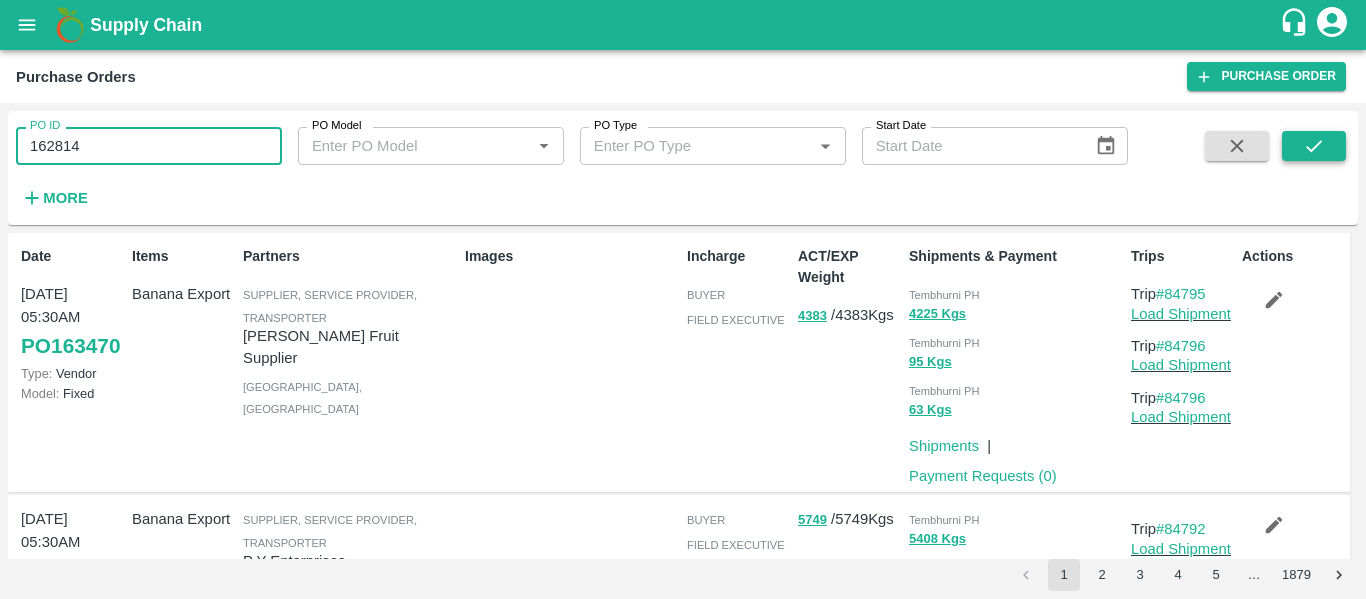 type on "162814" 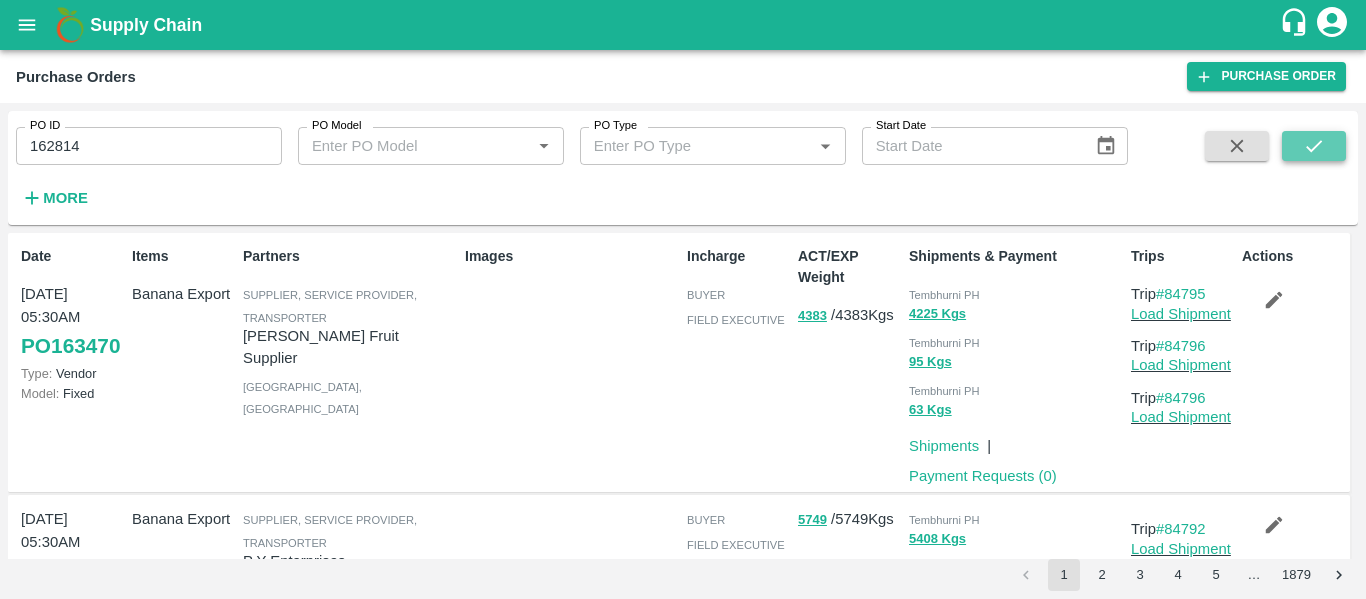 click 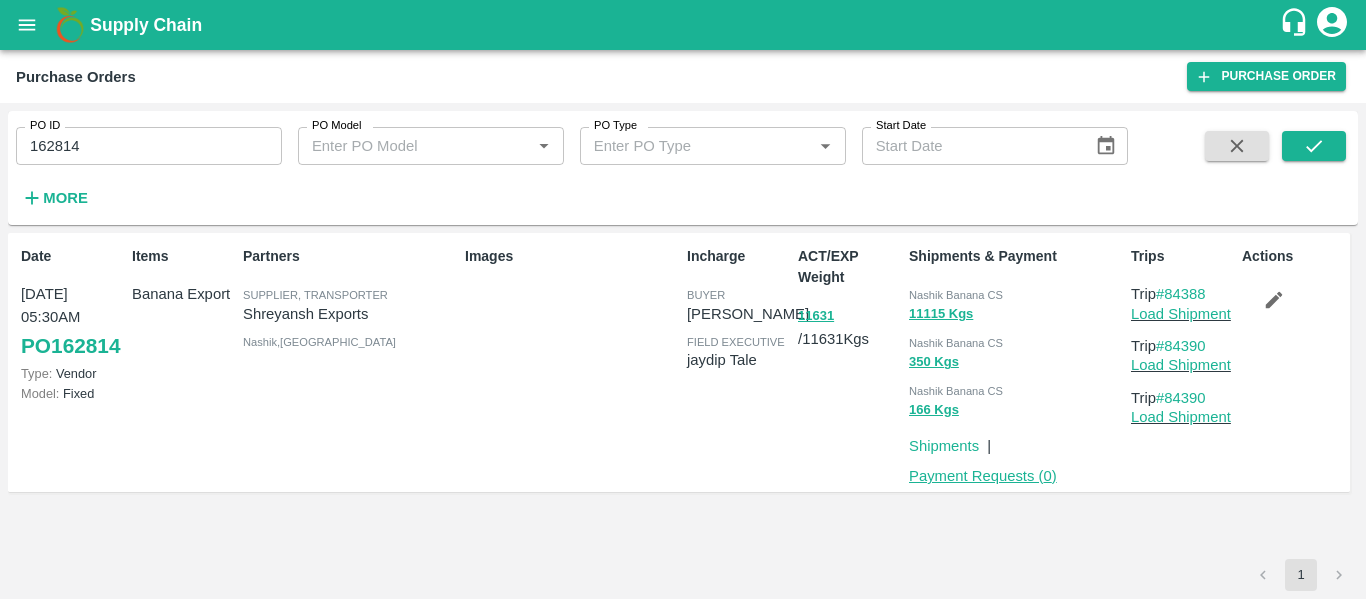 click on "Payment Requests ( 0 )" at bounding box center (983, 476) 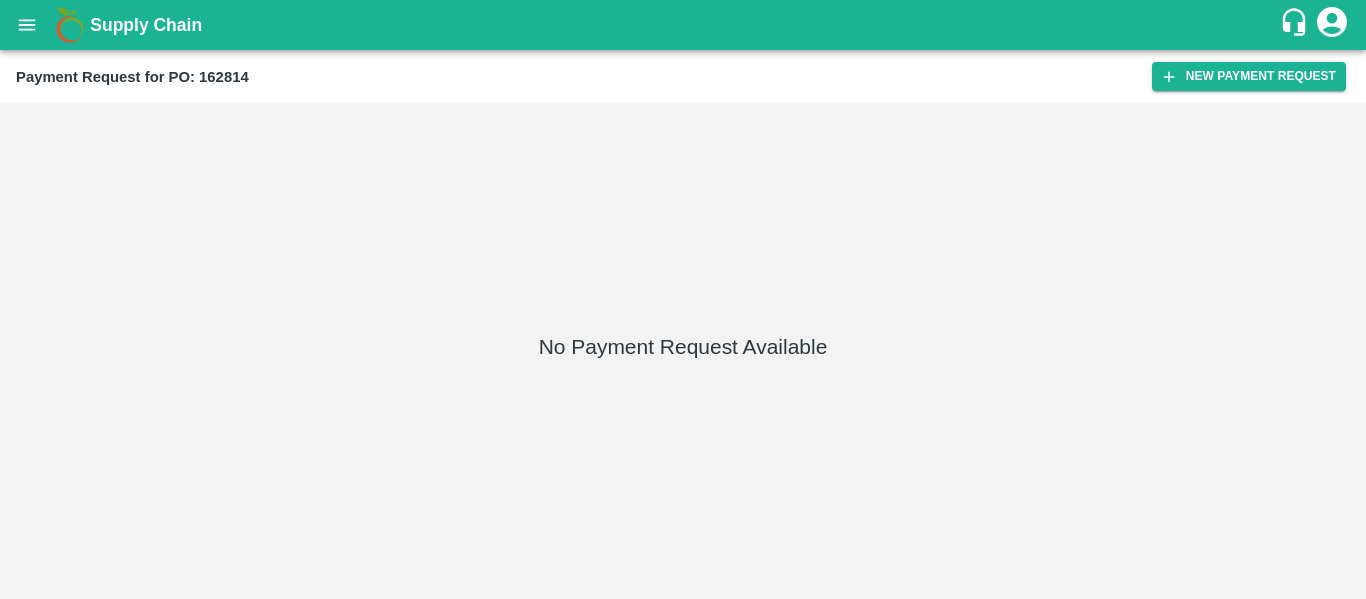 scroll, scrollTop: 0, scrollLeft: 0, axis: both 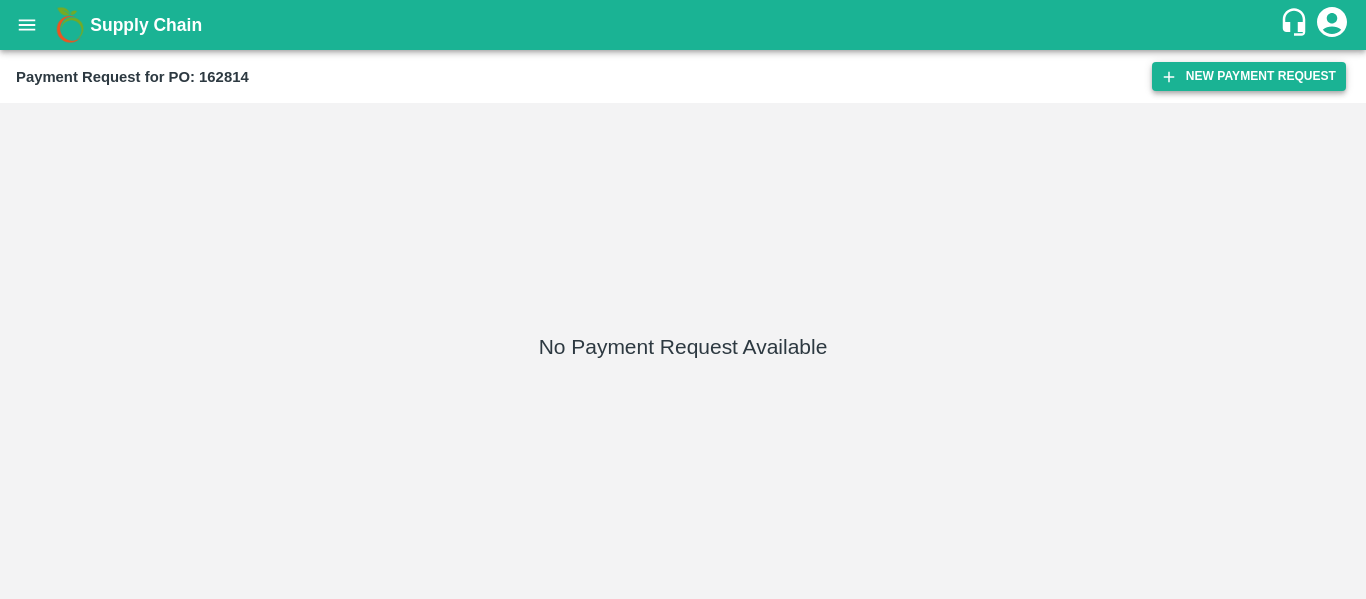 click on "New Payment Request" at bounding box center (1249, 76) 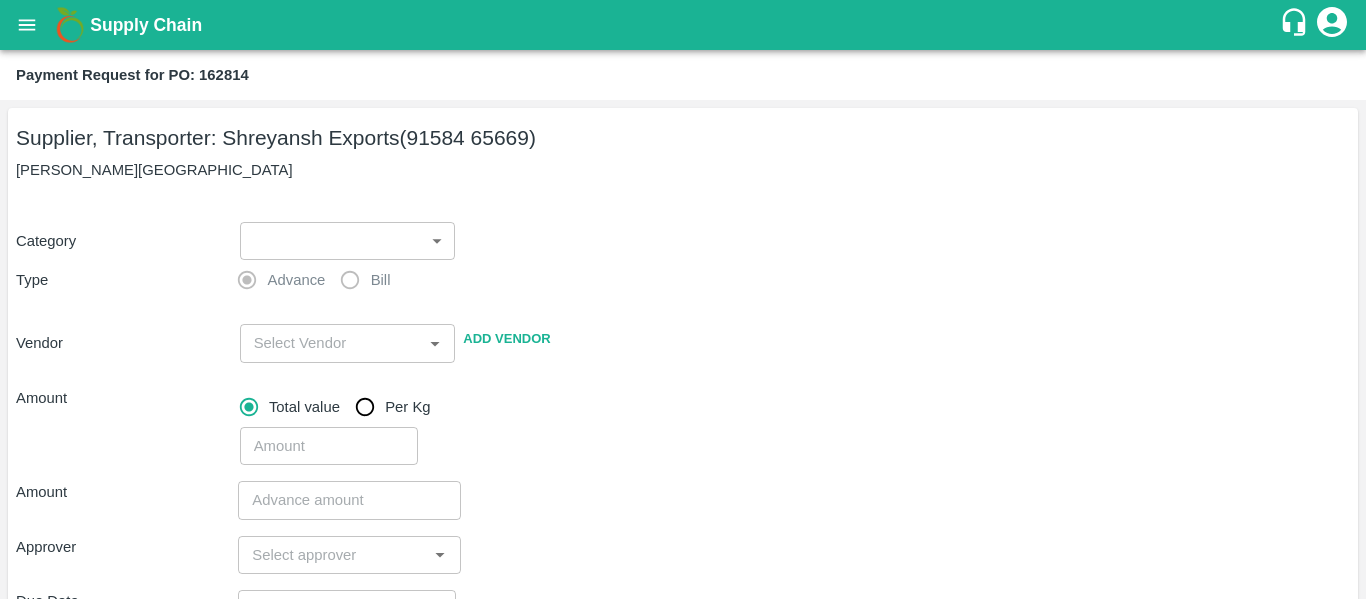 click on "Supply Chain Payment Request for PO: 162814 Supplier, Transporter:    [PERSON_NAME] Exports  (91584 65669) Nashik, [GEOGRAPHIC_DATA] Category ​ ​ Type Advance Bill Vendor ​ Add Vendor Amount Total value Per Kg ​ Amount ​ Approver ​ Due Date ​  Priority  Low  High Comment x ​ Attach bill Cancel Save Tembhurni PH Nashik CC Shahada Banana Export PH Savda Banana Export PH Nashik Banana CS Nikhil Subhash Mangvade Logout" at bounding box center [683, 299] 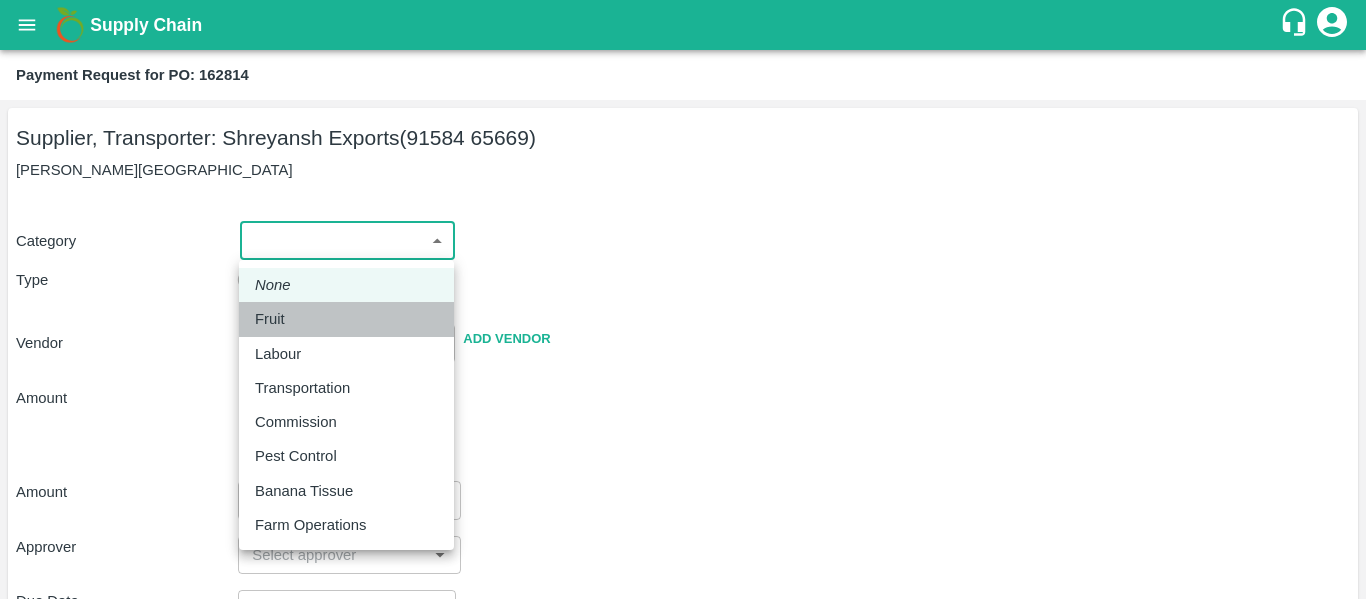 click on "Fruit" at bounding box center [275, 319] 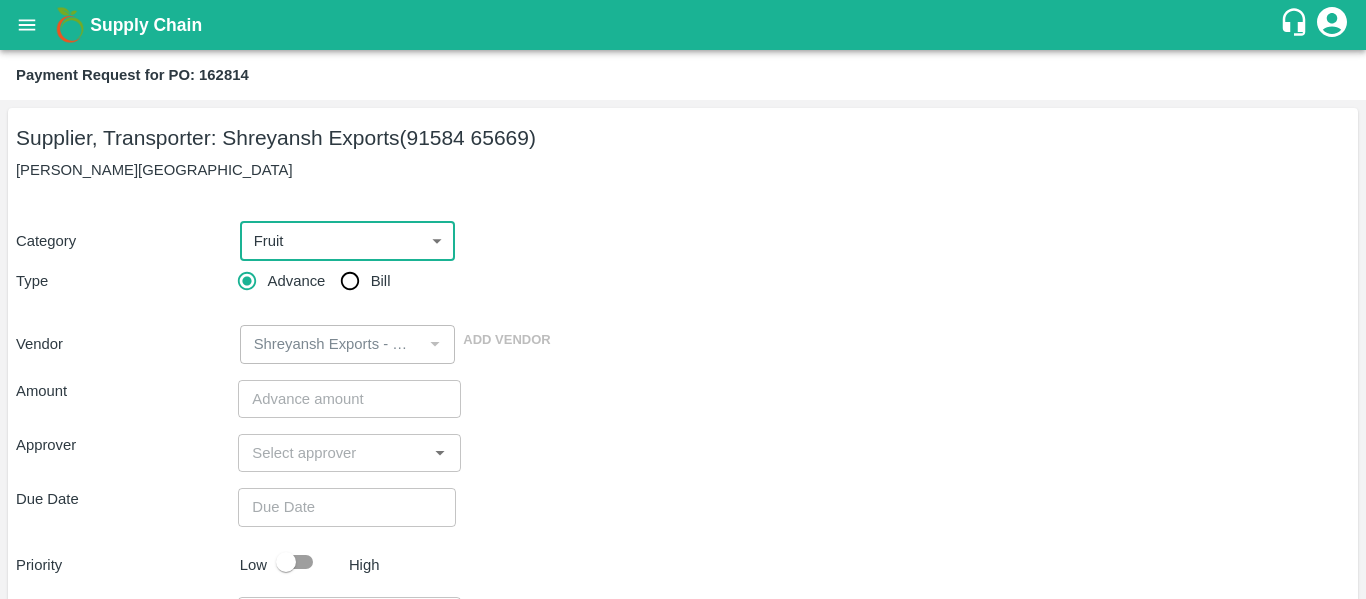 click on "Bill" at bounding box center (350, 281) 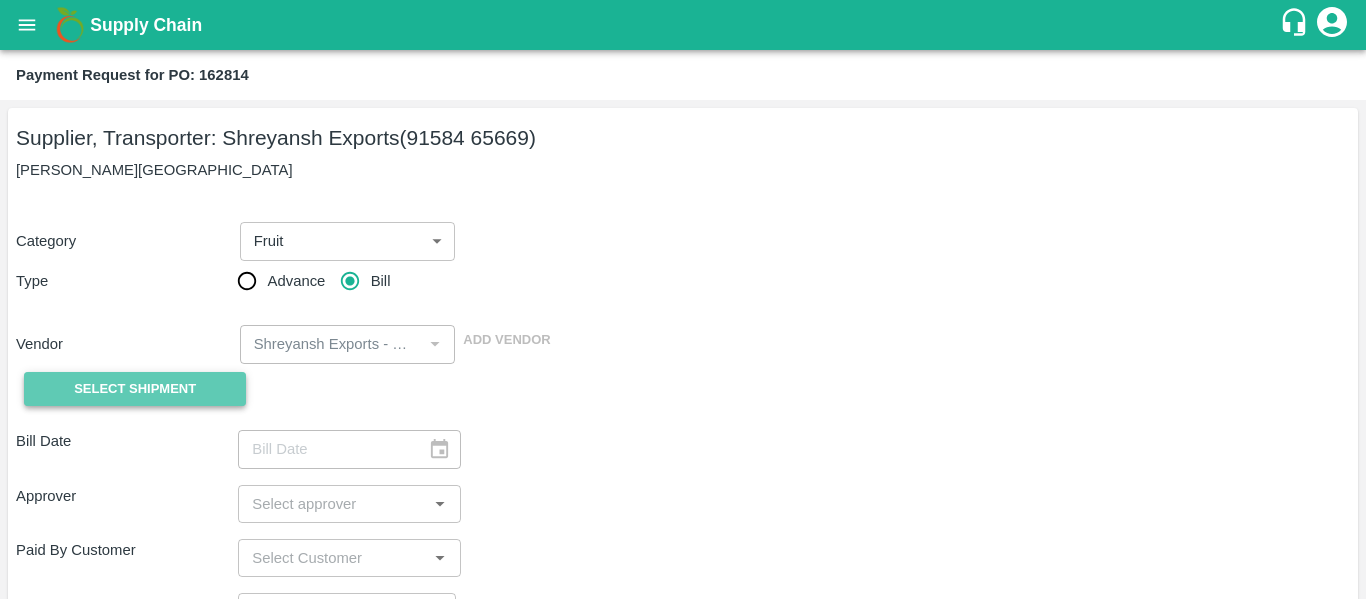 click on "Select Shipment" at bounding box center [135, 389] 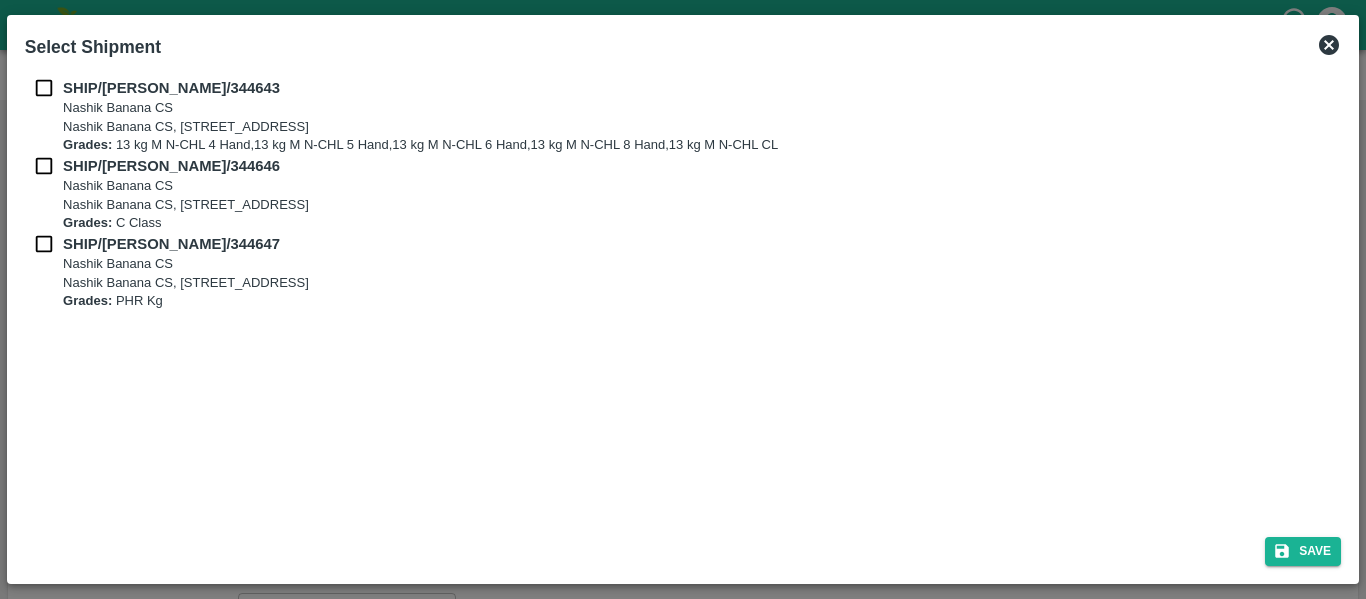 click on "SHIP/NASH/344643 Nashik Banana CS  Nashik Banana CS, Gat No. 314/2/1, A/p- Mohadi, Tal- Dindori, Dist- Nashik 422207, Maharashtra, India., India Grades:   13 kg M N-CHL 4 Hand,13 kg M N-CHL 5 Hand,13 kg M N-CHL 6 Hand,13 kg M N-CHL 8 Hand,13 kg M N-CHL CL" at bounding box center (683, 116) 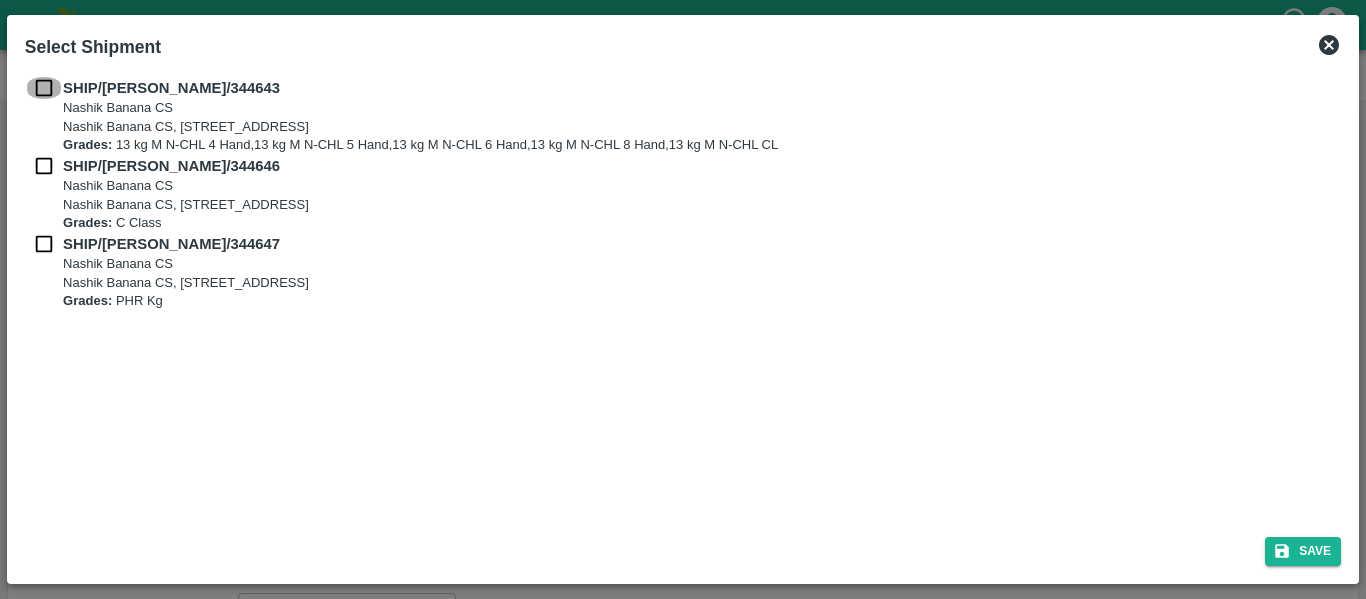 click at bounding box center [44, 88] 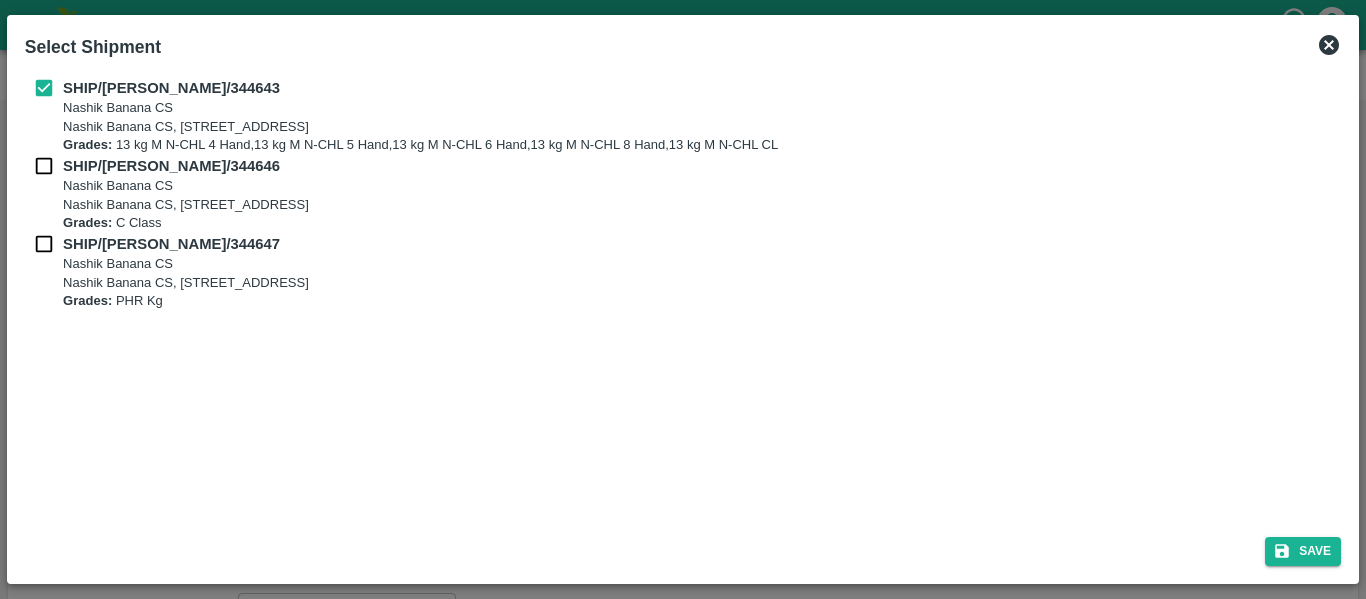 click at bounding box center (44, 166) 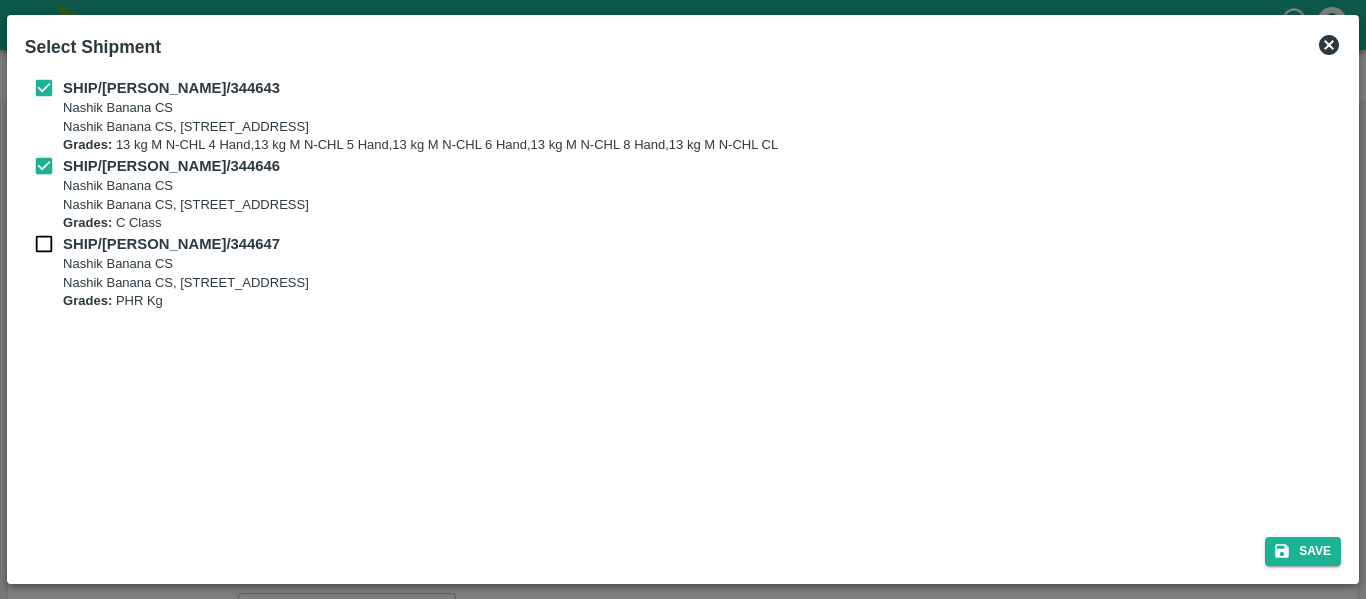 click at bounding box center [44, 244] 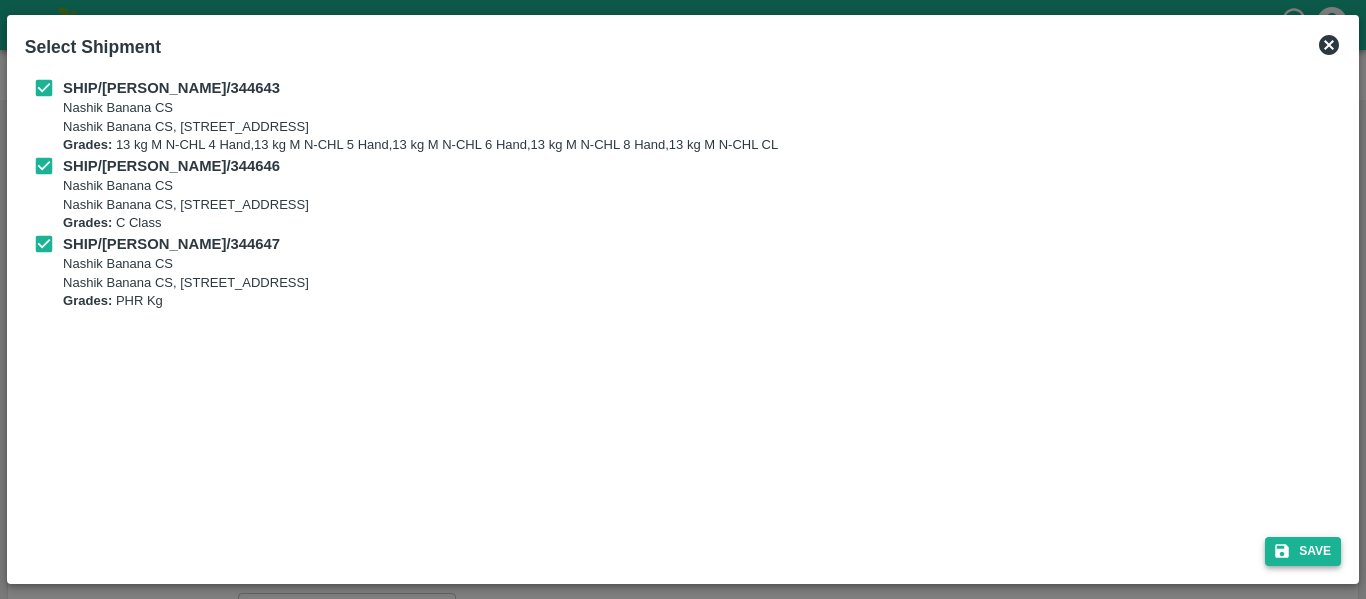 click on "Save" at bounding box center (1303, 551) 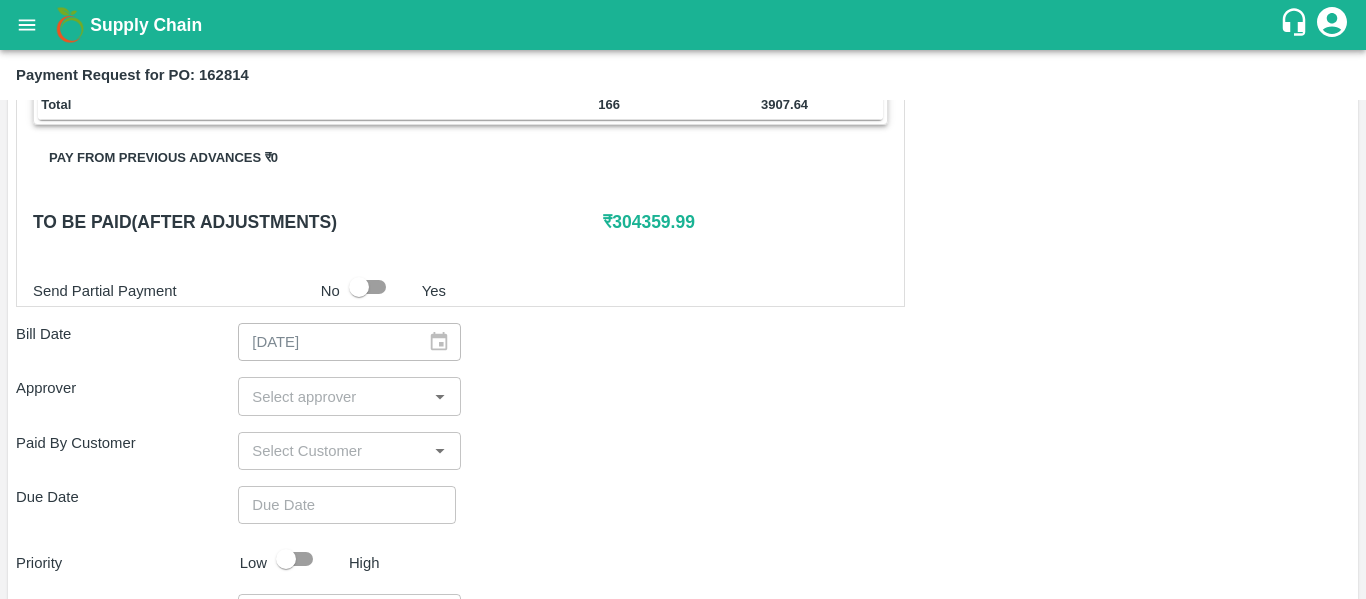 scroll, scrollTop: 920, scrollLeft: 0, axis: vertical 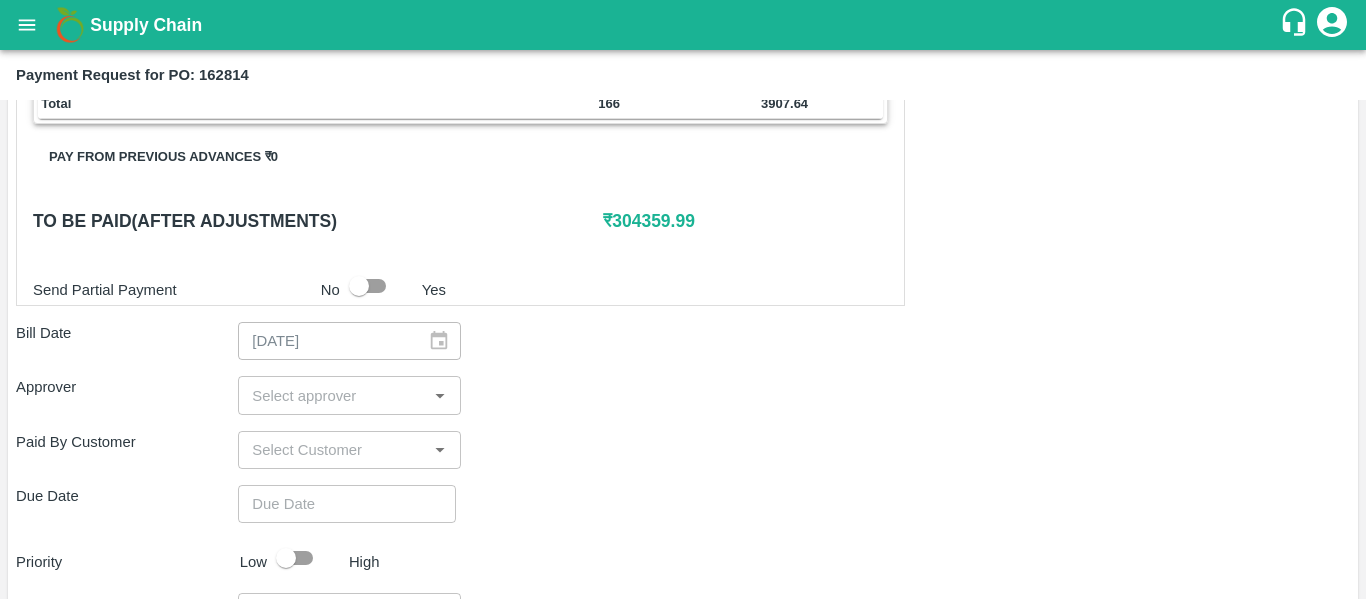 click at bounding box center (332, 395) 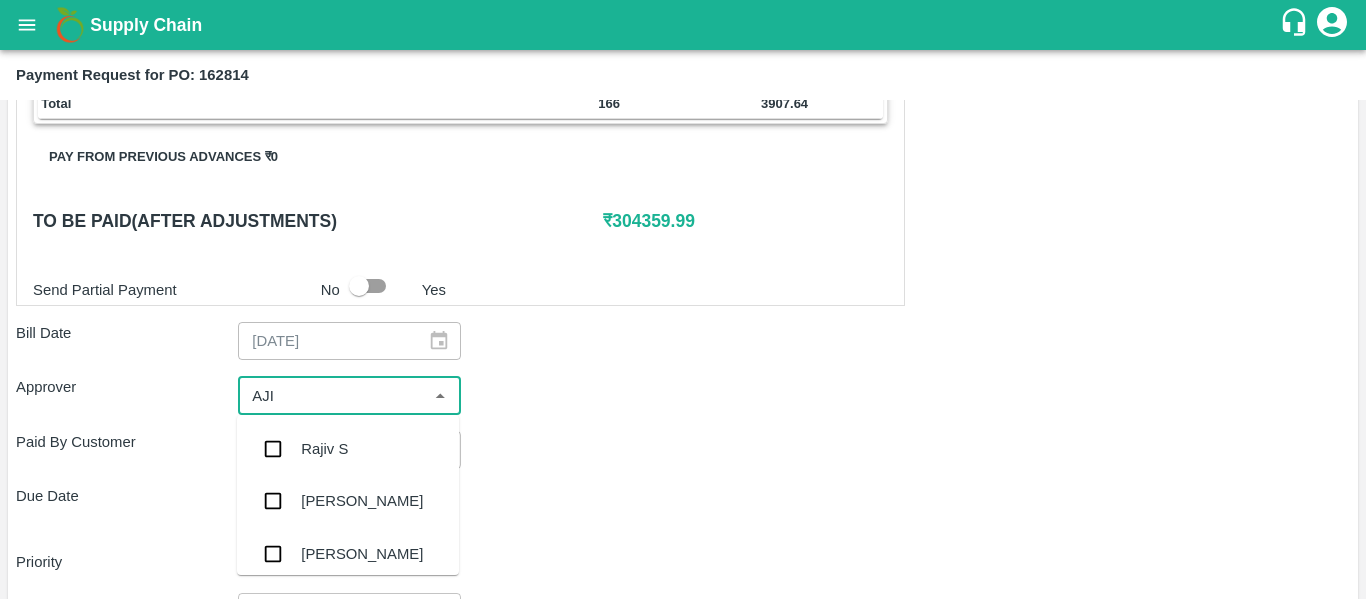 type on "AJIT" 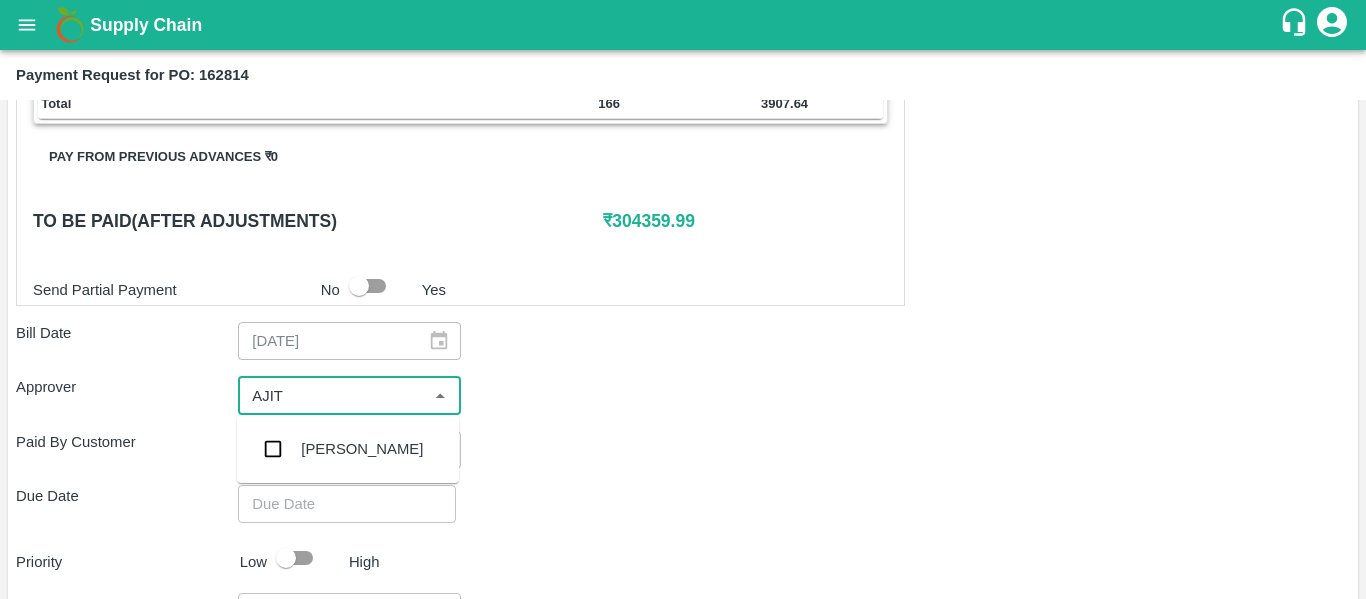 click on "[PERSON_NAME]" at bounding box center (348, 449) 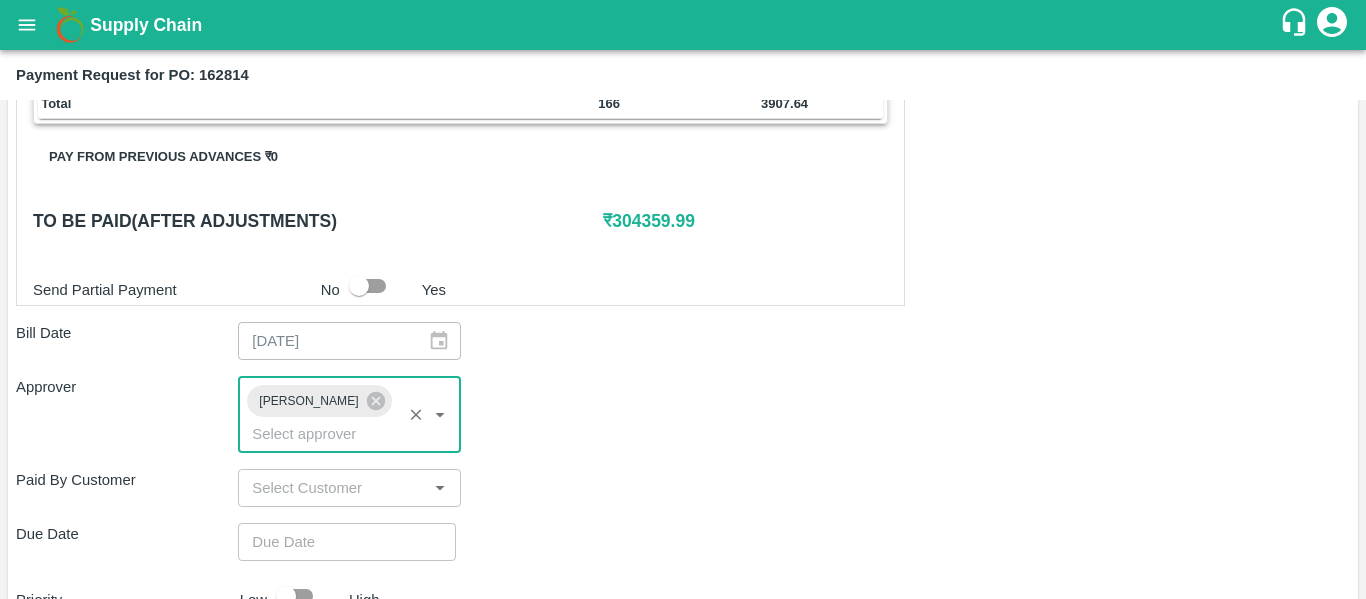 type on "DD/MM/YYYY hh:mm aa" 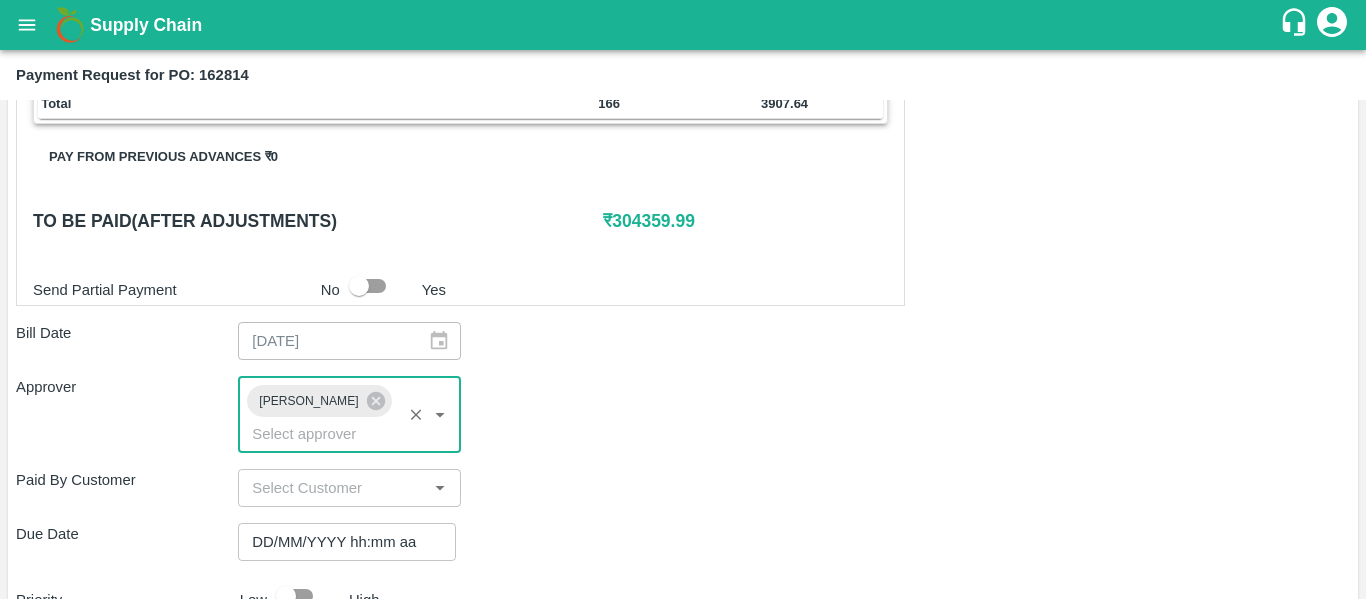 click on "DD/MM/YYYY hh:mm aa" at bounding box center [340, 542] 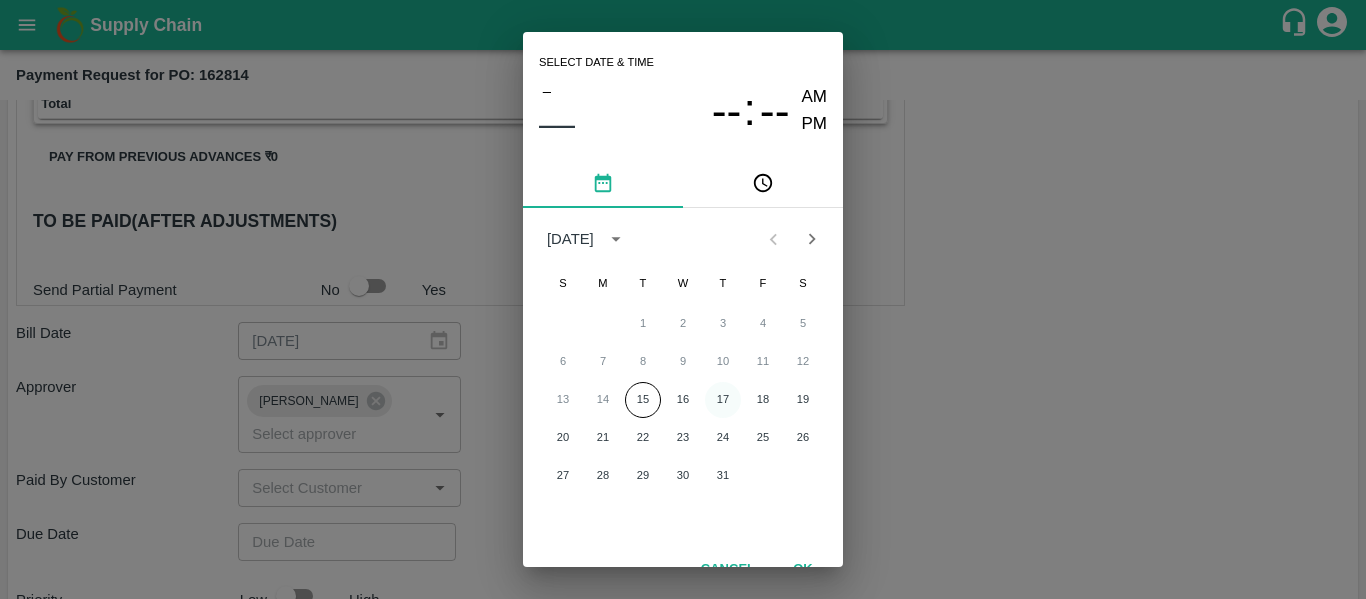 click on "17" at bounding box center [723, 400] 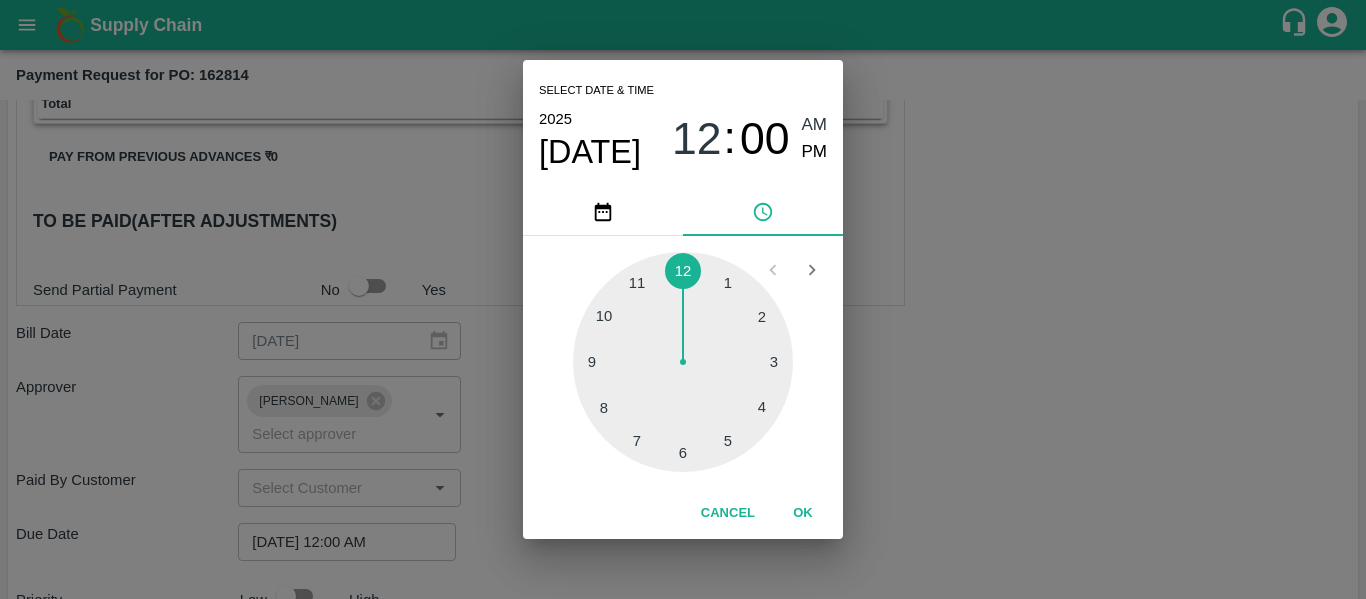 click on "Select date & time 2025 Jul 17 12 : 00 AM PM 1 2 3 4 5 6 7 8 9 10 11 12 Cancel OK" at bounding box center [683, 299] 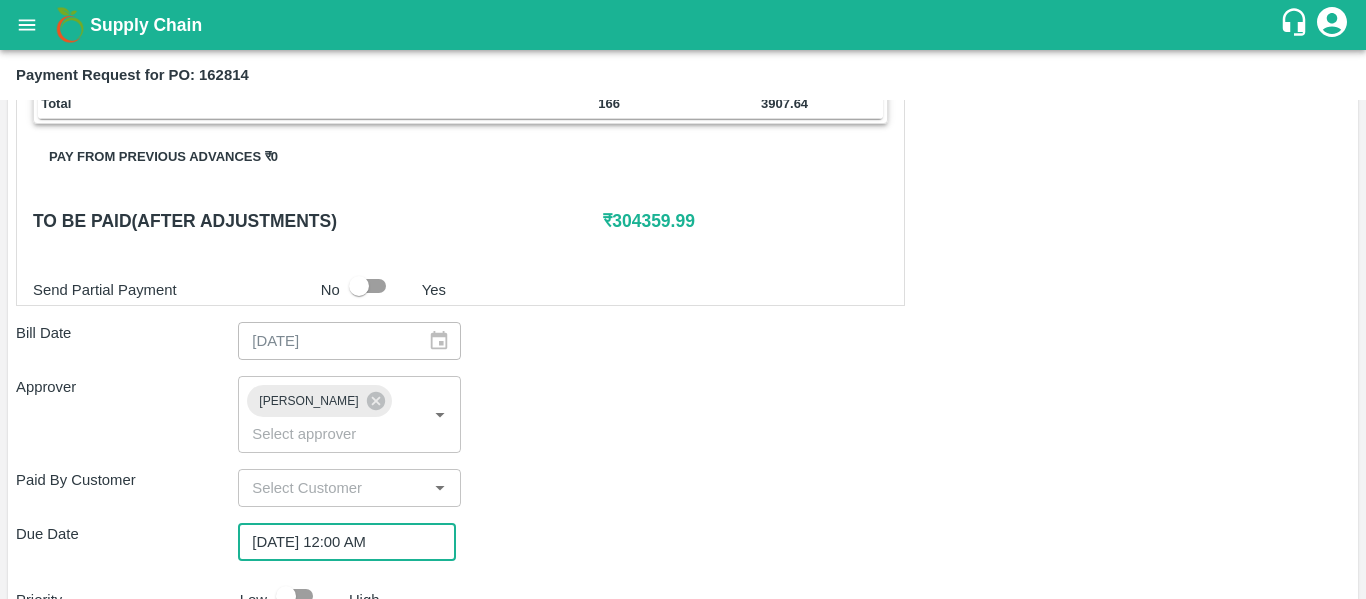 click on "Low" at bounding box center [253, 600] 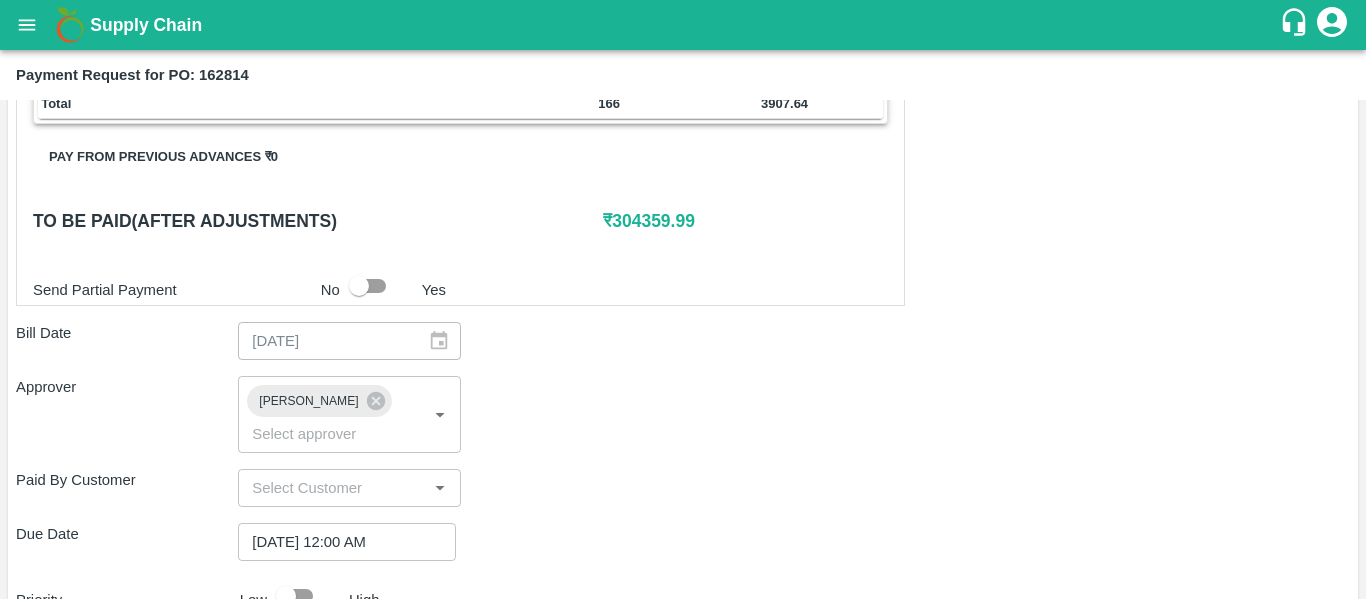 click at bounding box center (286, 596) 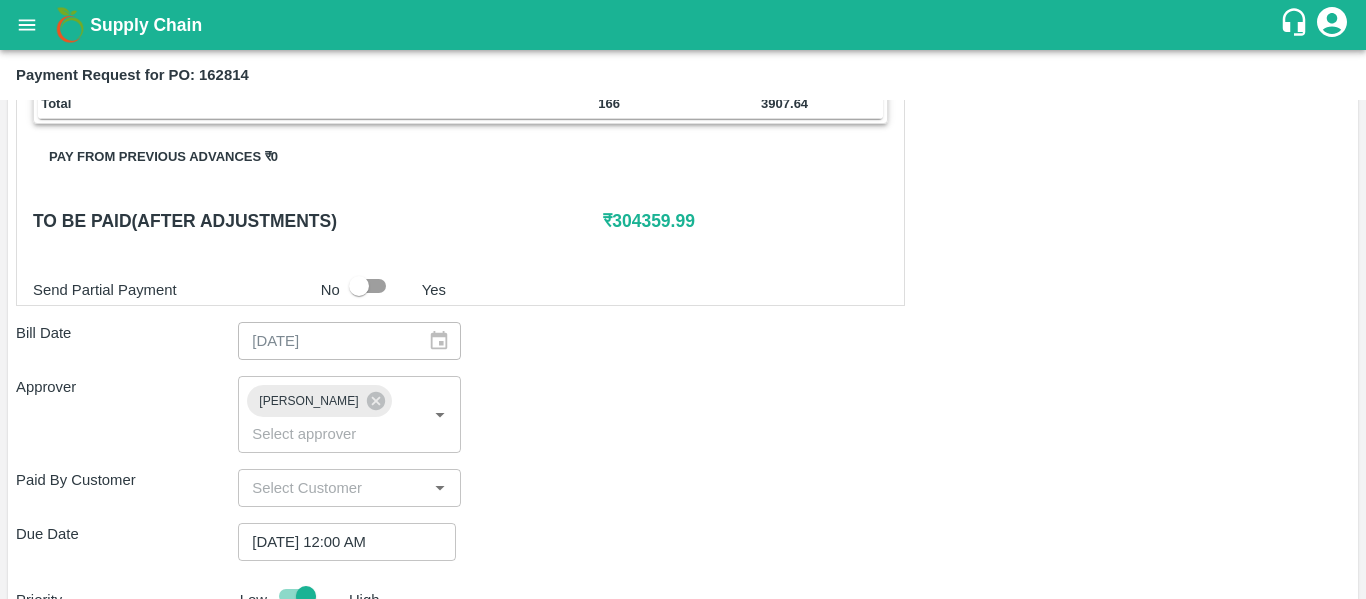 scroll, scrollTop: 1127, scrollLeft: 0, axis: vertical 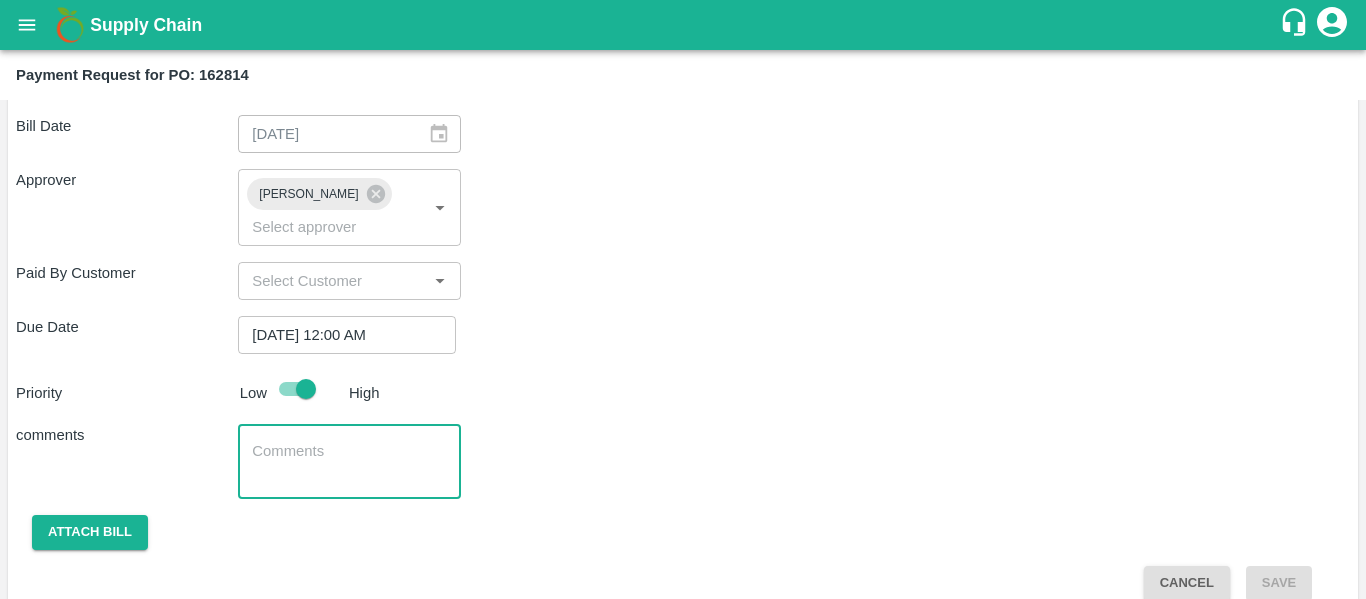 click at bounding box center [349, 462] 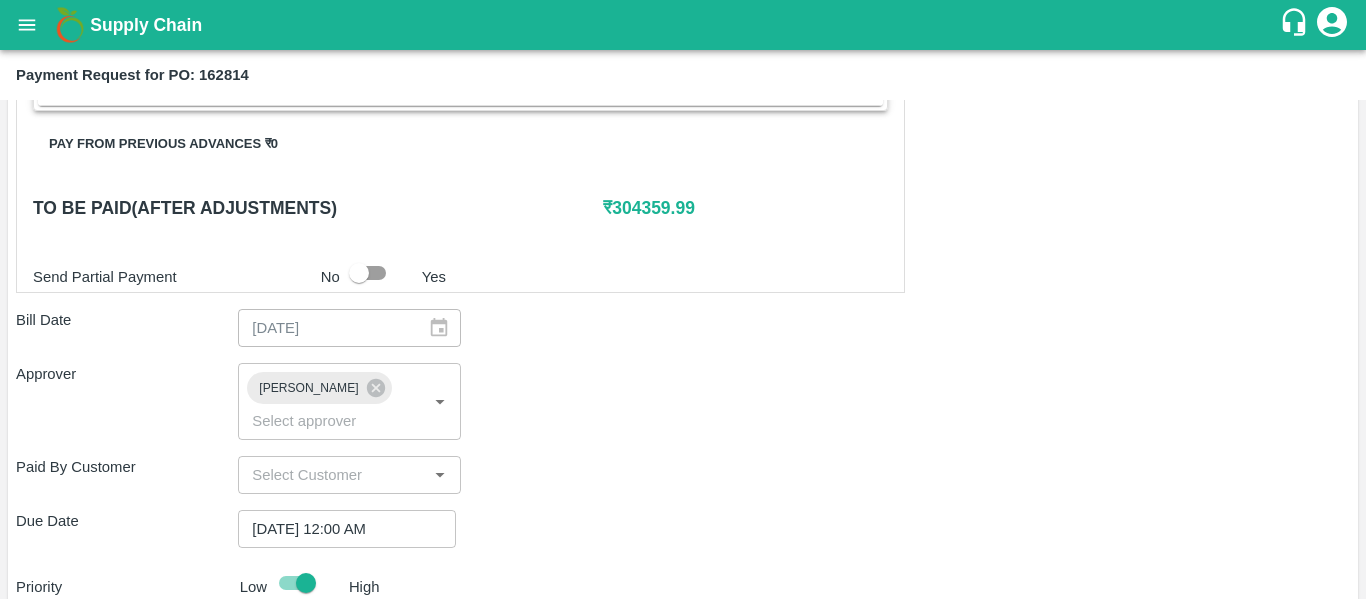scroll, scrollTop: 932, scrollLeft: 0, axis: vertical 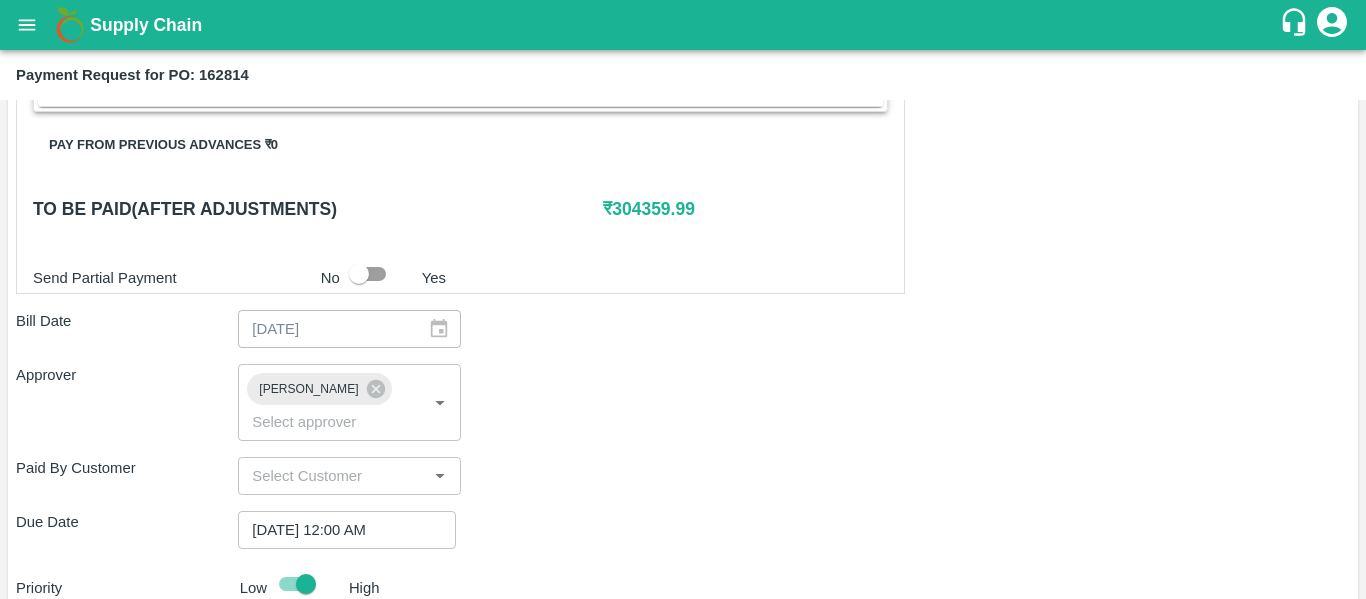 type on "Fruit Bill" 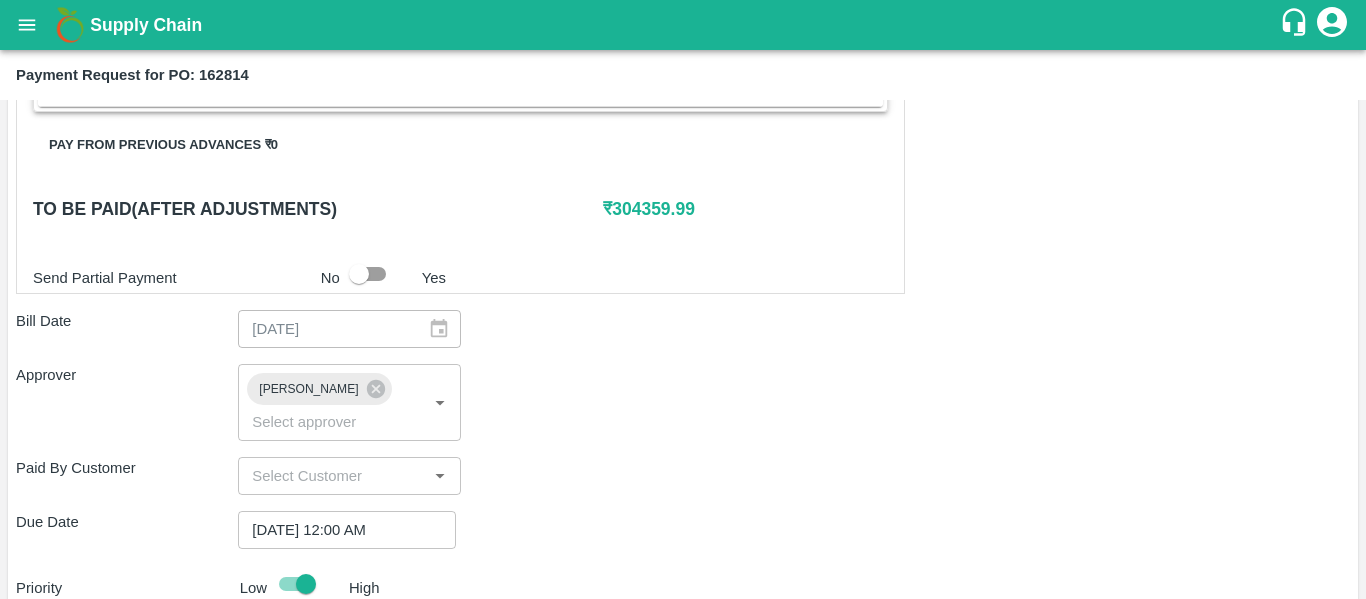 scroll, scrollTop: 1127, scrollLeft: 0, axis: vertical 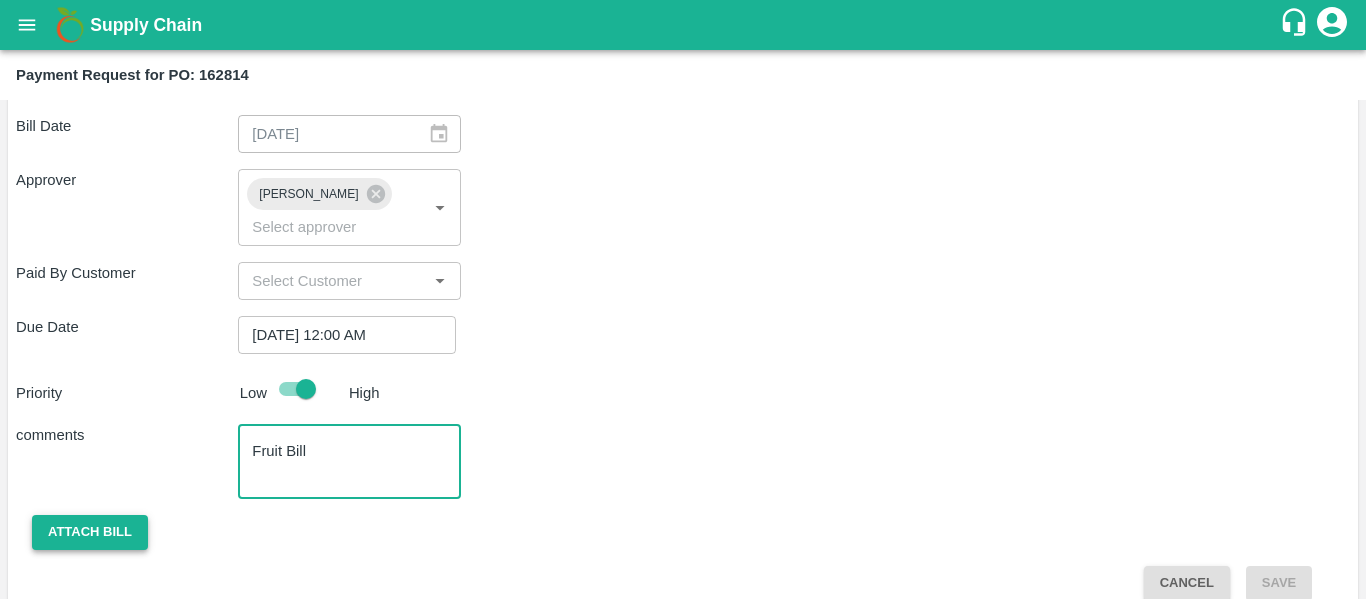 click on "Attach bill" at bounding box center (90, 532) 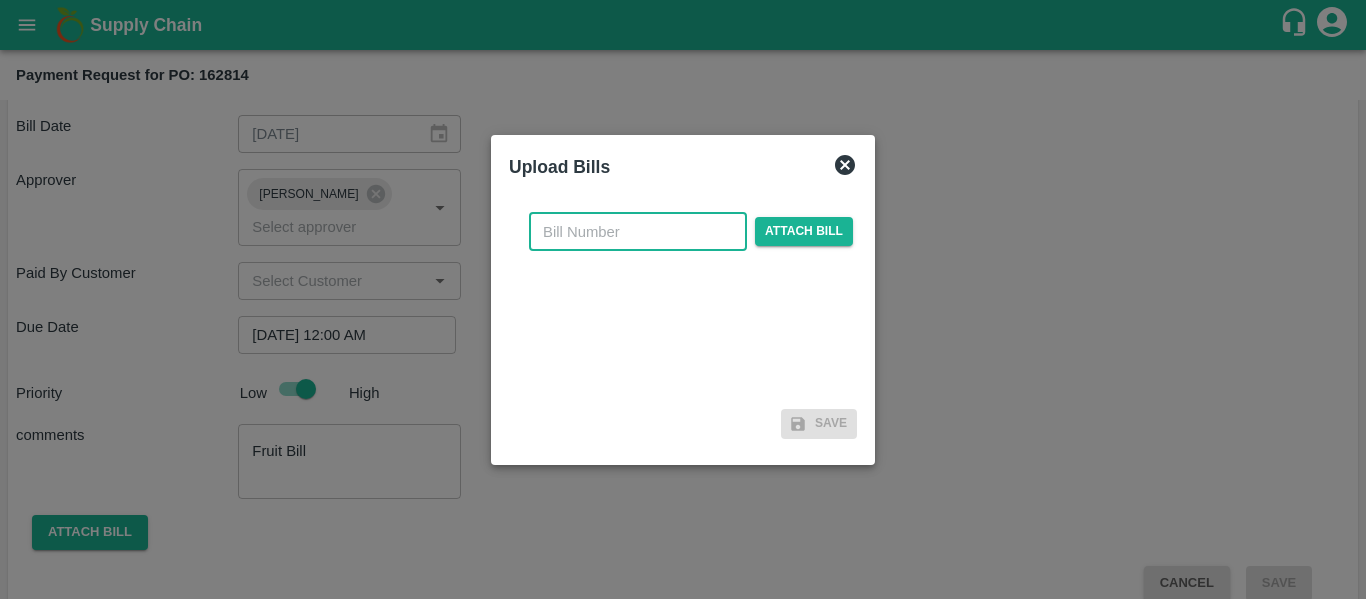 click at bounding box center [638, 232] 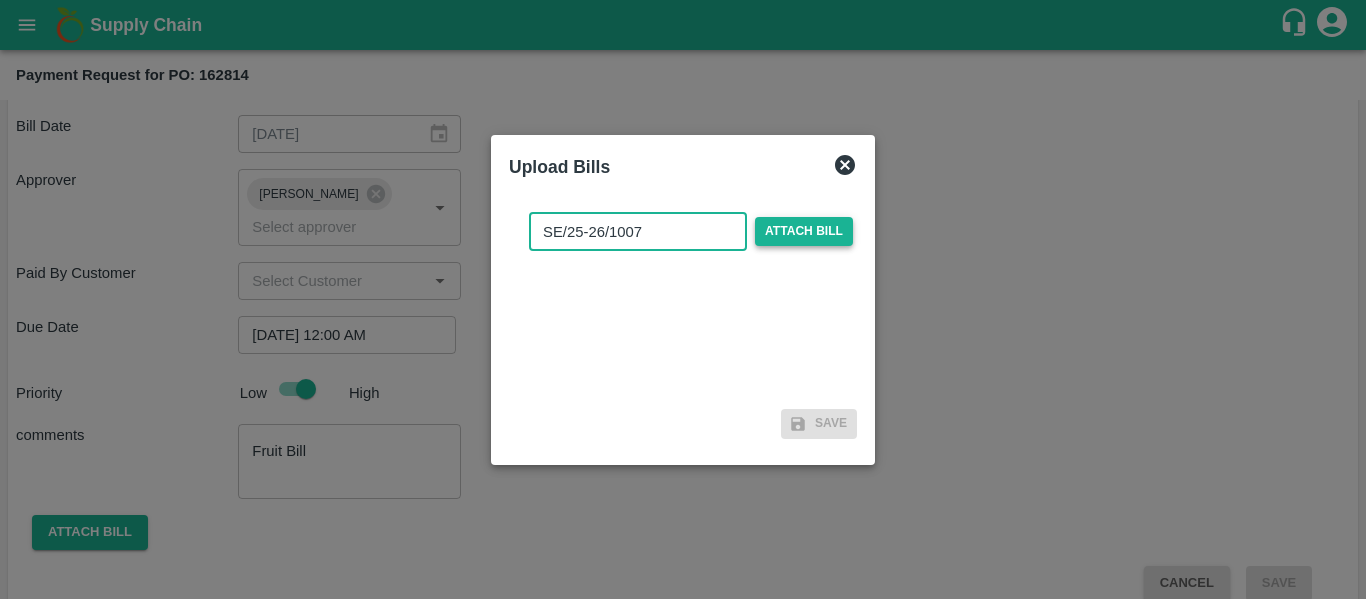 type on "SE/25-26/1007" 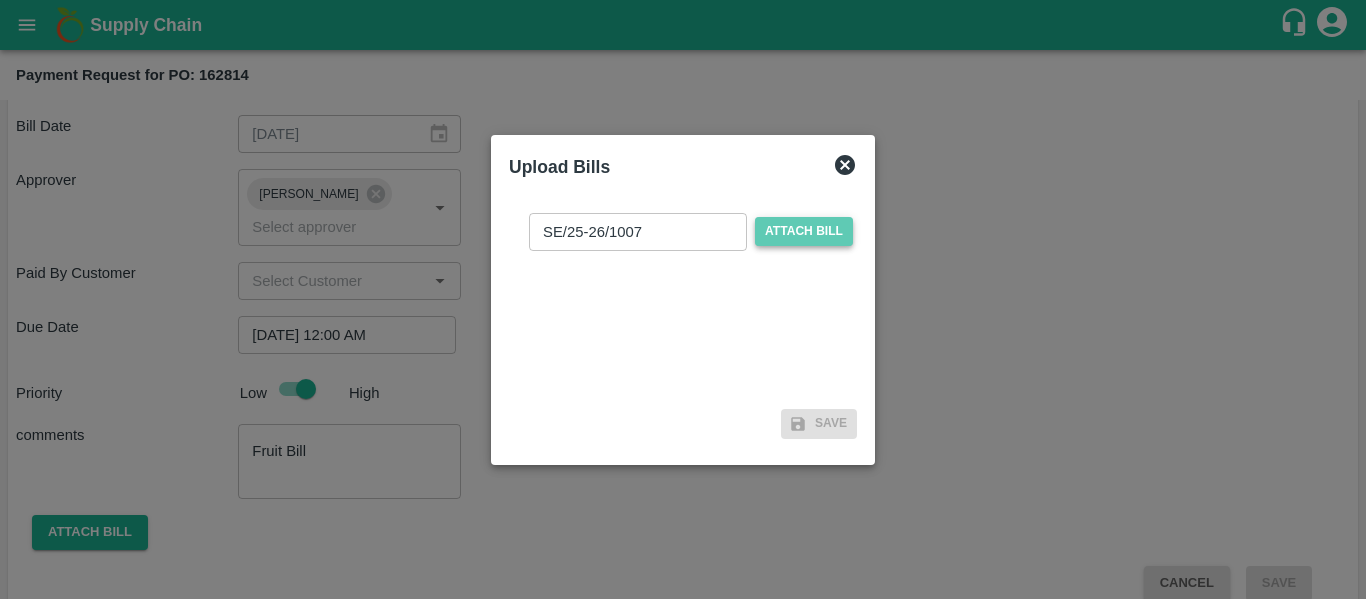 click on "Attach bill" at bounding box center (804, 231) 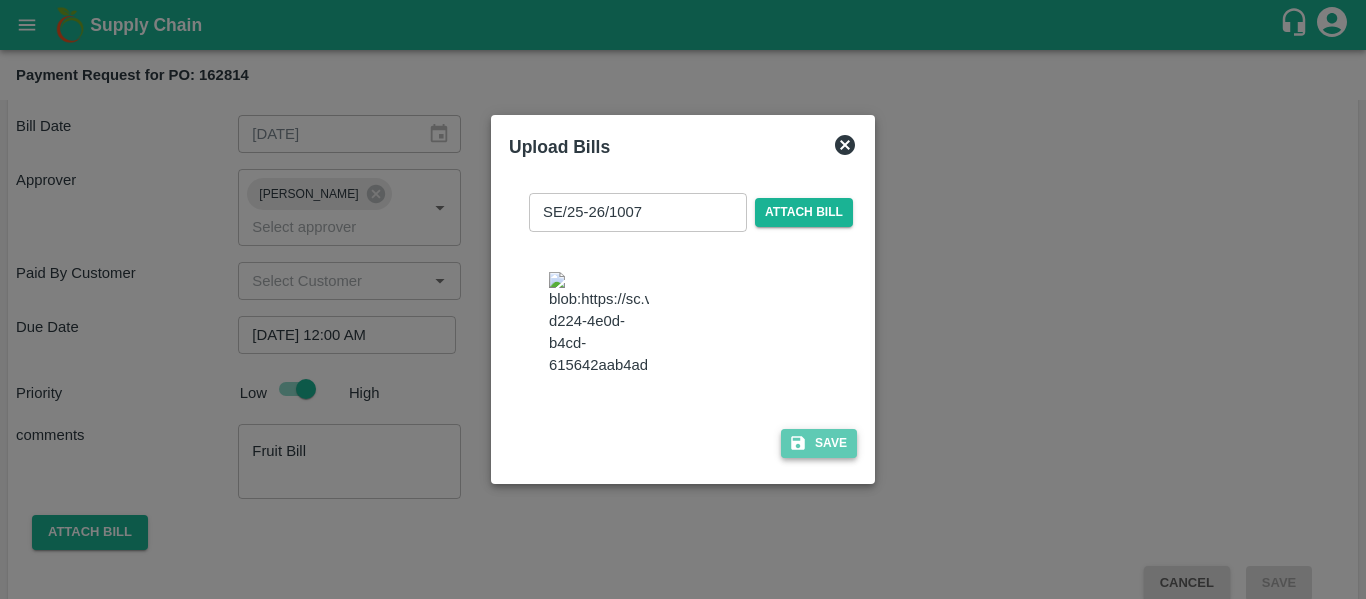 click on "Save" at bounding box center (819, 443) 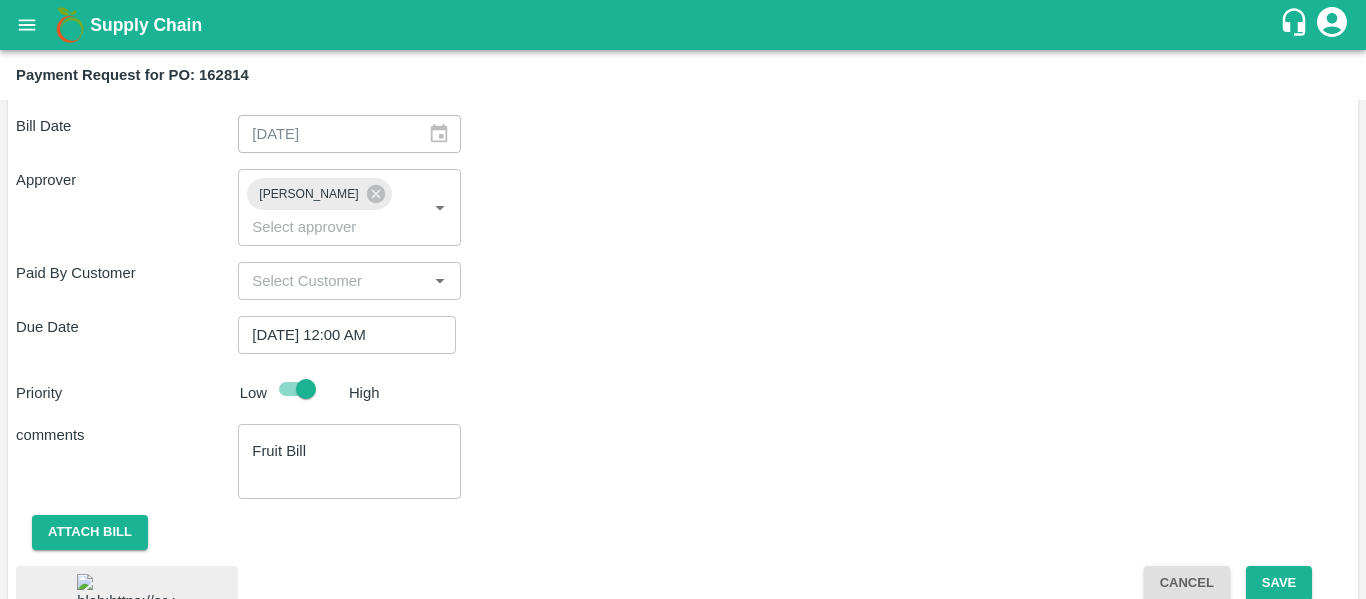 click on "Cancel" at bounding box center [1187, 583] 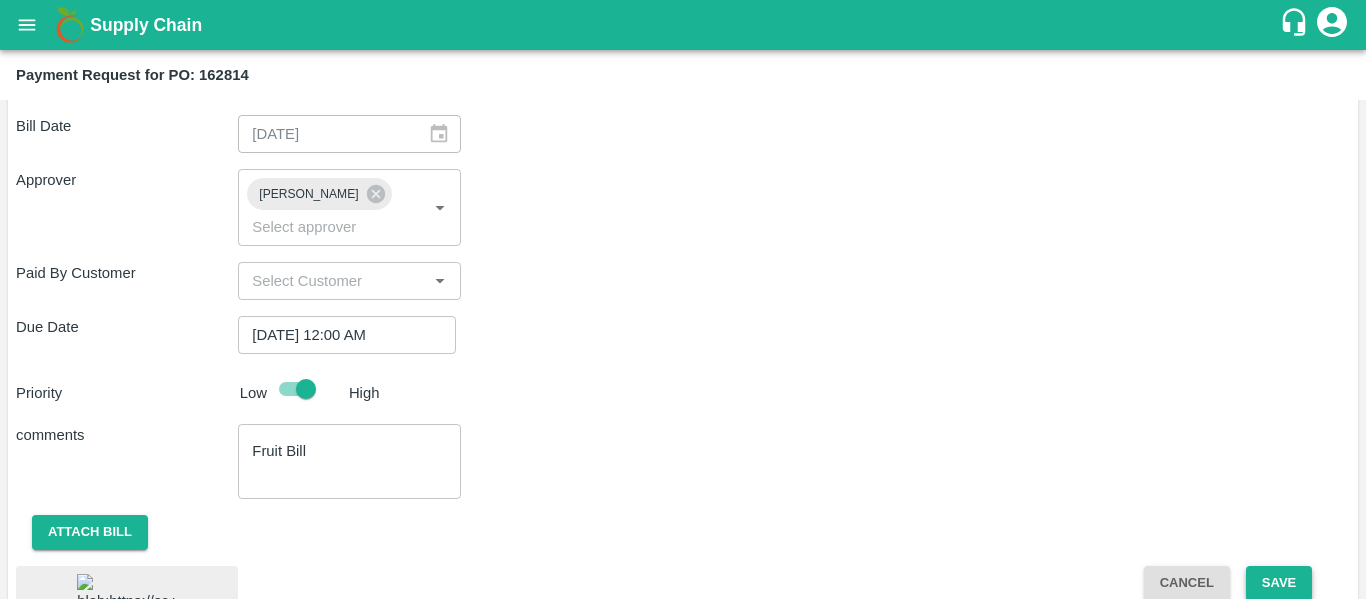 click on "Save" at bounding box center [1279, 583] 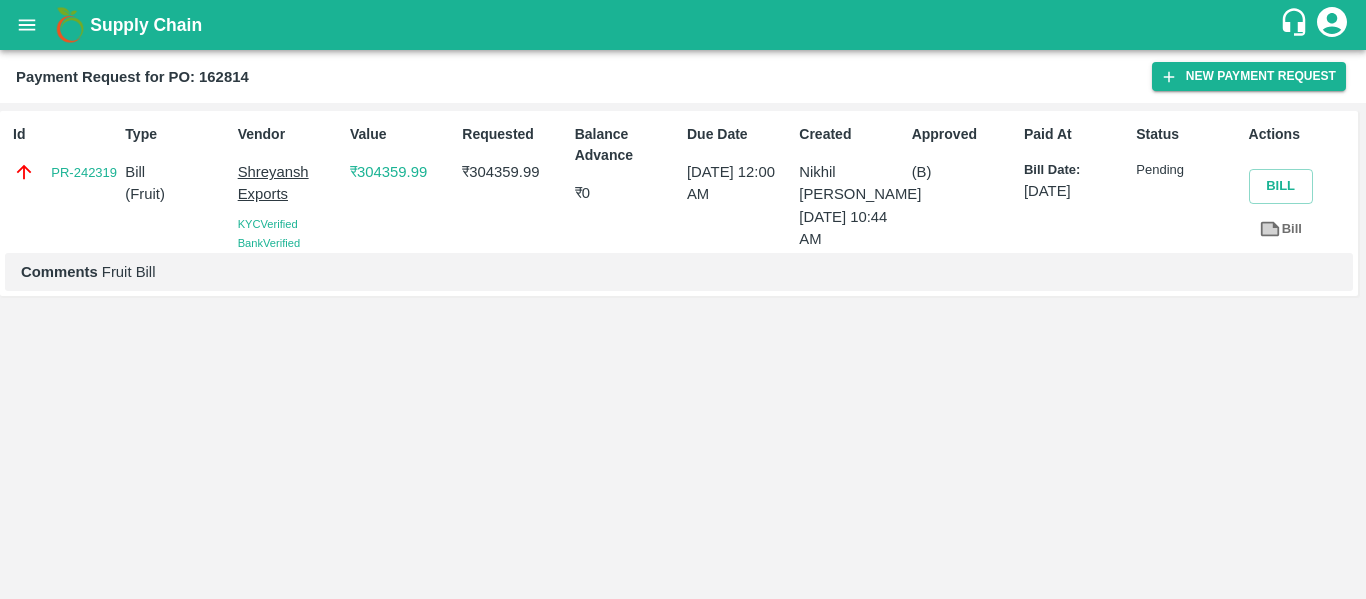 click 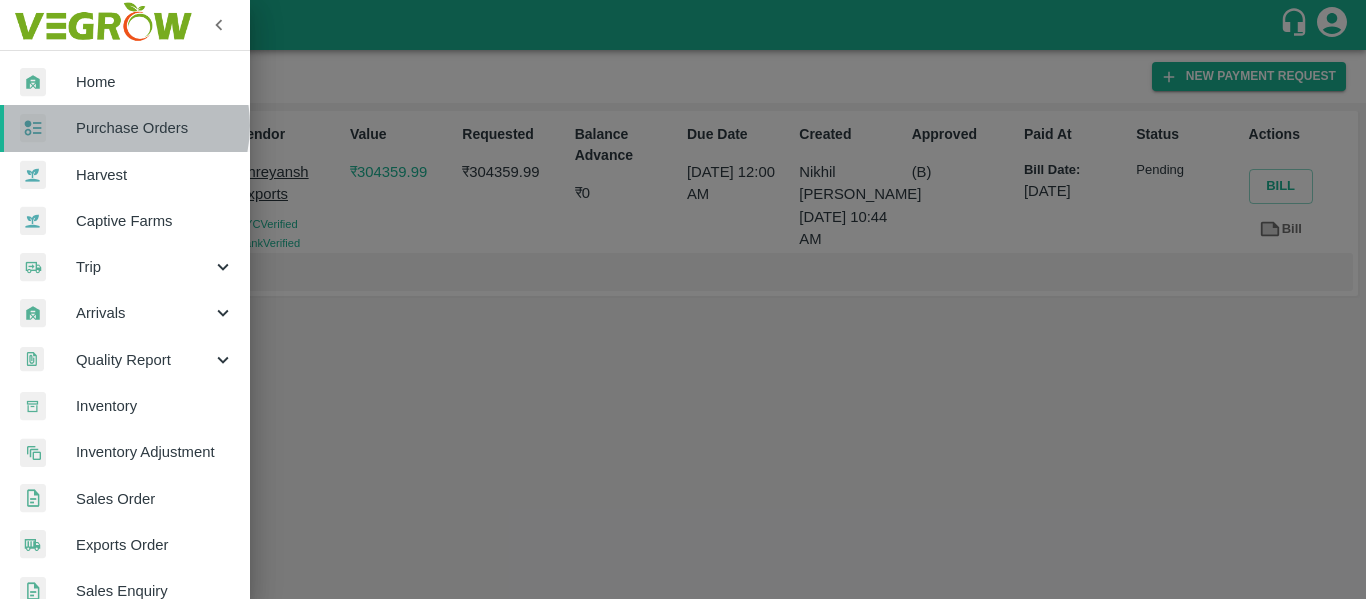 click on "Purchase Orders" at bounding box center [155, 128] 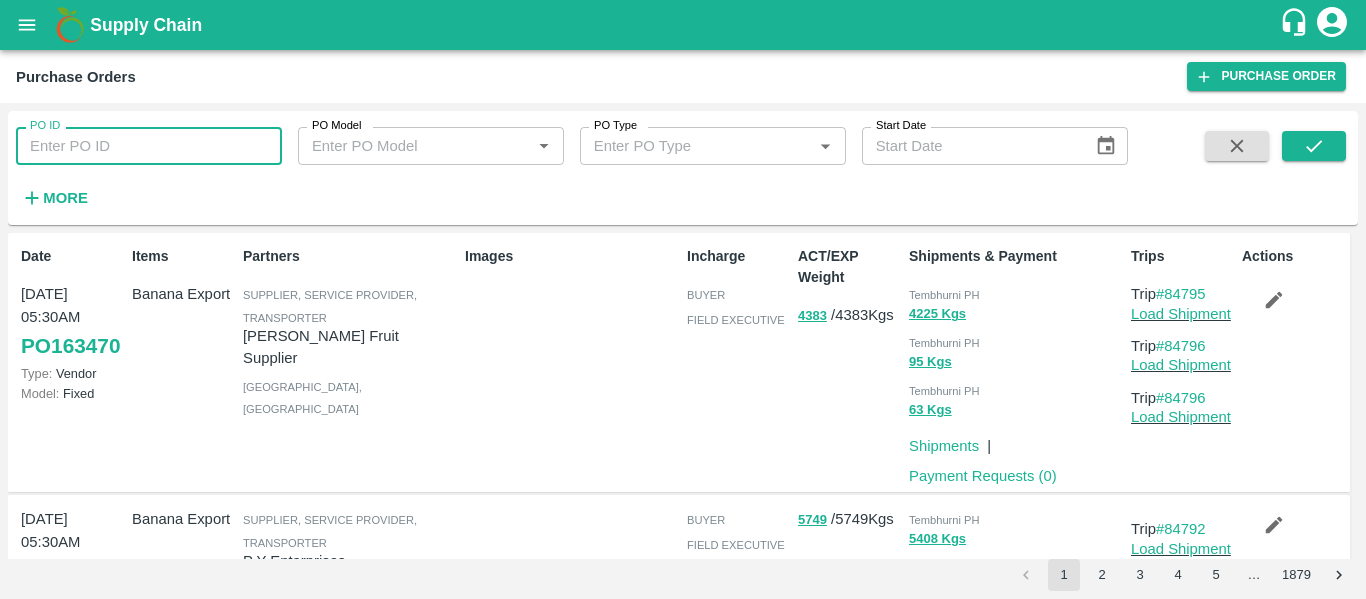 click on "PO ID" at bounding box center (149, 146) 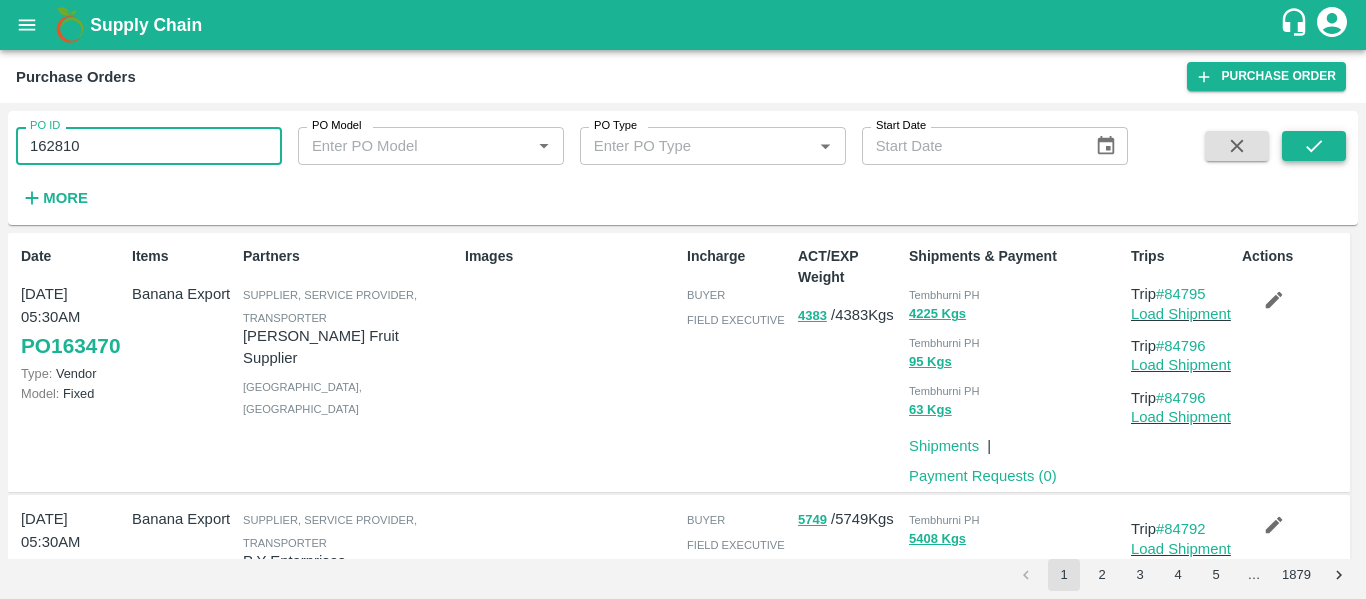 type on "162810" 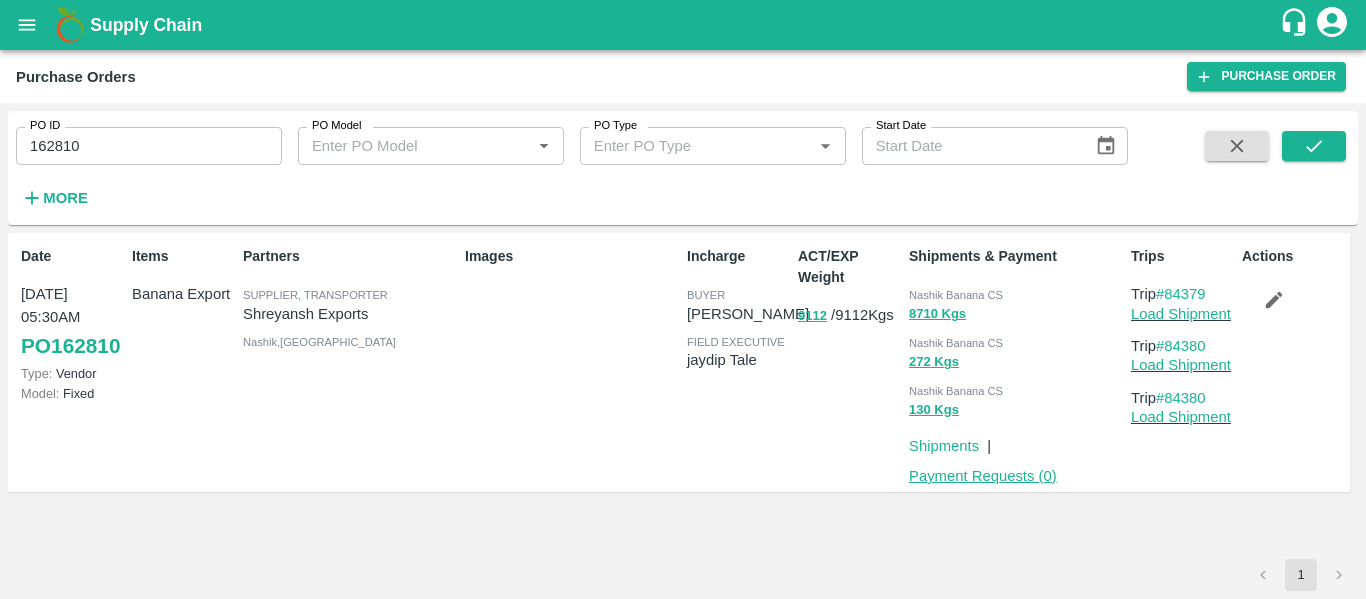 click on "Payment Requests ( 0 )" at bounding box center [983, 476] 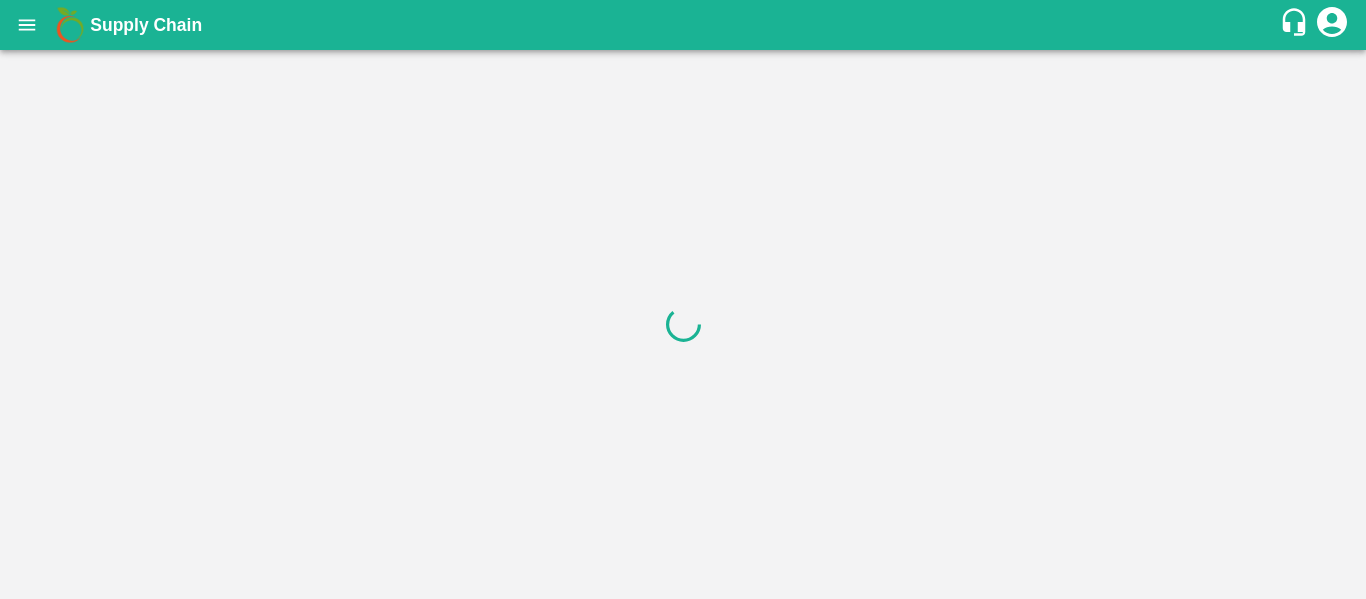 scroll, scrollTop: 0, scrollLeft: 0, axis: both 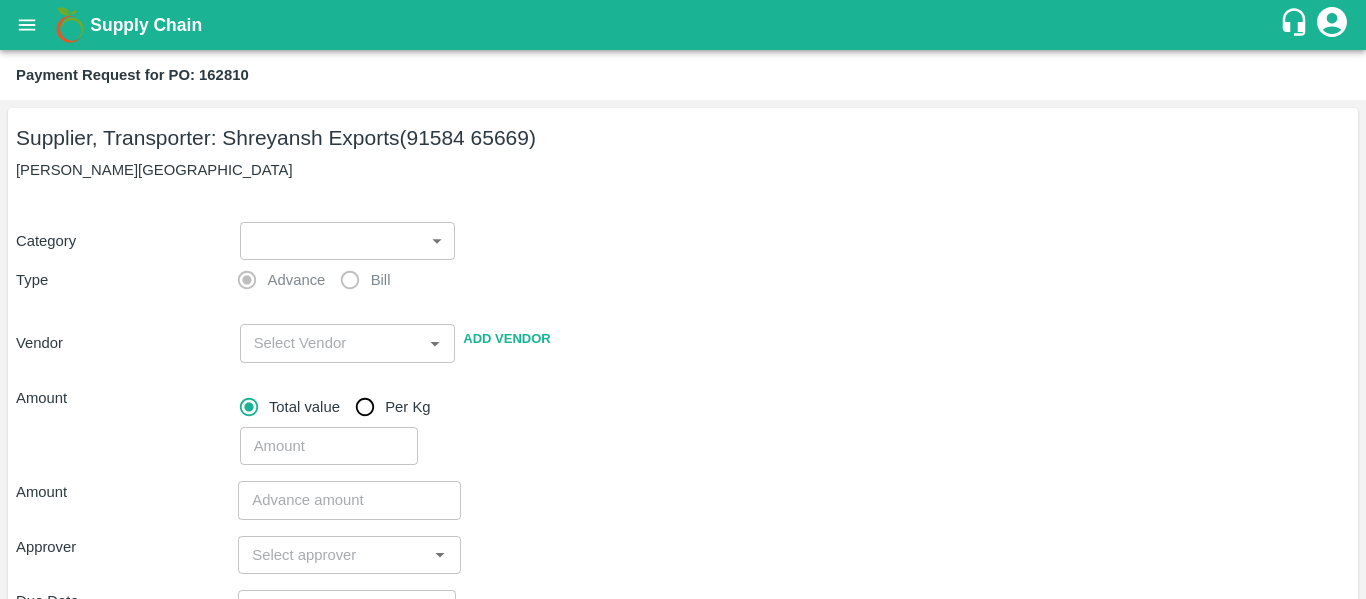click on "Supply Chain Payment Request for PO: 162810 Supplier, Transporter:    [PERSON_NAME] Exports  (91584 65669) Nashik, [GEOGRAPHIC_DATA] Category ​ ​ Type Advance Bill Vendor ​ Add Vendor Amount Total value Per Kg ​ Amount ​ Approver ​ Due Date ​  Priority  Low  High Comment x ​ Attach bill Cancel Save Tembhurni PH Nashik CC Shahada Banana Export PH Savda Banana Export PH Nashik Banana CS Nikhil Subhash Mangvade Logout" at bounding box center (683, 299) 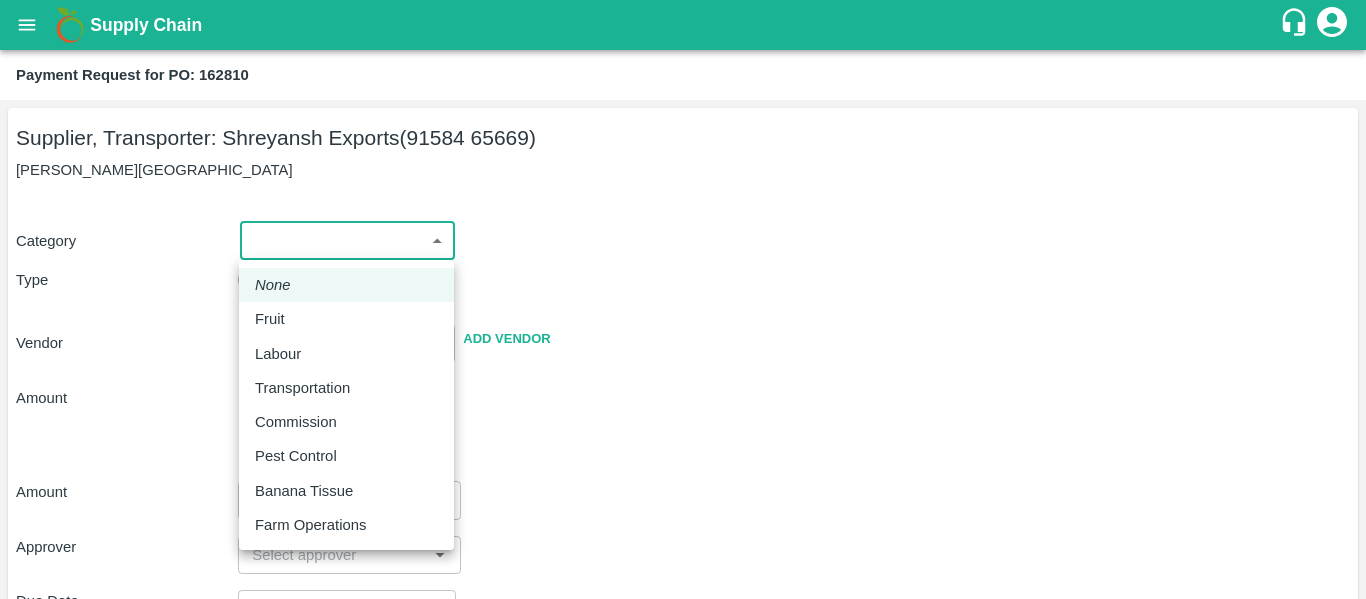 click on "Fruit" at bounding box center (270, 319) 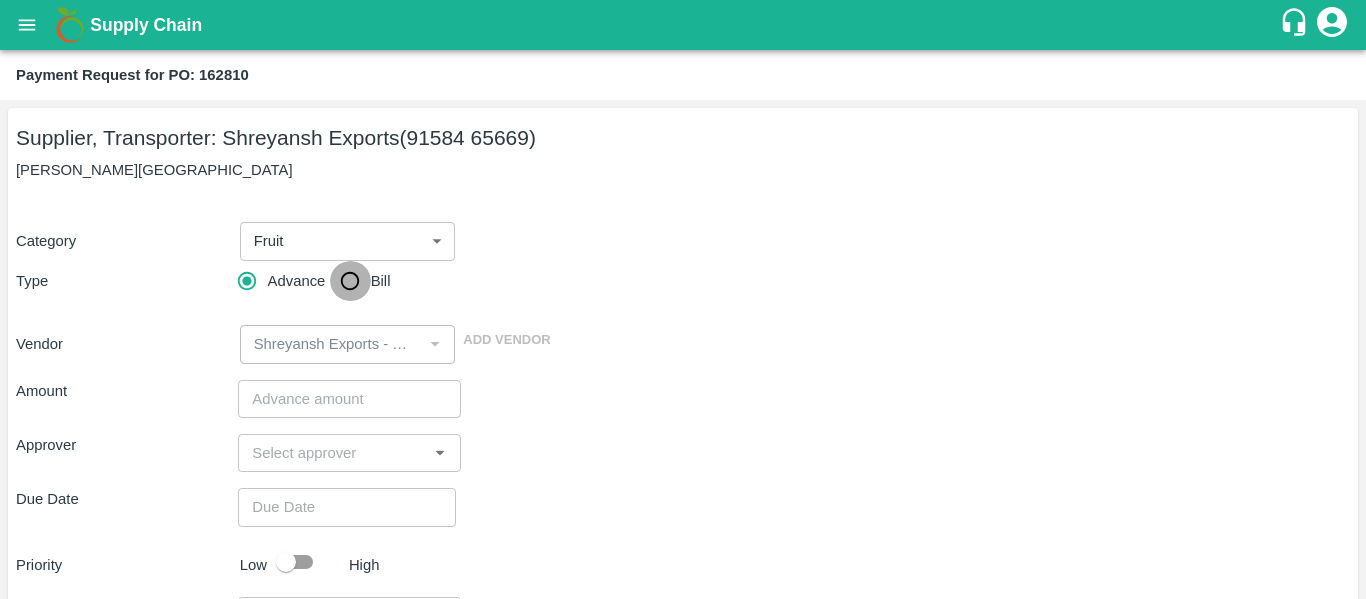 click on "Bill" at bounding box center (350, 281) 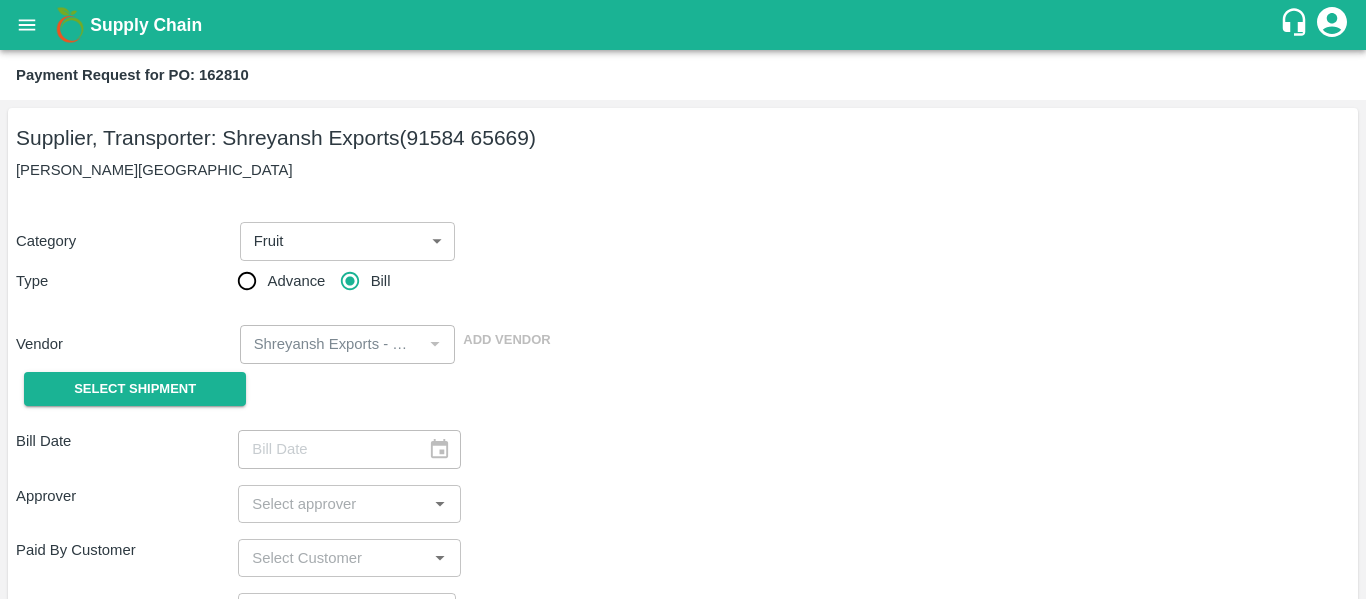 click on "Vendor ​ Add Vendor" at bounding box center (679, 340) 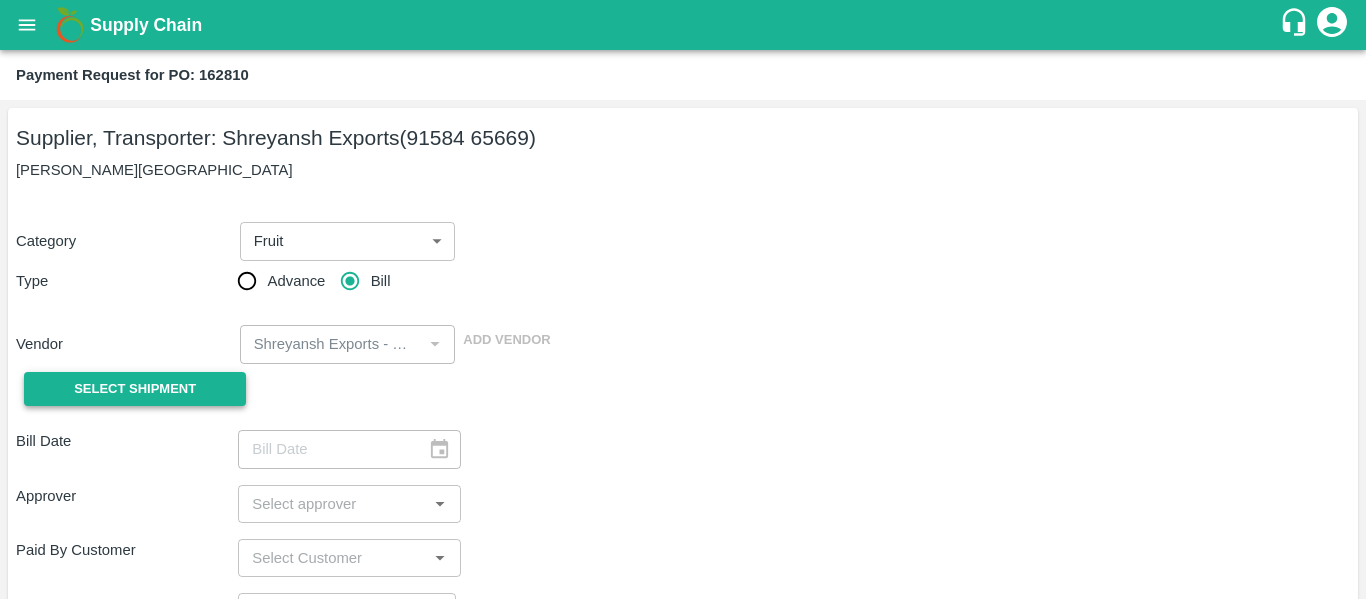 click on "Select Shipment" at bounding box center (135, 389) 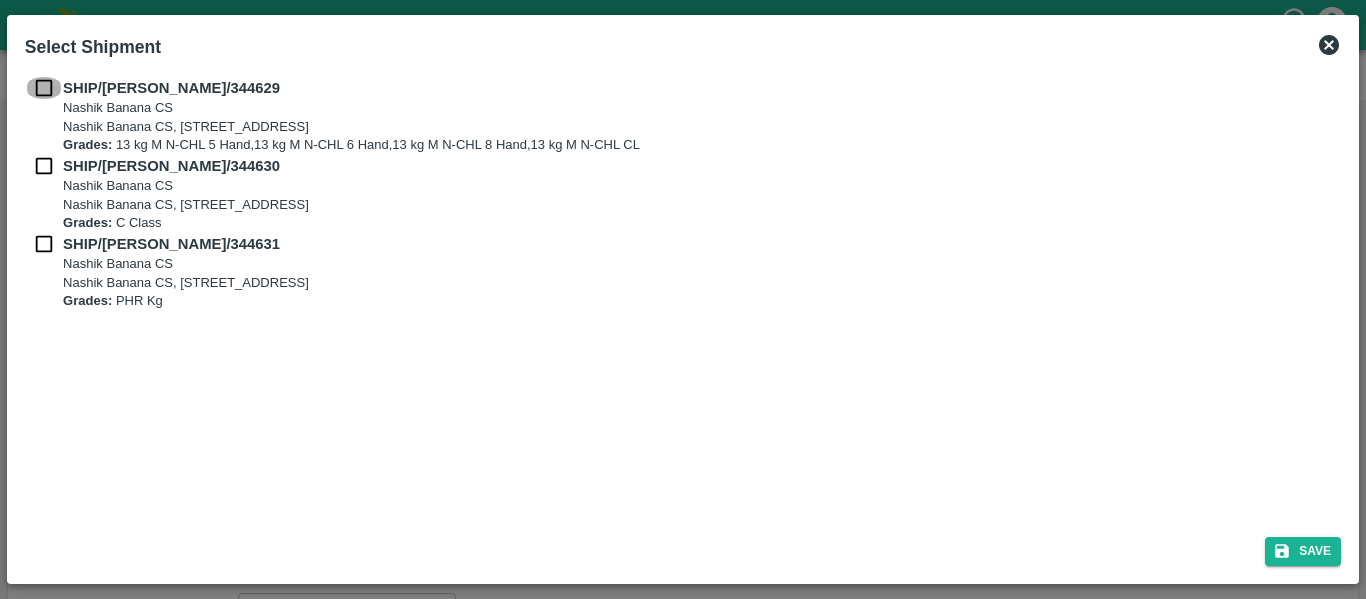 click at bounding box center (44, 88) 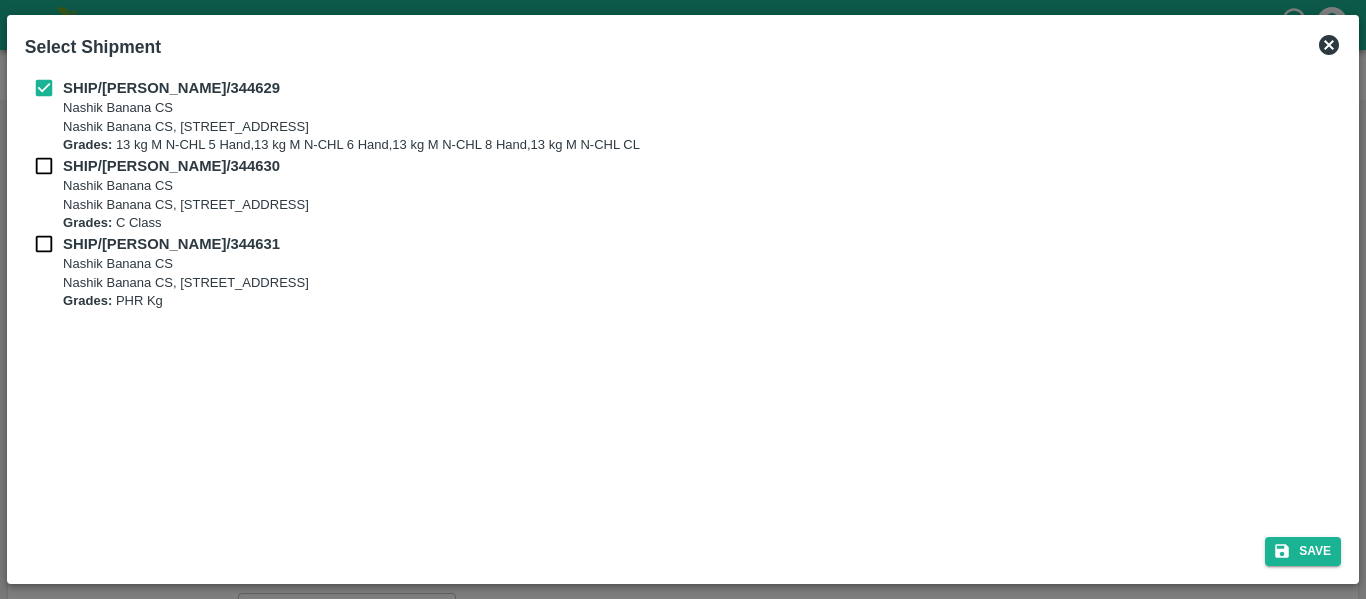 click on "SHIP/[PERSON_NAME]/344629 Nashik Banana CS  Nashik Banana CS, Gat No. 314/2/1, A/p- Mohadi, [PERSON_NAME], Dist- Nashik 422207, [GEOGRAPHIC_DATA], [GEOGRAPHIC_DATA], [GEOGRAPHIC_DATA] Grades:   13 kg M N-CHL 5 Hand,13 kg M N-CHL 6 Hand,13 kg M N-CHL 8 Hand,13 kg M N-CHL CL" at bounding box center (683, 116) 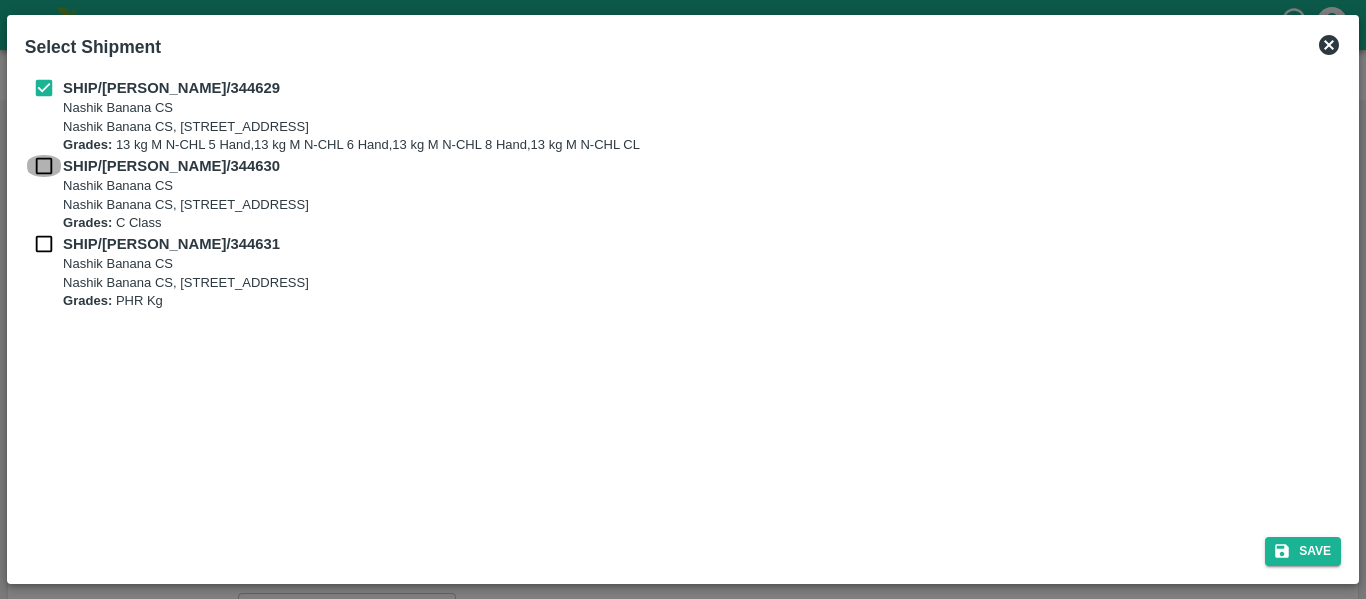 click at bounding box center (44, 166) 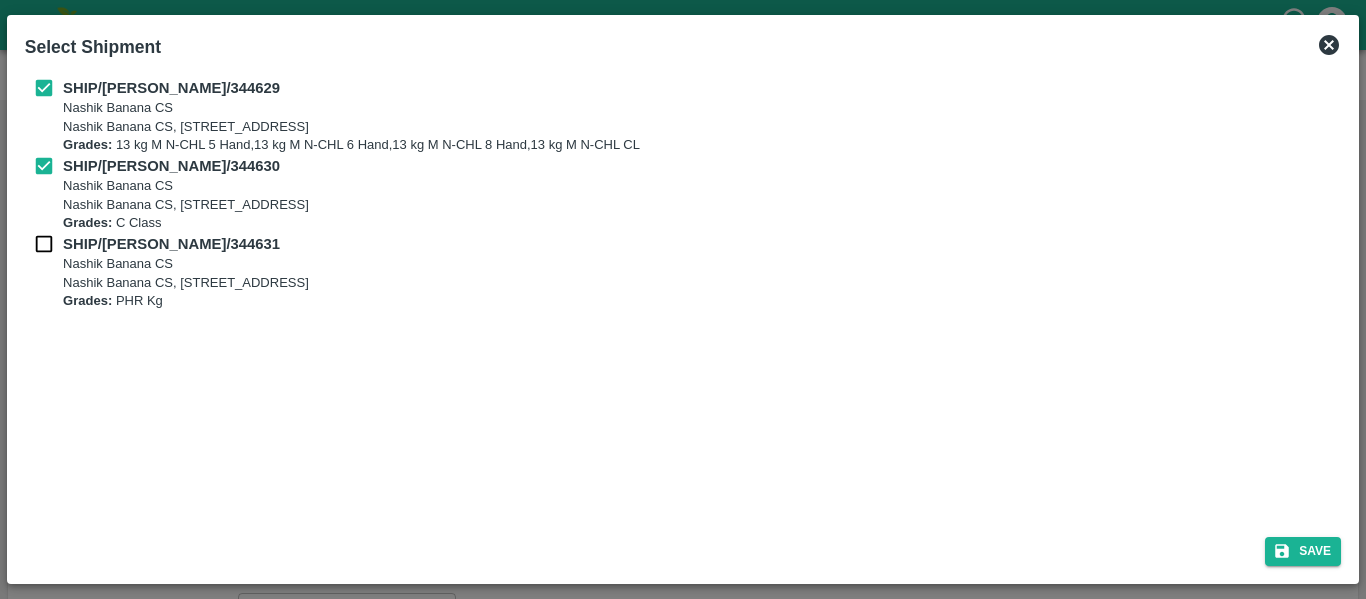 click at bounding box center (44, 244) 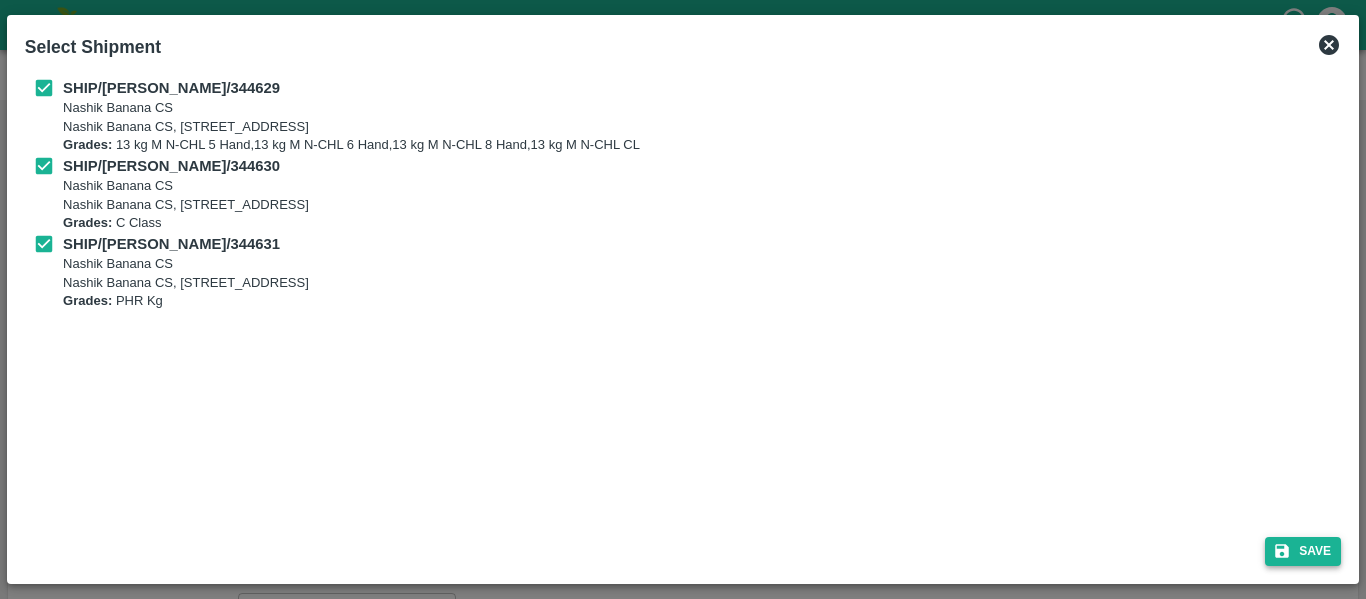 click on "Save" at bounding box center (1303, 551) 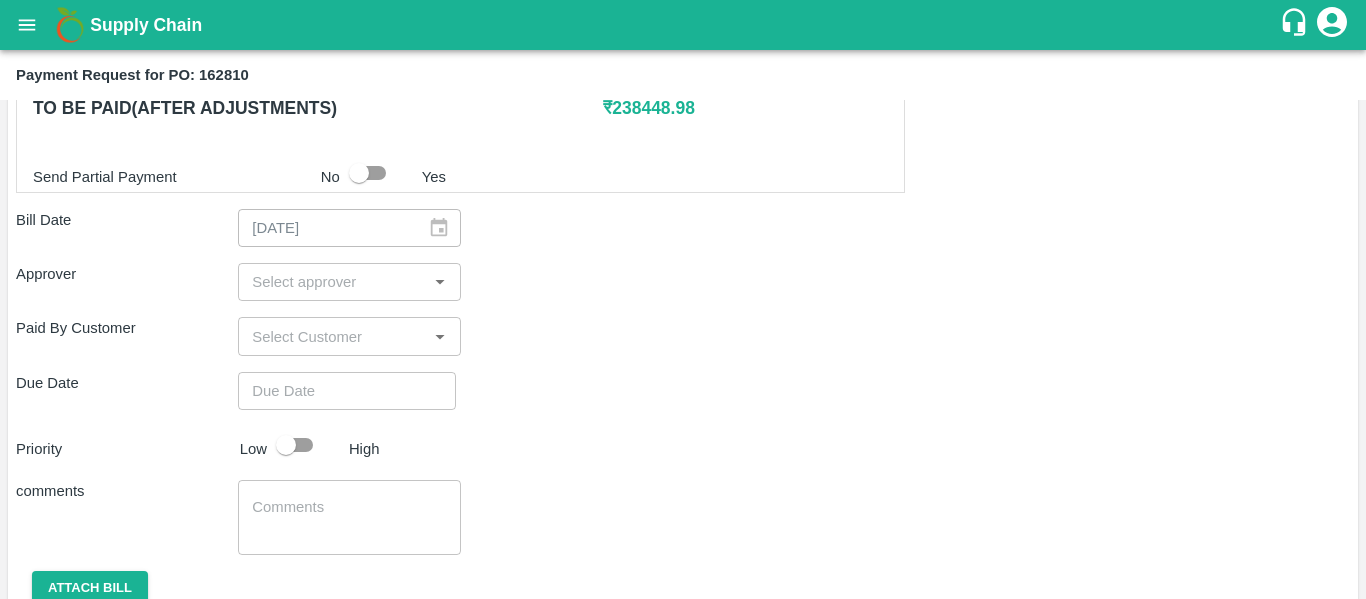 scroll, scrollTop: 990, scrollLeft: 0, axis: vertical 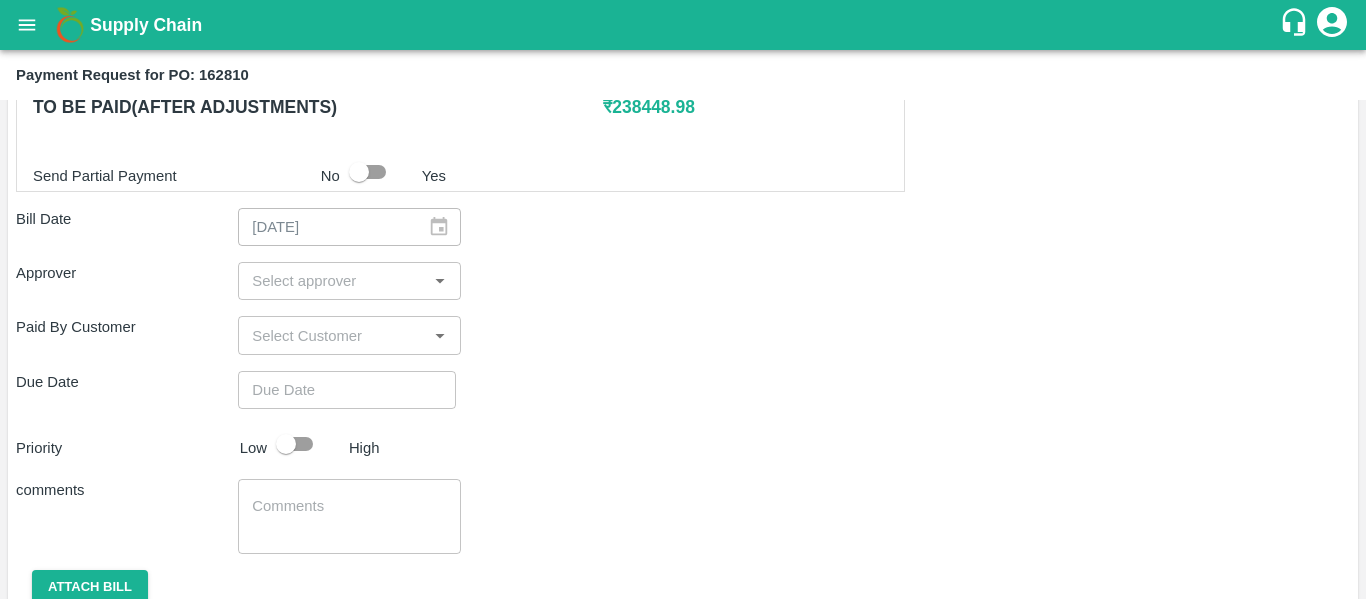 click at bounding box center [332, 281] 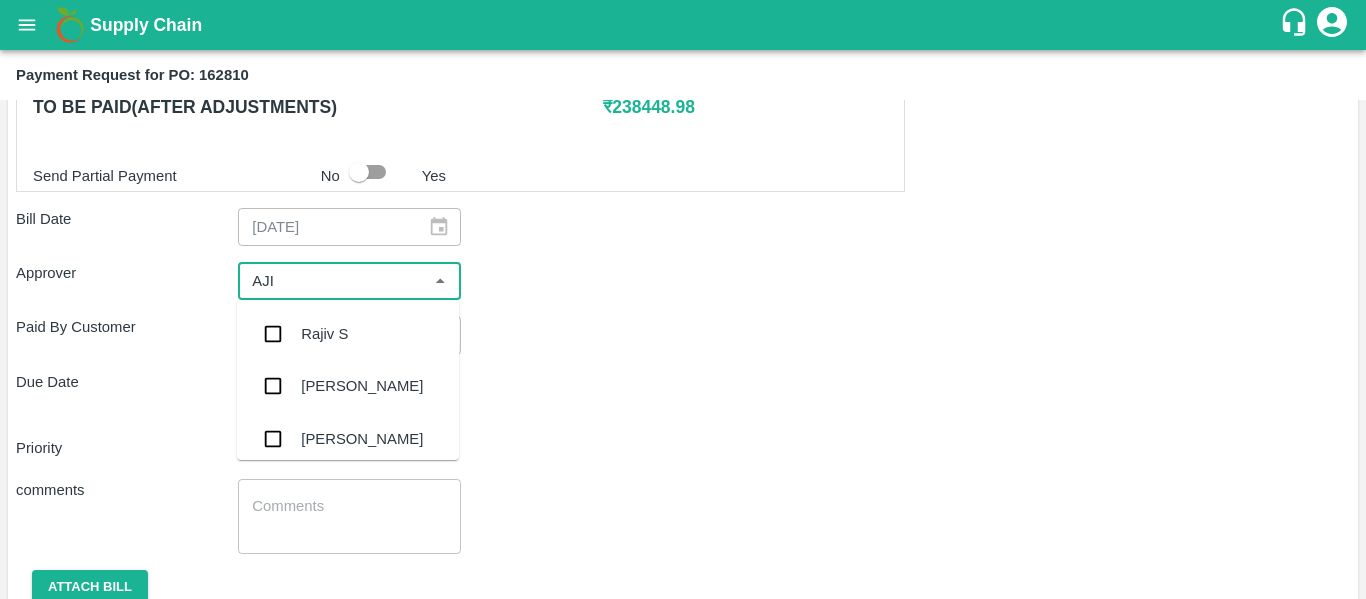 type on "AJIT" 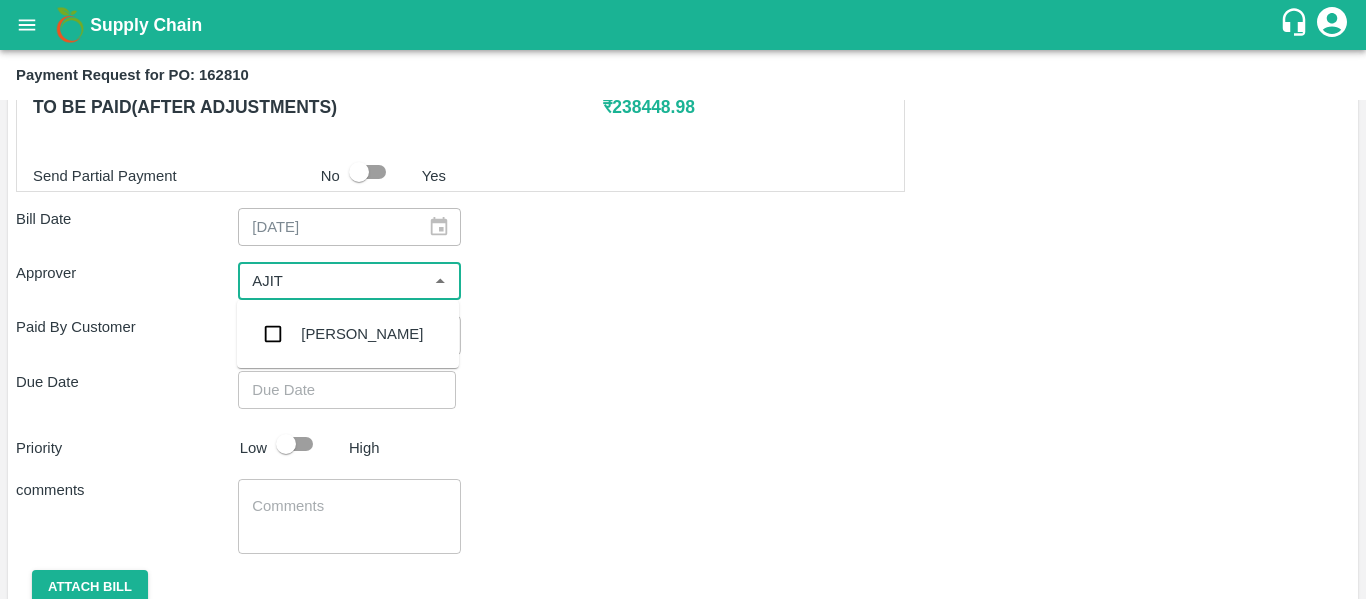 click on "[PERSON_NAME]" at bounding box center (362, 334) 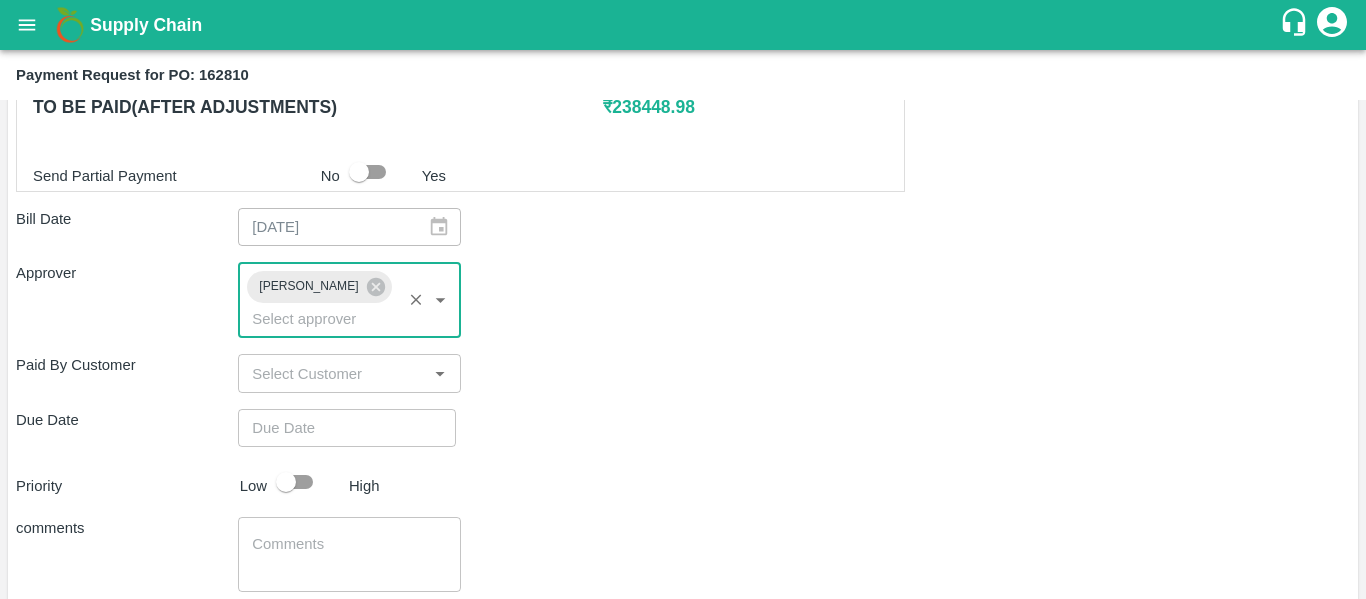 type on "DD/MM/YYYY hh:mm aa" 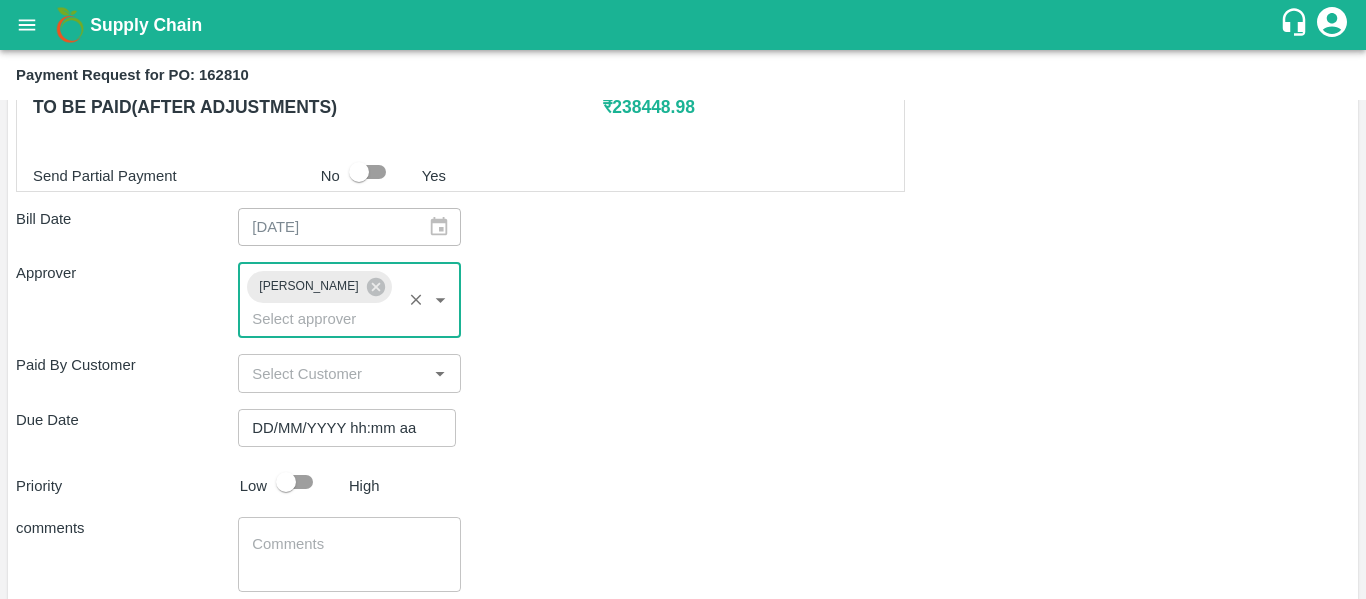 click on "DD/MM/YYYY hh:mm aa" at bounding box center [340, 428] 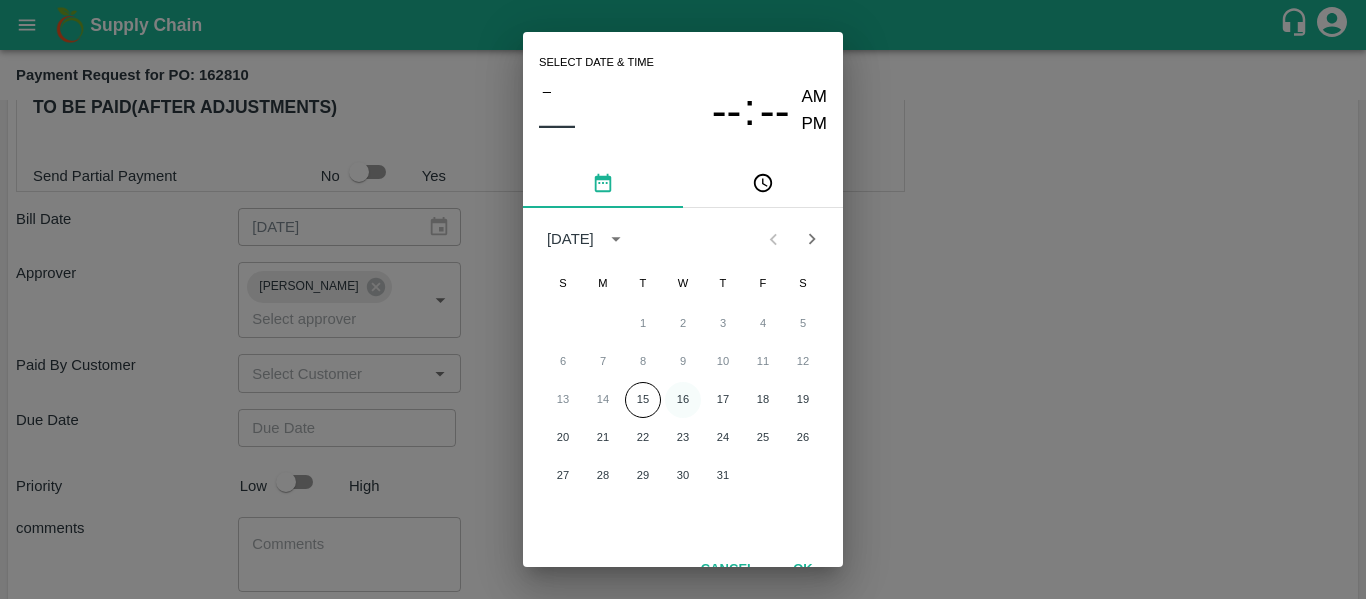 click on "16" at bounding box center [683, 400] 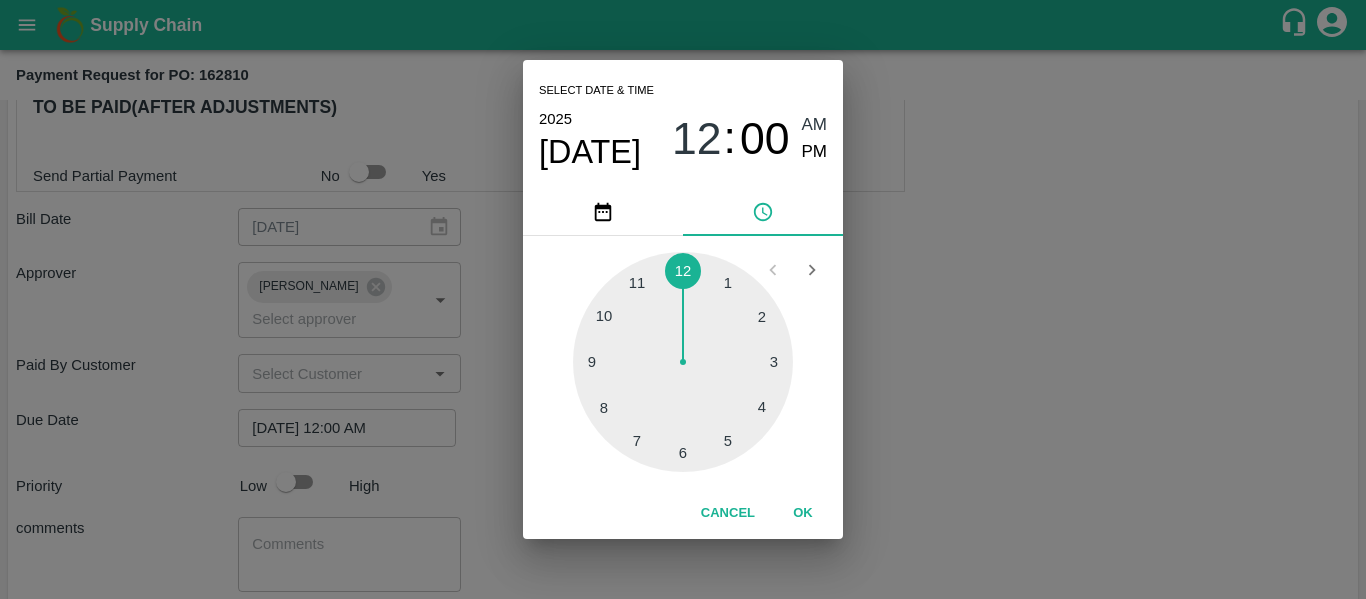 click on "Select date & time 2025 Jul 16 12 : 00 AM PM 1 2 3 4 5 6 7 8 9 10 11 12 Cancel OK" at bounding box center [683, 299] 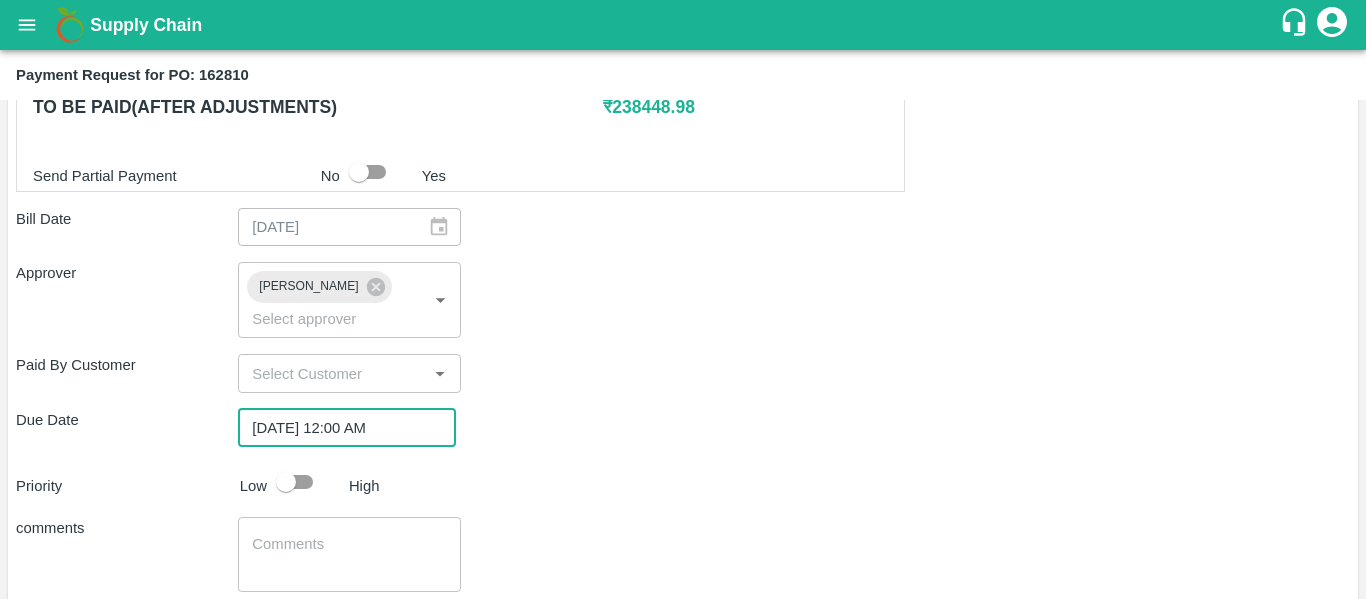 click at bounding box center [286, 482] 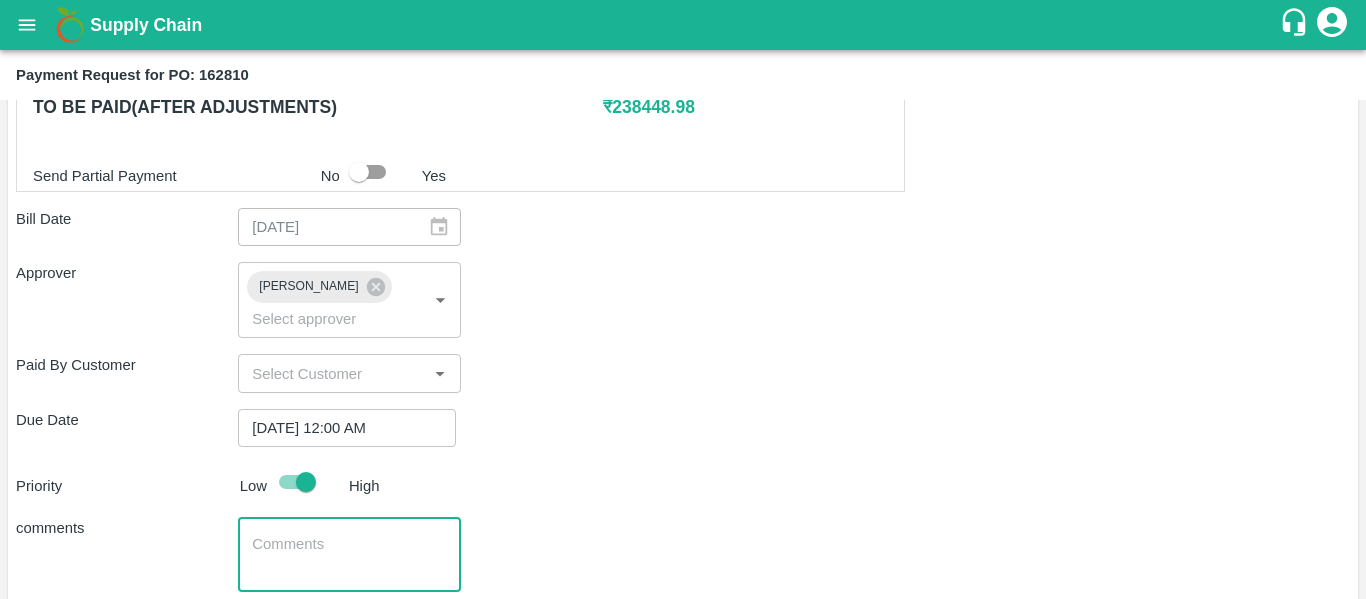 click at bounding box center (349, 555) 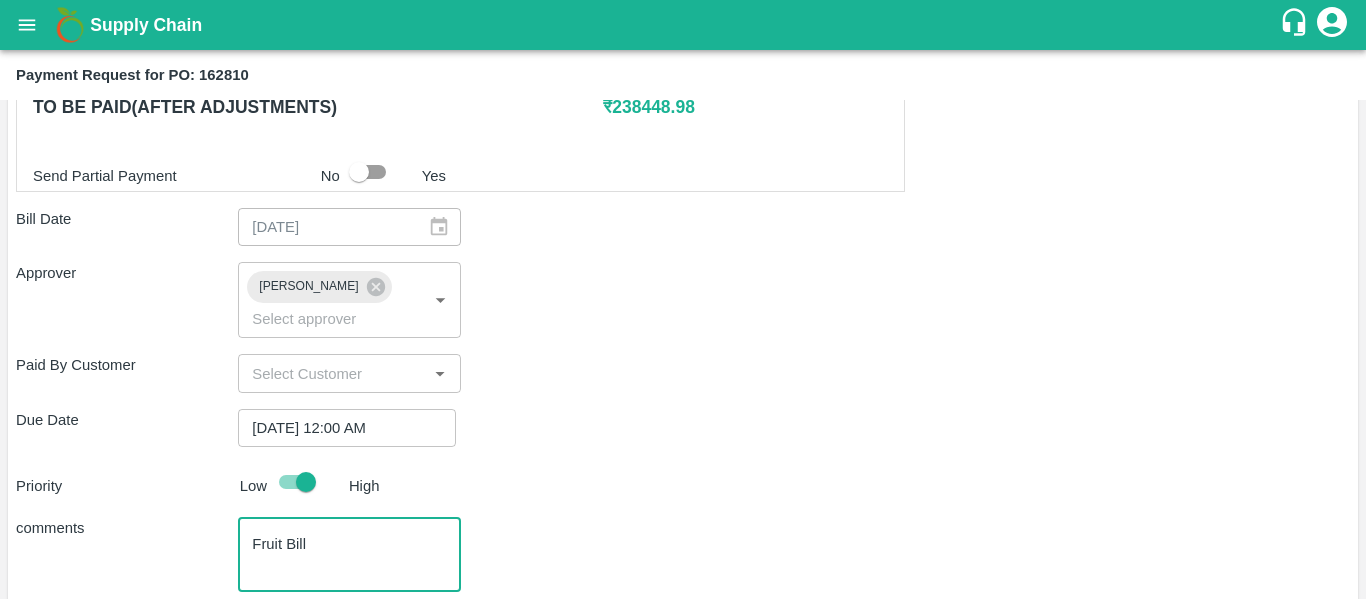 type on "Fruit Bill" 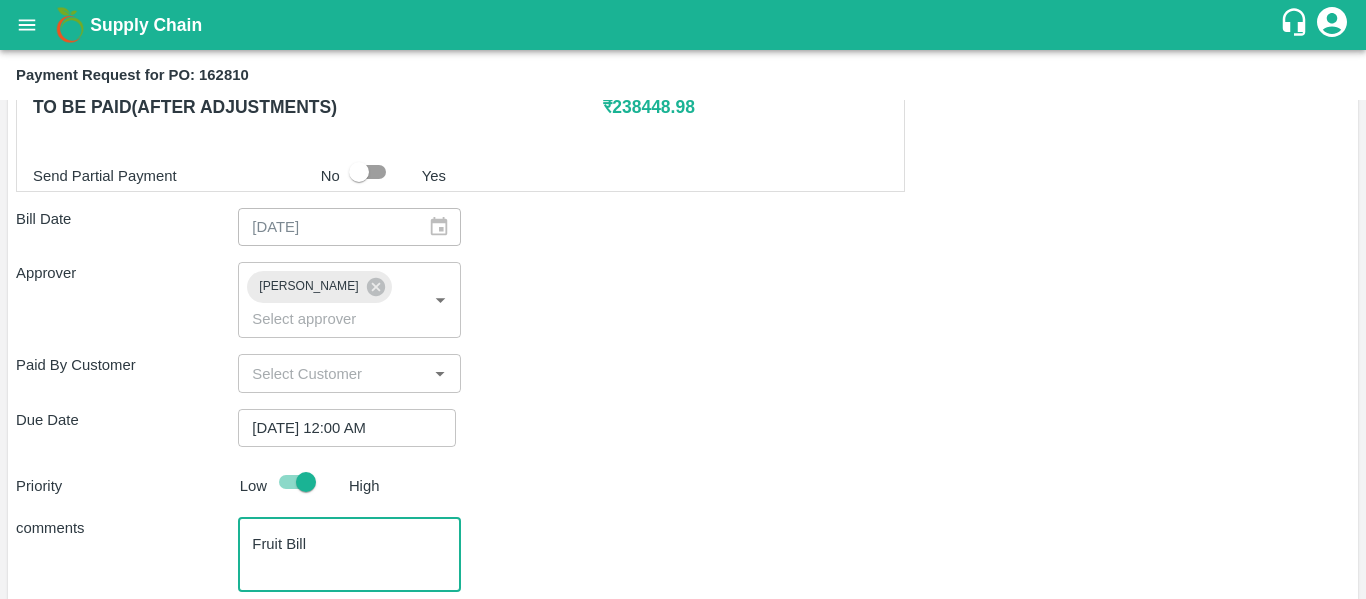 scroll, scrollTop: 1082, scrollLeft: 0, axis: vertical 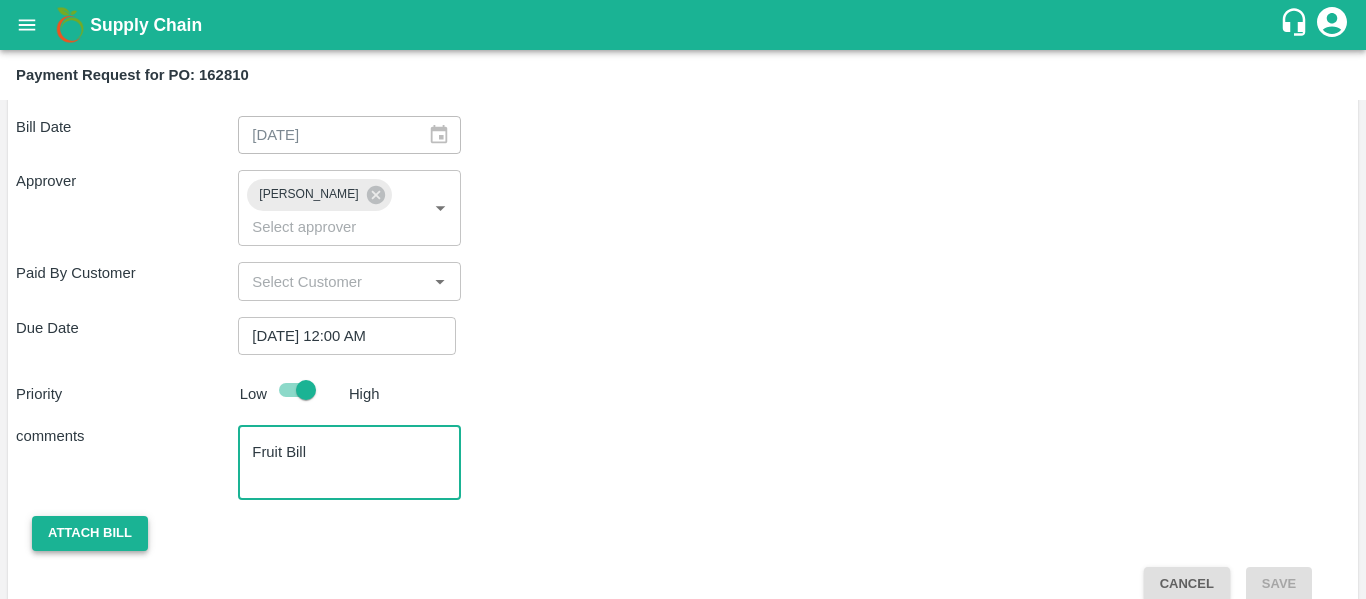 click on "Attach bill" at bounding box center (90, 533) 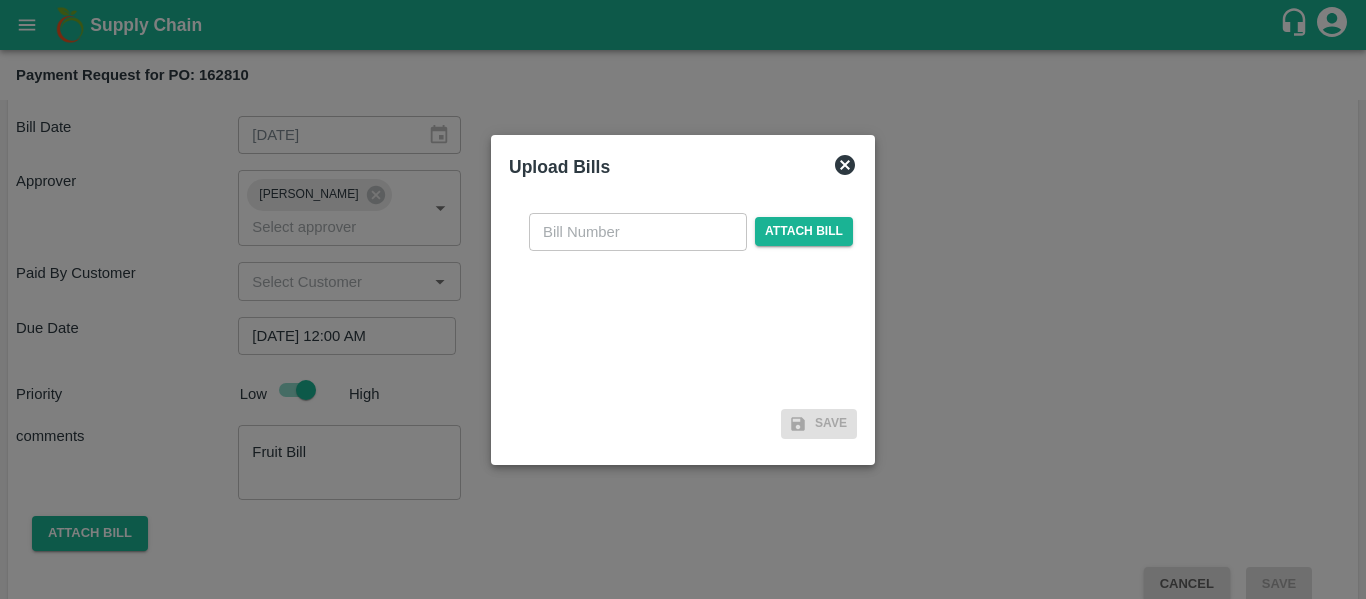 click at bounding box center [638, 232] 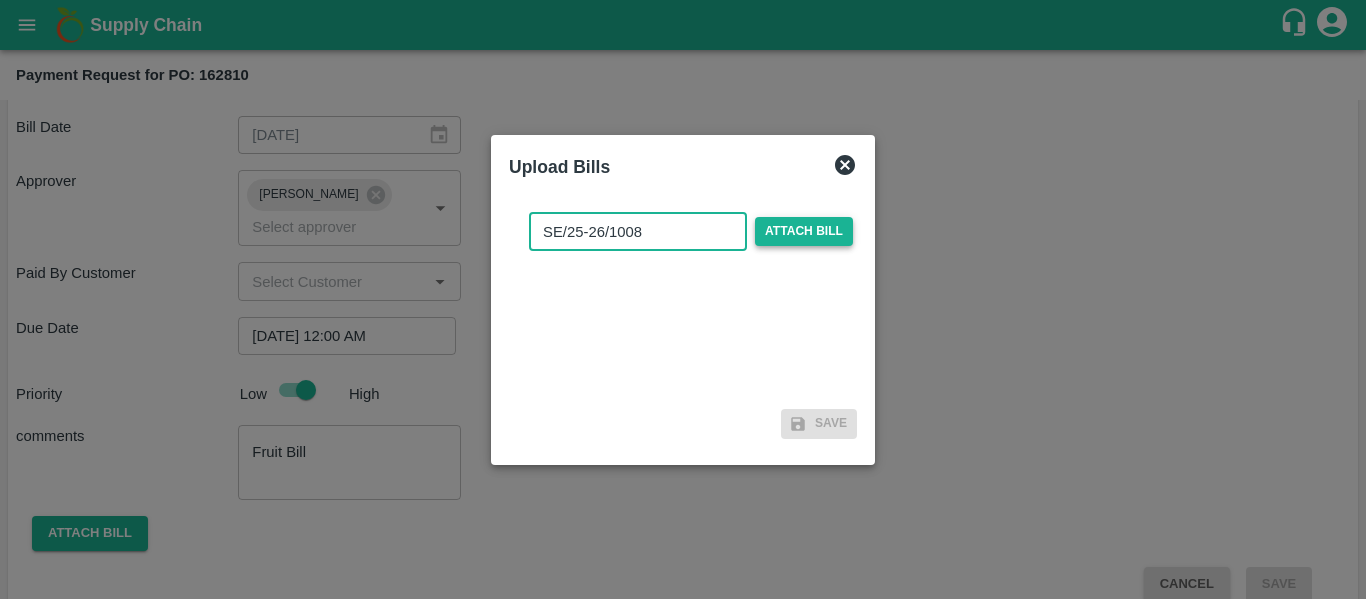 type on "SE/25-26/1008" 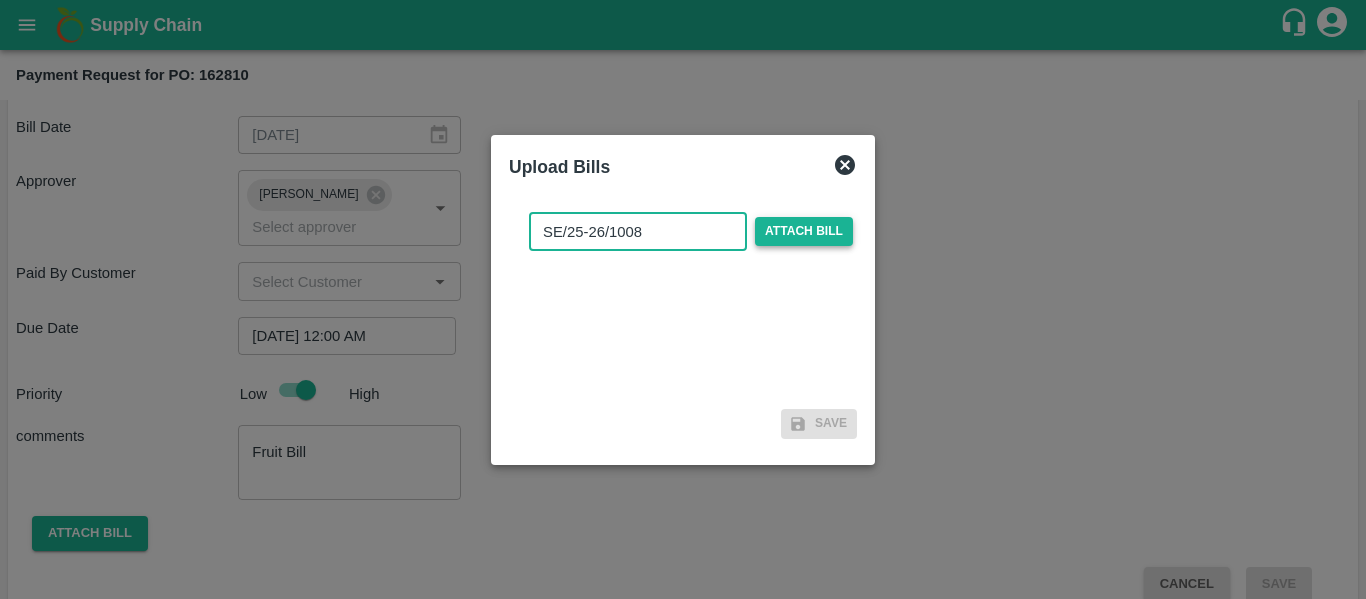 click on "Attach bill" at bounding box center [804, 231] 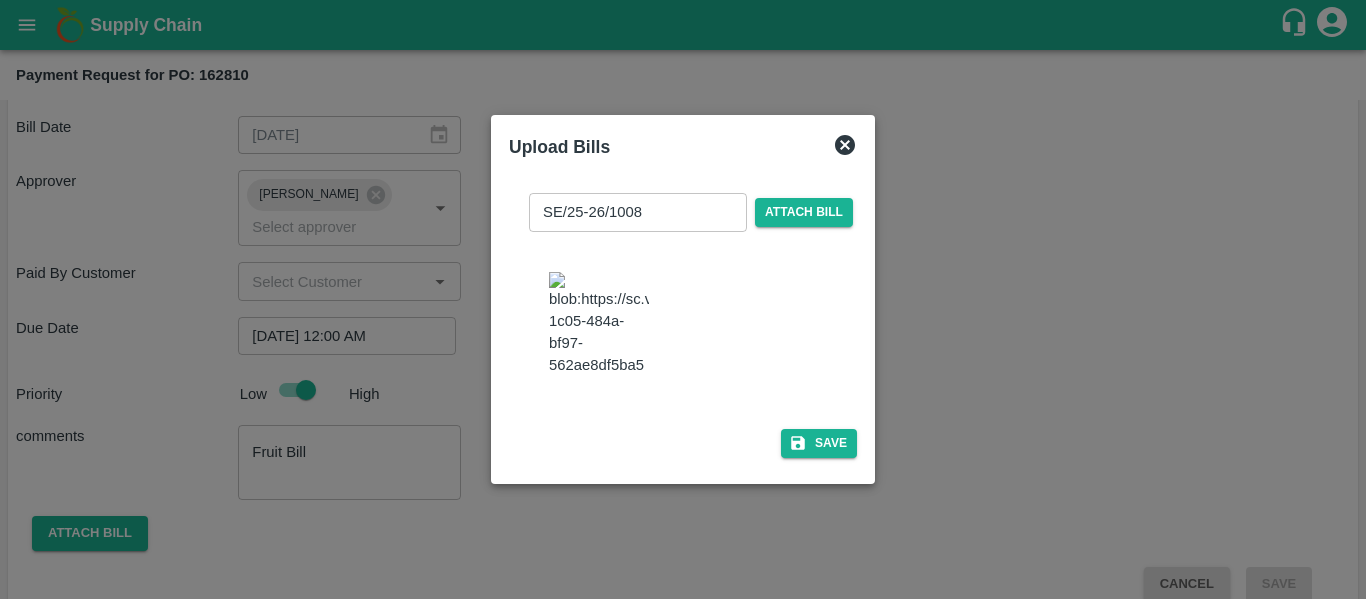 click on "SE/25-26/1008 ​ Attach bill Save" at bounding box center [683, 321] 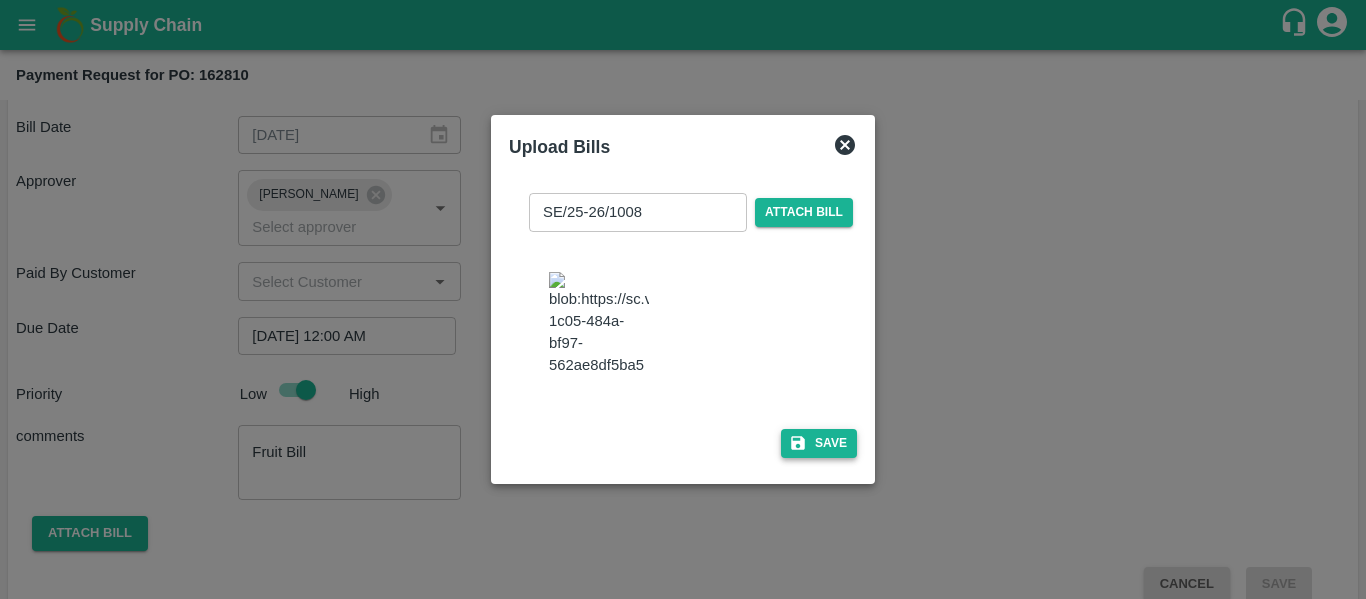 click on "Save" at bounding box center [819, 443] 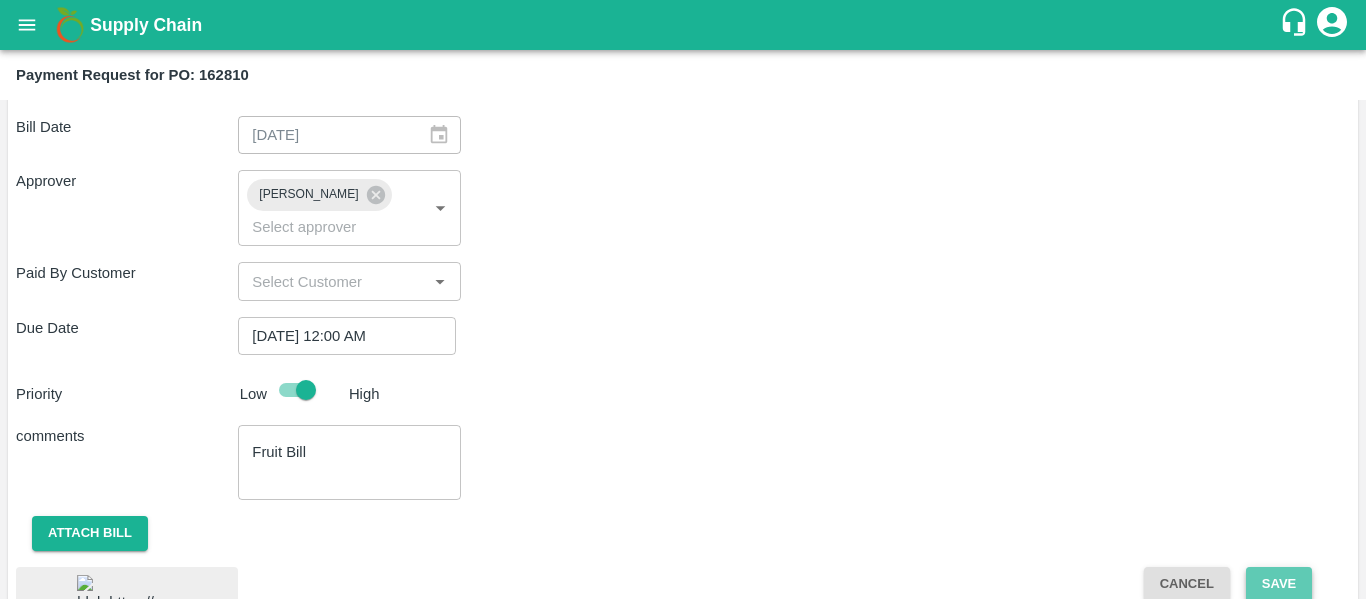 click on "Save" at bounding box center (1279, 584) 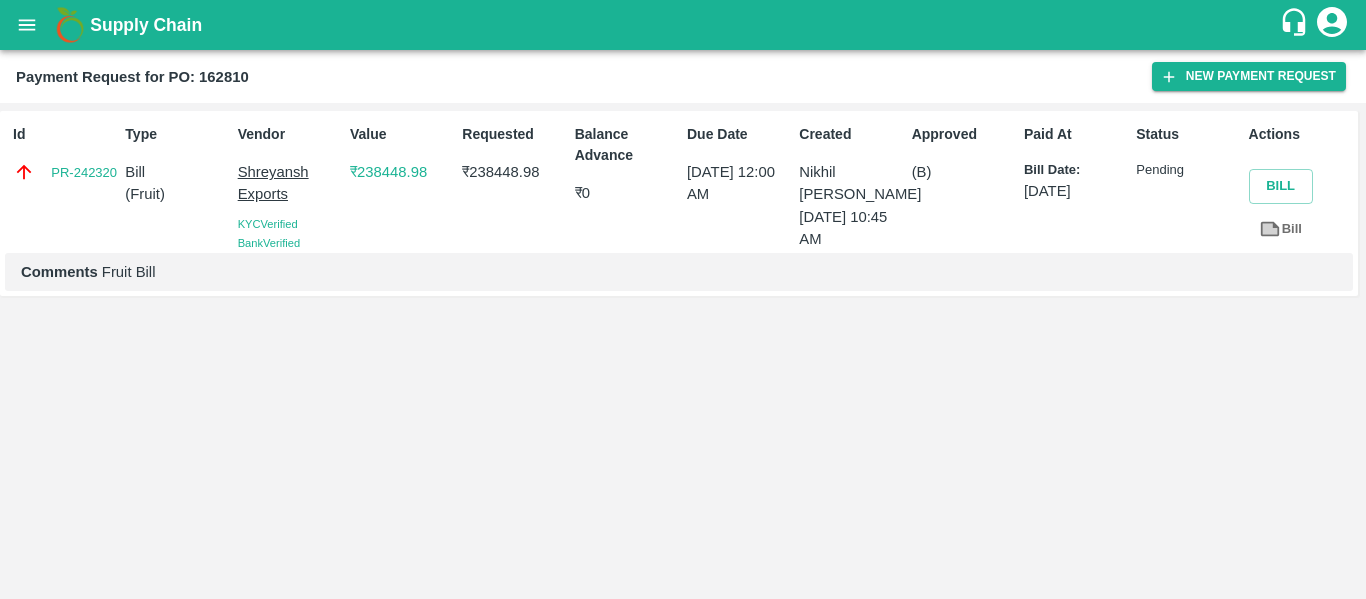 click 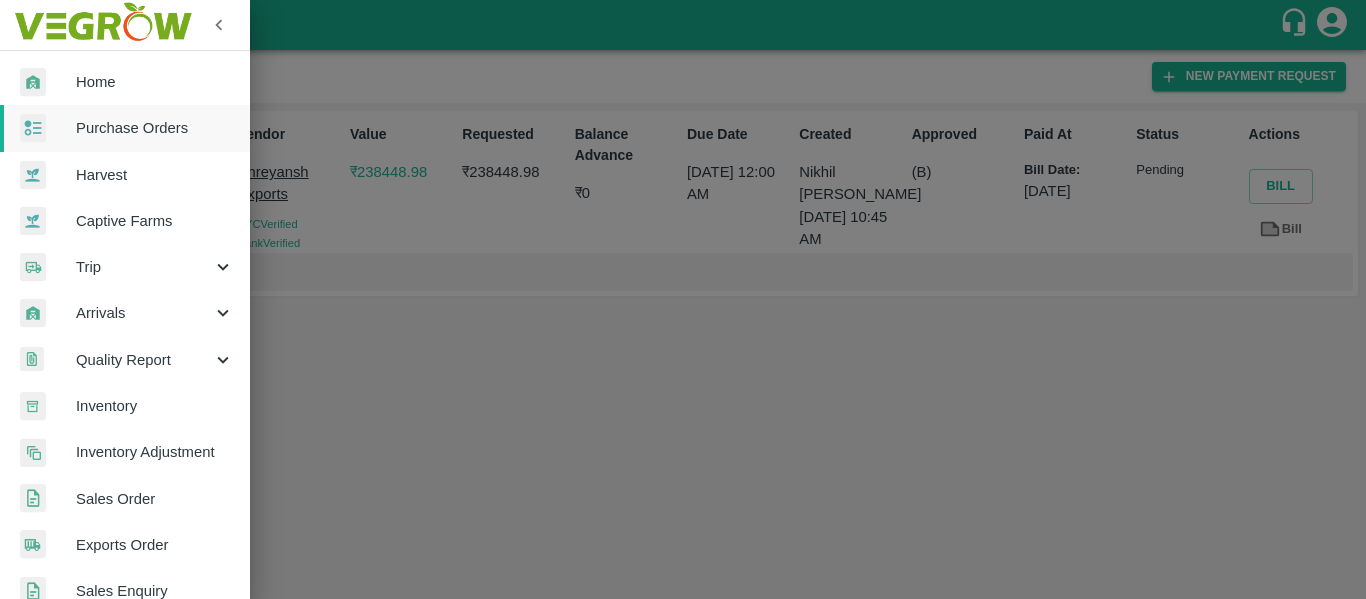 click on "Purchase Orders" at bounding box center [155, 128] 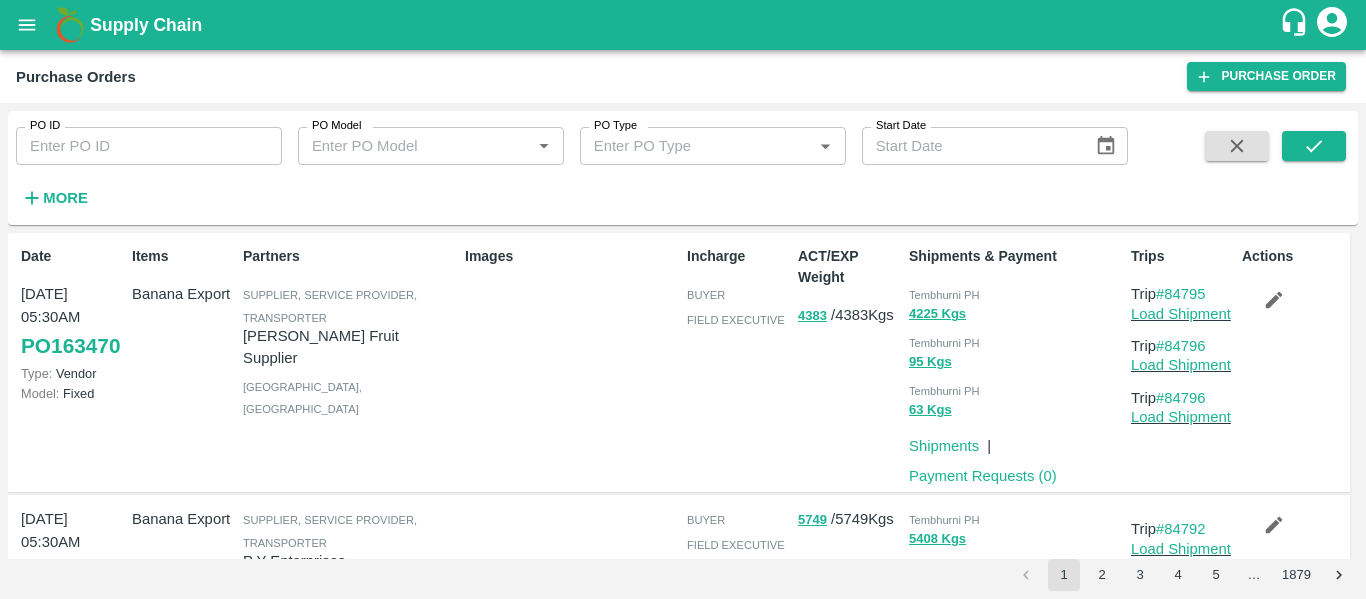click on "PO ID" at bounding box center [149, 146] 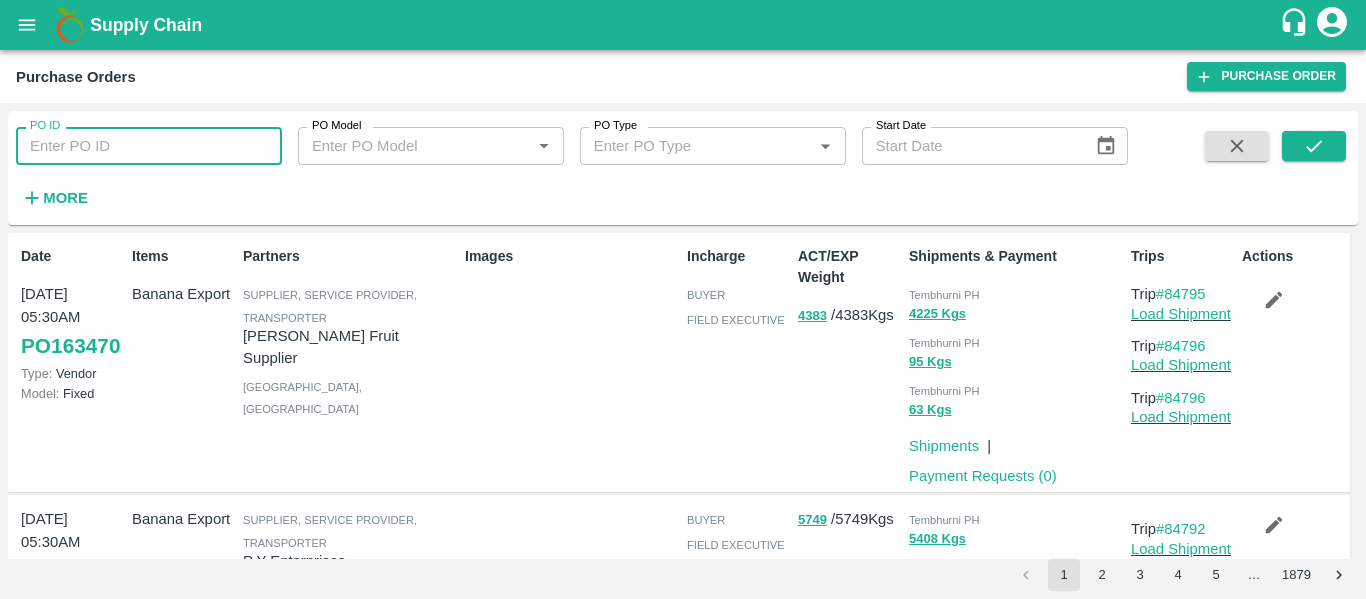paste on "162815" 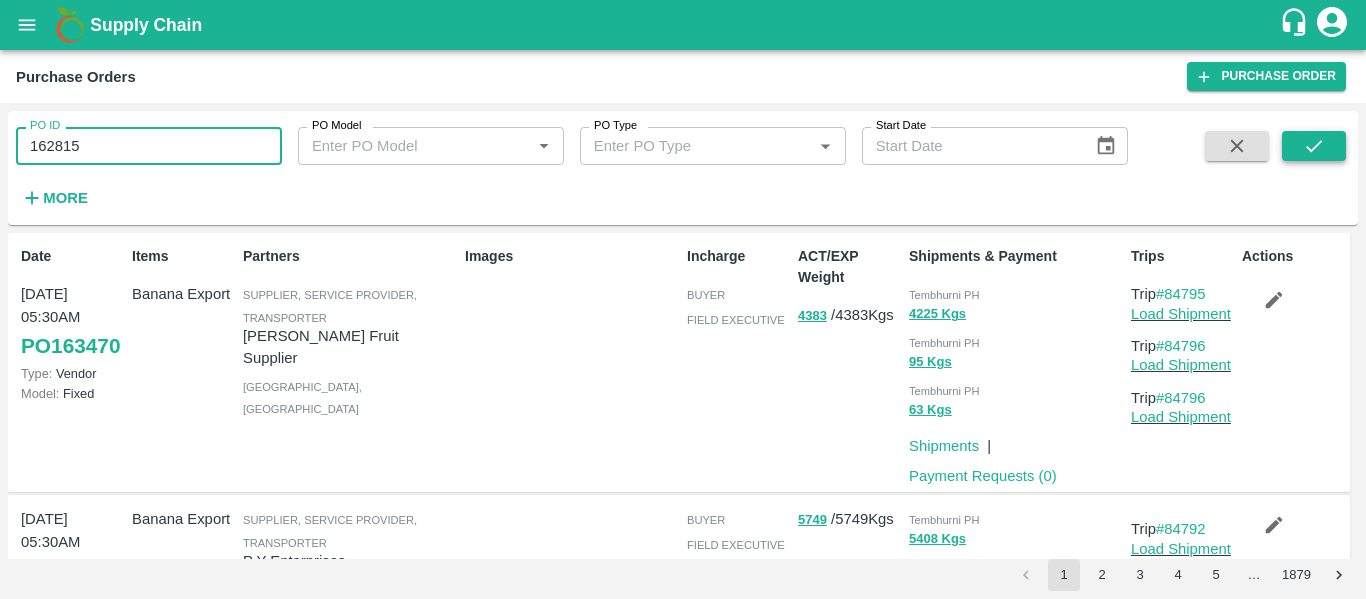 type on "162815" 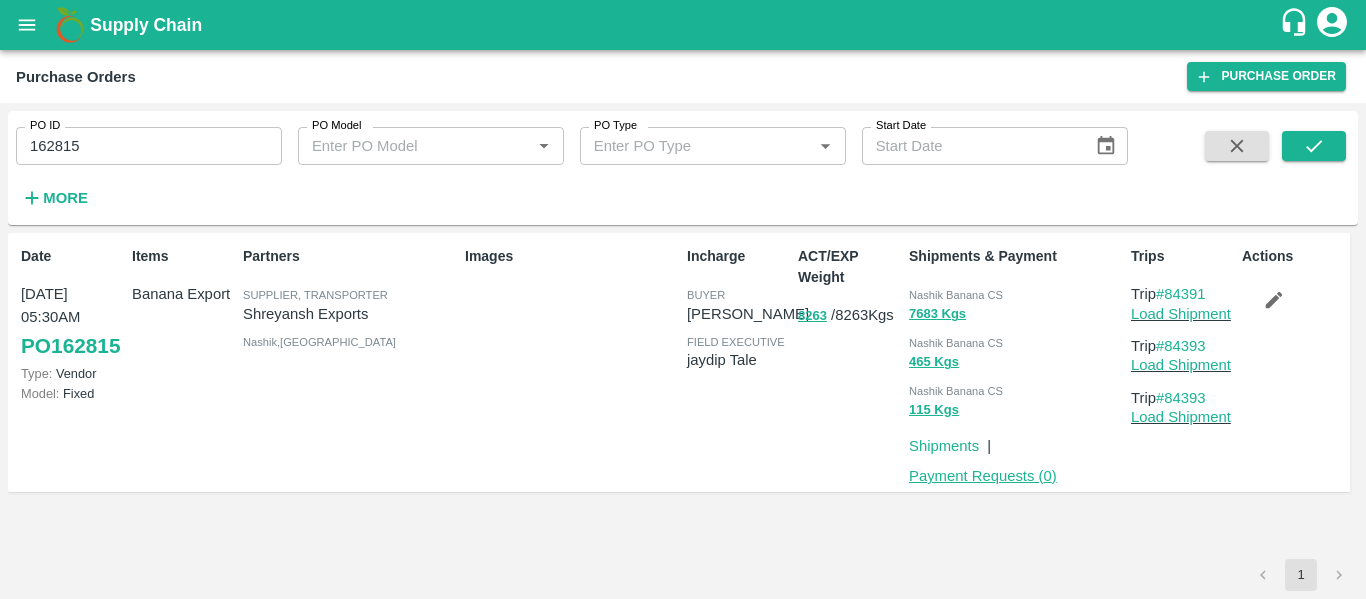 click on "Payment Requests ( 0 )" at bounding box center [983, 476] 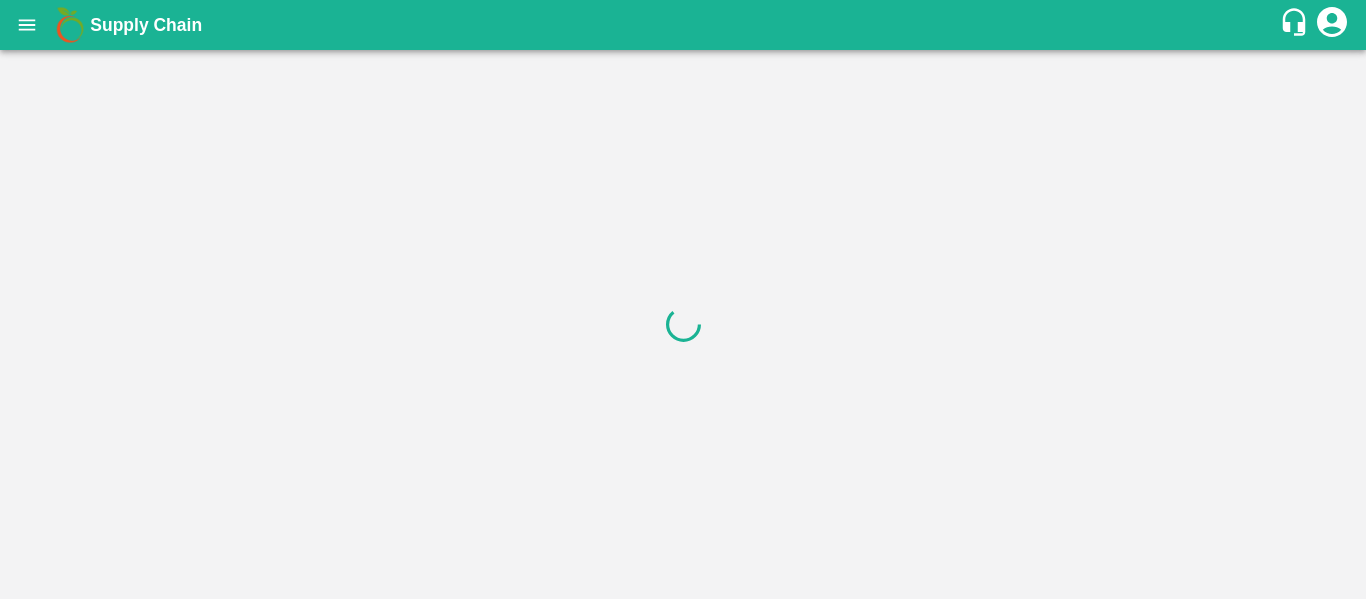 scroll, scrollTop: 0, scrollLeft: 0, axis: both 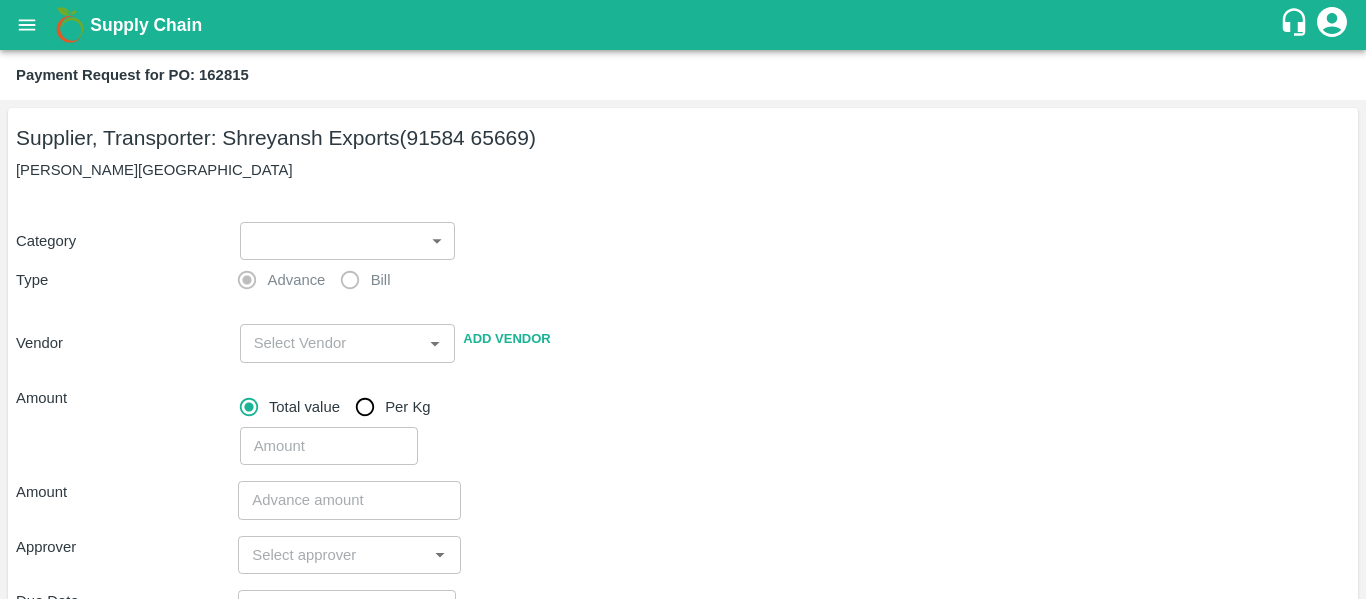 click on "Supply Chain Payment Request for PO: 162815 Supplier, Transporter:    [PERSON_NAME] Exports  (91584 65669) Nashik, [GEOGRAPHIC_DATA] Category ​ ​ Type Advance Bill Vendor ​ Add Vendor Amount Total value Per Kg ​ Amount ​ Approver ​ Due Date ​  Priority  Low  High Comment x ​ Attach bill Cancel Save Tembhurni PH Nashik CC Shahada Banana Export PH Savda Banana Export PH Nashik Banana CS Nikhil Subhash Mangvade Logout" at bounding box center [683, 299] 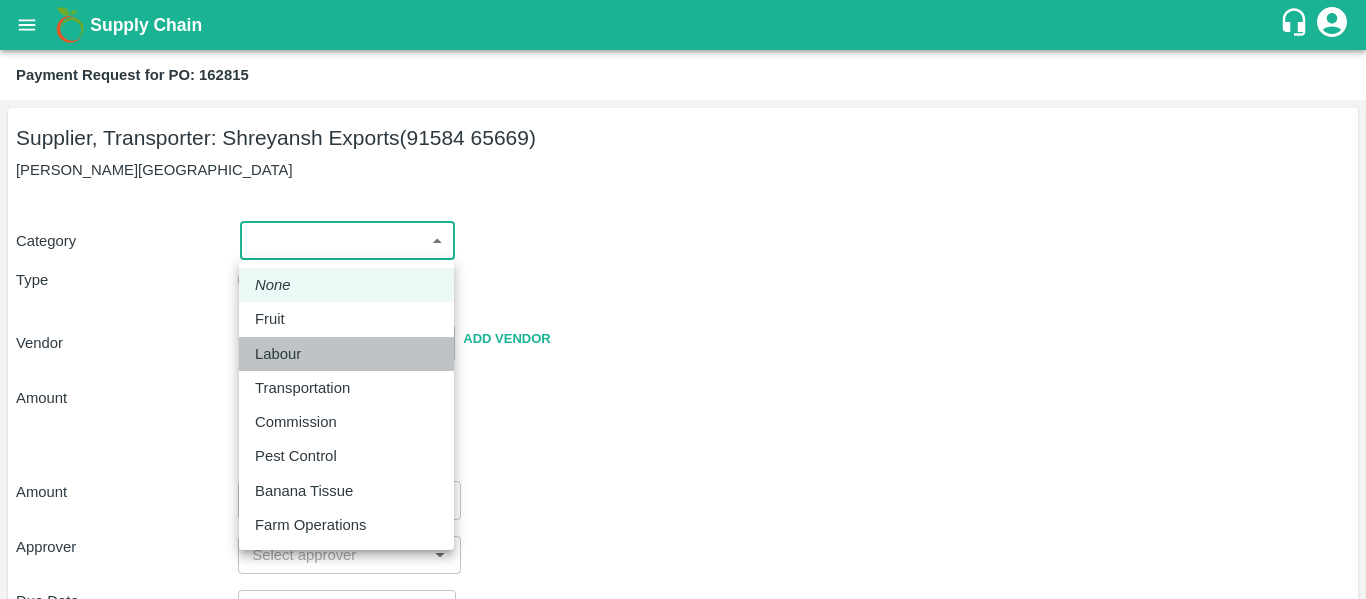 click on "Labour" at bounding box center (346, 354) 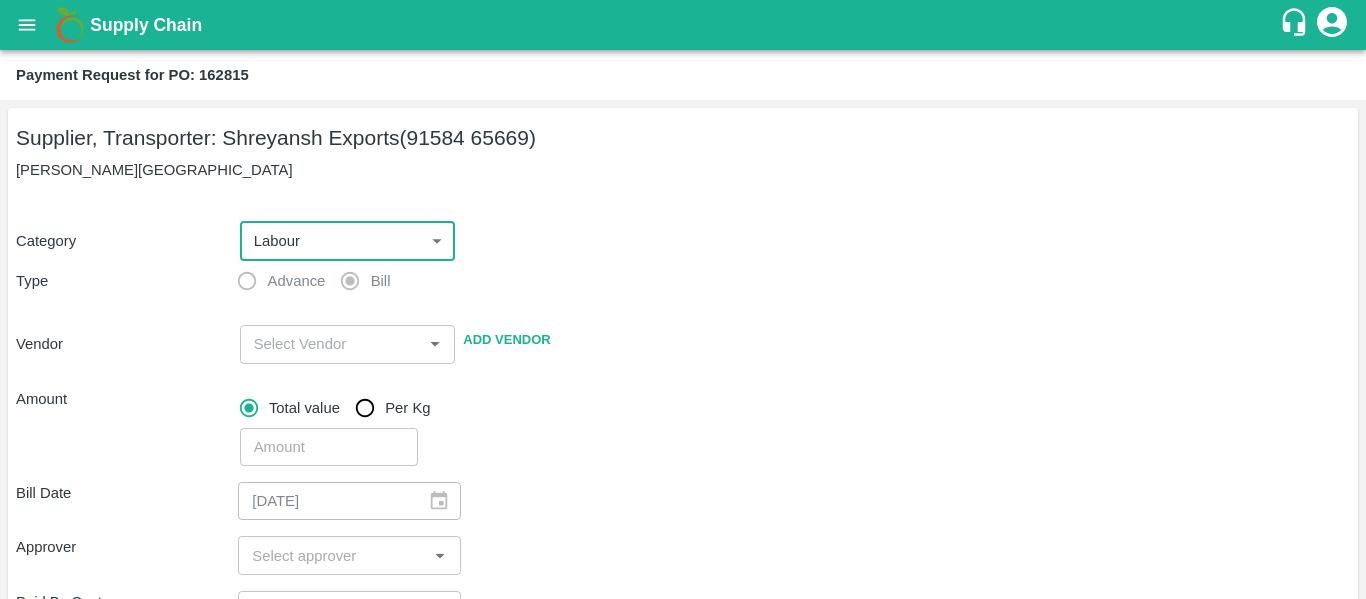click on "Supply Chain Payment Request for PO: 162815 Supplier, Transporter:    [PERSON_NAME] Exports  (91584 65669) Nashik, [GEOGRAPHIC_DATA] Category Labour 2 ​ Type Advance Bill Vendor ​ Add Vendor Amount Total value Per Kg ​ Bill Date [DATE] ​ Approver ​ Paid By Customer ​ Due Date ​  Priority  Low  High comments x ​ Attach bill Cancel Save Tembhurni PH Nashik CC Shahada Banana Export PH Savda Banana Export PH Nashik Banana CS Nikhil Subhash Mangvade Logout" at bounding box center (683, 299) 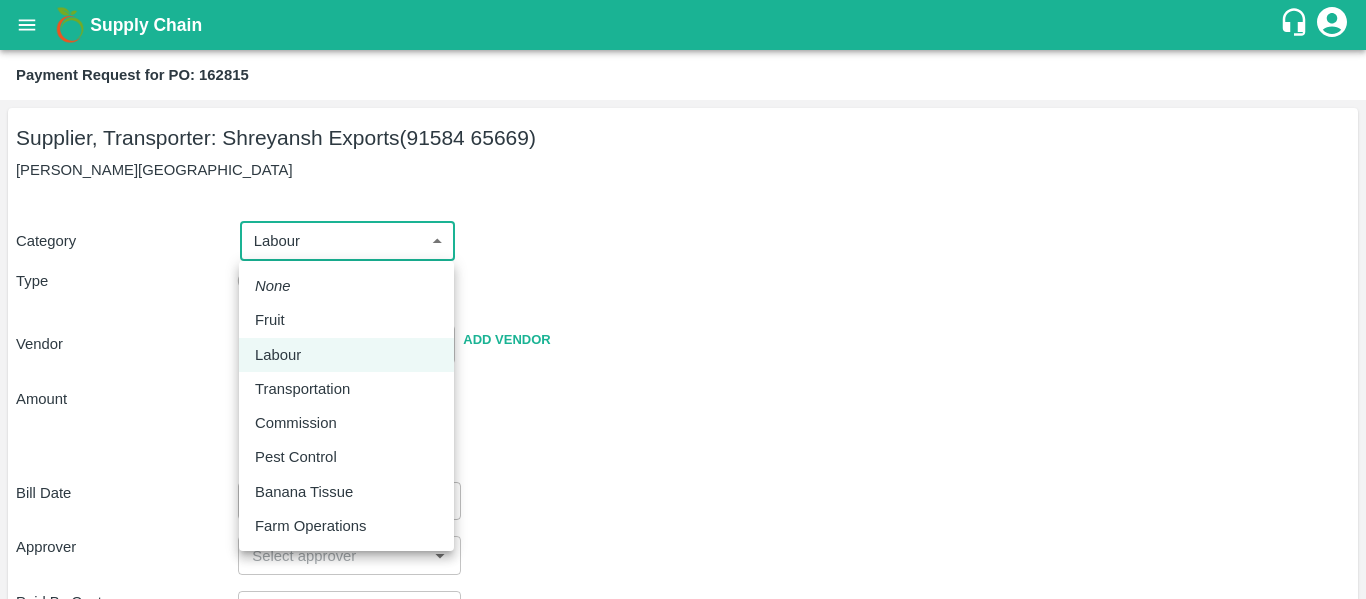 click on "Fruit" at bounding box center [346, 320] 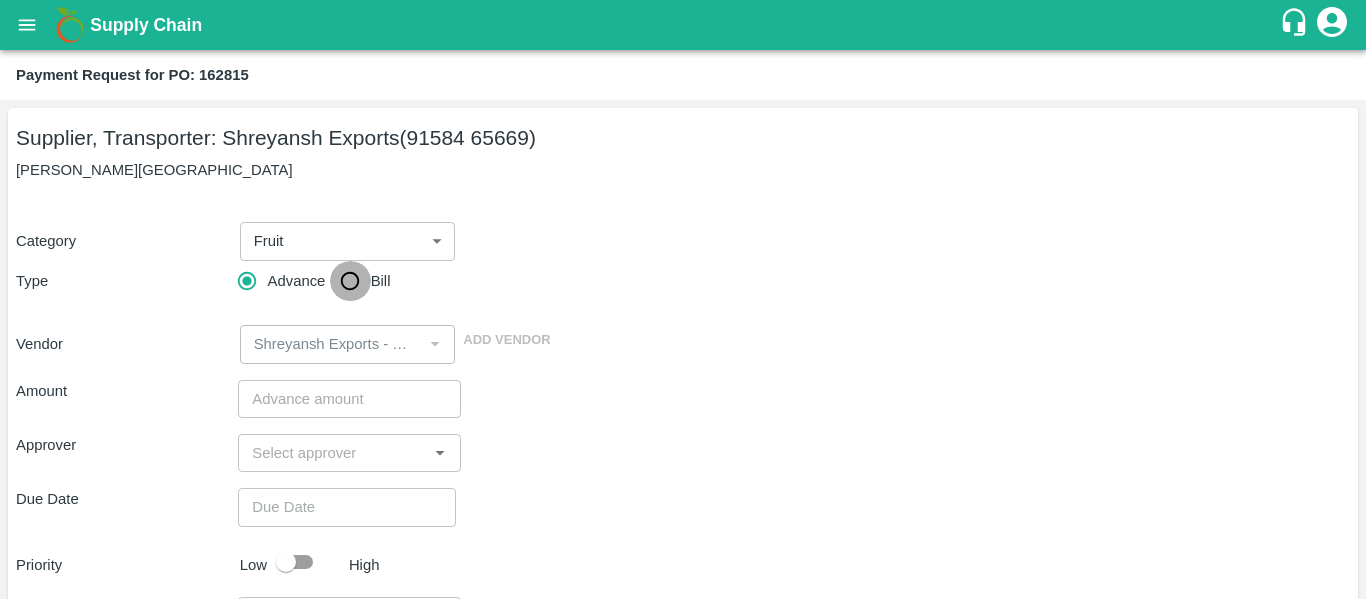 click on "Bill" at bounding box center (350, 281) 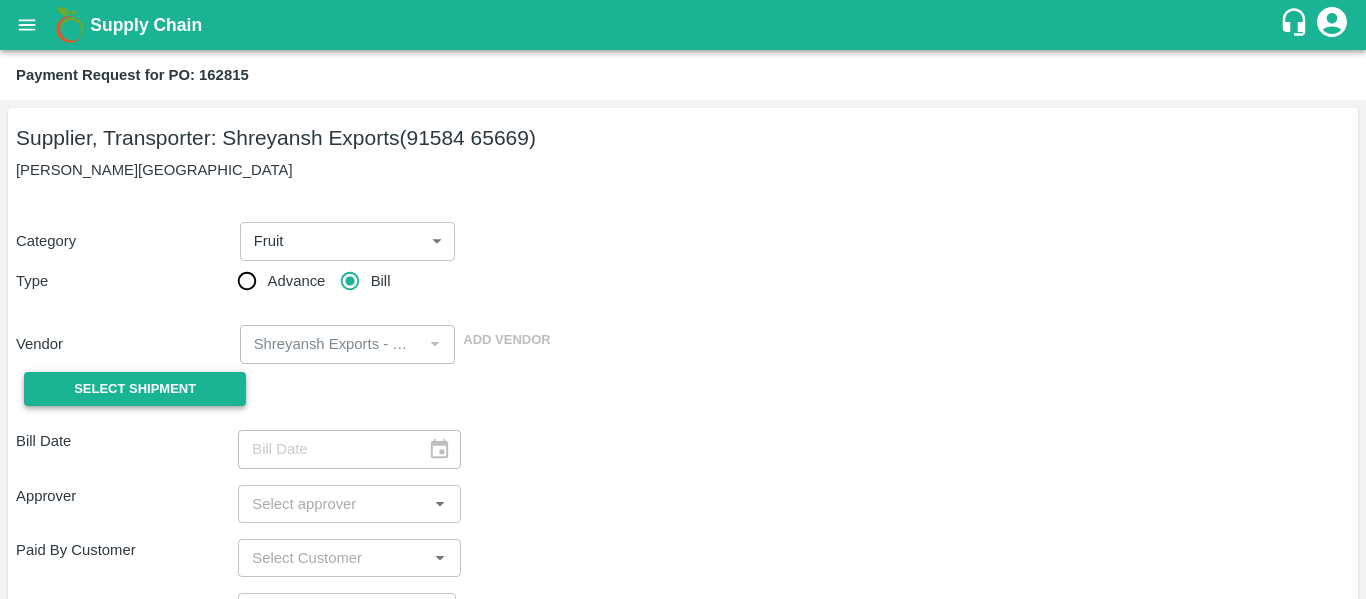 click on "Select Shipment" at bounding box center (135, 389) 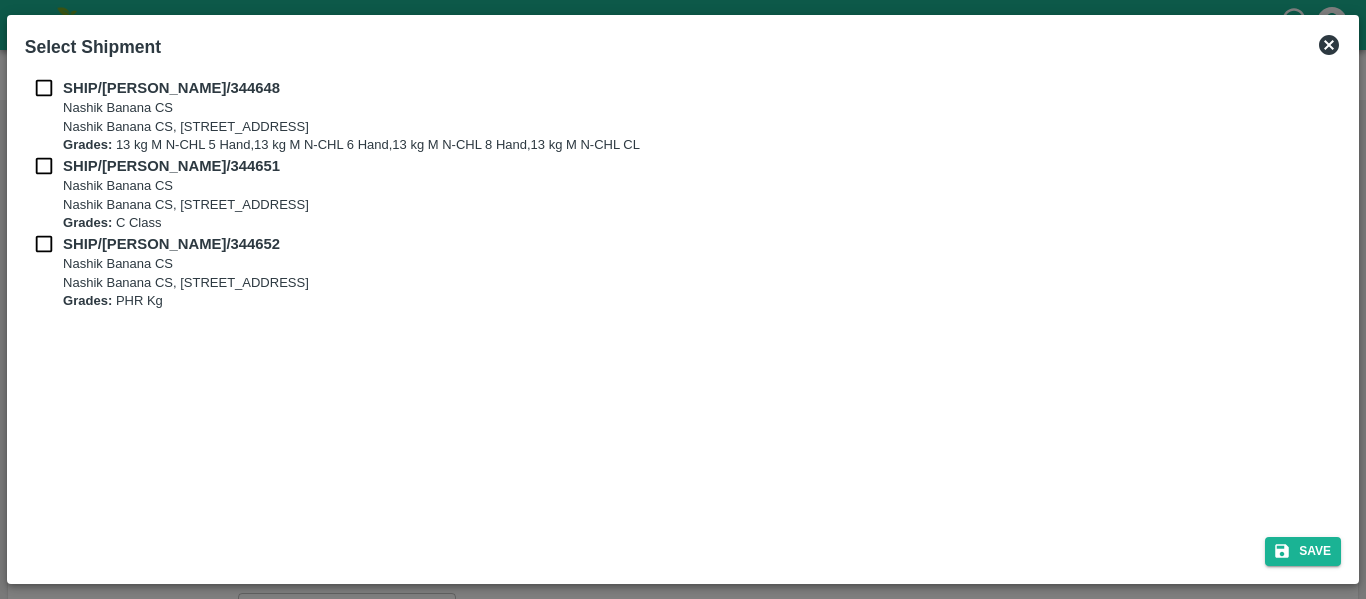 click at bounding box center [44, 88] 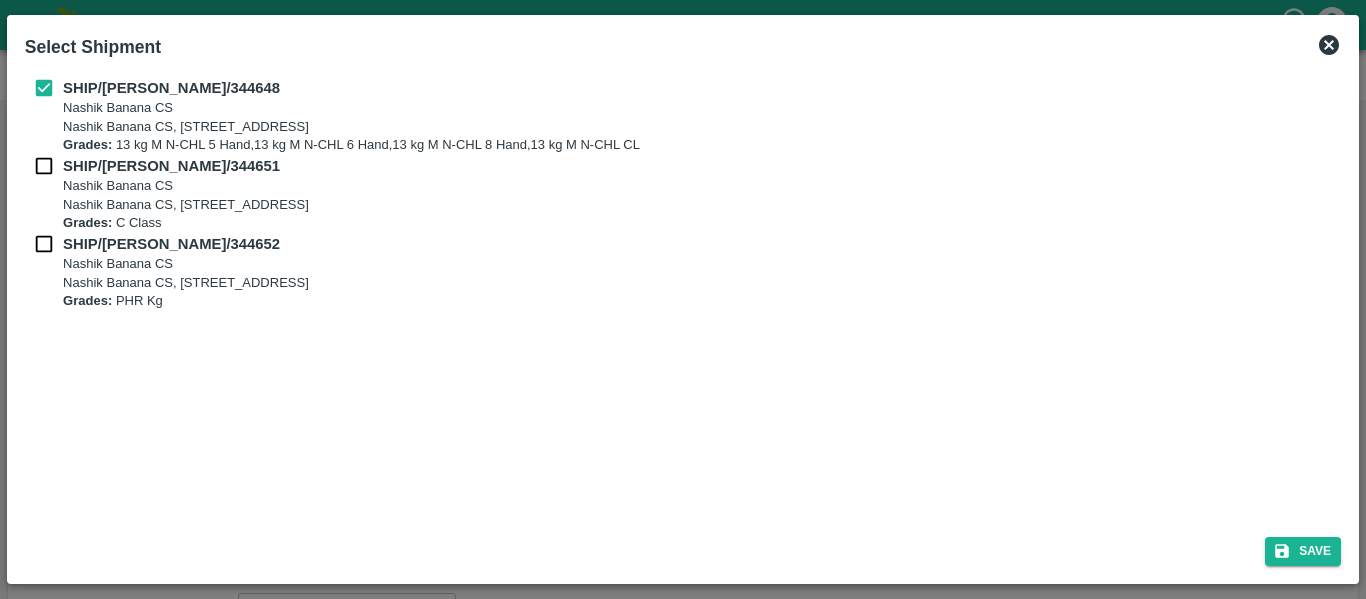 click at bounding box center [44, 166] 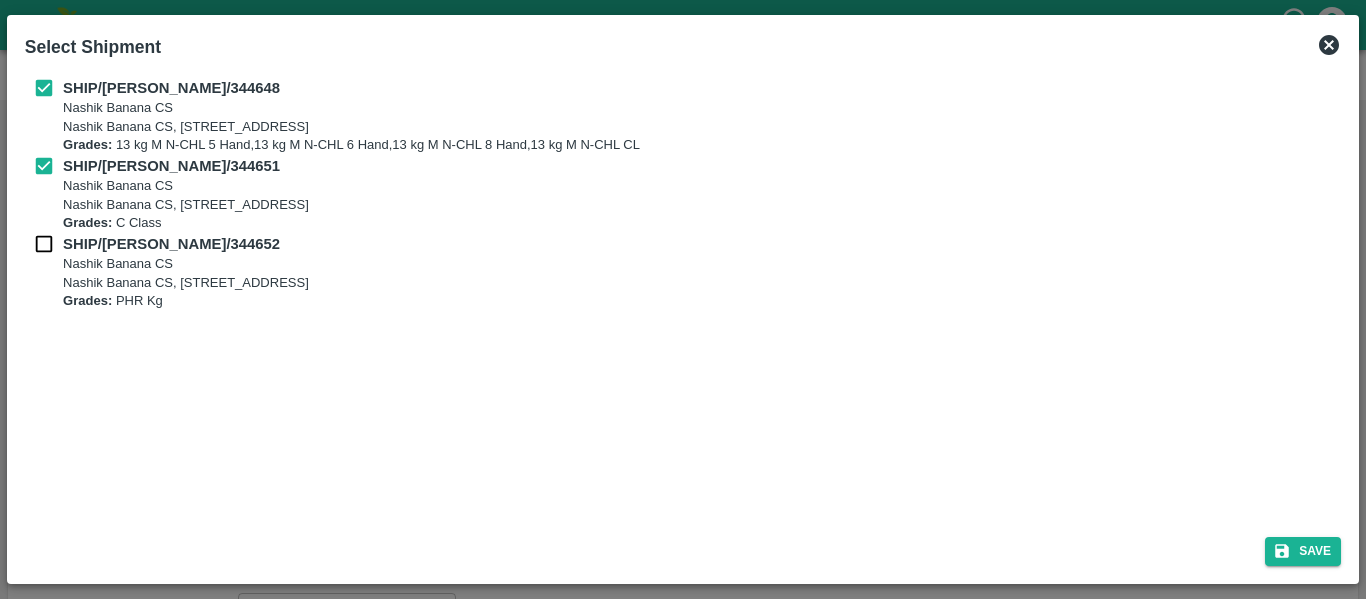 click at bounding box center (44, 244) 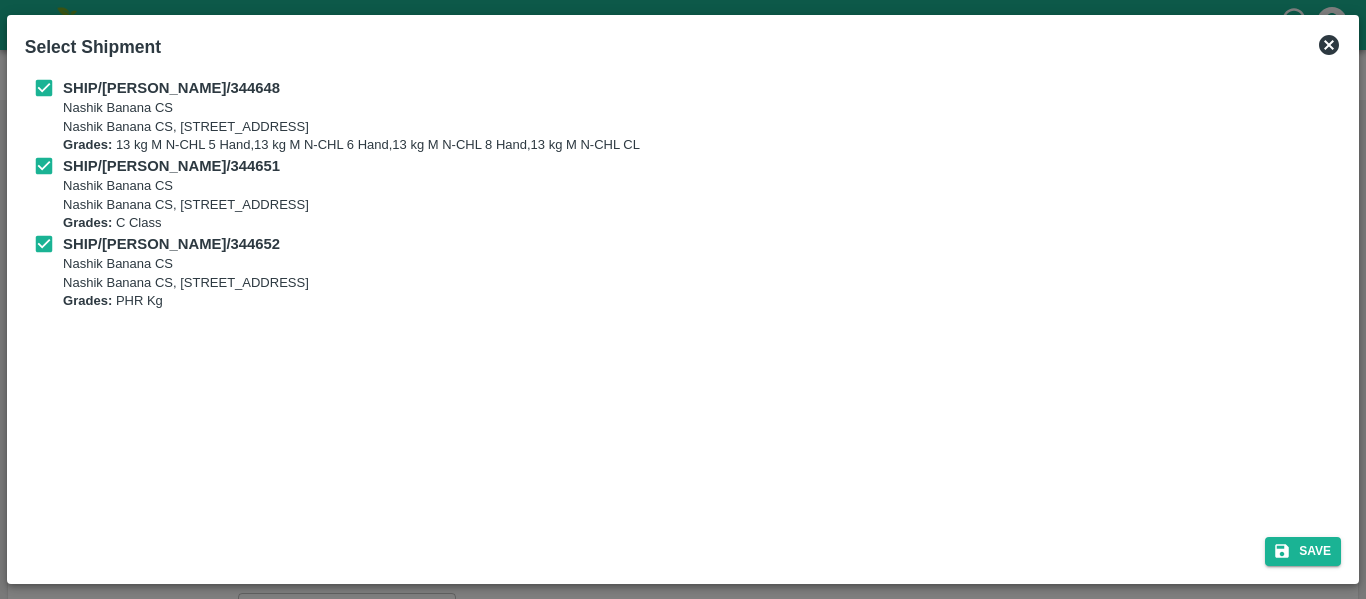 click on "Save" at bounding box center [683, 547] 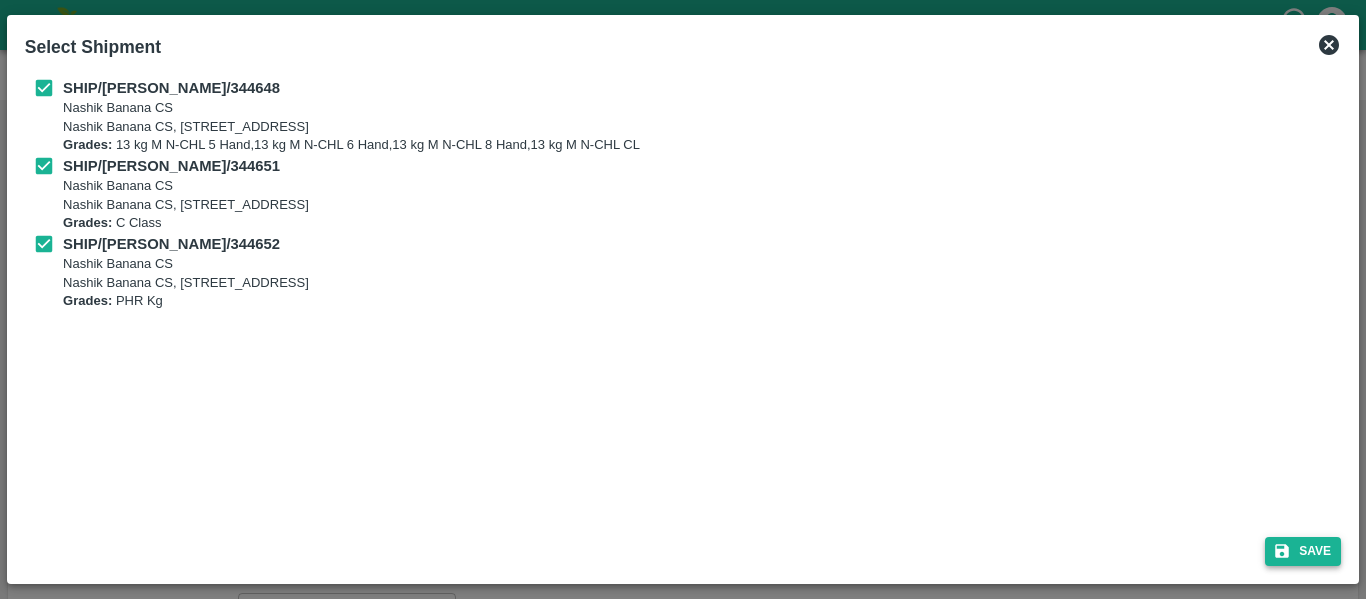 click on "Save" at bounding box center (1303, 551) 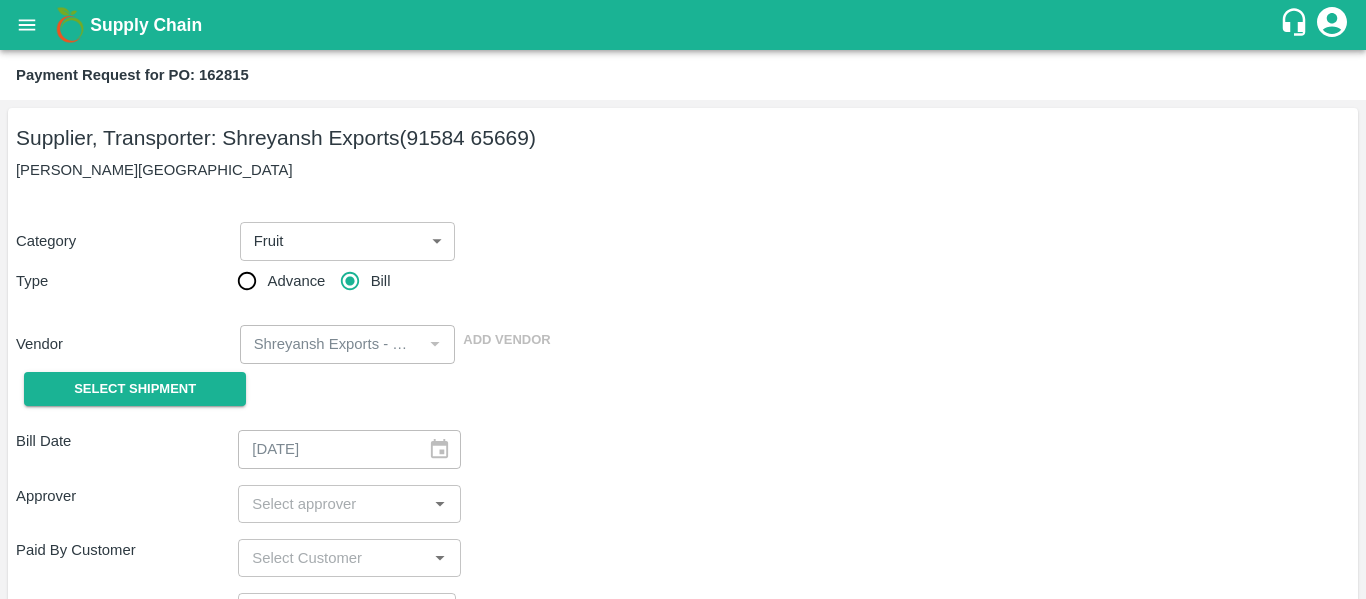 type on "[DATE]" 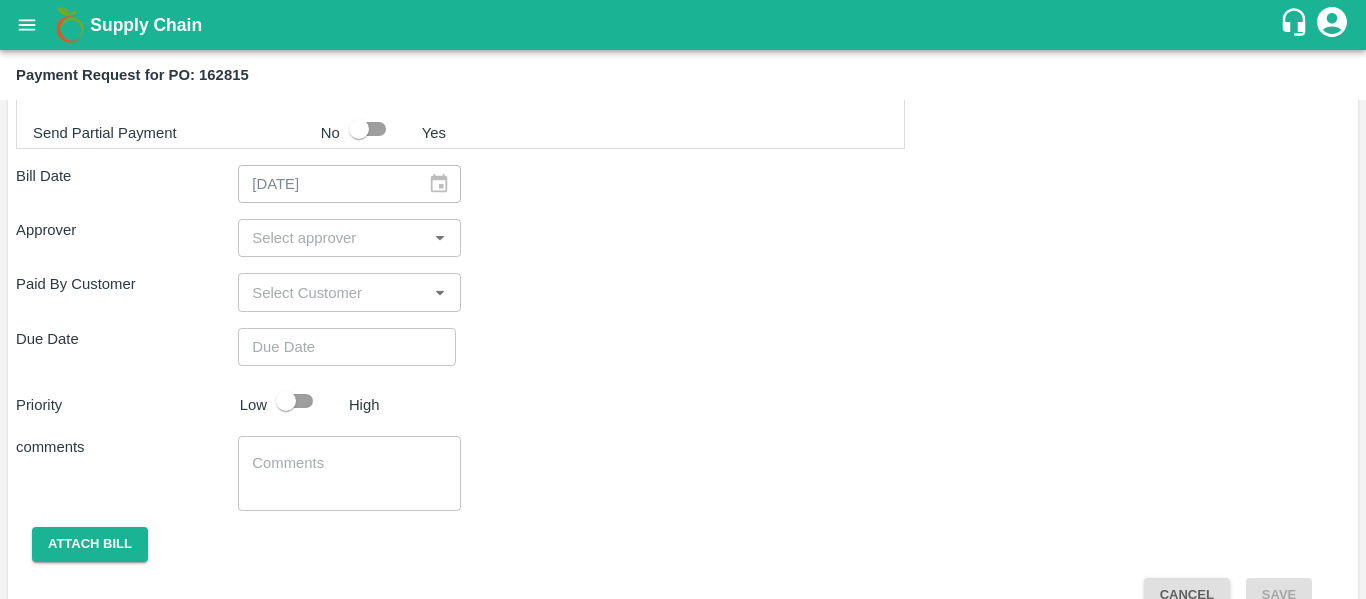 scroll, scrollTop: 1035, scrollLeft: 0, axis: vertical 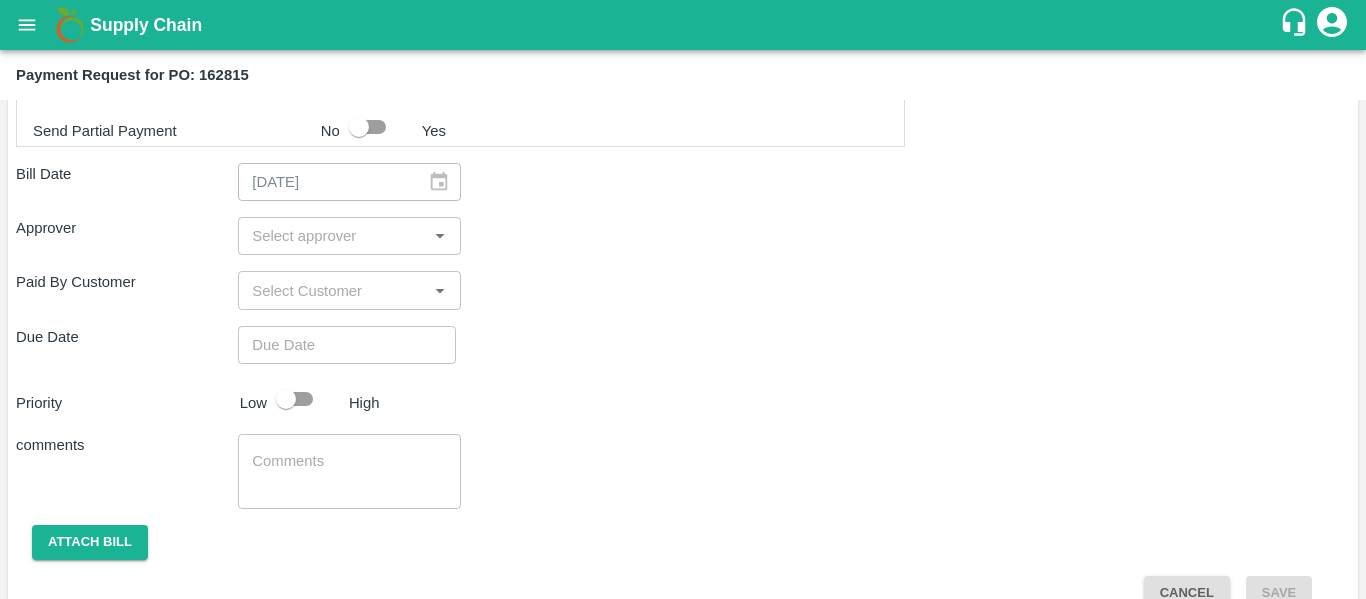 click at bounding box center [332, 236] 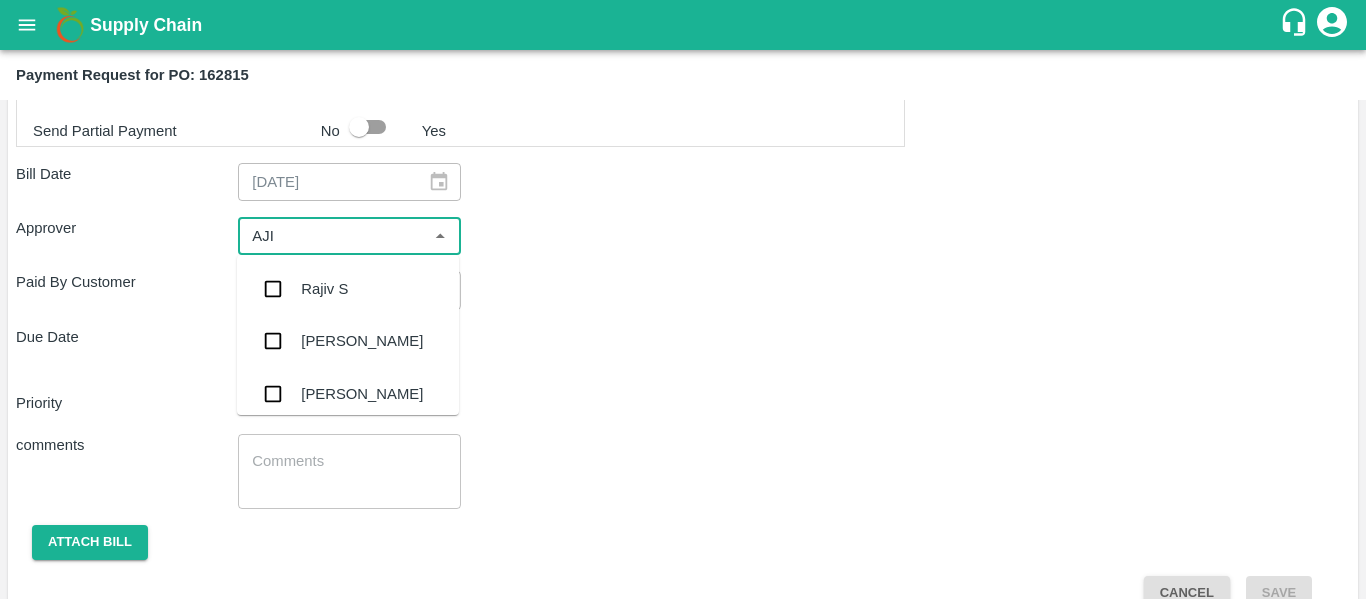 type on "AJIT" 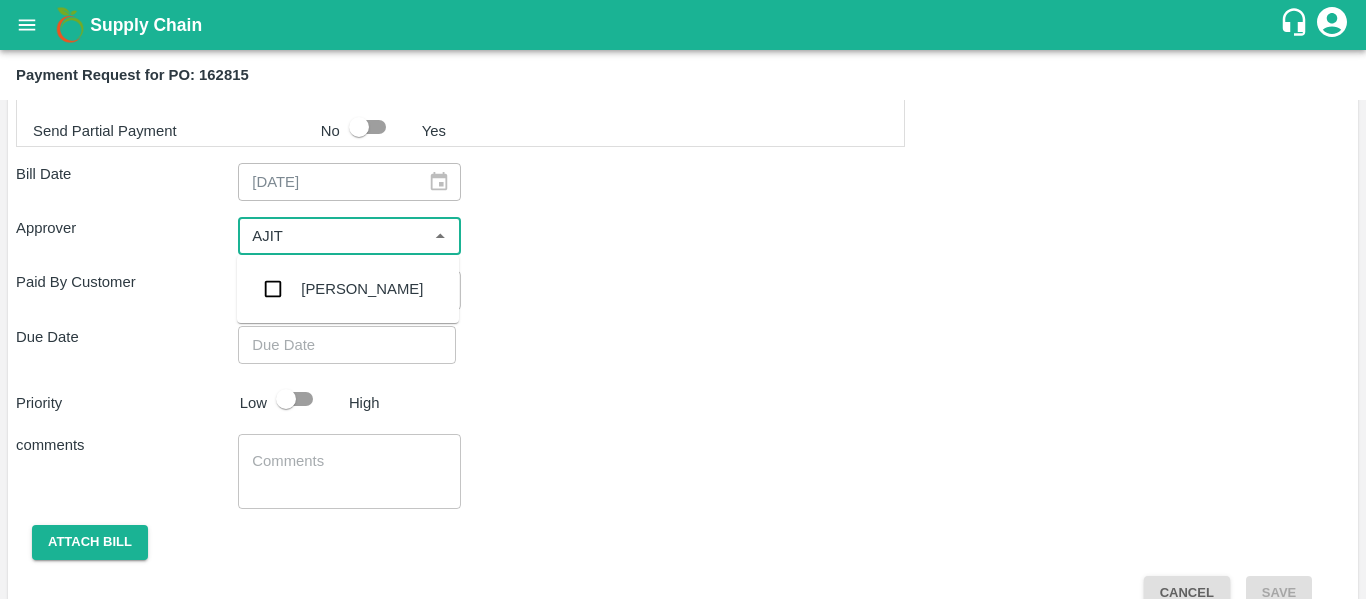 click on "[PERSON_NAME]" at bounding box center [362, 289] 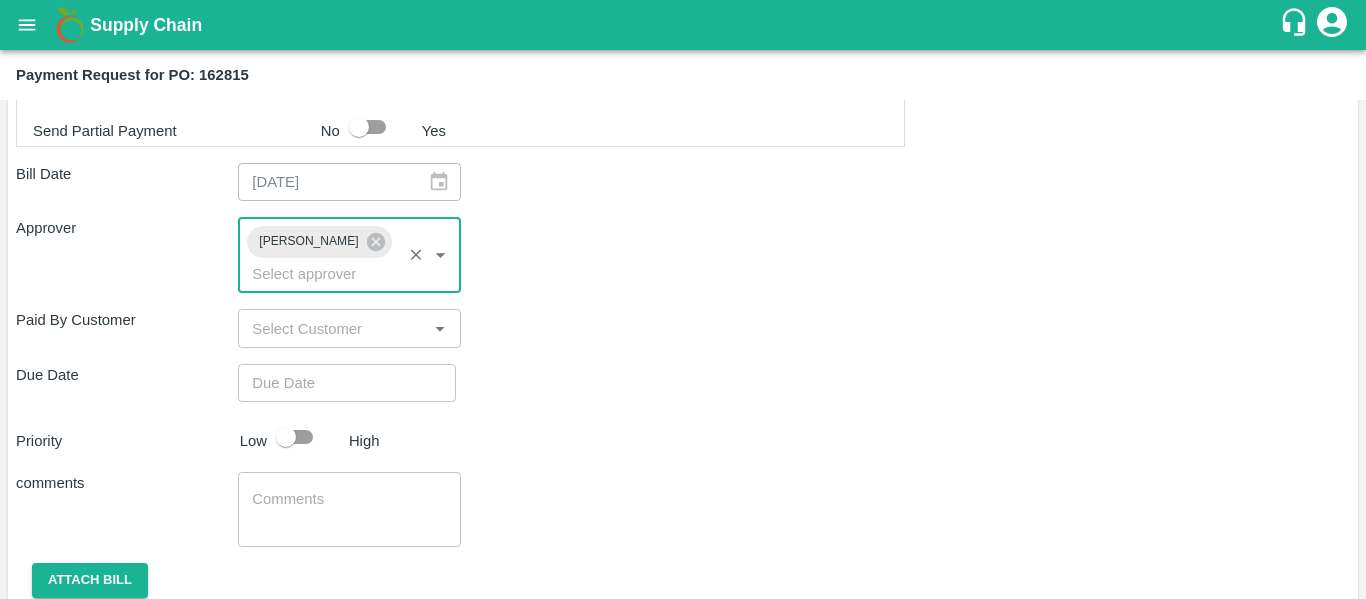 type on "DD/MM/YYYY hh:mm aa" 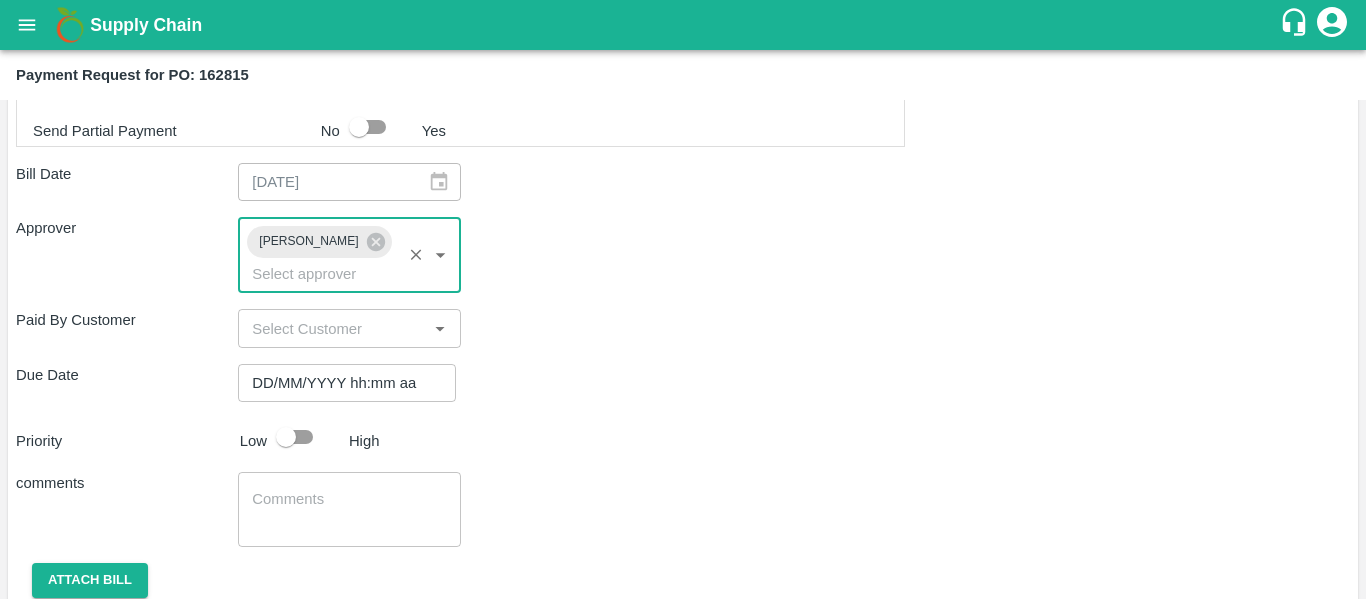 click on "DD/MM/YYYY hh:mm aa" at bounding box center (340, 383) 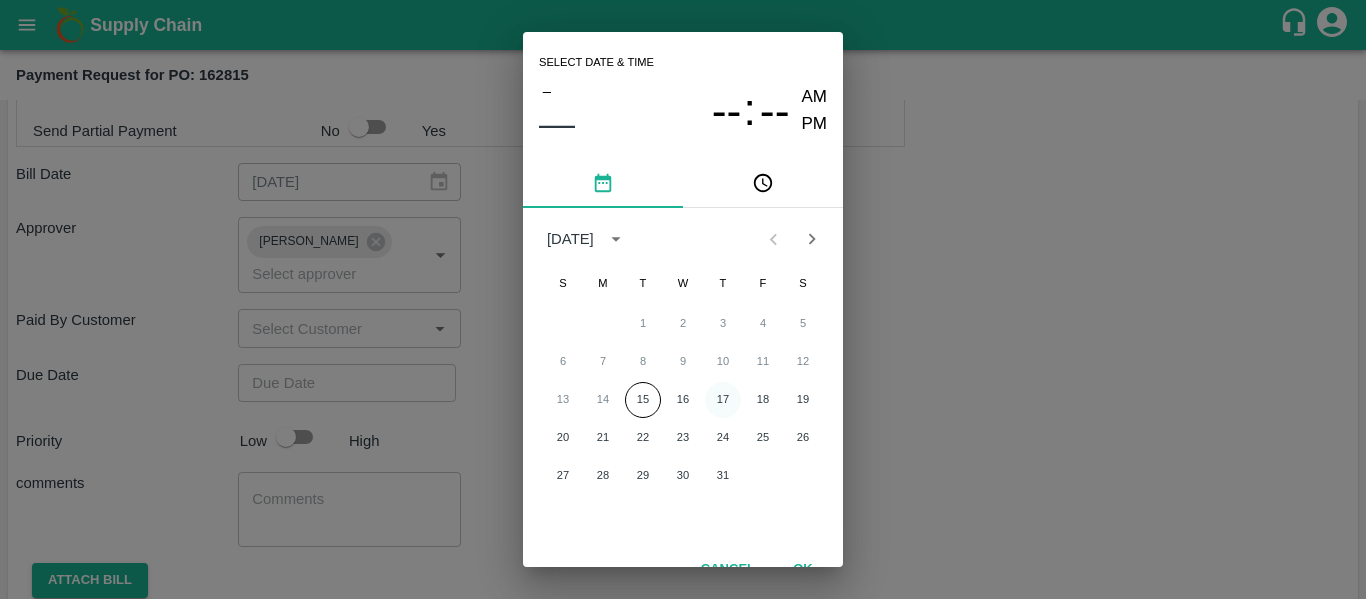 click on "17" at bounding box center (723, 400) 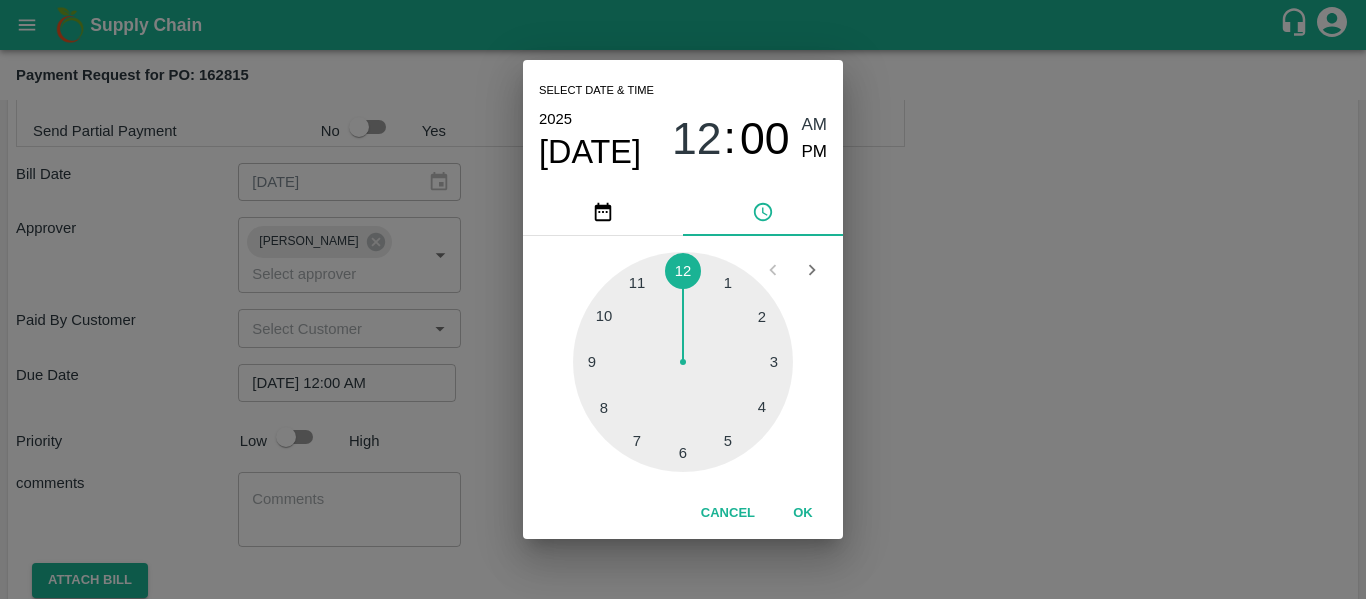 click on "Select date & time [DATE] 12 : 00 AM PM 1 2 3 4 5 6 7 8 9 10 11 12 Cancel OK" at bounding box center (683, 299) 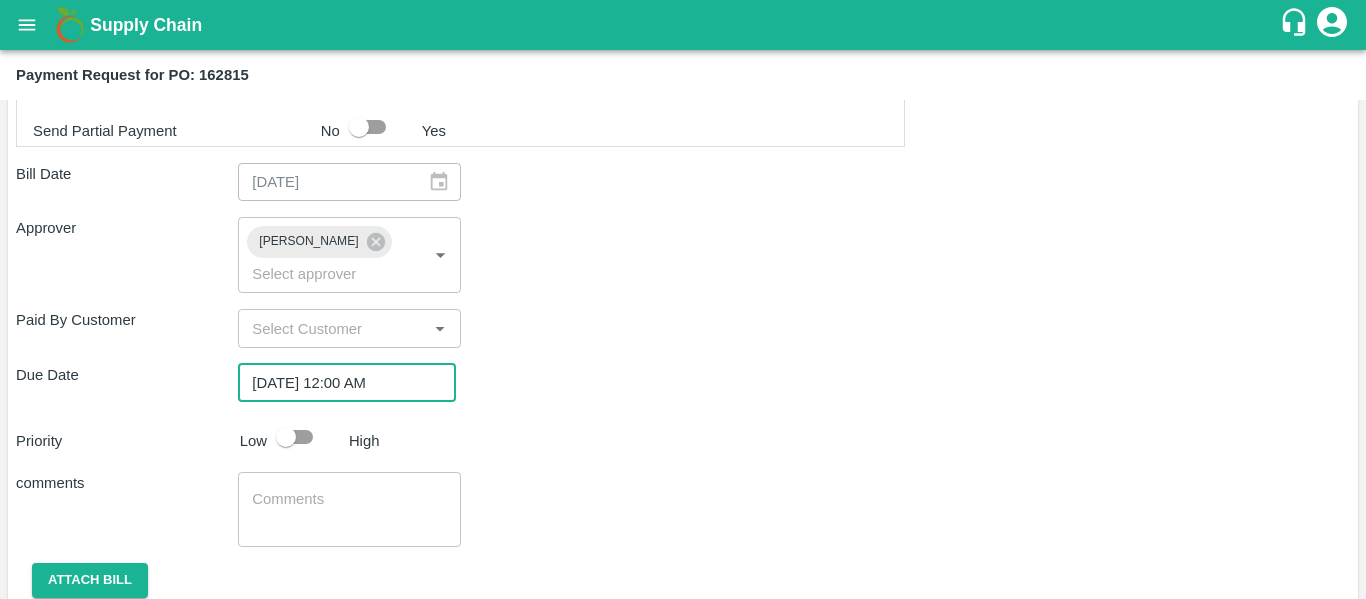 click at bounding box center [286, 437] 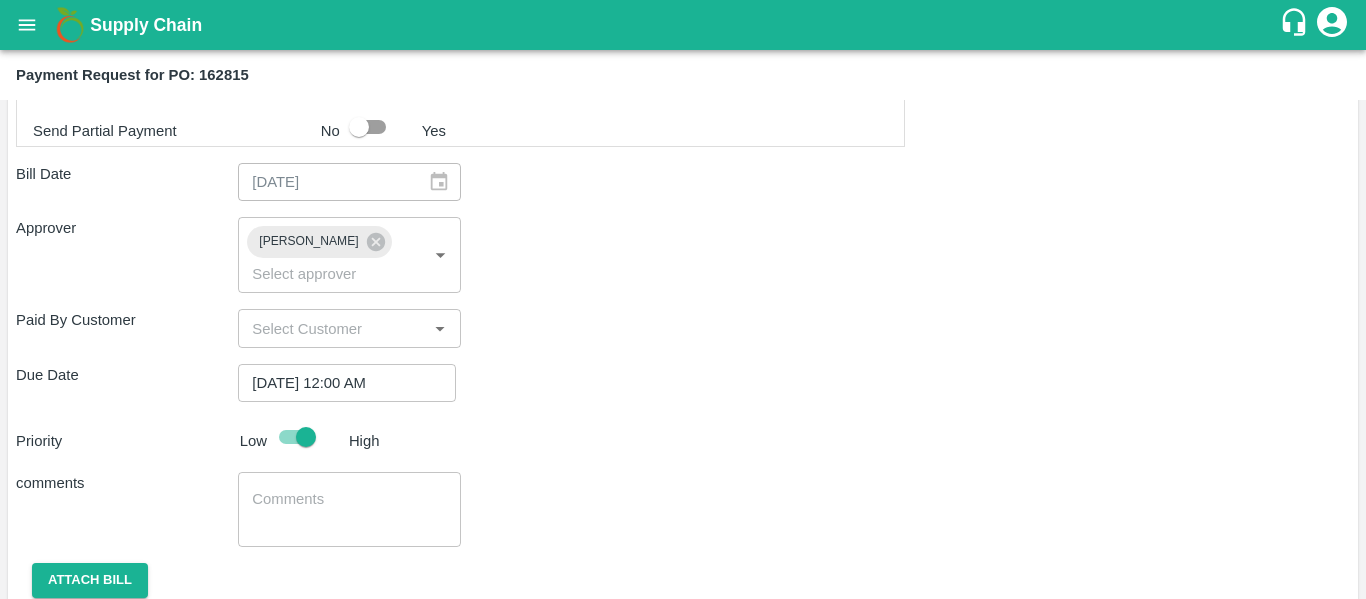 click at bounding box center (349, 510) 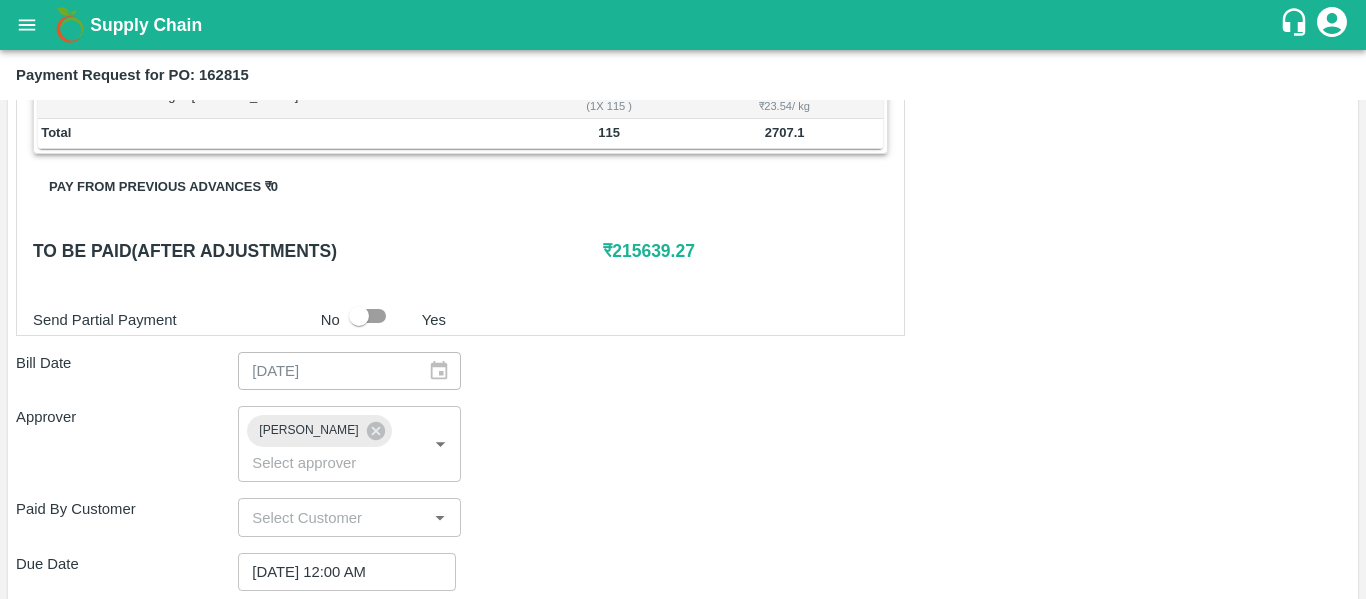 scroll, scrollTop: 844, scrollLeft: 0, axis: vertical 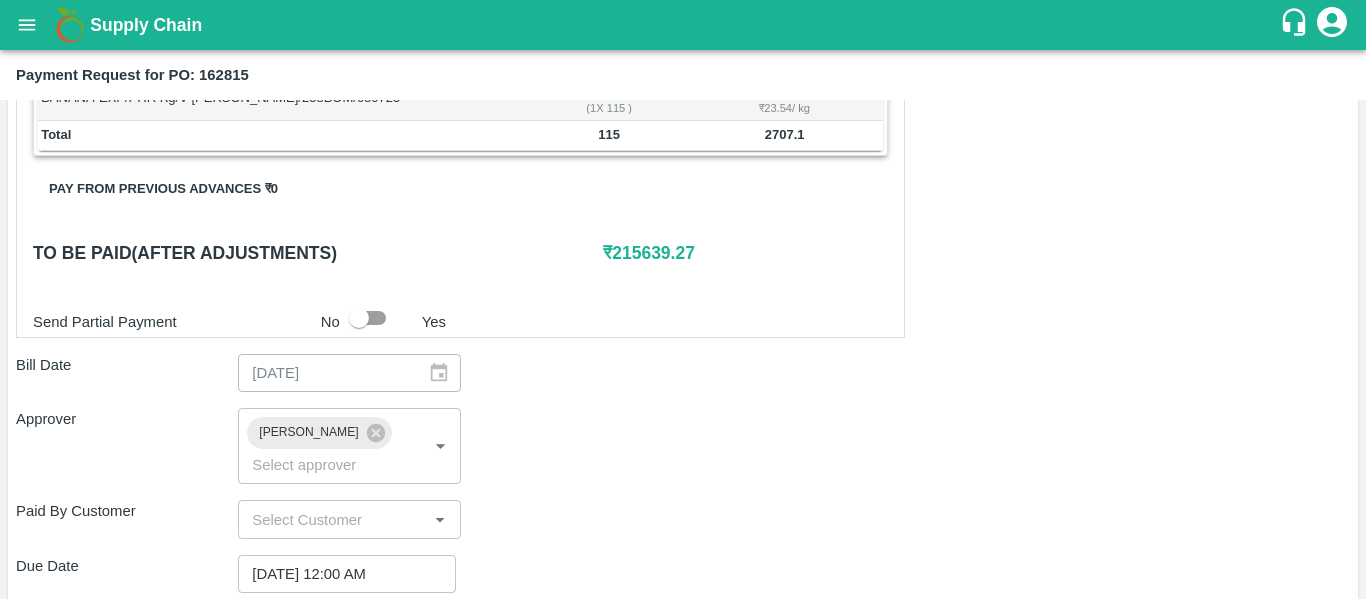 type on "Fruit Bill" 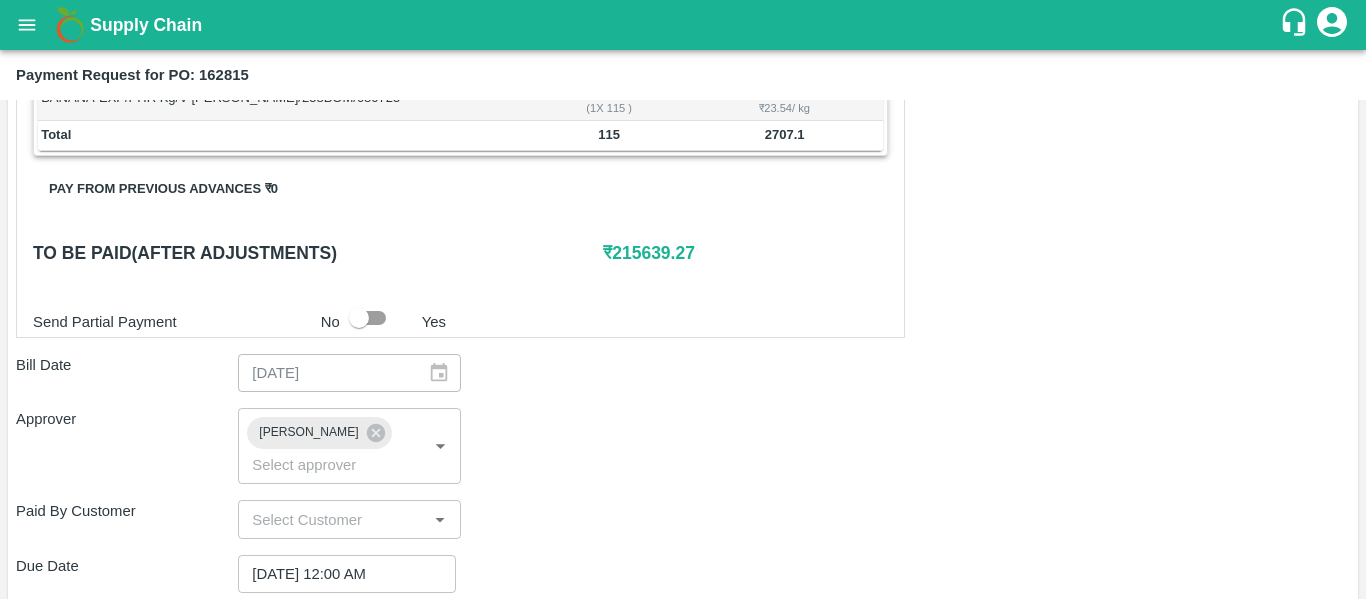scroll, scrollTop: 1082, scrollLeft: 0, axis: vertical 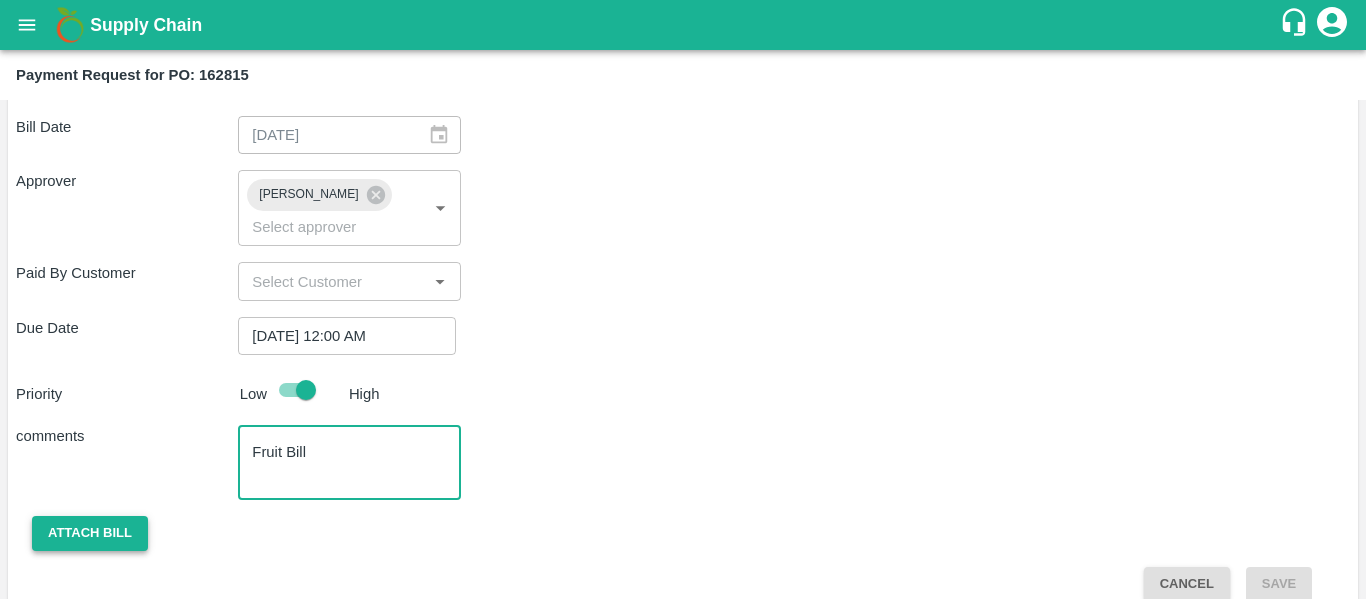 click on "Attach bill" at bounding box center [90, 533] 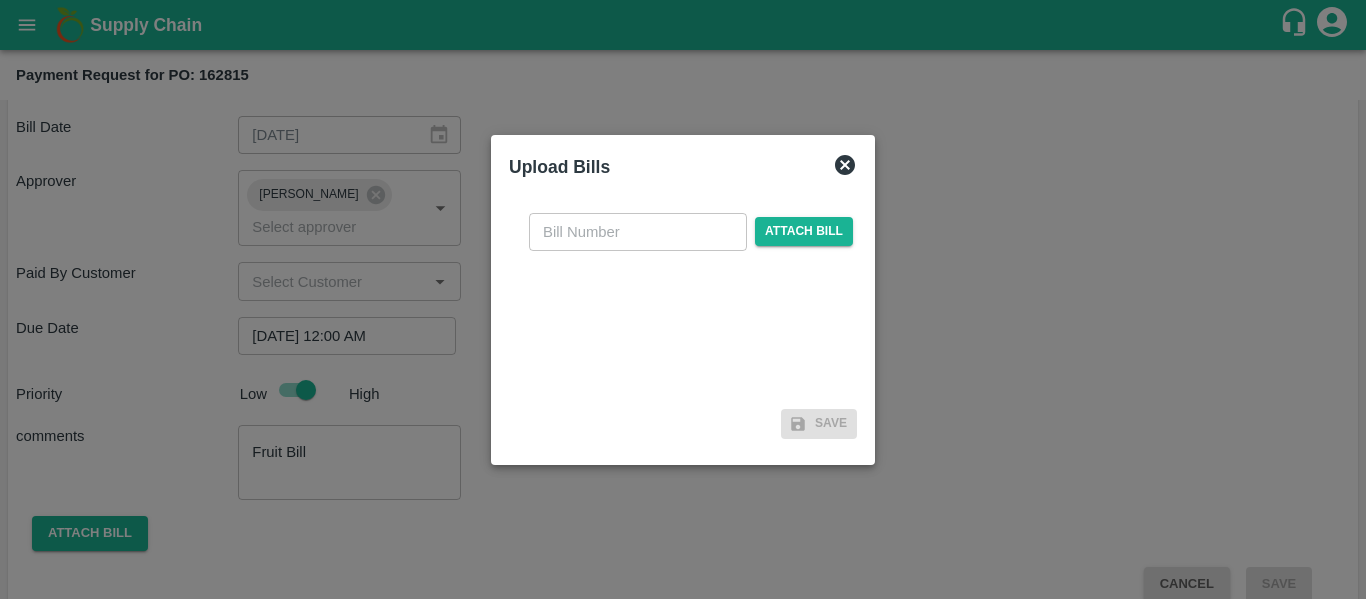 click at bounding box center [638, 232] 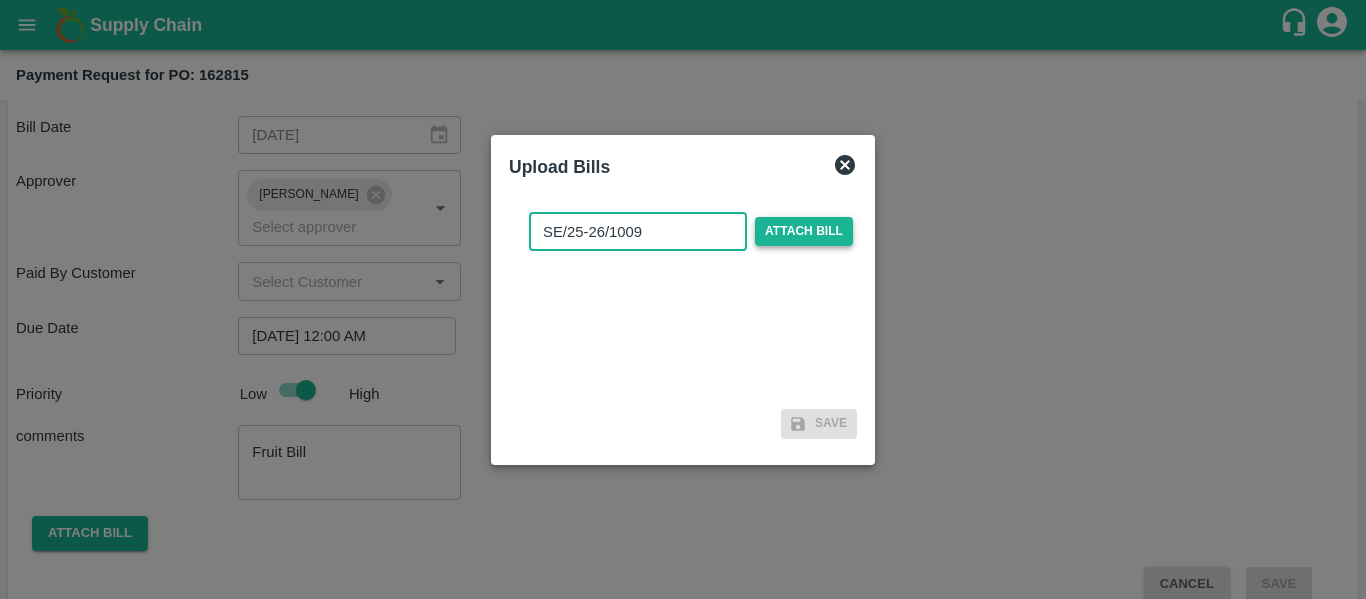 type on "SE/25-26/1009" 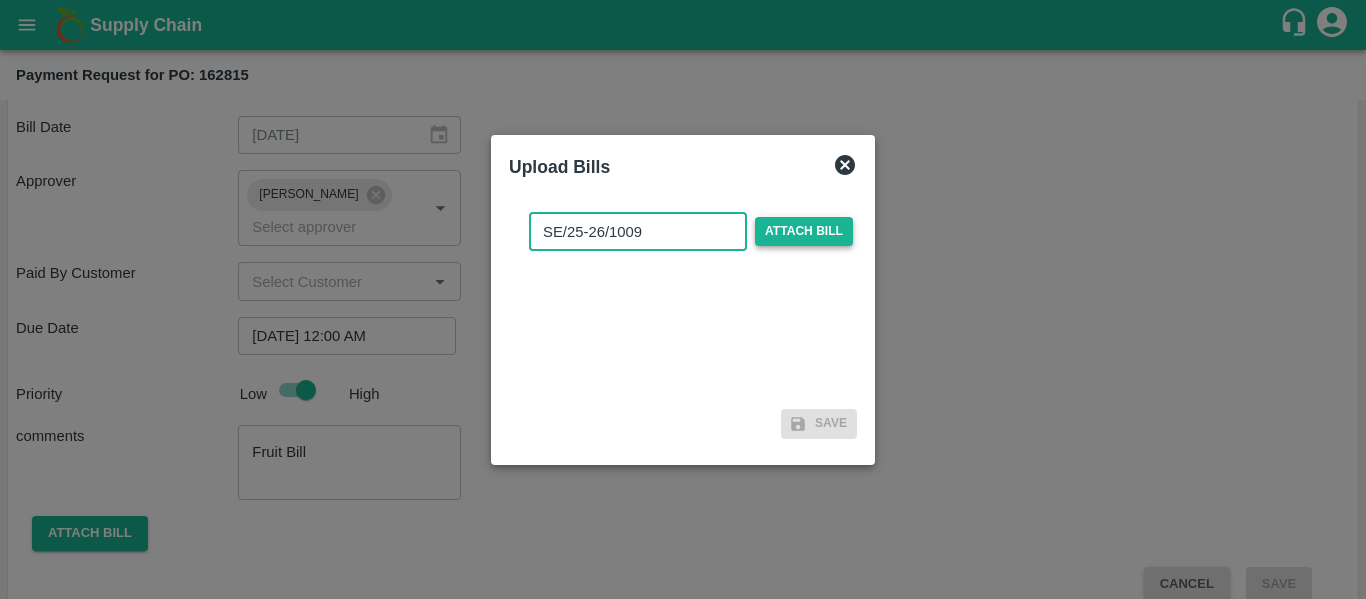 click on "Attach bill" at bounding box center [804, 231] 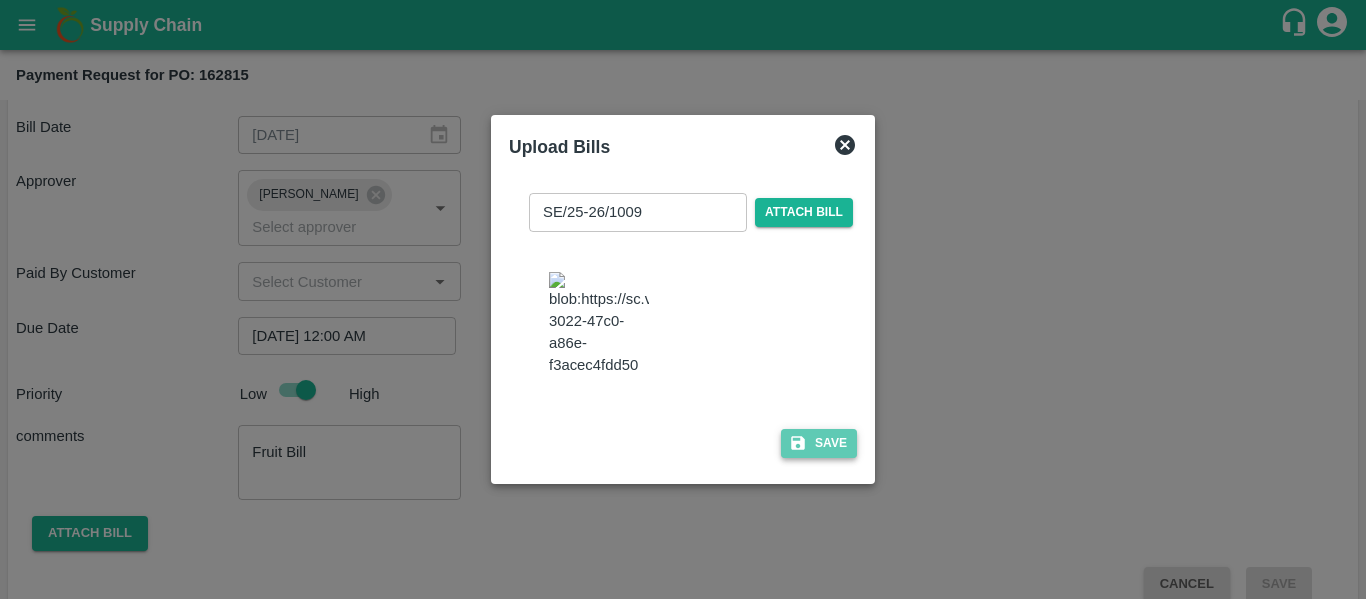 click on "Save" at bounding box center [819, 443] 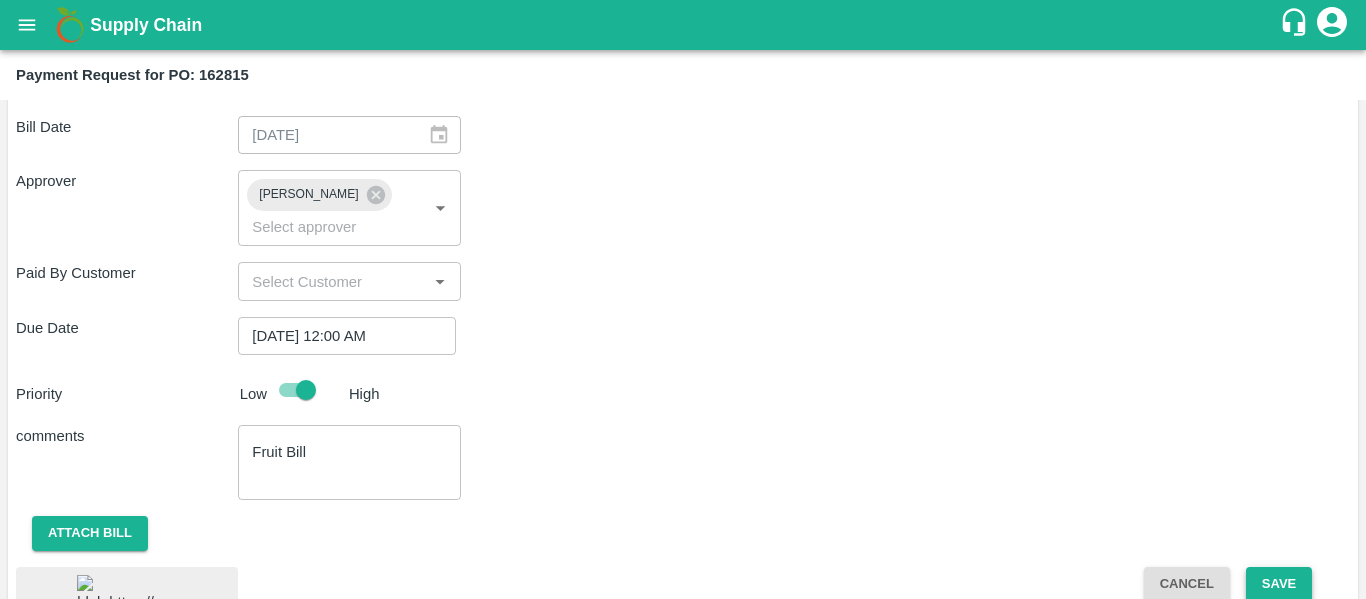 click on "Save" at bounding box center (1279, 584) 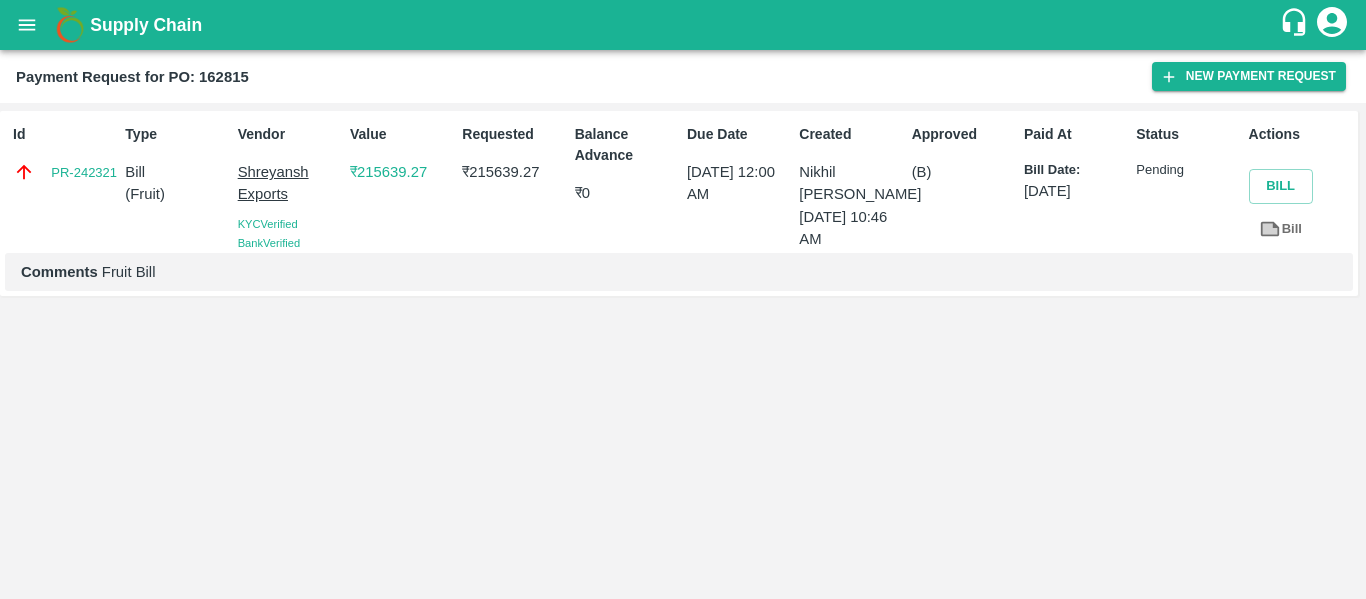click at bounding box center [27, 25] 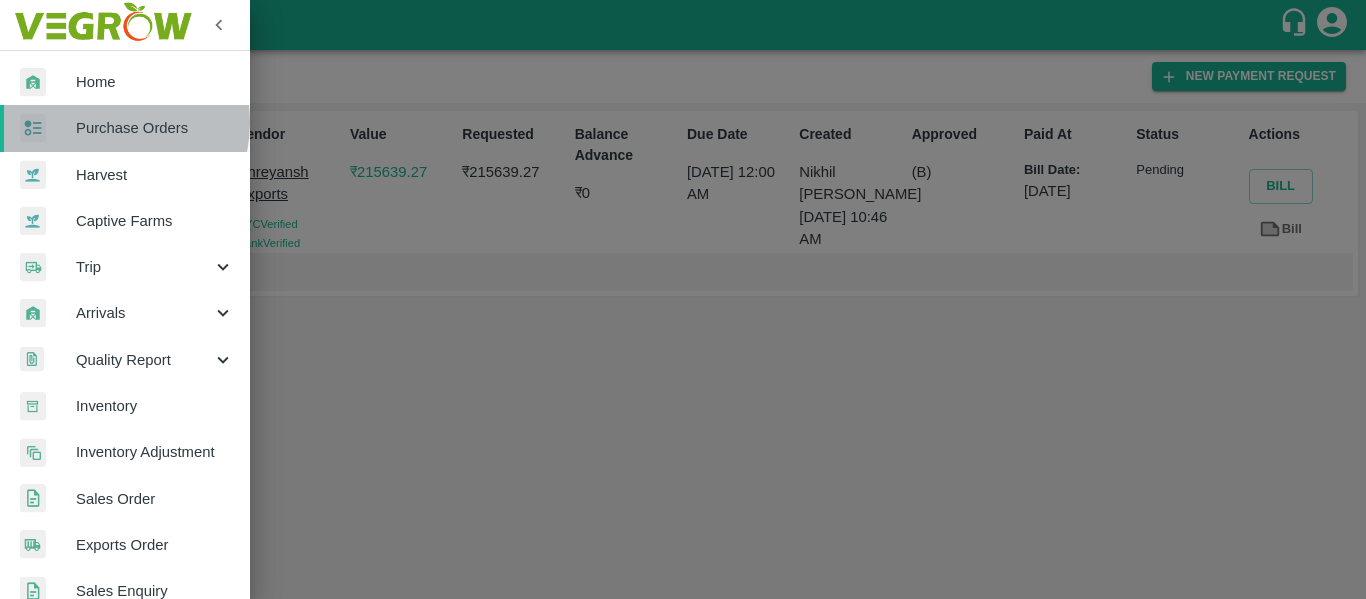 click on "Purchase Orders" at bounding box center (155, 128) 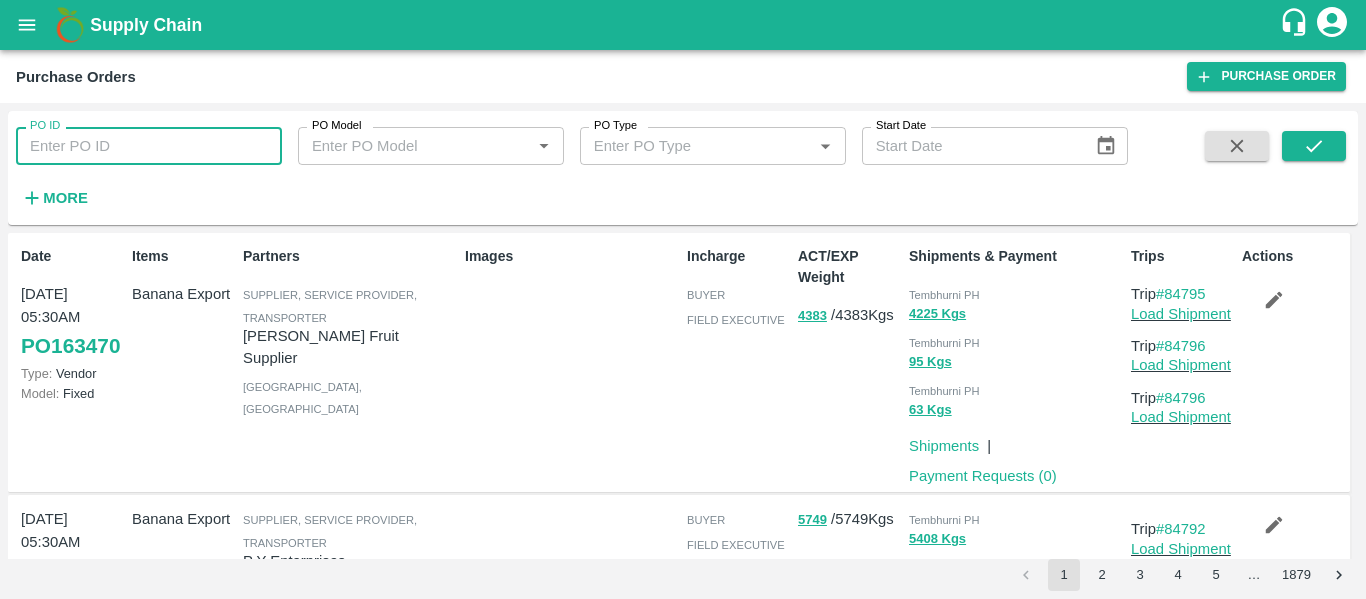 click on "PO ID" at bounding box center (149, 146) 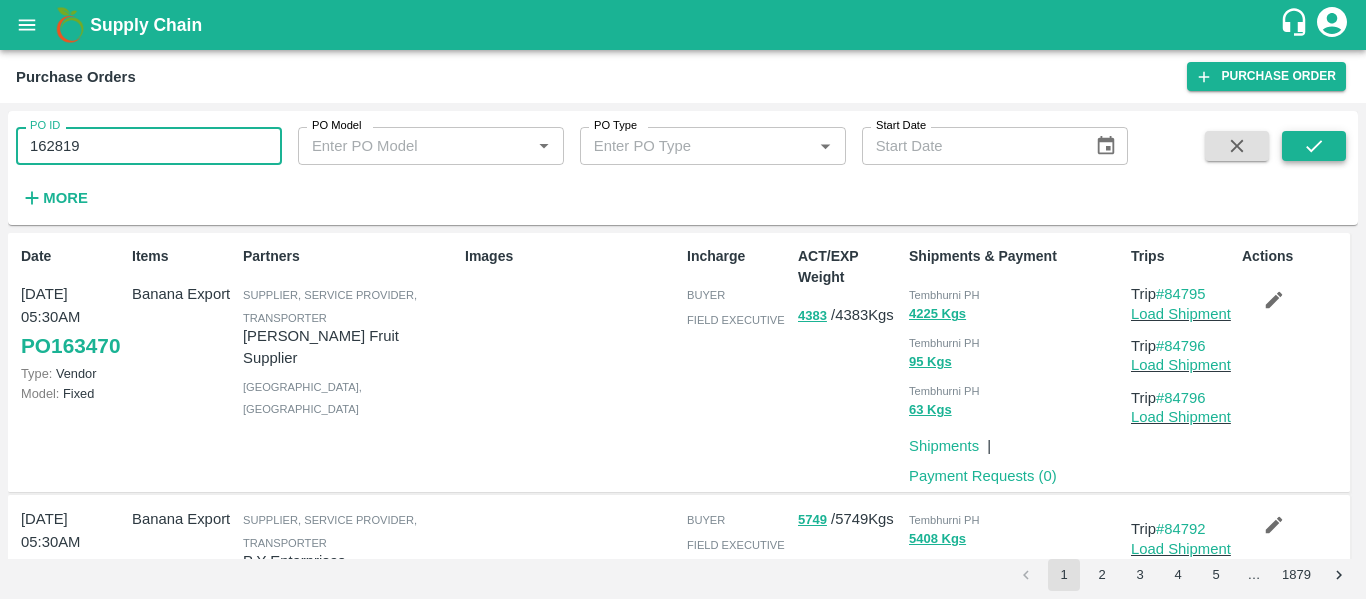 type on "162819" 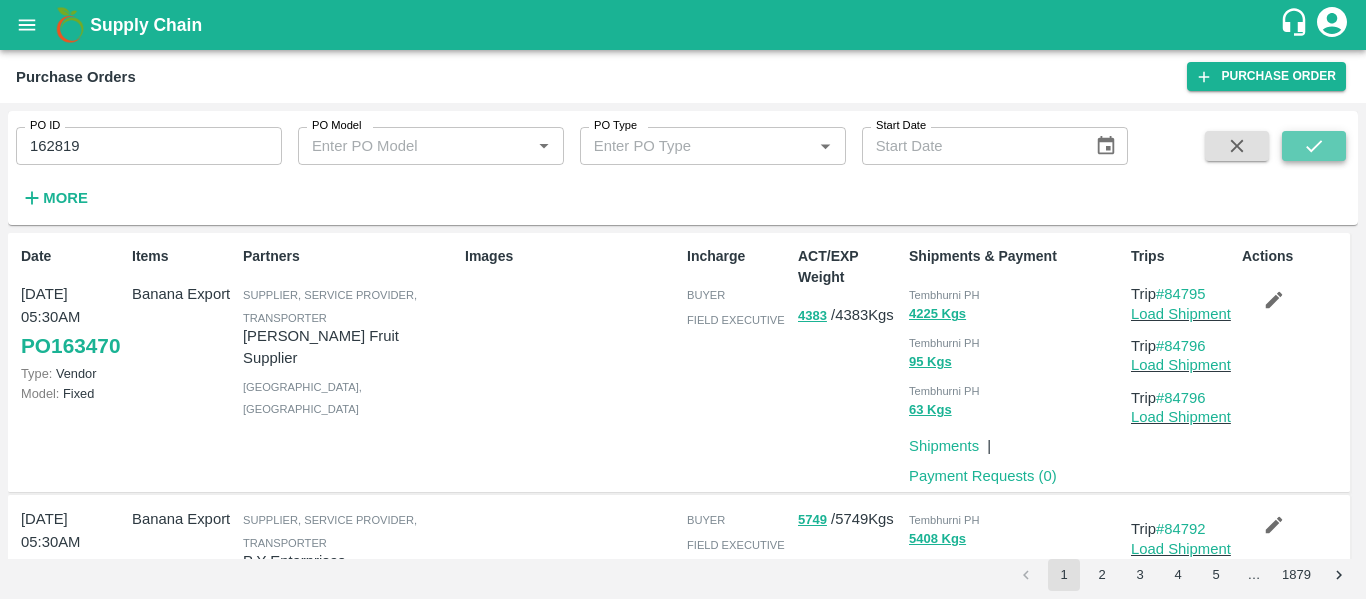 click 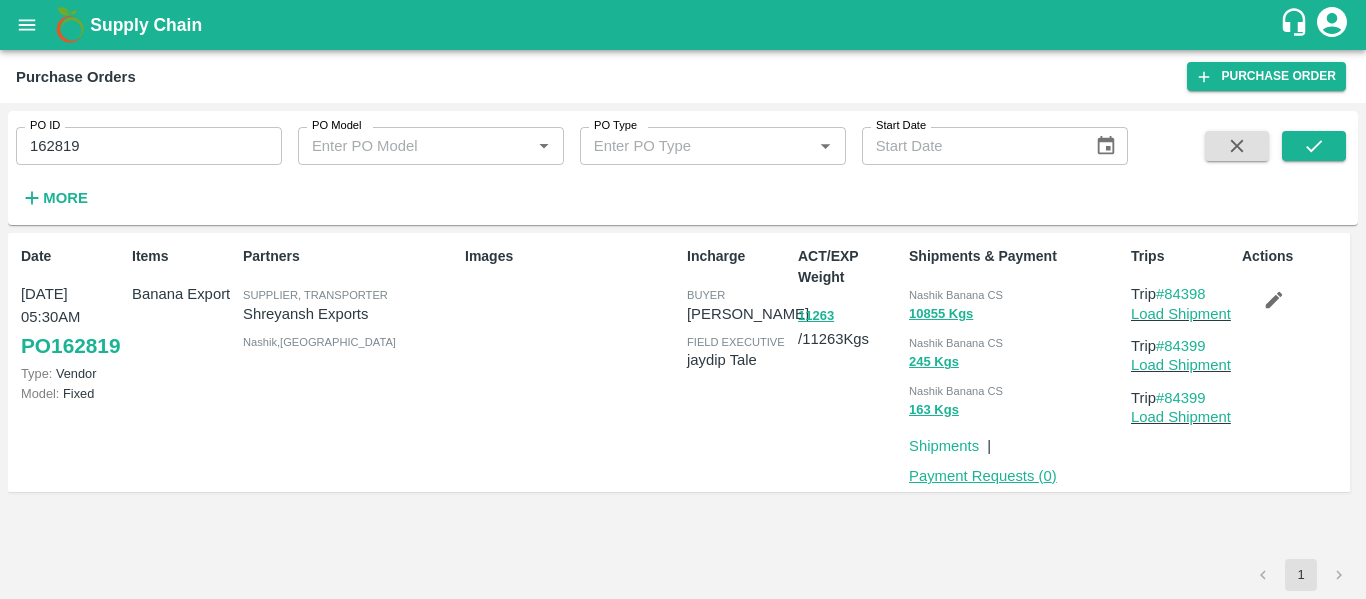 click on "Payment Requests ( 0 )" at bounding box center [983, 476] 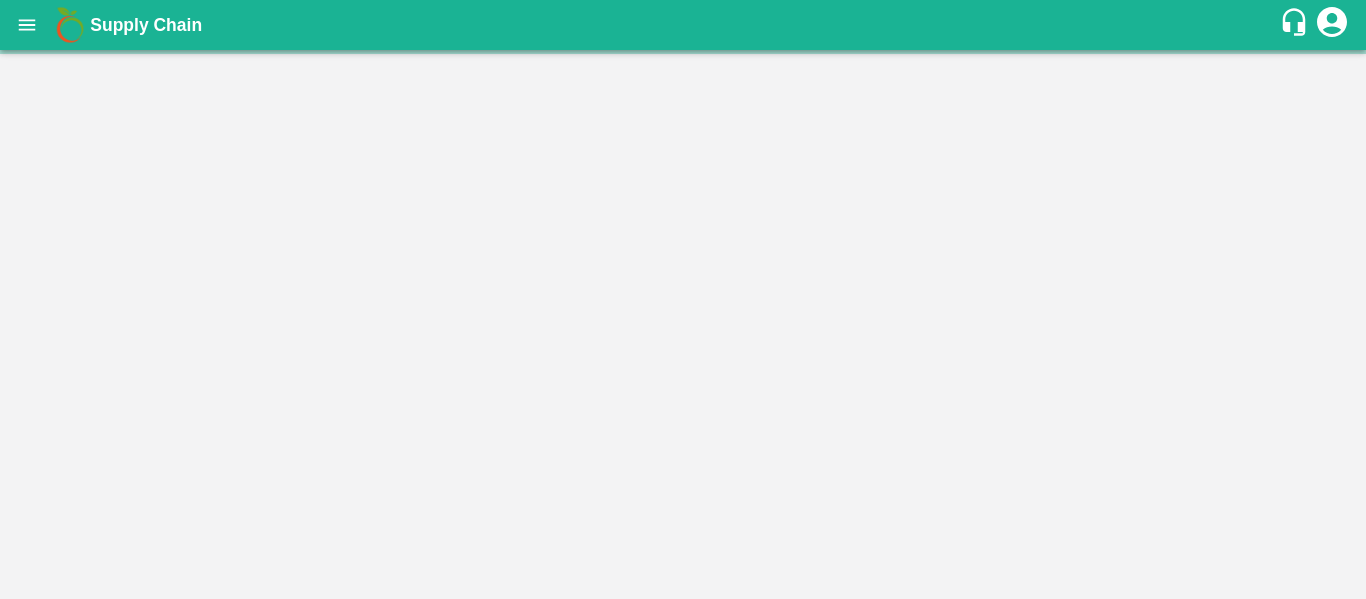 scroll, scrollTop: 0, scrollLeft: 0, axis: both 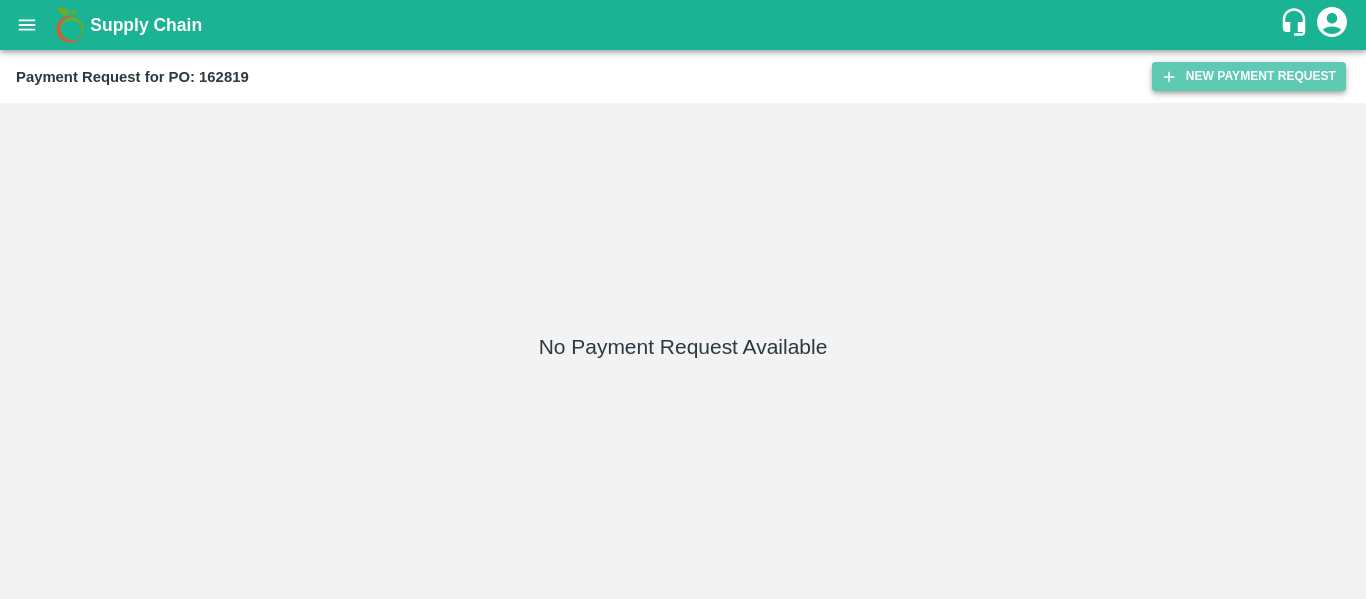 click on "New Payment Request" at bounding box center [1249, 76] 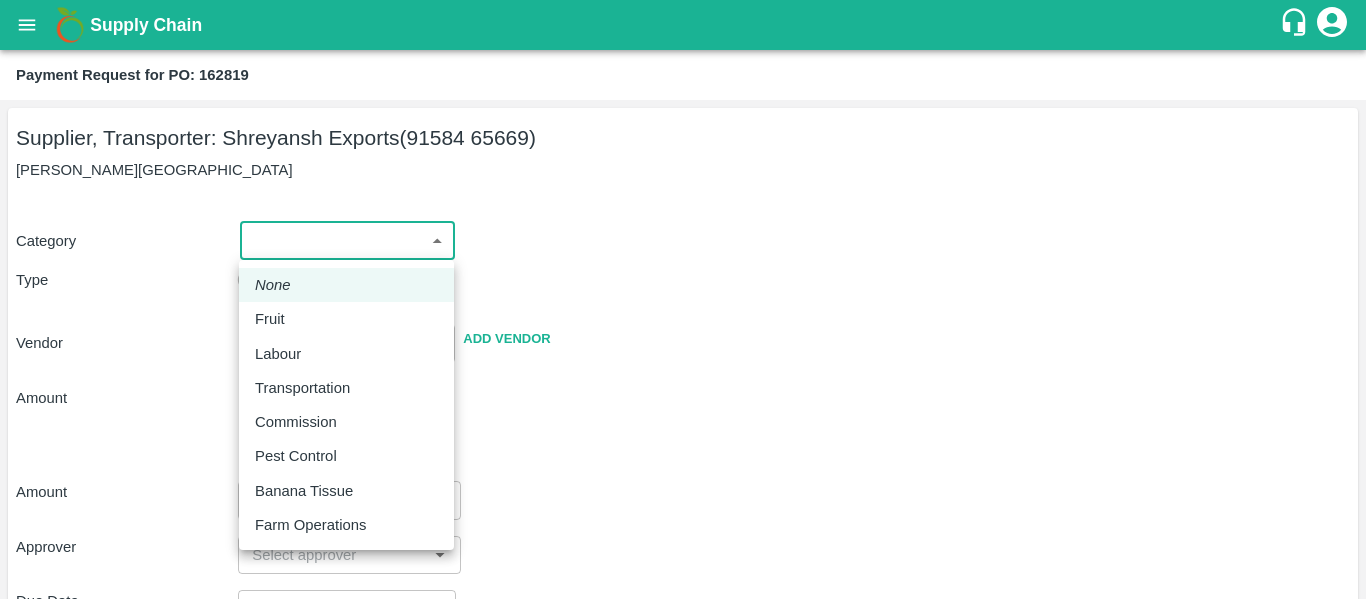 click on "Supply Chain Payment Request for PO: 162819 Supplier, Transporter:    [PERSON_NAME] Exports  (91584 65669) [GEOGRAPHIC_DATA], [GEOGRAPHIC_DATA] Category ​ ​ Type Advance Bill Vendor ​ Add Vendor Amount Total value Per Kg ​ Amount ​ Approver ​ Due Date ​  Priority  Low  High Comment x ​ Attach bill Cancel Save Tembhurni PH Nashik CC Shahada Banana Export PH Savda Banana Export PH Nashik Banana CS Nikhil Subhash Mangvade Logout None Fruit Labour Transportation Commission Pest Control Banana Tissue Farm Operations" at bounding box center [683, 299] 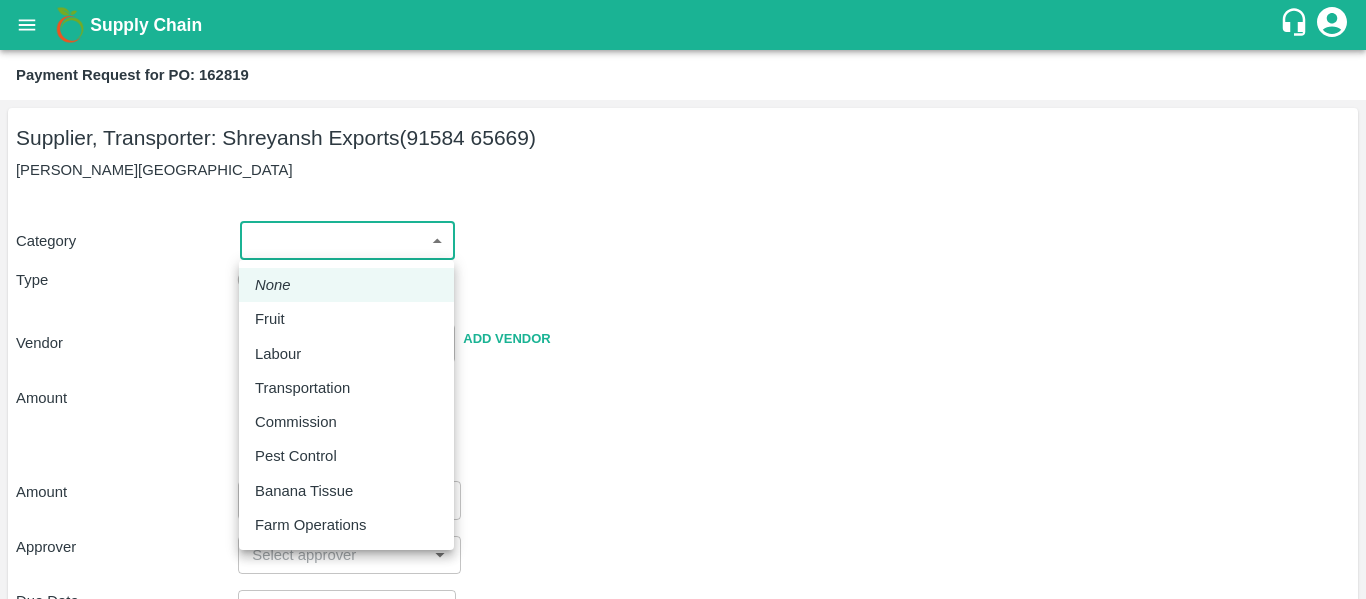 click on "Fruit" at bounding box center [346, 319] 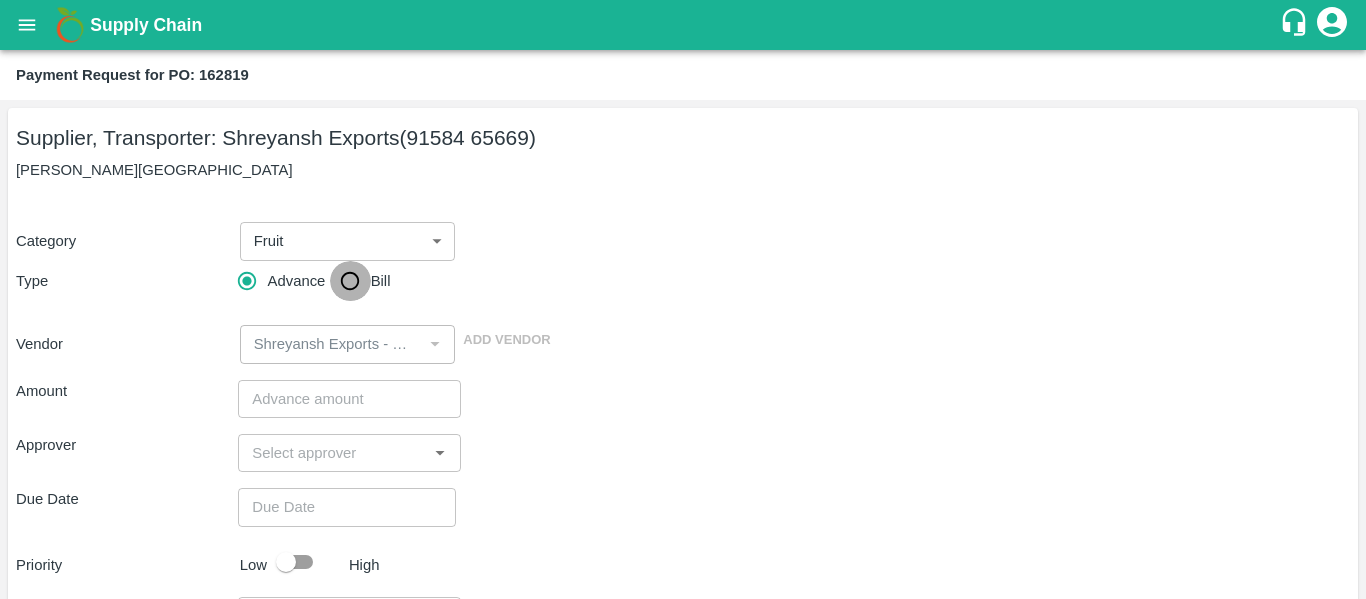 click on "Bill" at bounding box center (350, 281) 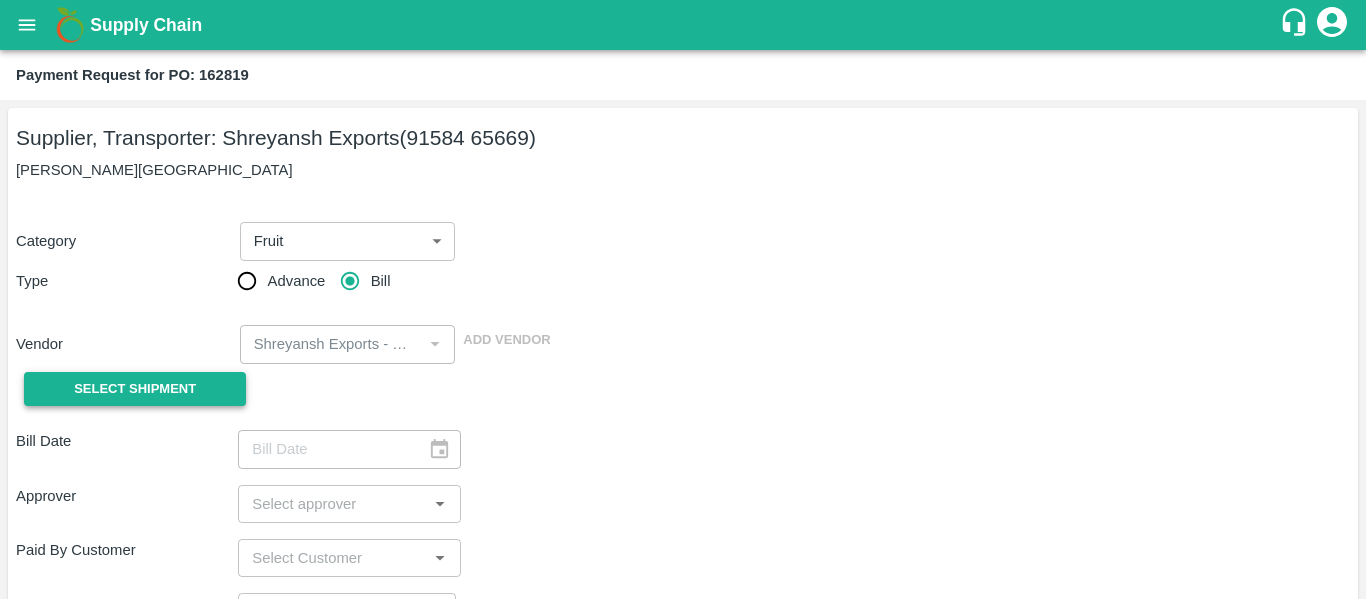 click on "Select Shipment" at bounding box center (135, 389) 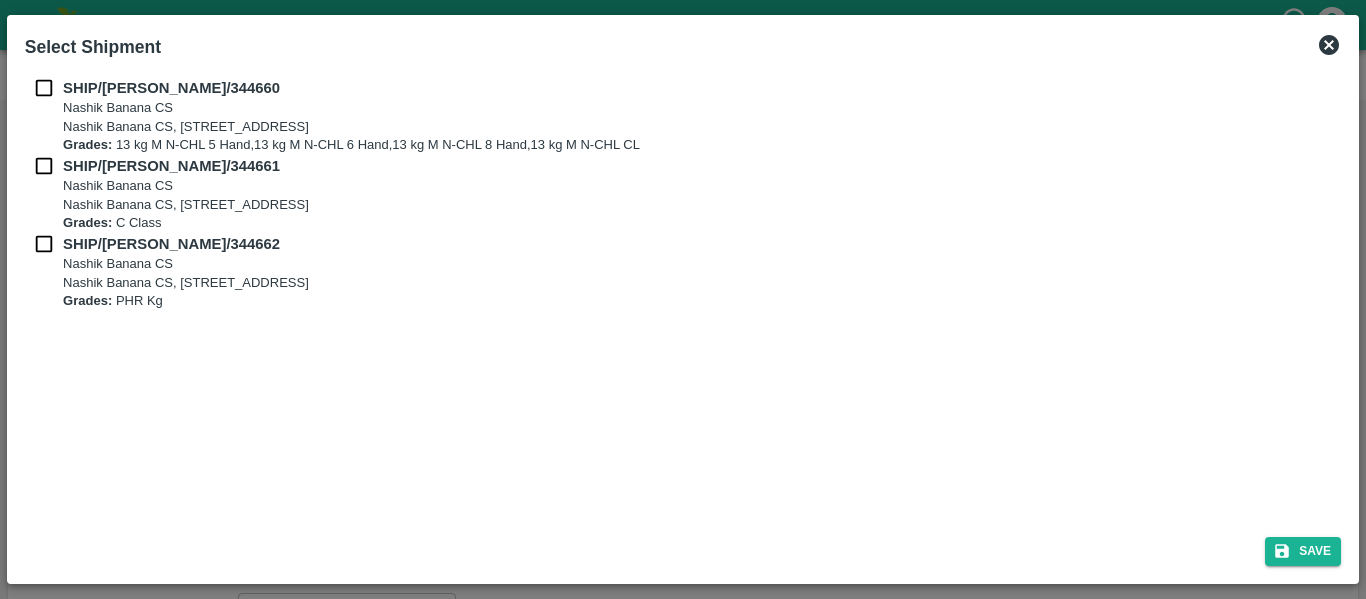click on "SHIP/[PERSON_NAME]/344660 Nashik Banana CS  Nashik Banana CS, Gat No. 314/2/1, A/p- Mohadi, [PERSON_NAME], Dist- Nashik 422207, [GEOGRAPHIC_DATA], [GEOGRAPHIC_DATA], [GEOGRAPHIC_DATA] Grades:   13 kg M N-CHL 5 Hand,13 kg M N-CHL 6 Hand,13 kg M N-CHL 8 Hand,13 kg M N-CHL CL SHIP/[PERSON_NAME]/344661 Nashik Banana CS  Nashik Banana CS, [STREET_ADDRESS], [GEOGRAPHIC_DATA] Grades:   C Class SHIP/[PERSON_NAME]/344662 Nashik Banana CS  Nashik [STREET_ADDRESS]/p- Mohadi, Tal- Dindori, Dist- Nashik 422207, [GEOGRAPHIC_DATA], [GEOGRAPHIC_DATA], [GEOGRAPHIC_DATA] Grades:   PHR Kg" at bounding box center (683, 295) 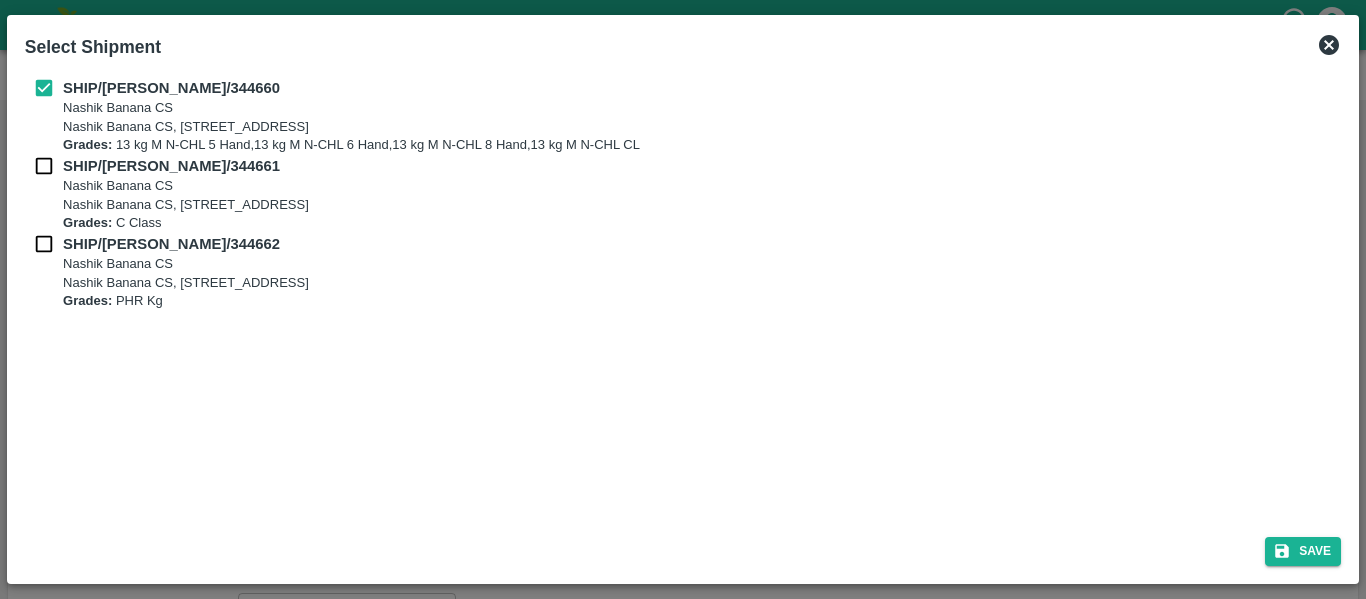 click at bounding box center (44, 166) 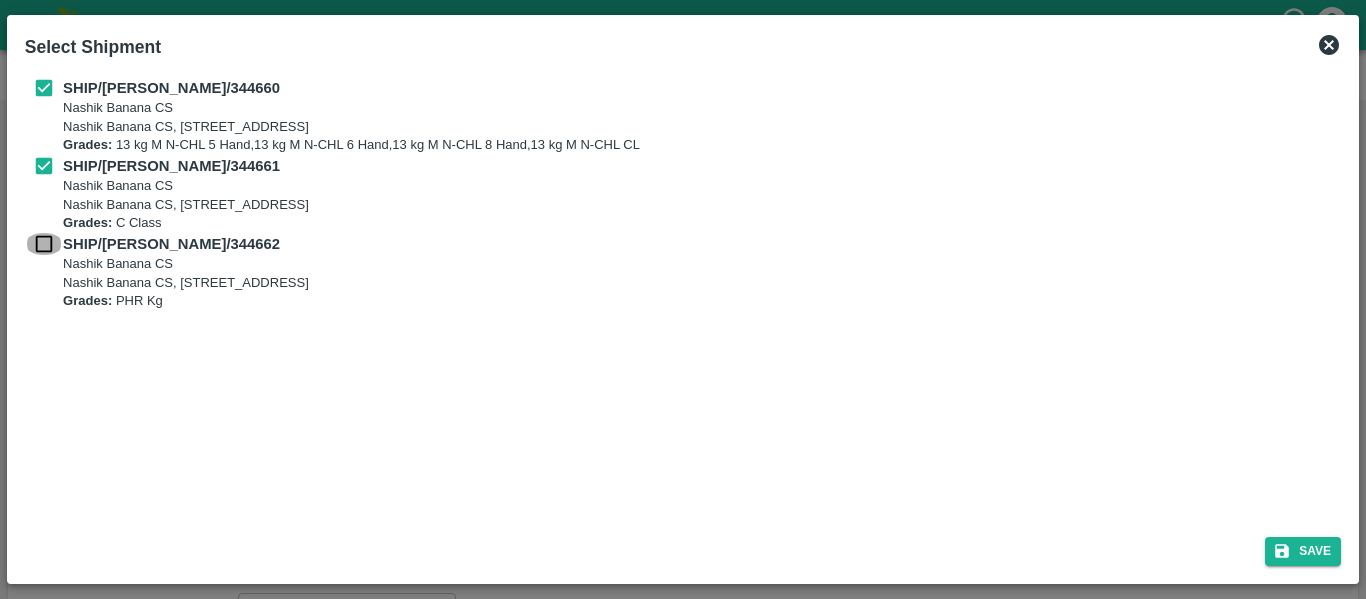 click at bounding box center (44, 244) 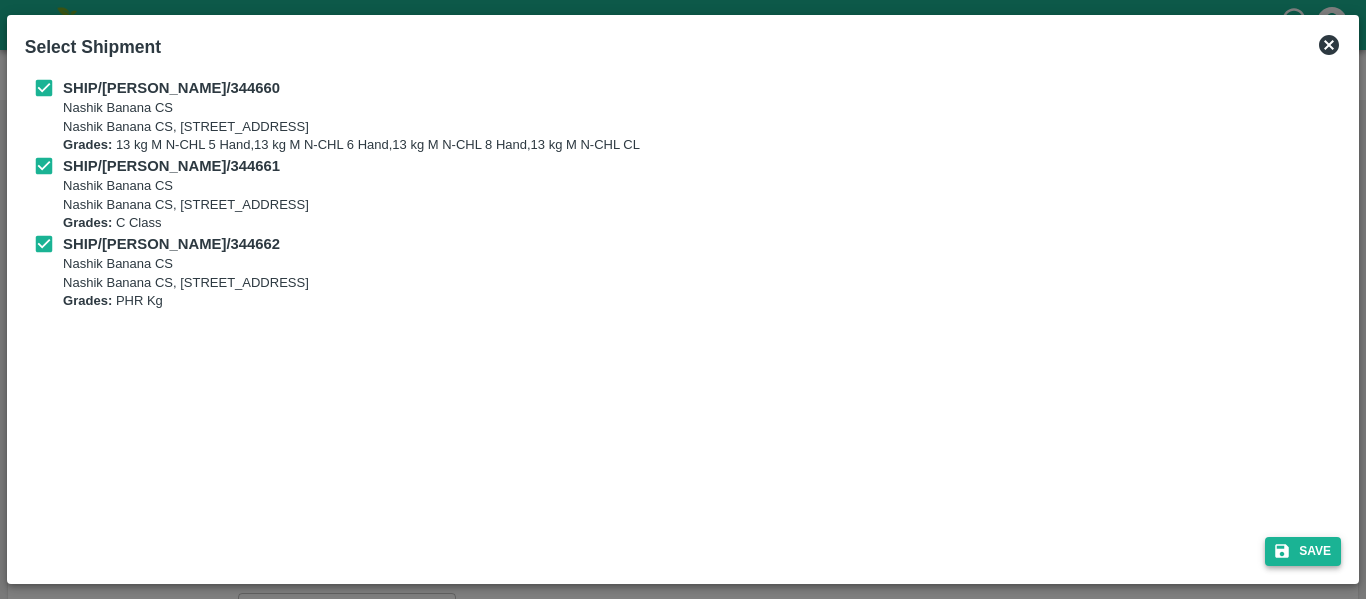 click 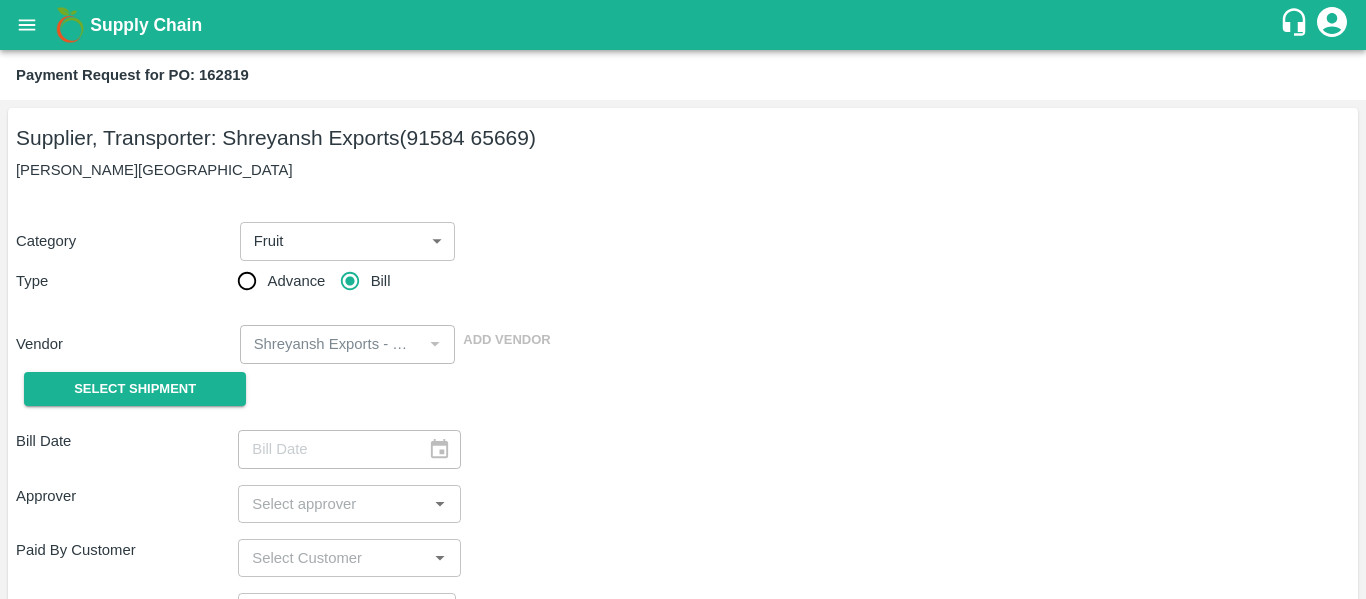 type on "[DATE]" 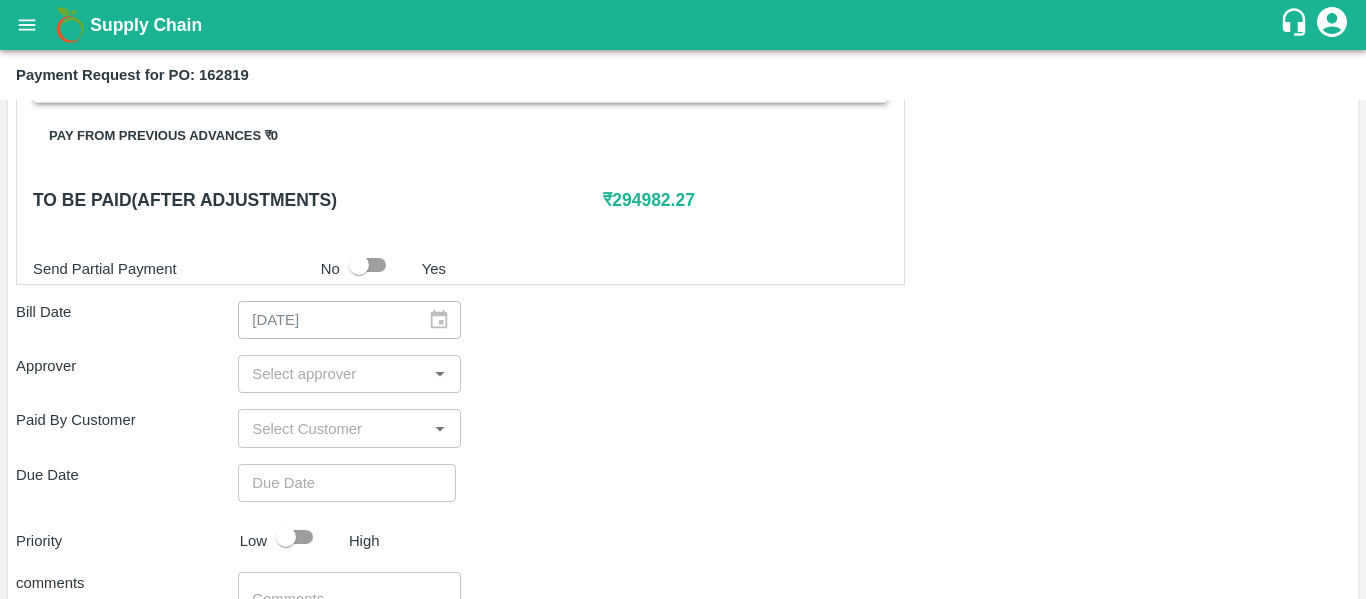scroll, scrollTop: 899, scrollLeft: 0, axis: vertical 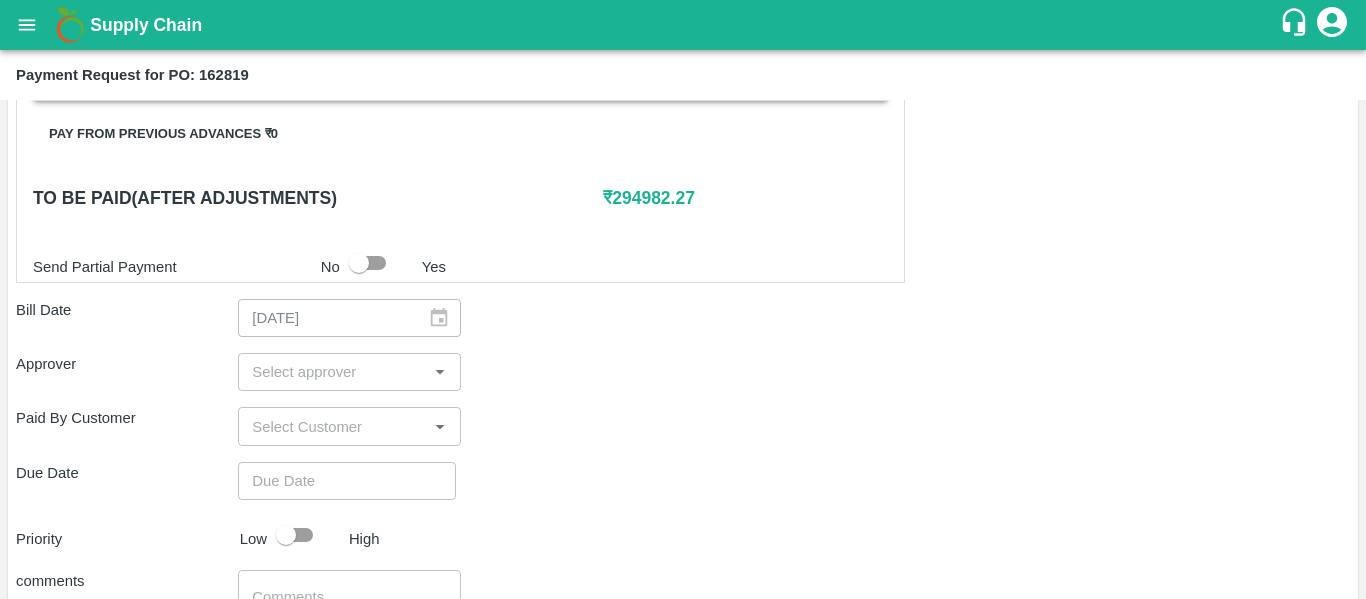 click at bounding box center (332, 372) 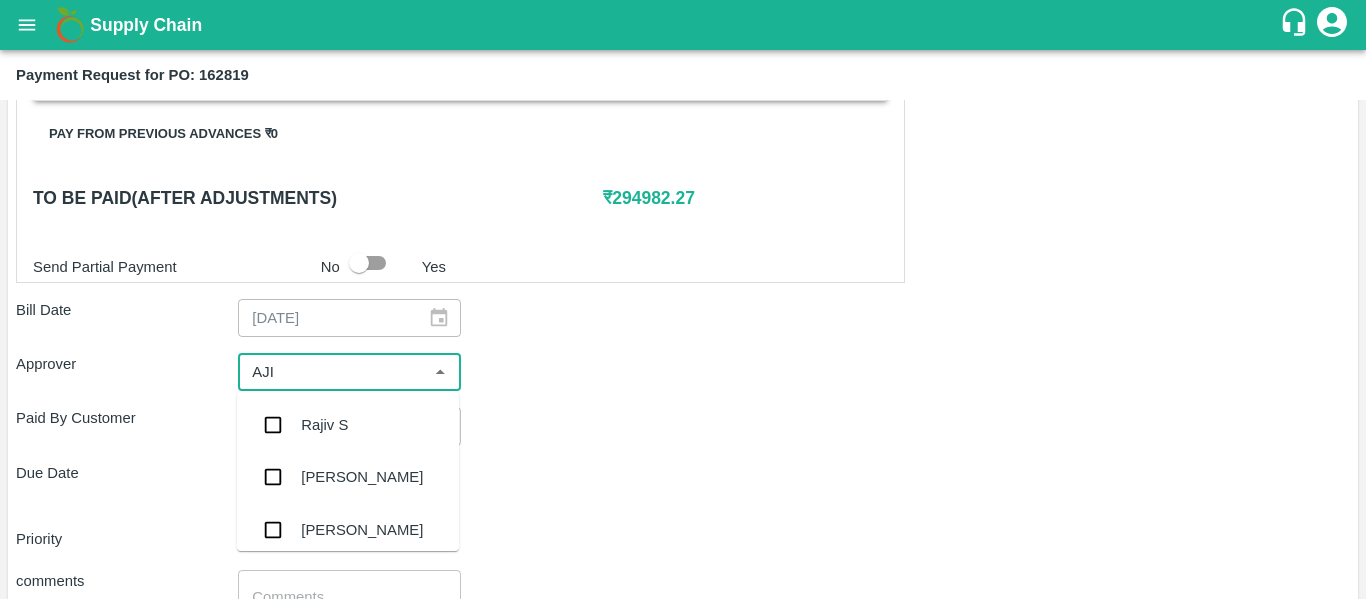 type on "AJIT" 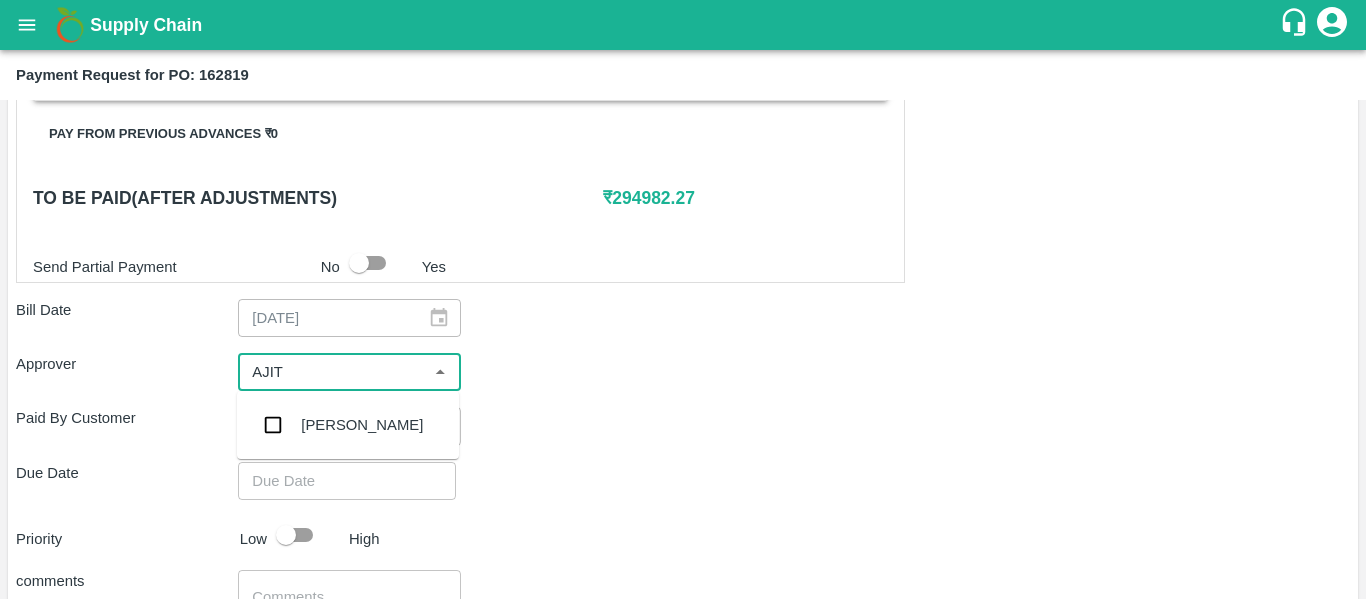 click at bounding box center (273, 425) 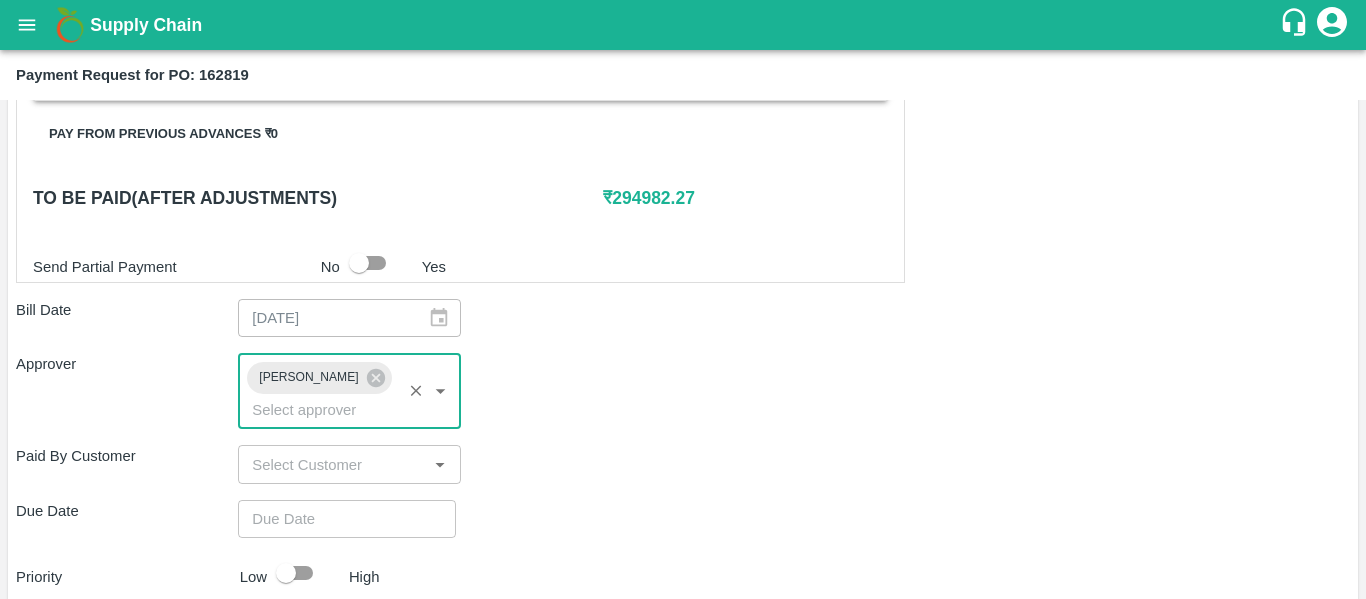 type on "DD/MM/YYYY hh:mm aa" 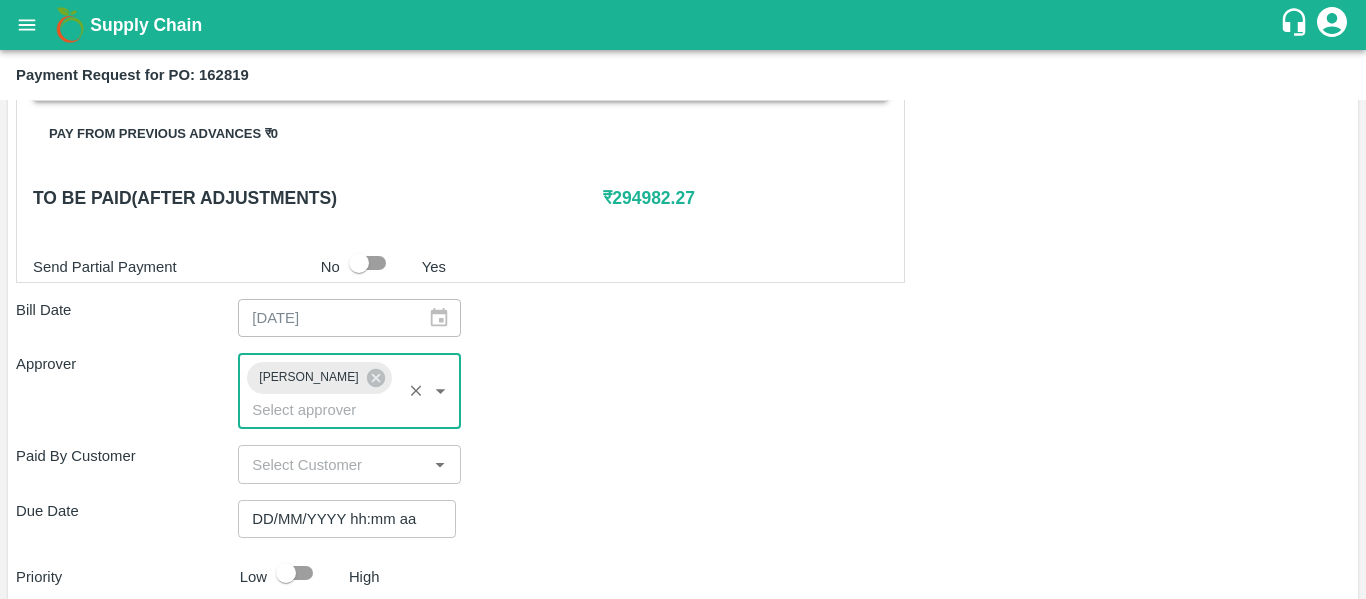 click on "DD/MM/YYYY hh:mm aa" at bounding box center [340, 519] 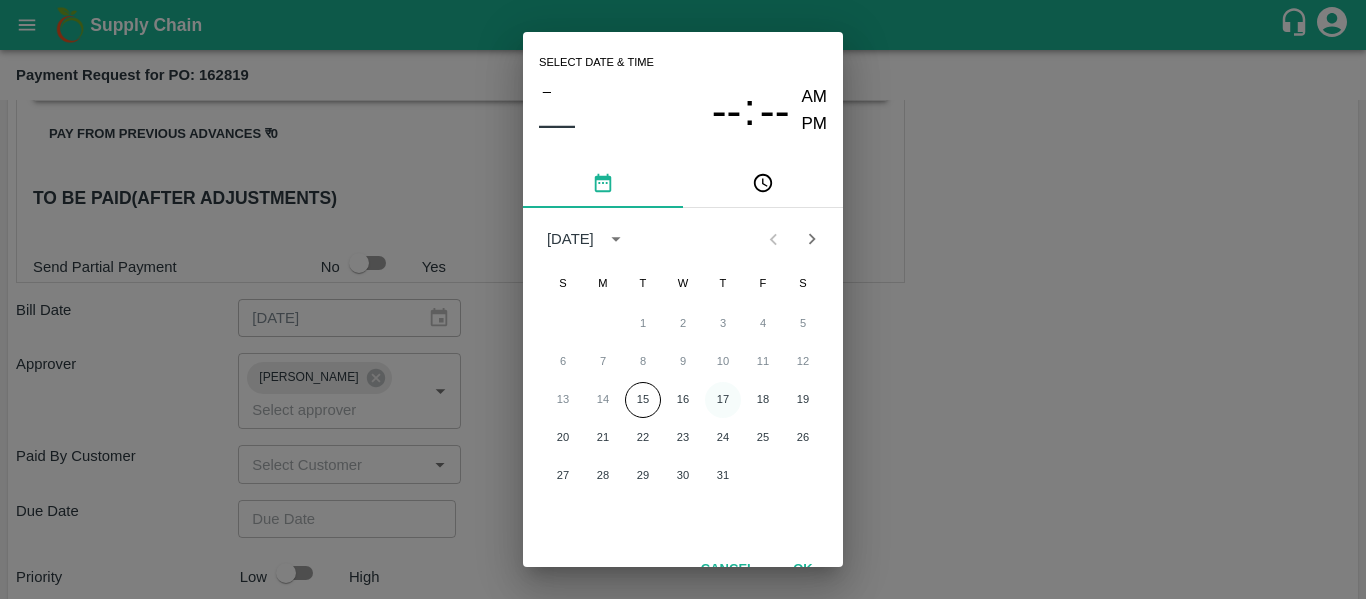 click on "17" at bounding box center [723, 400] 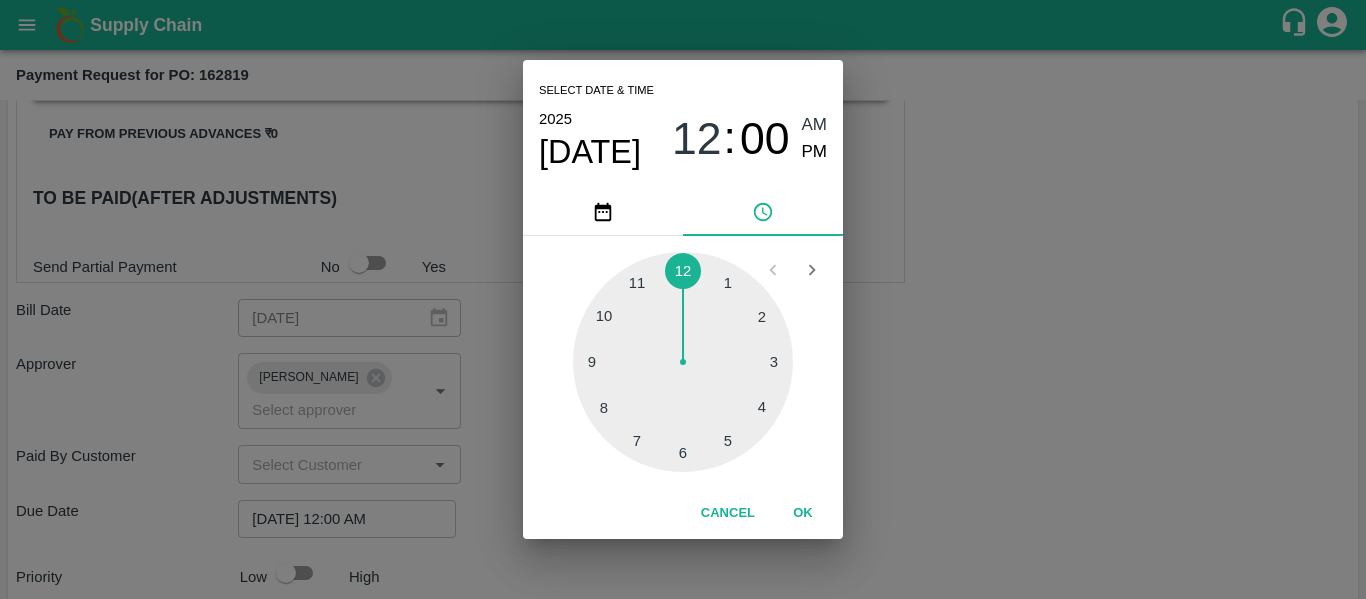 click on "Select date & time [DATE] 12 : 00 AM PM 1 2 3 4 5 6 7 8 9 10 11 12 Cancel OK" at bounding box center [683, 299] 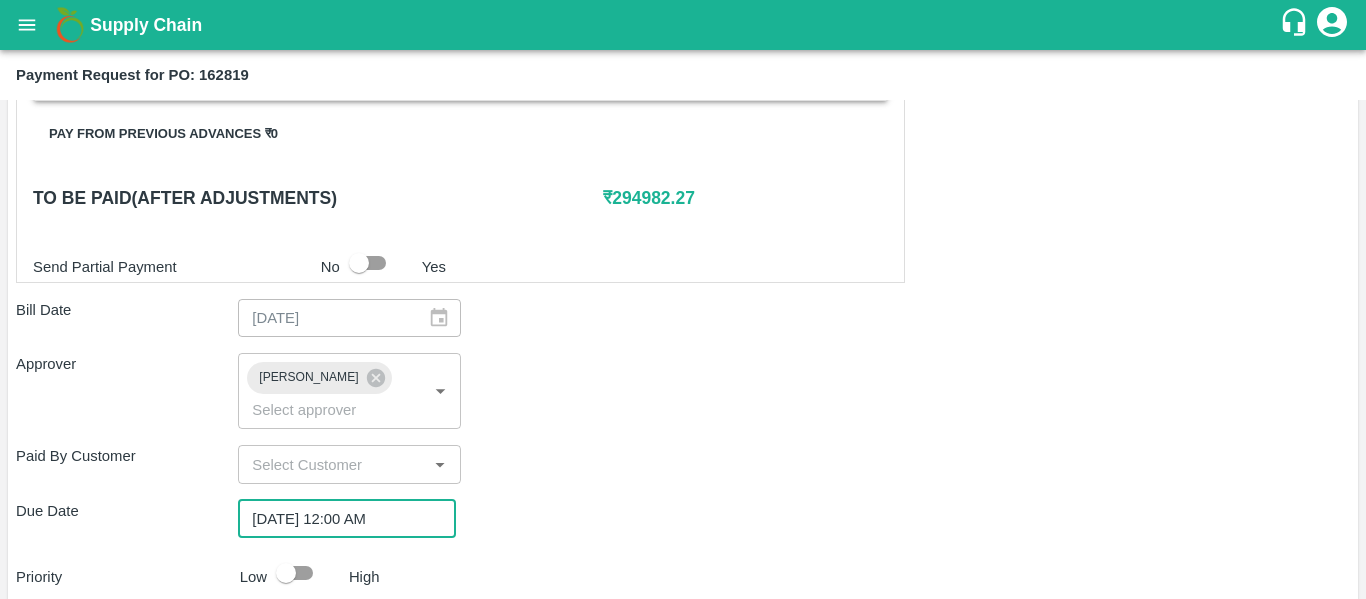 click at bounding box center [286, 573] 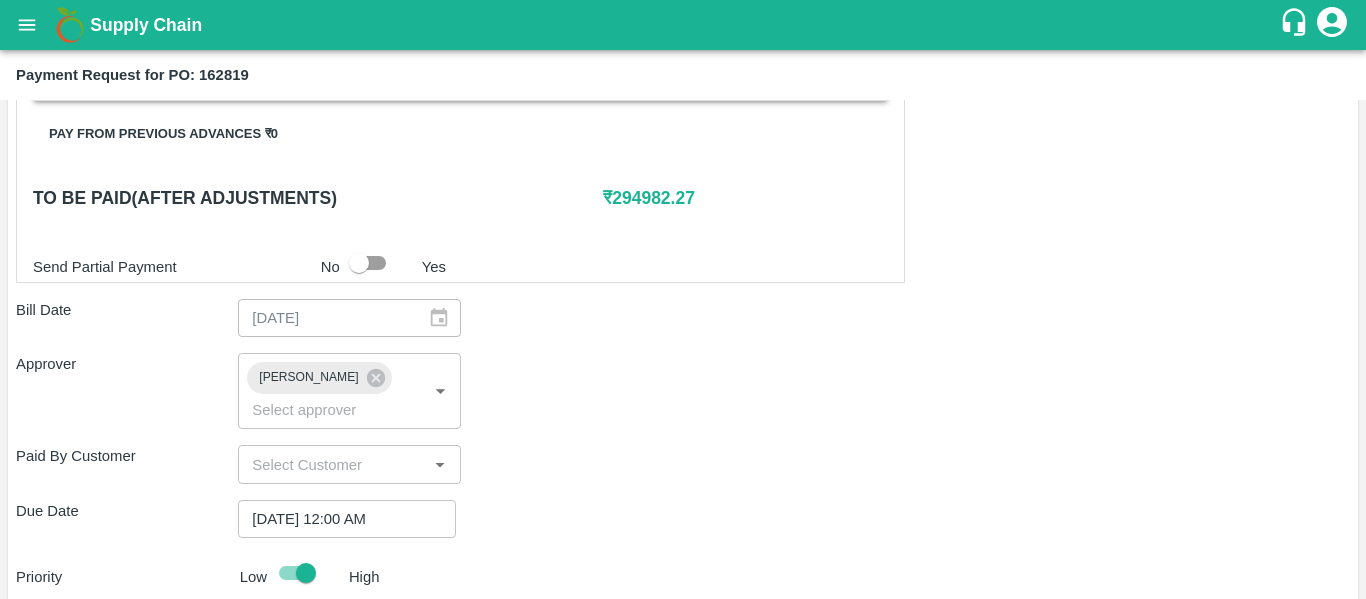 scroll, scrollTop: 1082, scrollLeft: 0, axis: vertical 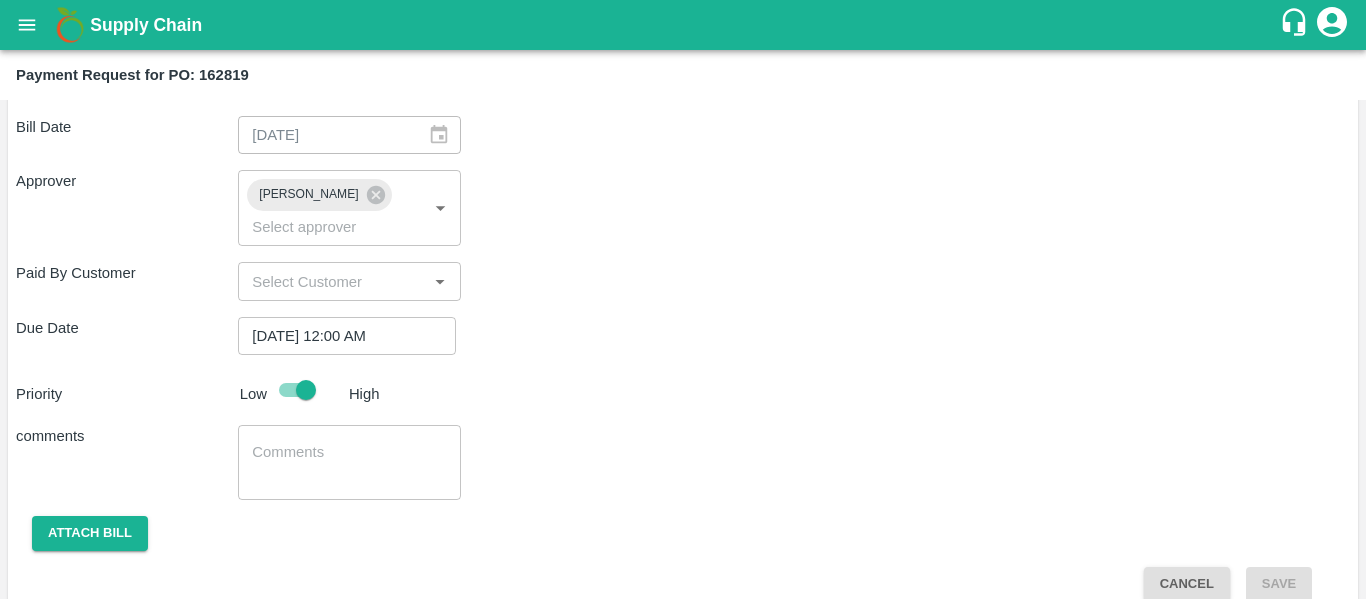 click on "comments x ​" at bounding box center [683, 462] 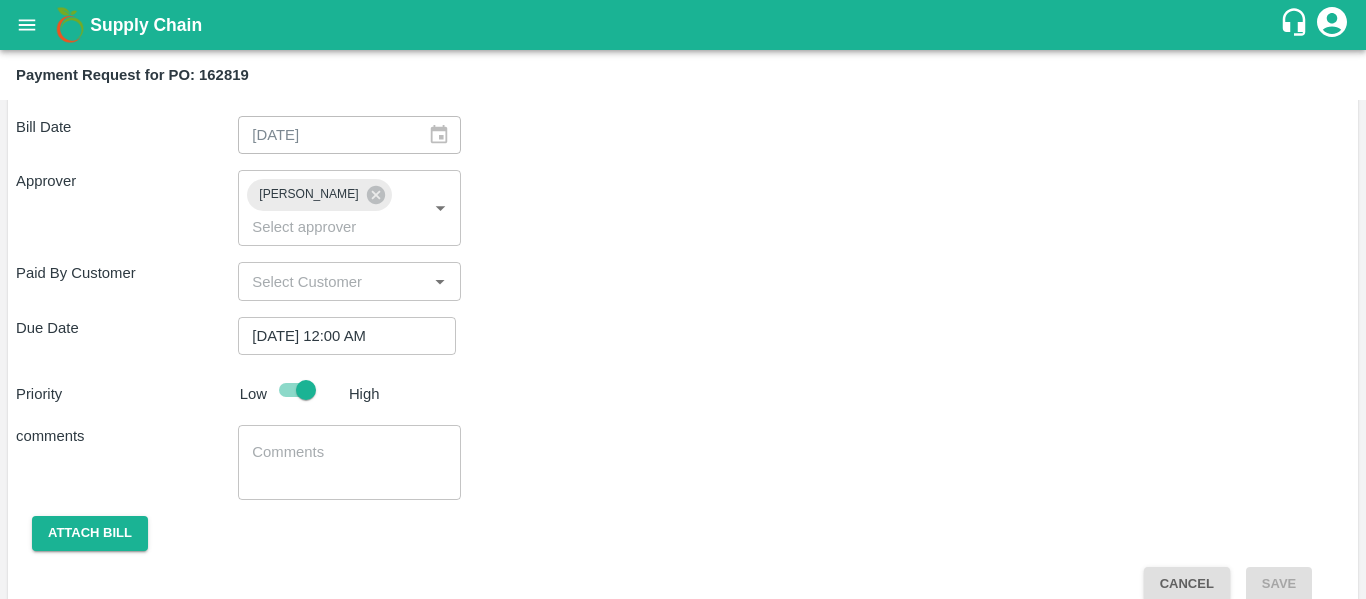 click at bounding box center (349, 463) 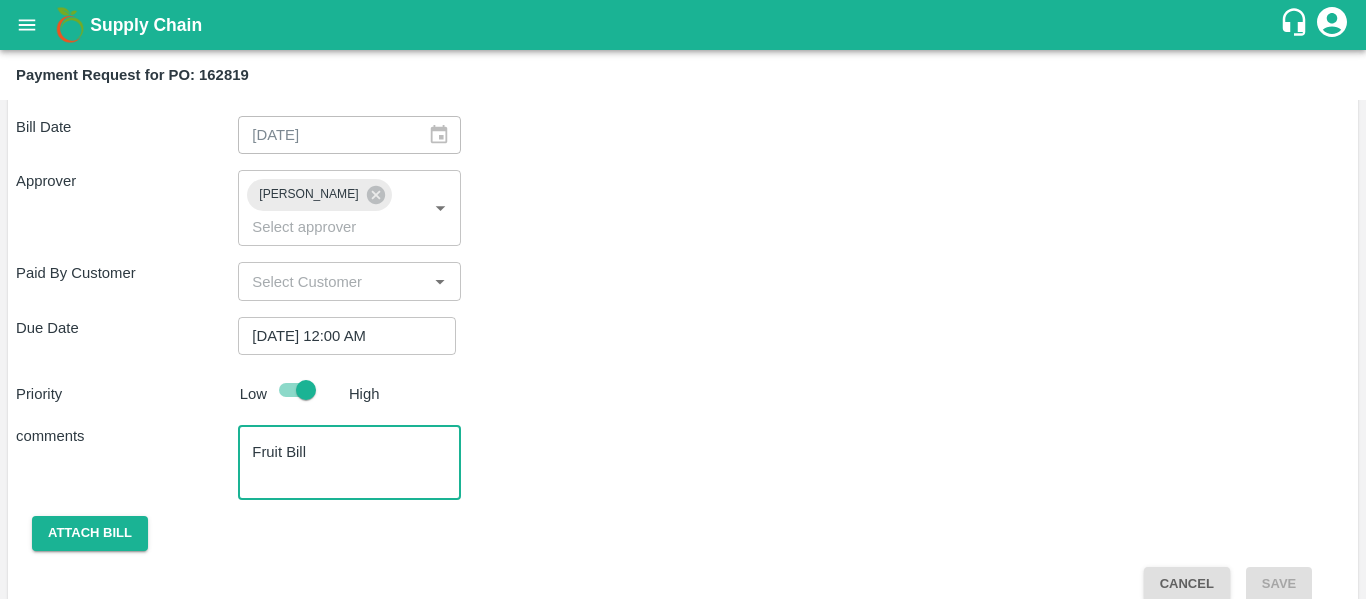 scroll, scrollTop: 933, scrollLeft: 0, axis: vertical 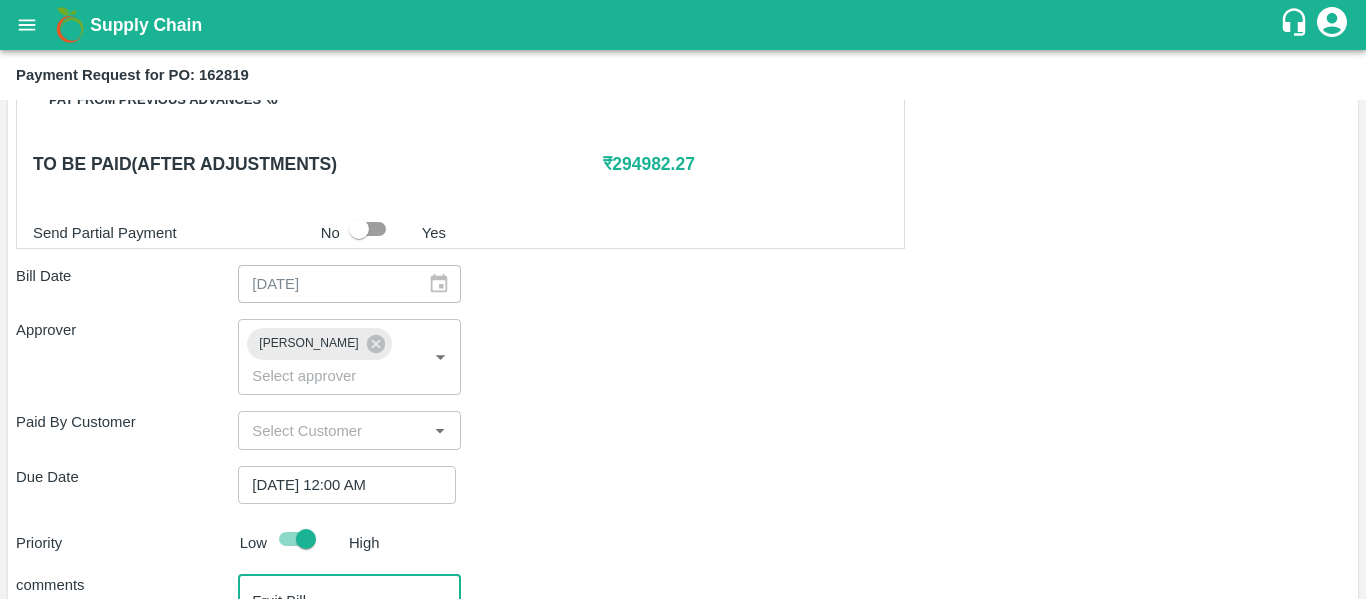 type on "Fruit Bill" 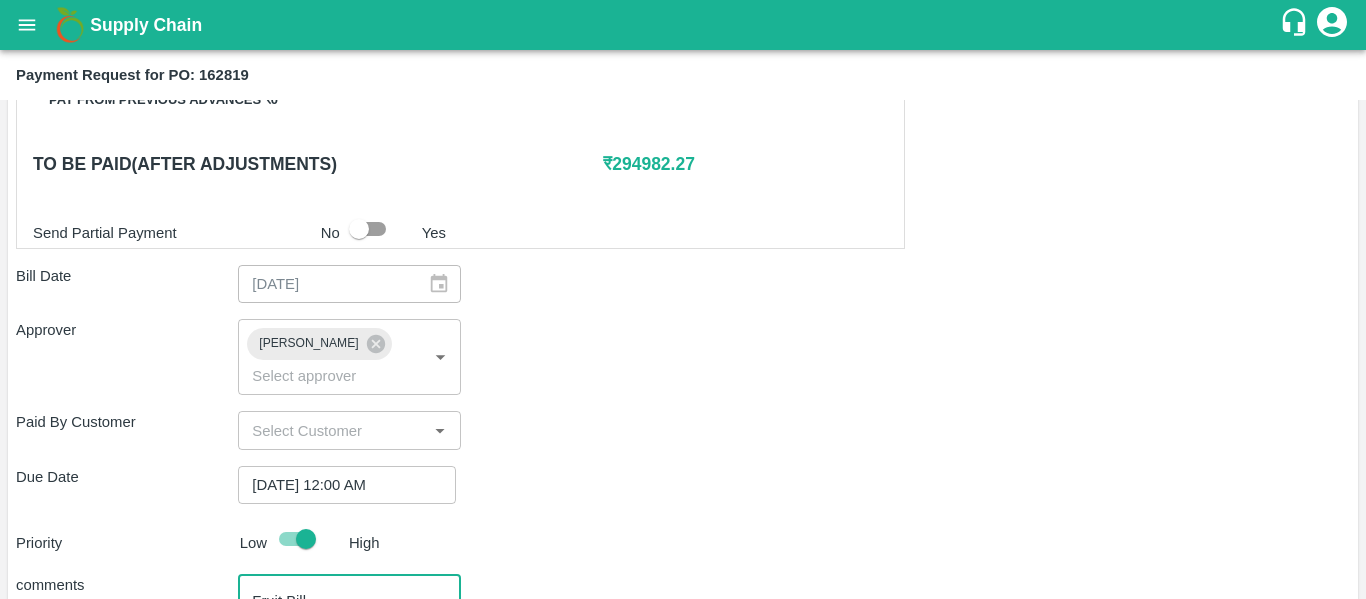 scroll, scrollTop: 1082, scrollLeft: 0, axis: vertical 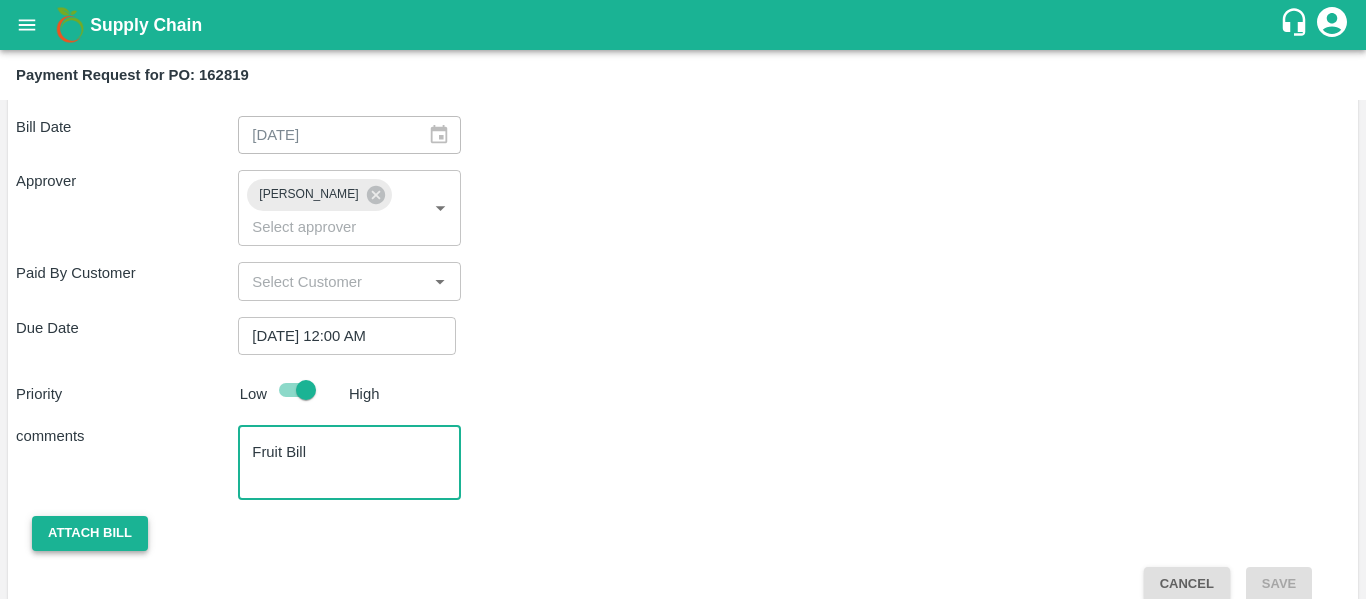 click on "Attach bill" at bounding box center (90, 533) 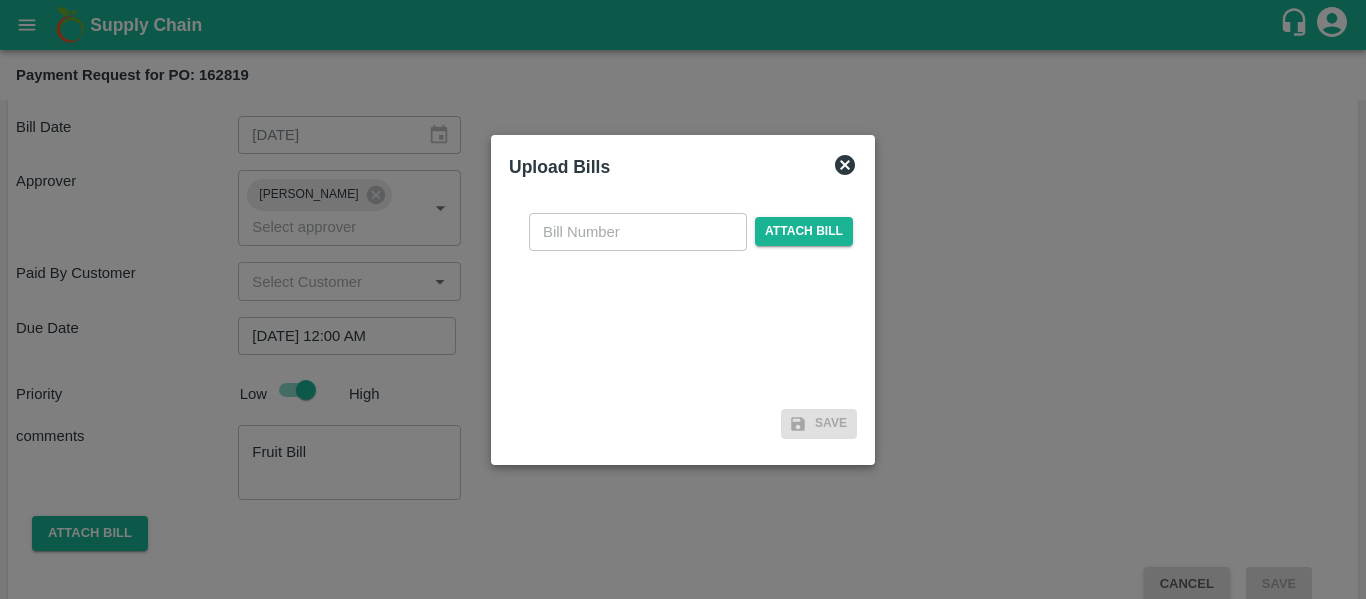 click at bounding box center [638, 232] 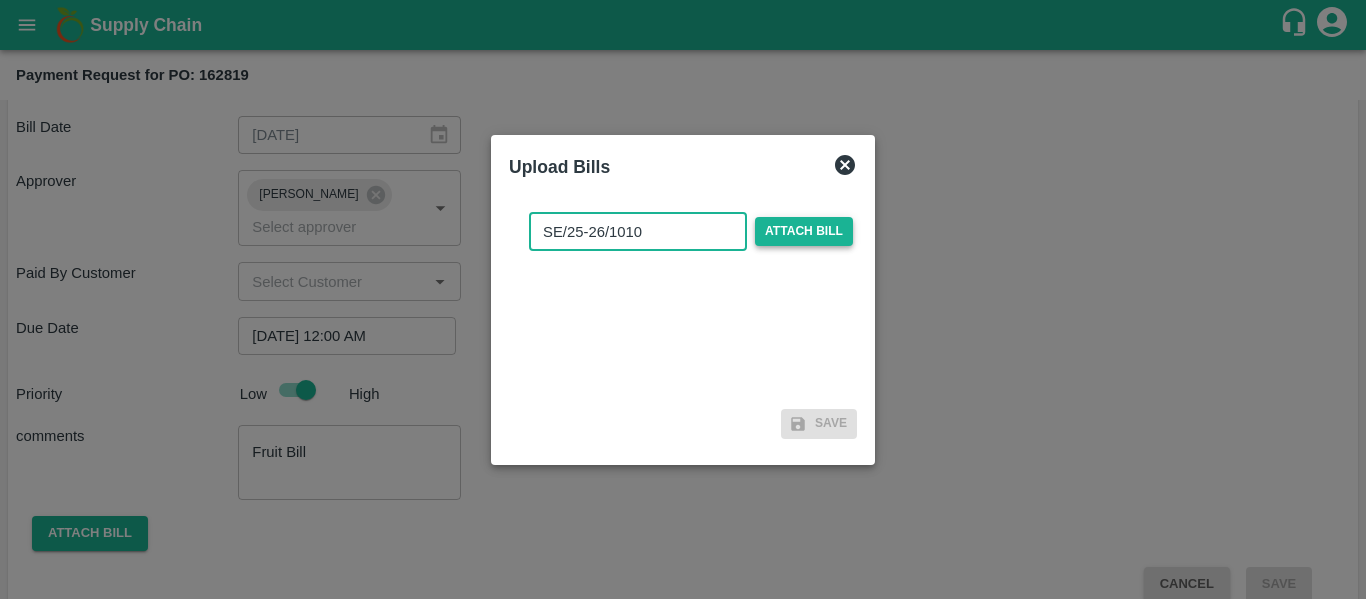 type on "SE/25-26/1010" 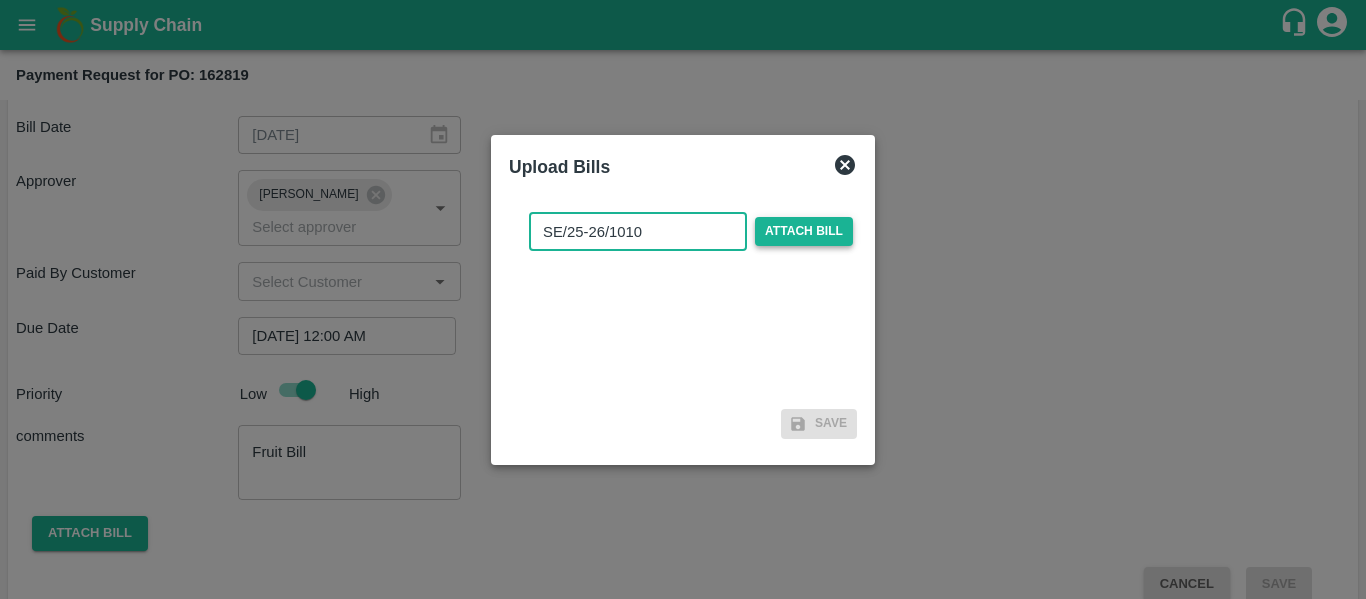 click on "Attach bill" at bounding box center [804, 231] 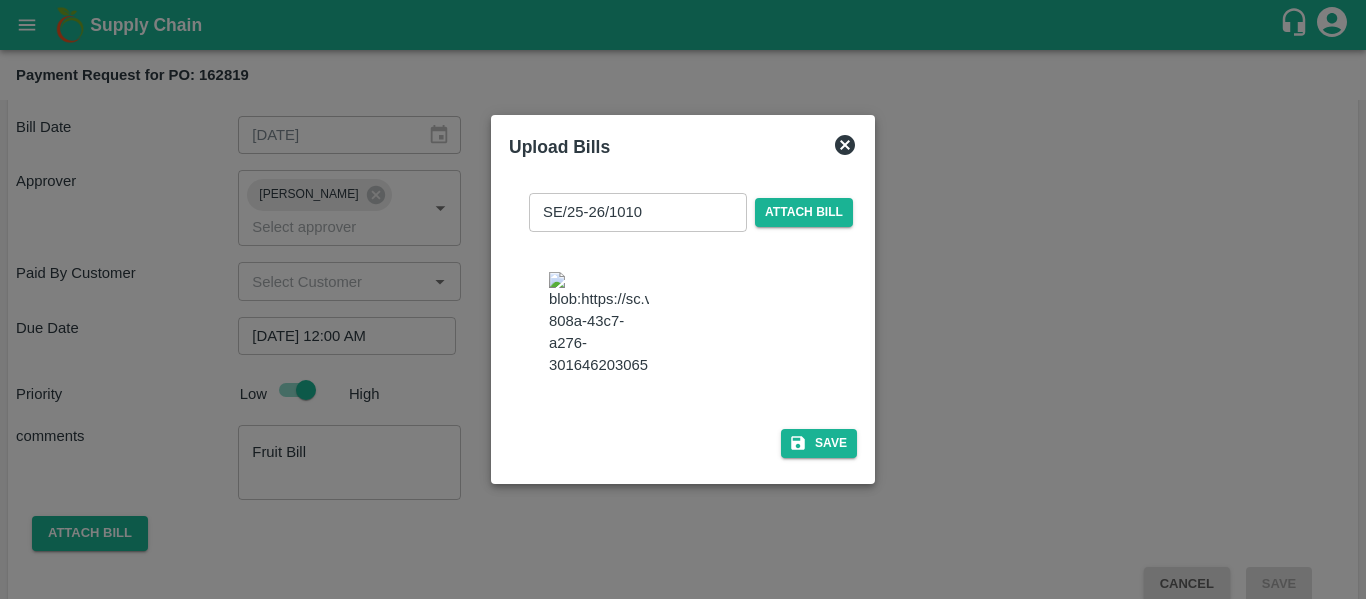 click on "SE/25-26/1010 ​ Attach bill Save" at bounding box center [683, 321] 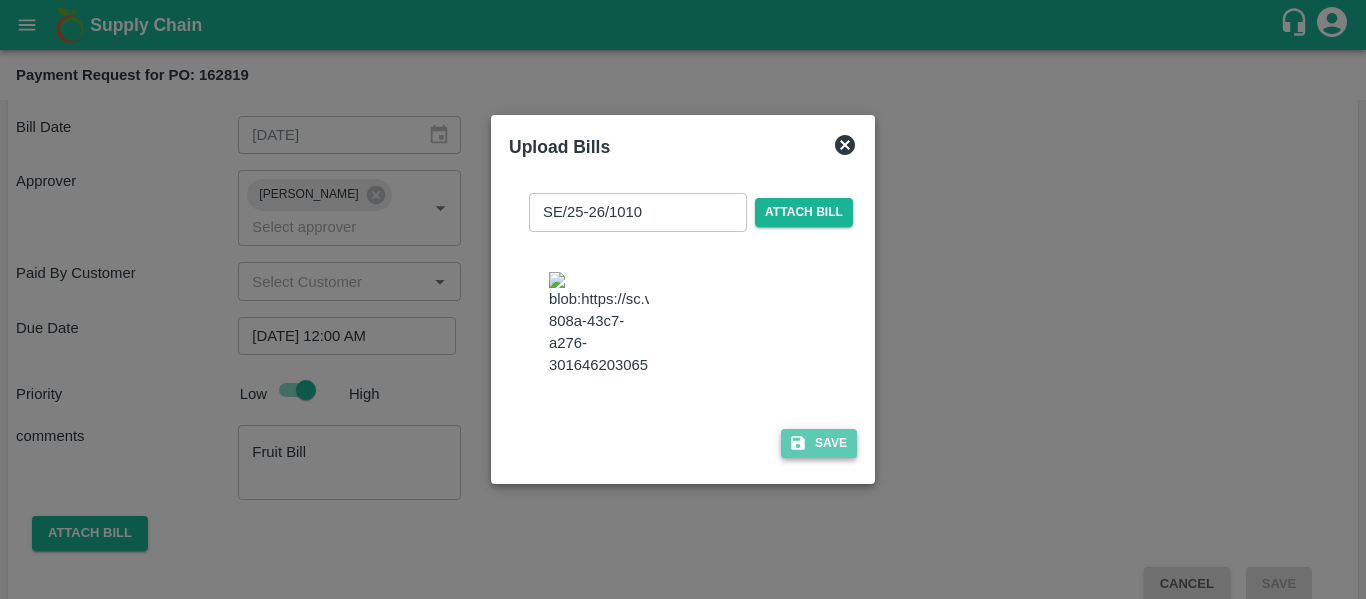 click 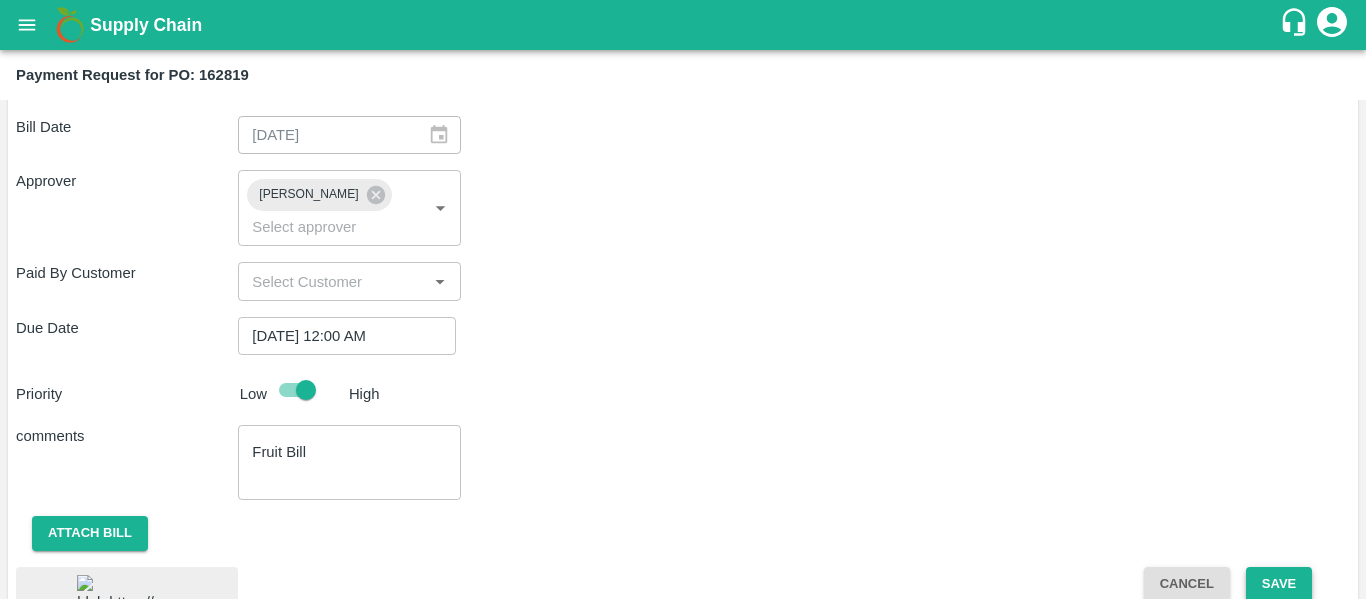 click on "Save" at bounding box center [1279, 584] 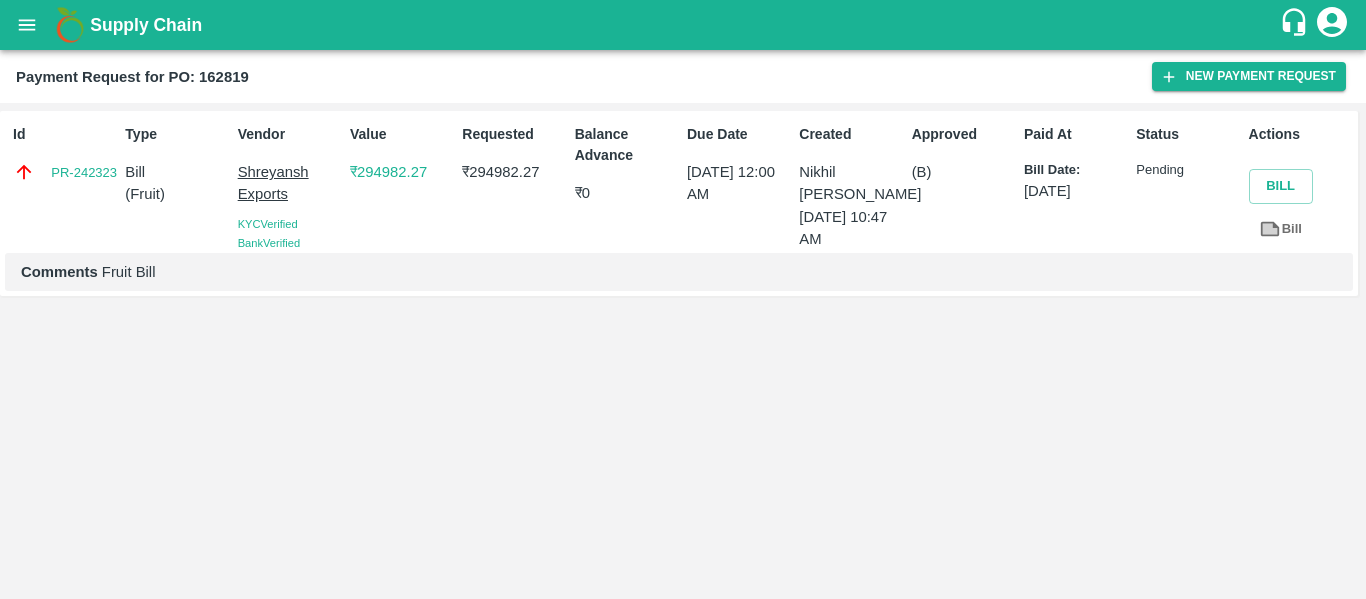 click 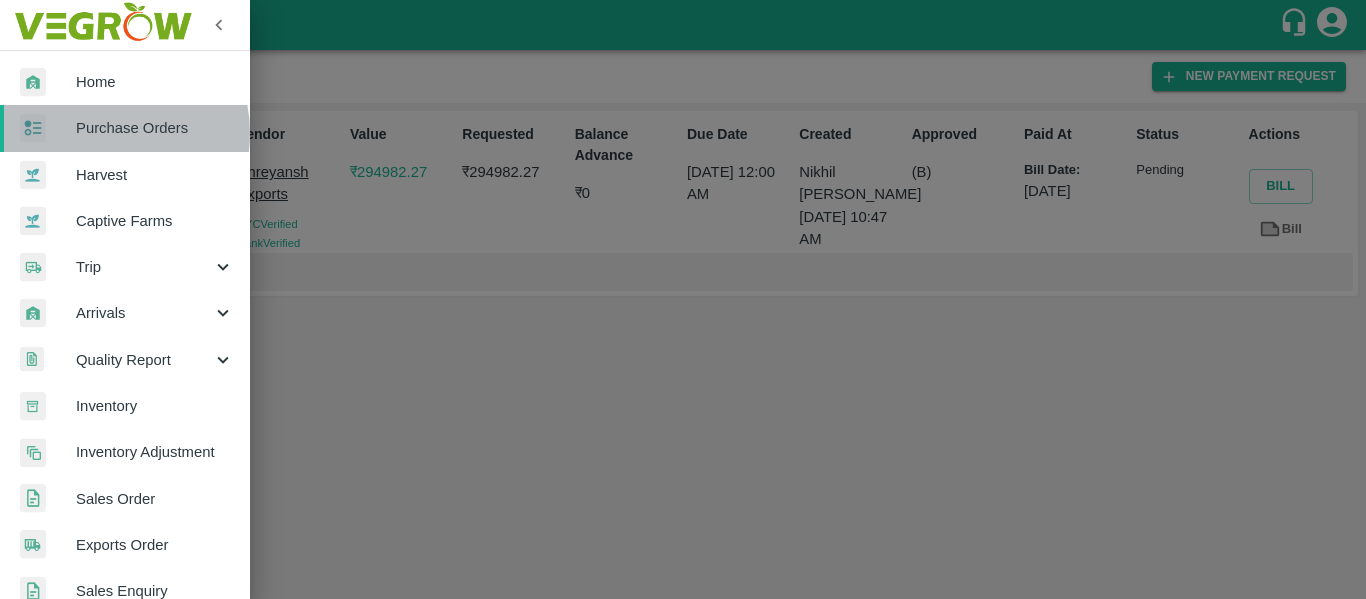 click on "Purchase Orders" at bounding box center (155, 128) 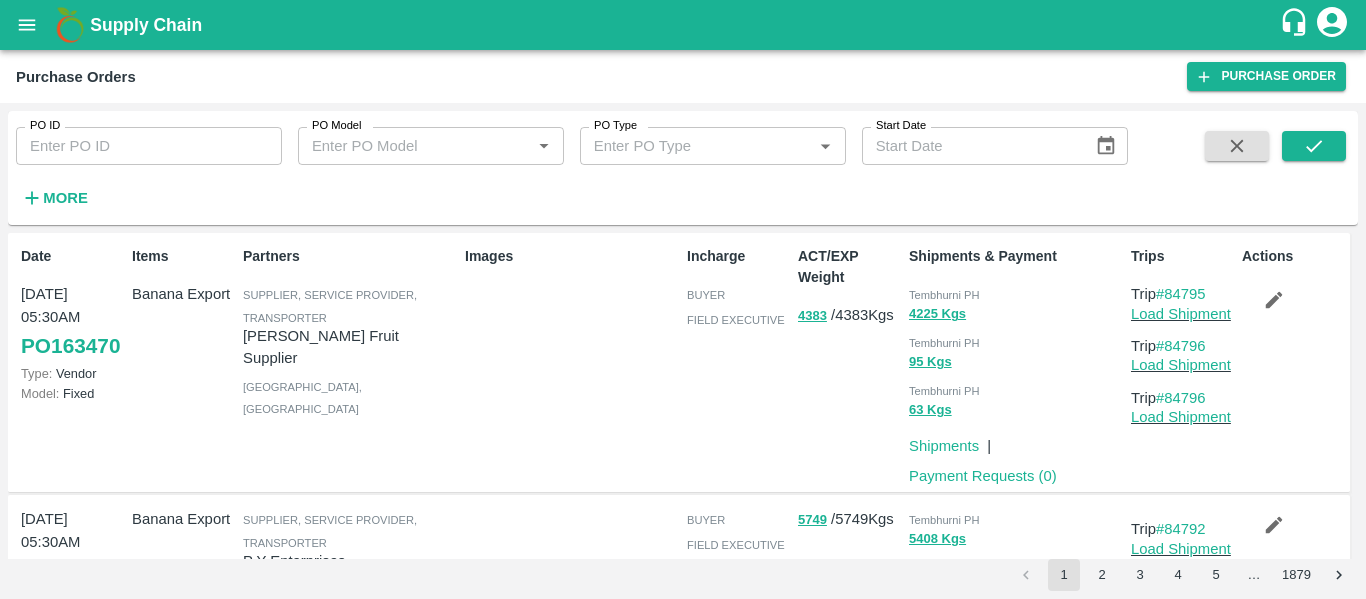 click on "PO ID PO ID PO Model PO Model   * PO Type PO Type   * Start Date Start Date More" at bounding box center [564, 163] 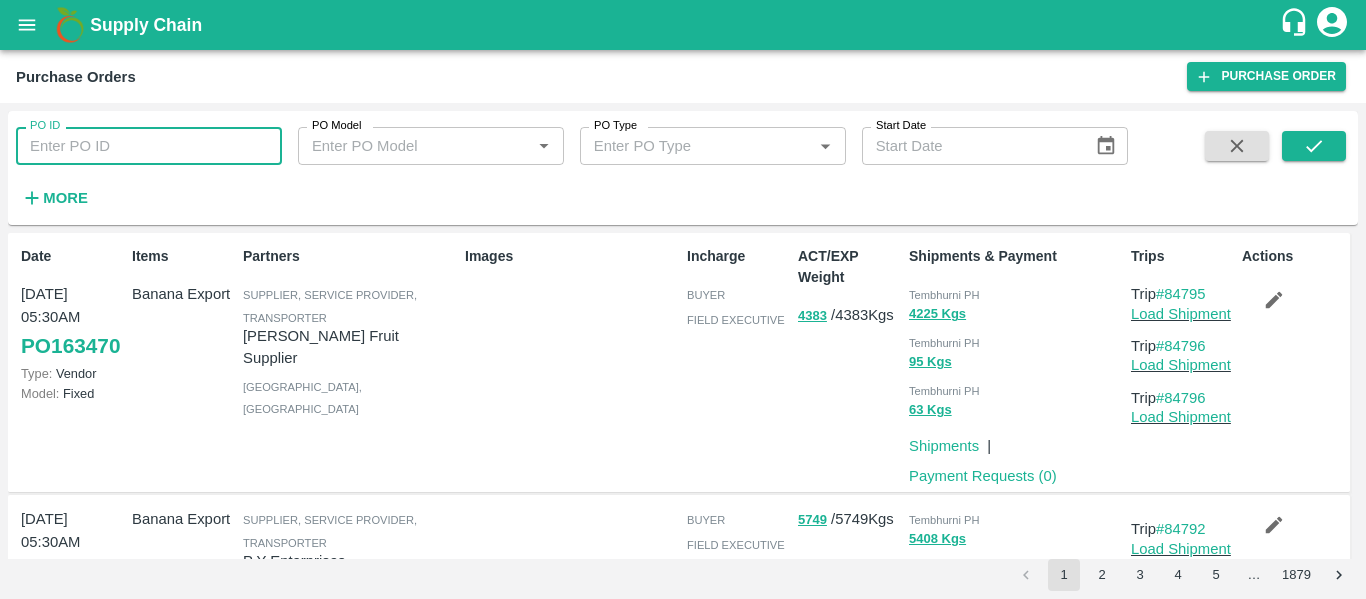 click on "PO ID" at bounding box center [149, 146] 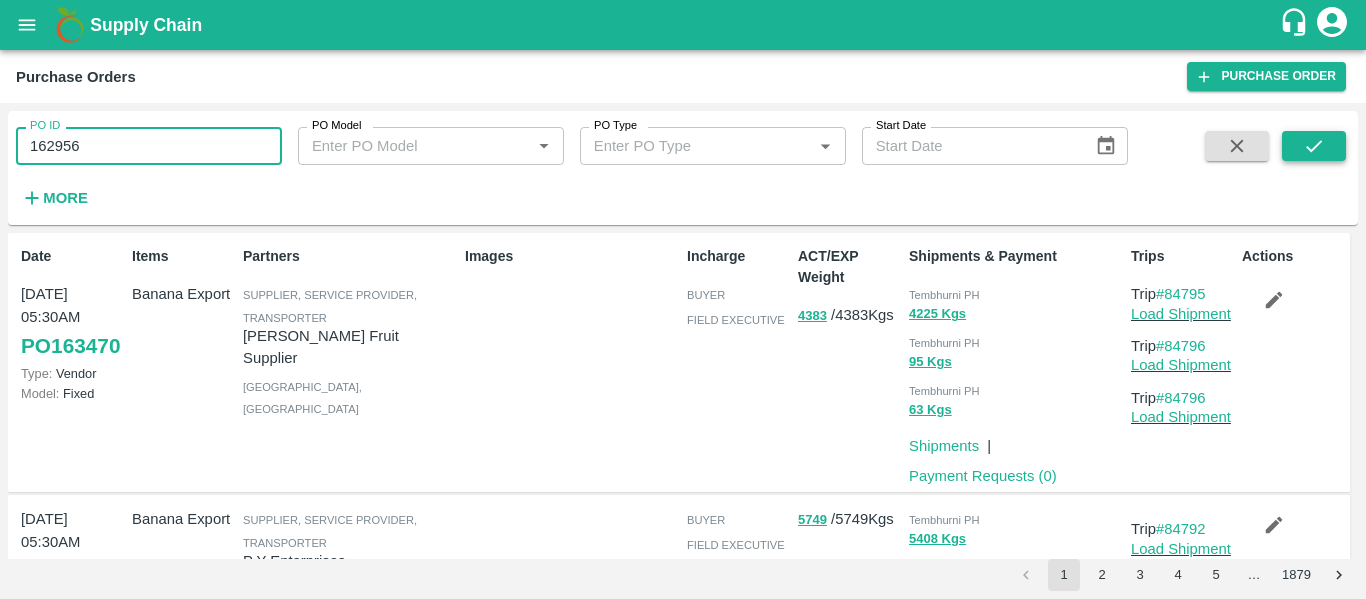 type on "162956" 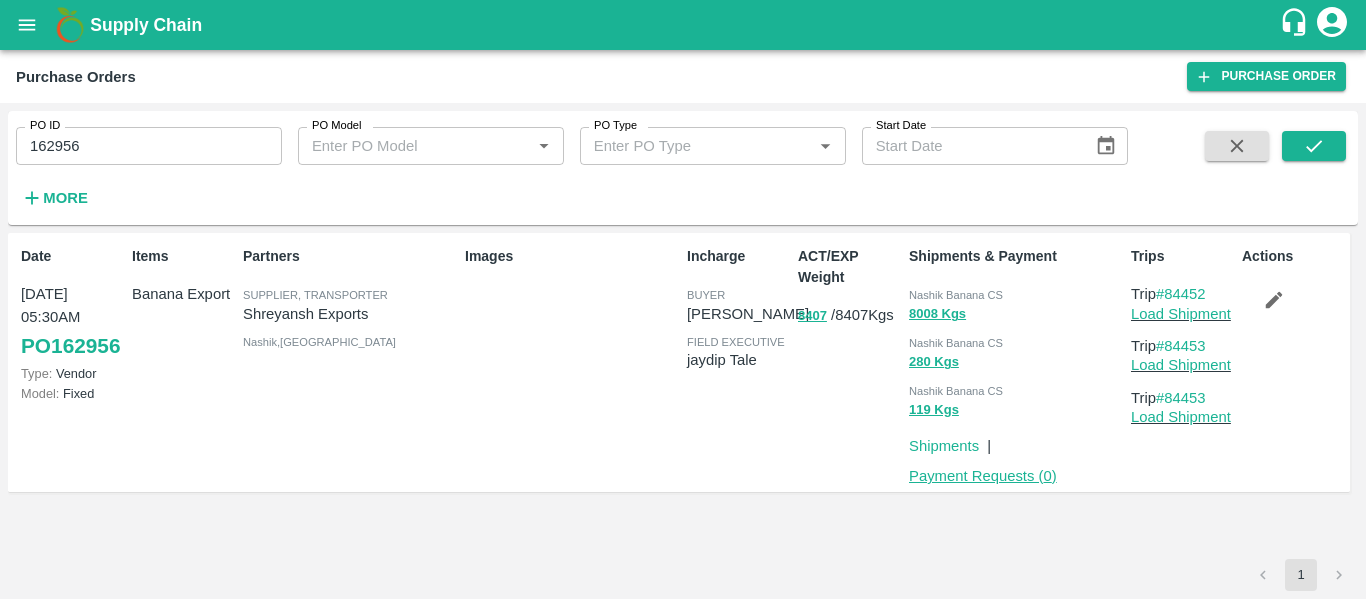 click on "Payment Requests ( 0 )" at bounding box center (983, 476) 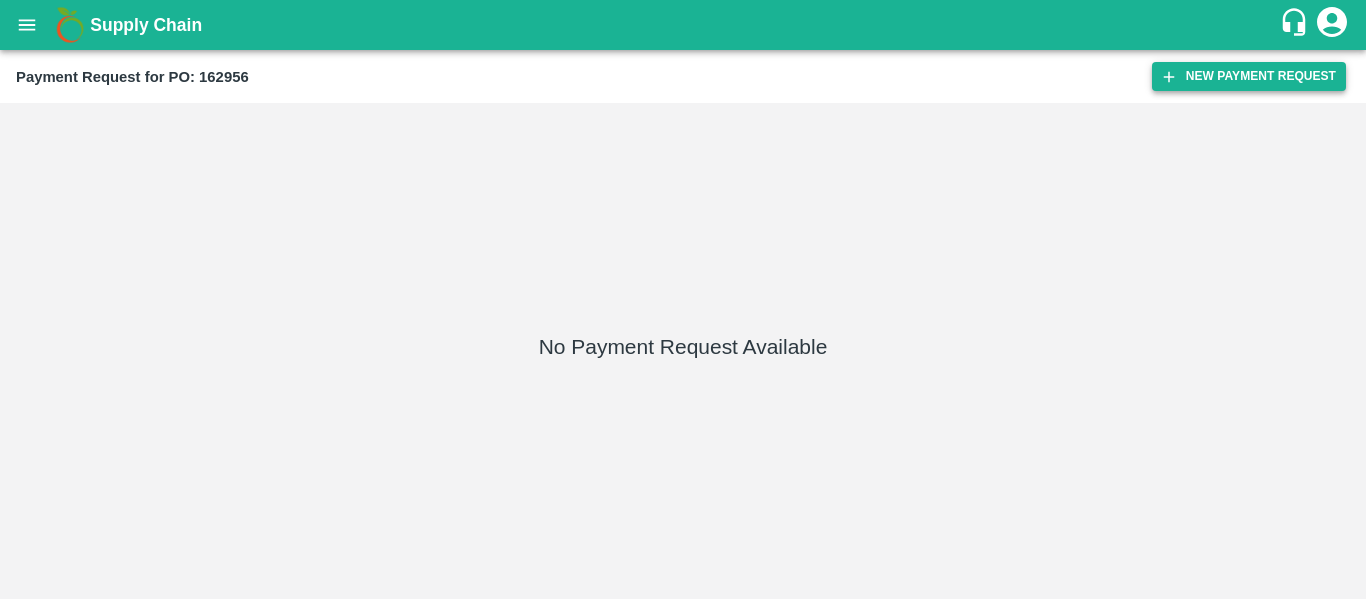scroll, scrollTop: 0, scrollLeft: 0, axis: both 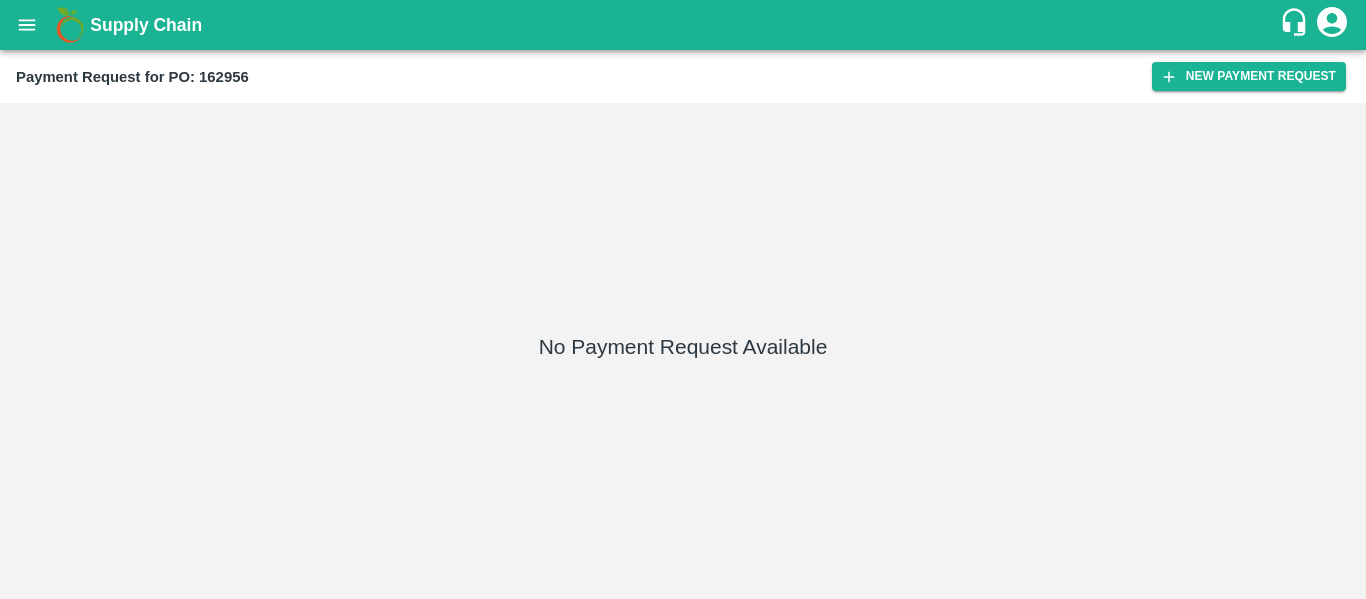 click on "Payment Request for PO: 162956 New Payment Request" at bounding box center (683, 76) 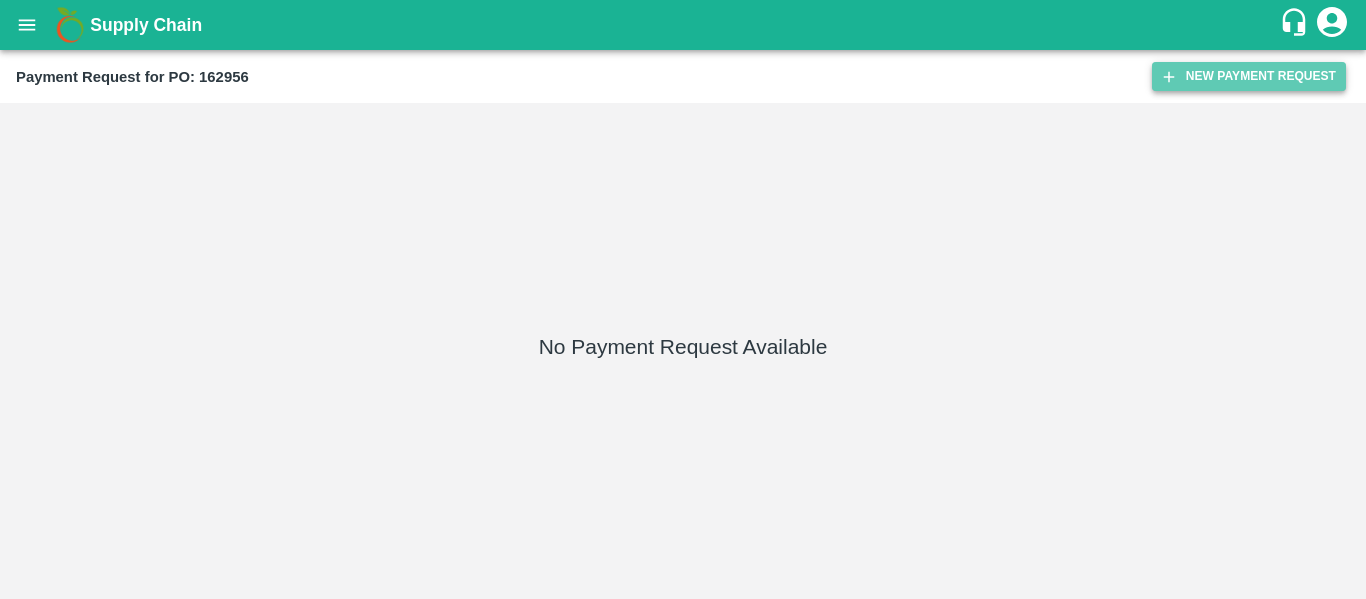 click on "New Payment Request" at bounding box center [1249, 76] 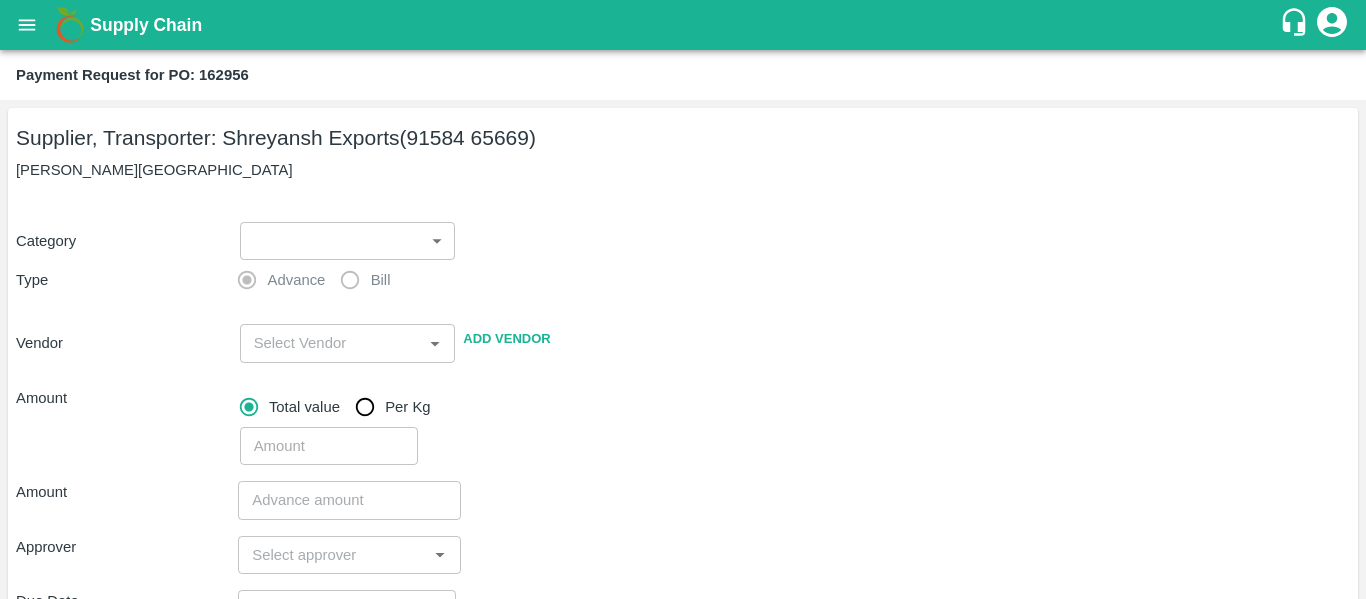 click on "Supply Chain Payment Request for PO: 162956 Supplier, Transporter:    Shreyansh Exports  (91584 65669) Nashik, Nashik Category ​ ​ Type Advance Bill Vendor ​ Add Vendor Amount Total value Per Kg ​ Amount ​ Approver ​ Due Date ​  Priority  Low  High Comment x ​ Attach bill Cancel Save Tembhurni PH Nashik CC Shahada Banana Export PH Savda Banana Export PH Nashik Banana CS Nikhil Subhash Mangvade Logout" at bounding box center (683, 299) 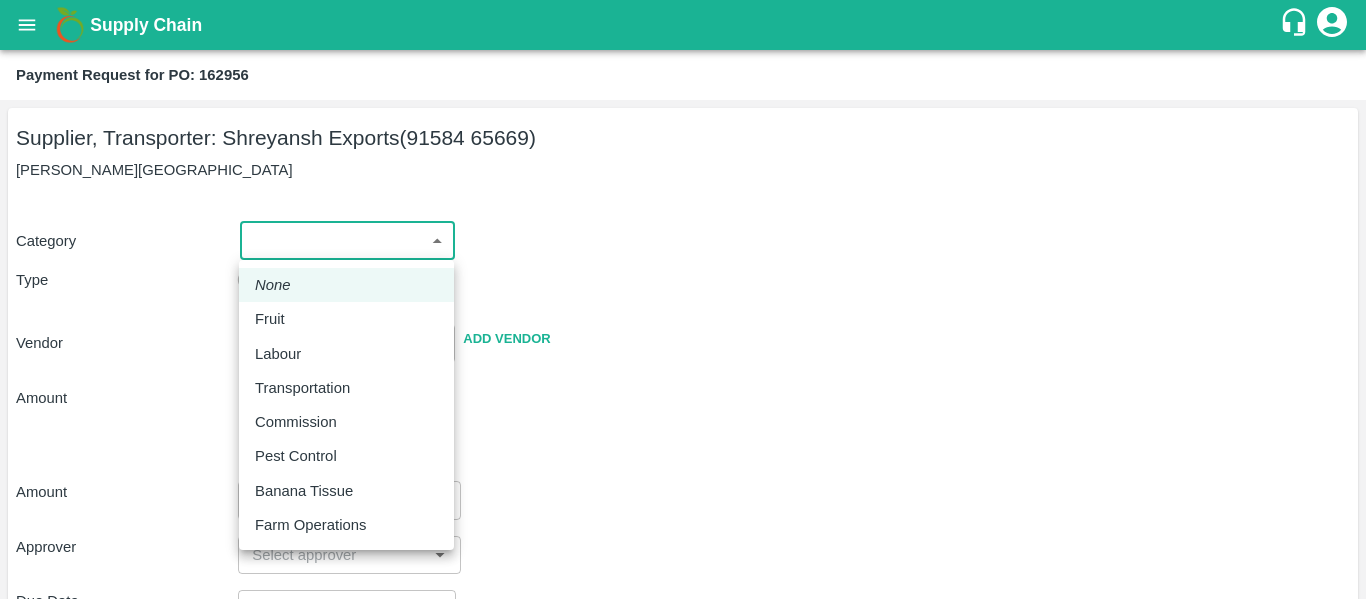 click on "Fruit" at bounding box center (346, 319) 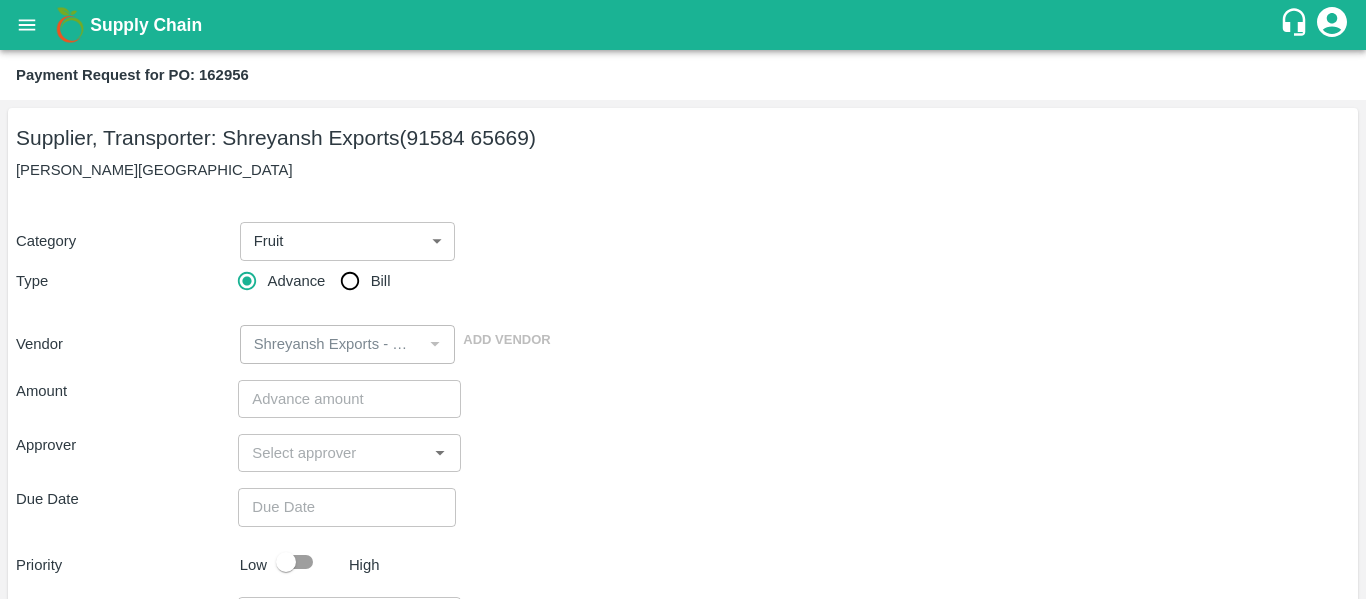 click on "Bill" at bounding box center [381, 281] 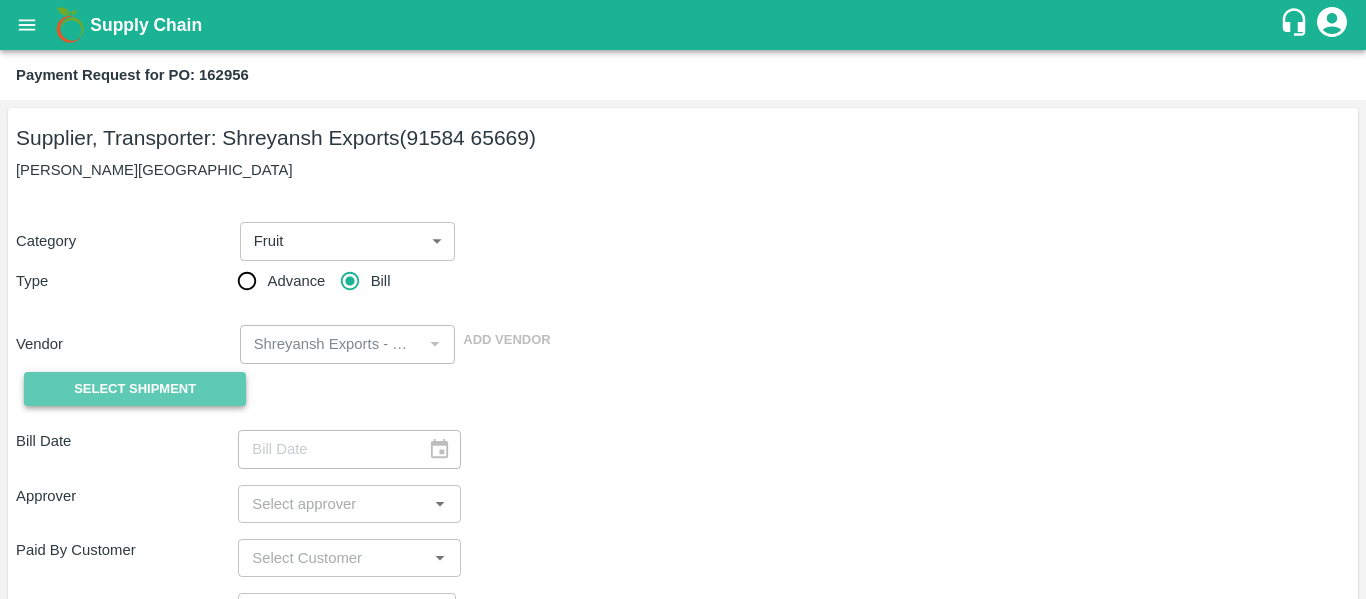 click on "Select Shipment" at bounding box center [135, 389] 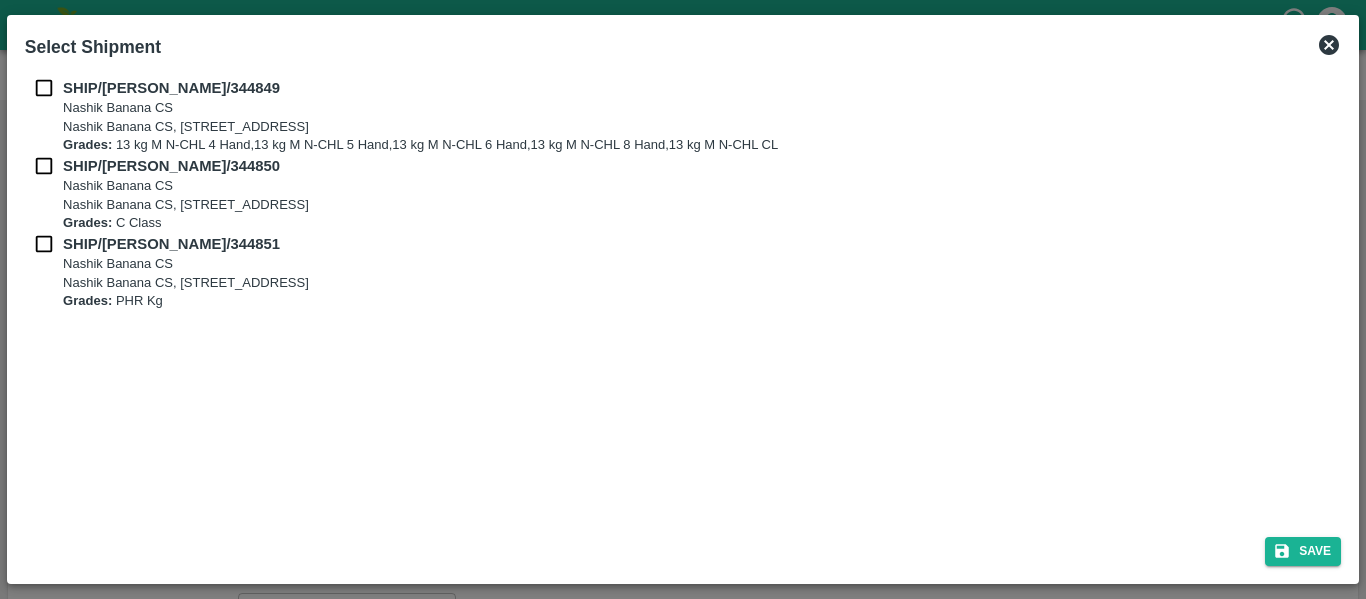 click at bounding box center [44, 88] 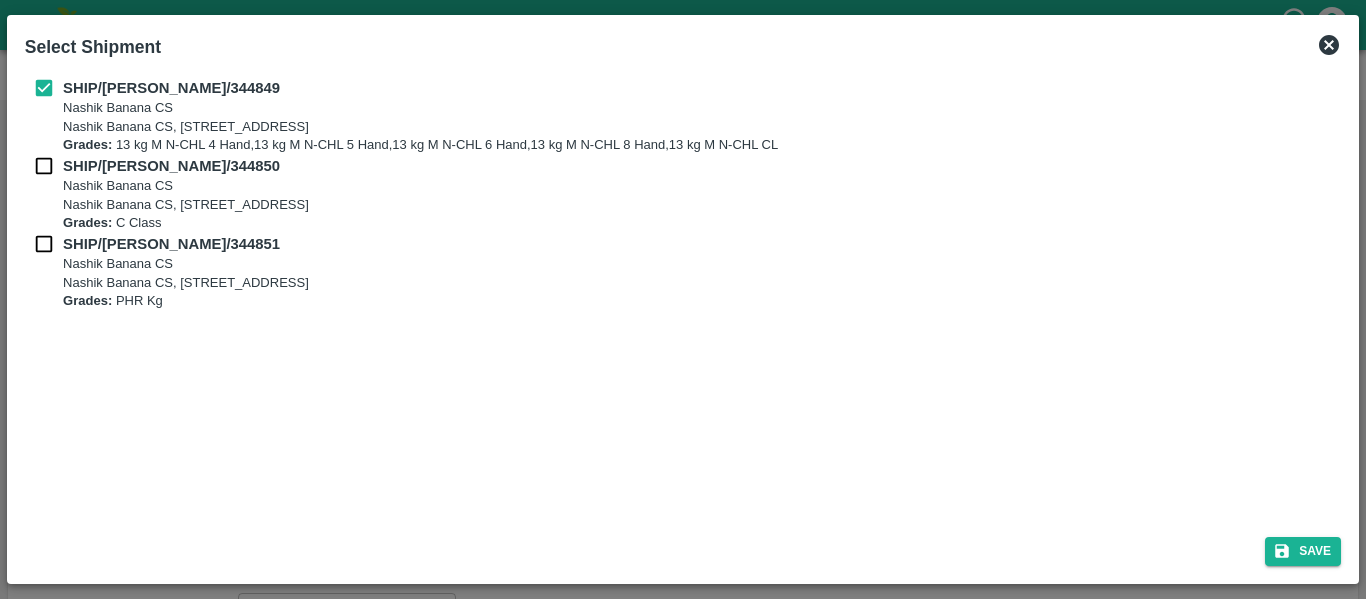 click on "SHIP/NASH/344849 Nashik Banana CS  Nashik Banana CS, Gat No. 314/2/1, A/p- Mohadi, Tal- Dindori, Dist- Nashik 422207, Maharashtra, India., India Grades:   13 kg M N-CHL 4 Hand,13 kg M N-CHL 5 Hand,13 kg M N-CHL 6 Hand,13 kg M N-CHL 8 Hand,13 kg M N-CHL CL" at bounding box center (683, 116) 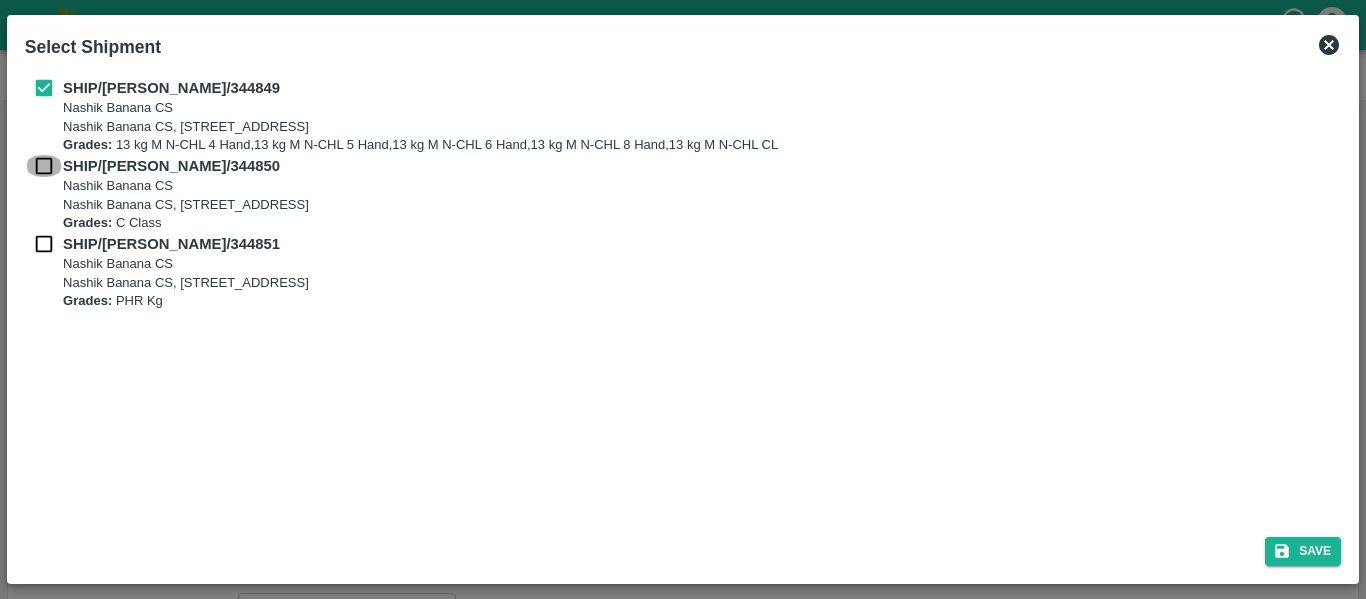 click at bounding box center (44, 166) 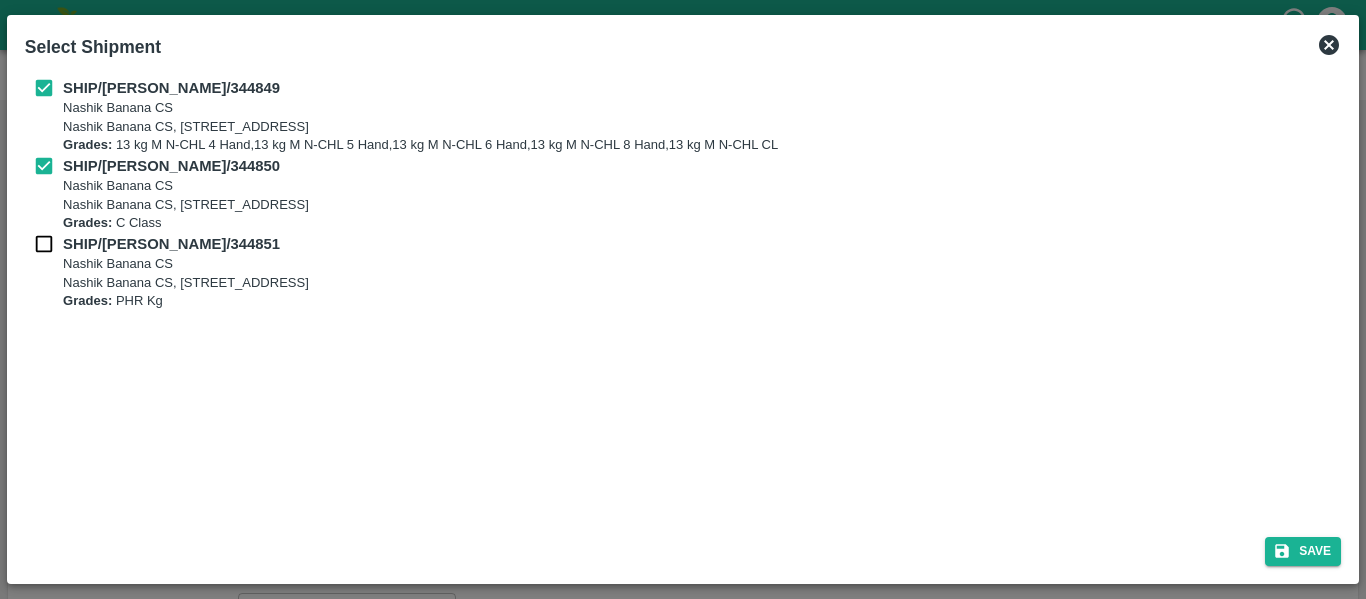 click at bounding box center (44, 244) 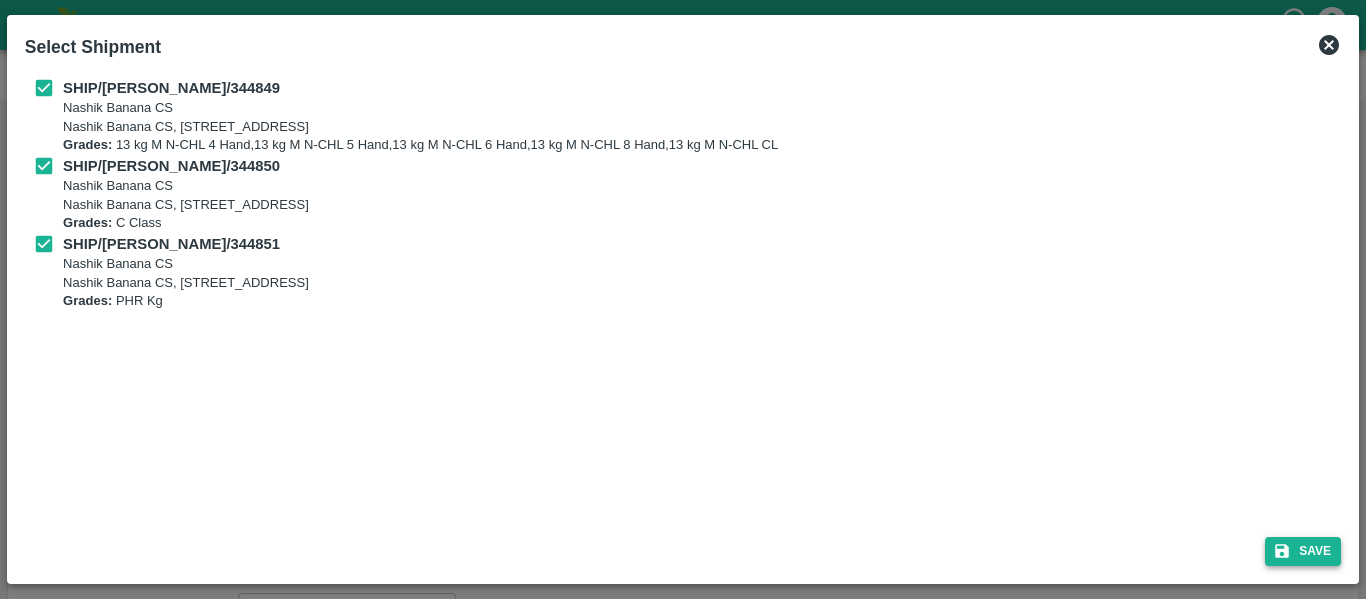 click 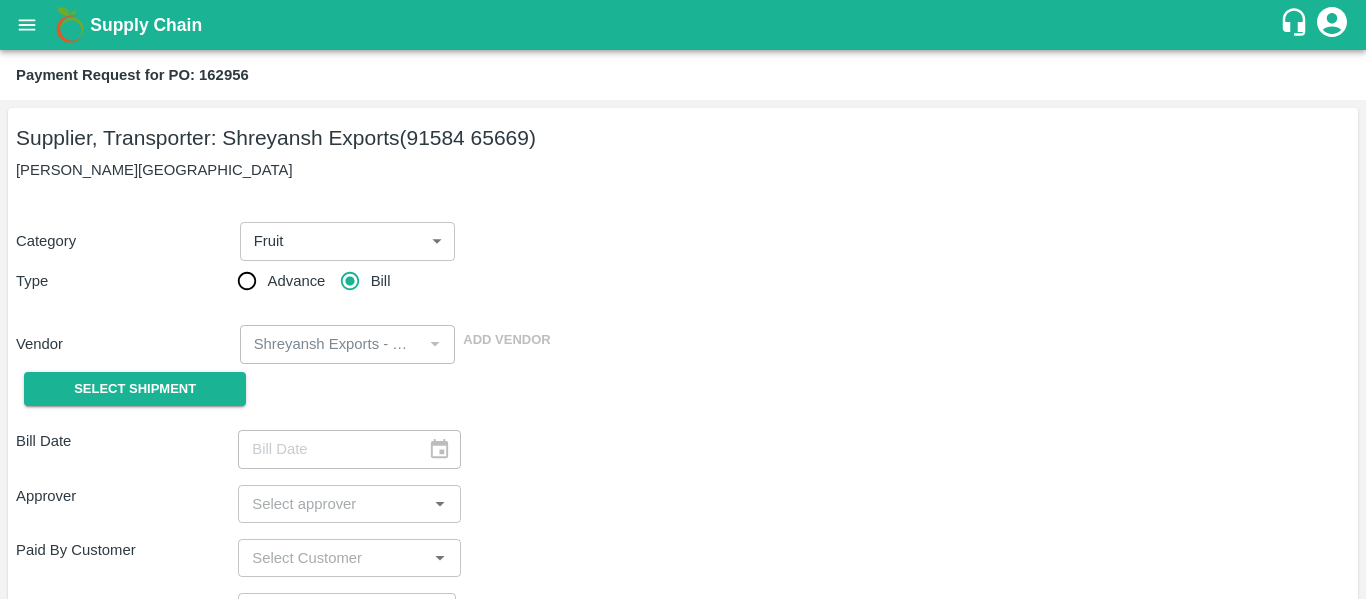 type on "[DATE]" 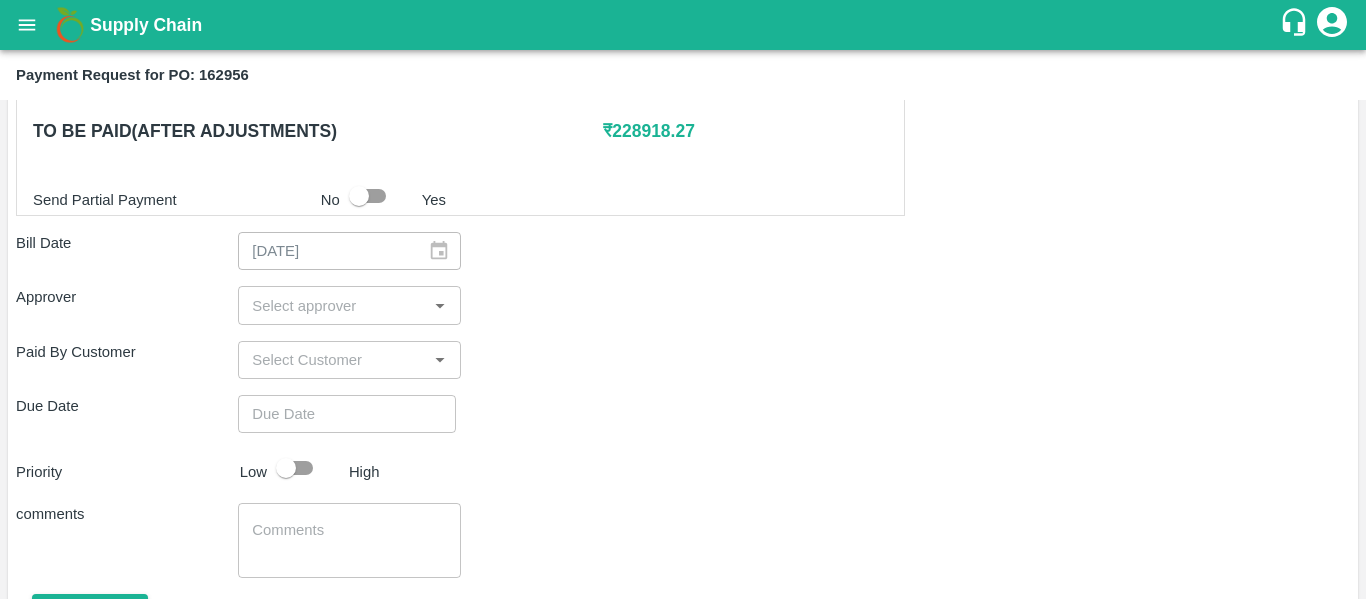 scroll, scrollTop: 1011, scrollLeft: 0, axis: vertical 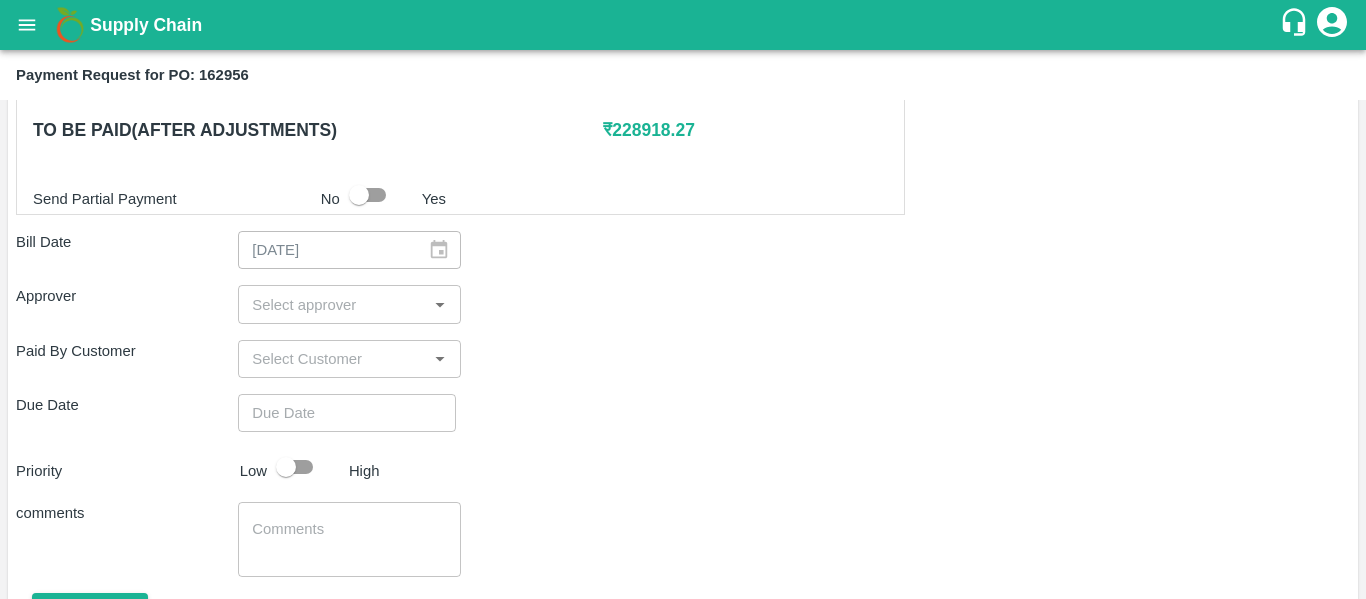 click on "​" at bounding box center [349, 304] 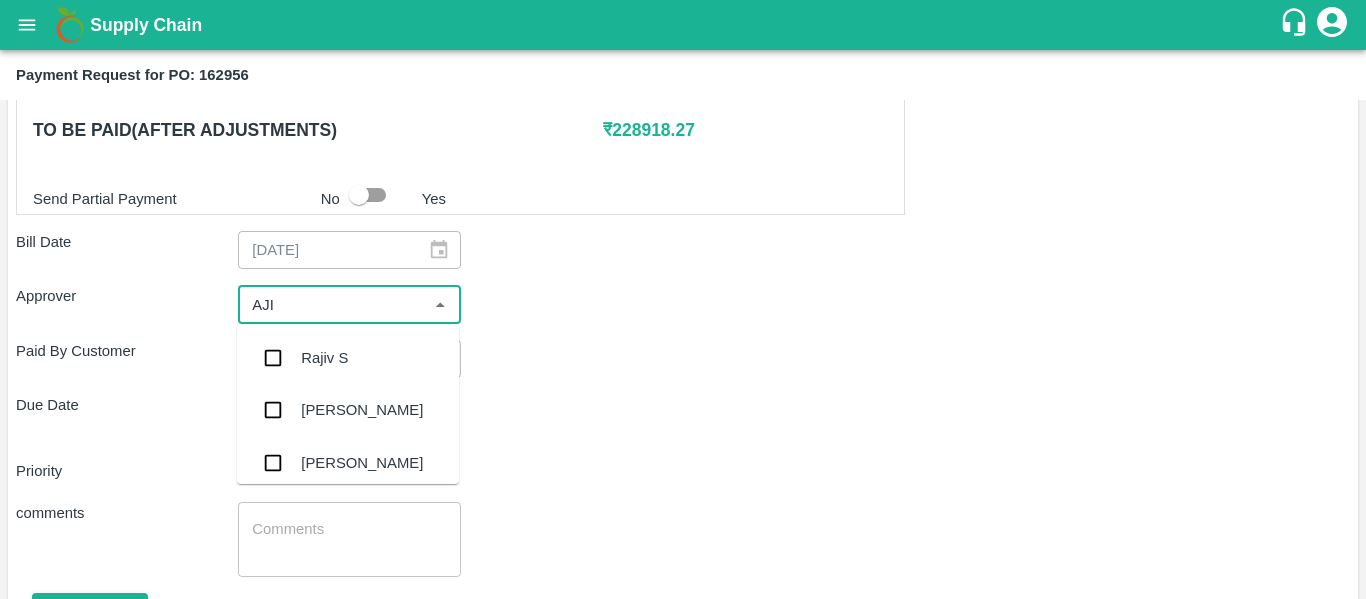 type on "AJIT" 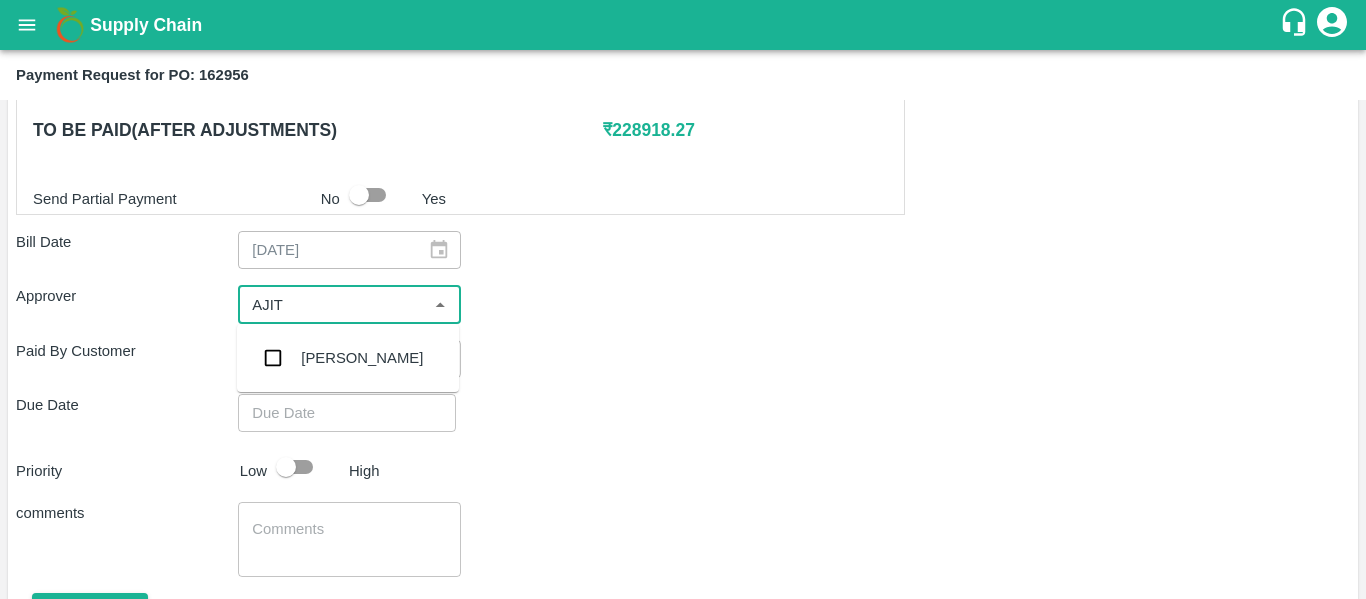click on "[PERSON_NAME]" at bounding box center [362, 358] 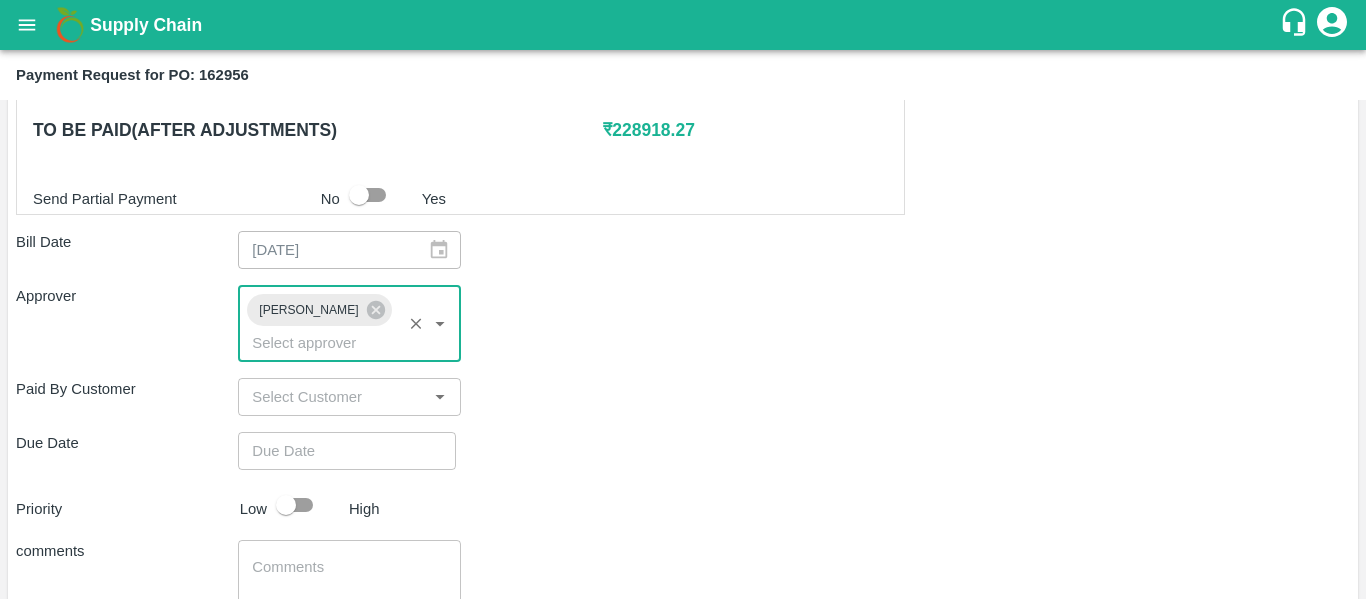 type on "DD/MM/YYYY hh:mm aa" 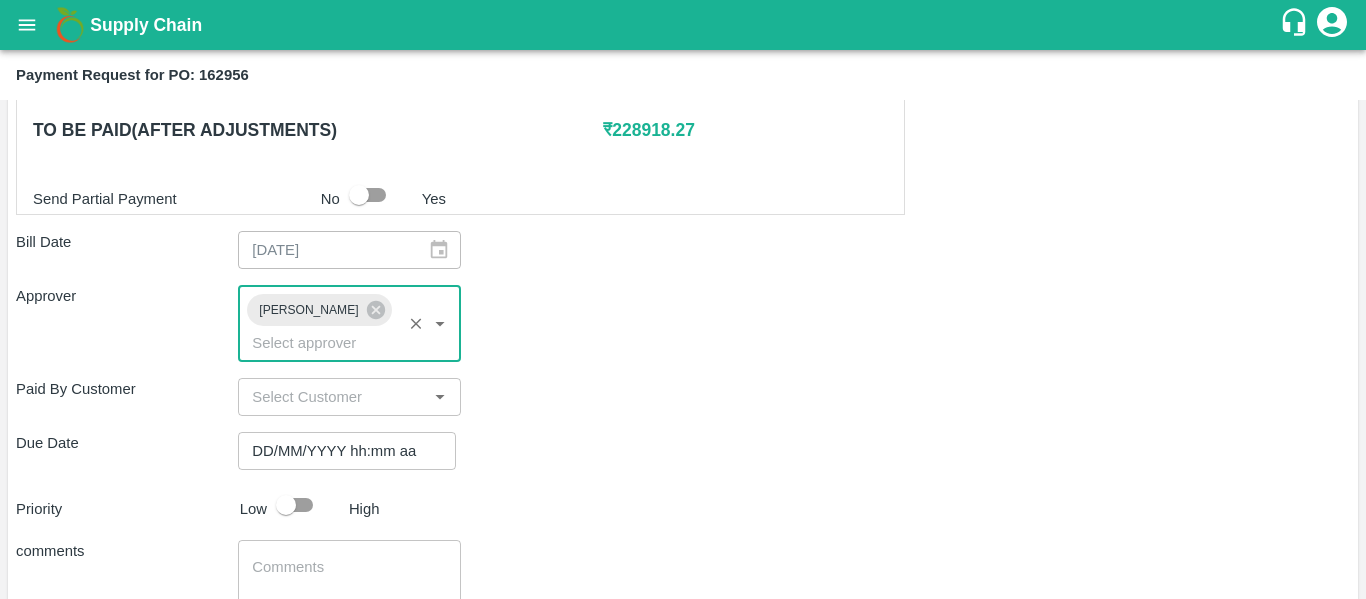 click on "DD/MM/YYYY hh:mm aa" at bounding box center (340, 451) 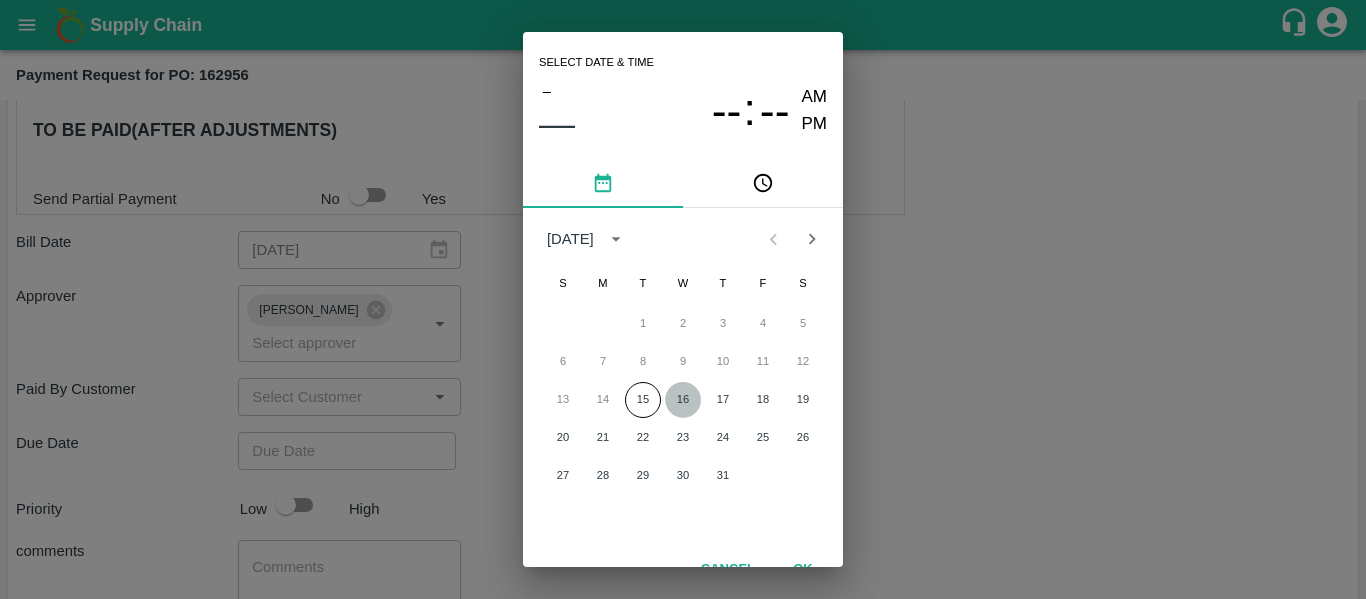click on "16" at bounding box center [683, 400] 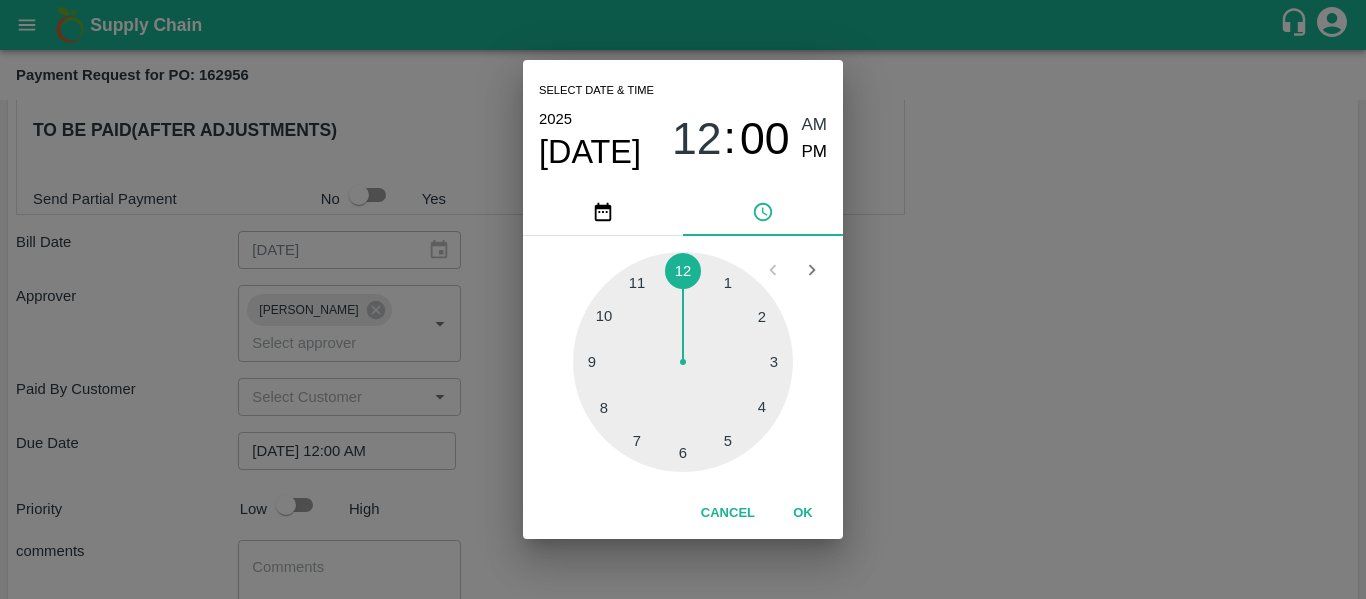 click on "Select date & time 2025 Jul 16 12 : 00 AM PM 1 2 3 4 5 6 7 8 9 10 11 12 Cancel OK" at bounding box center (683, 299) 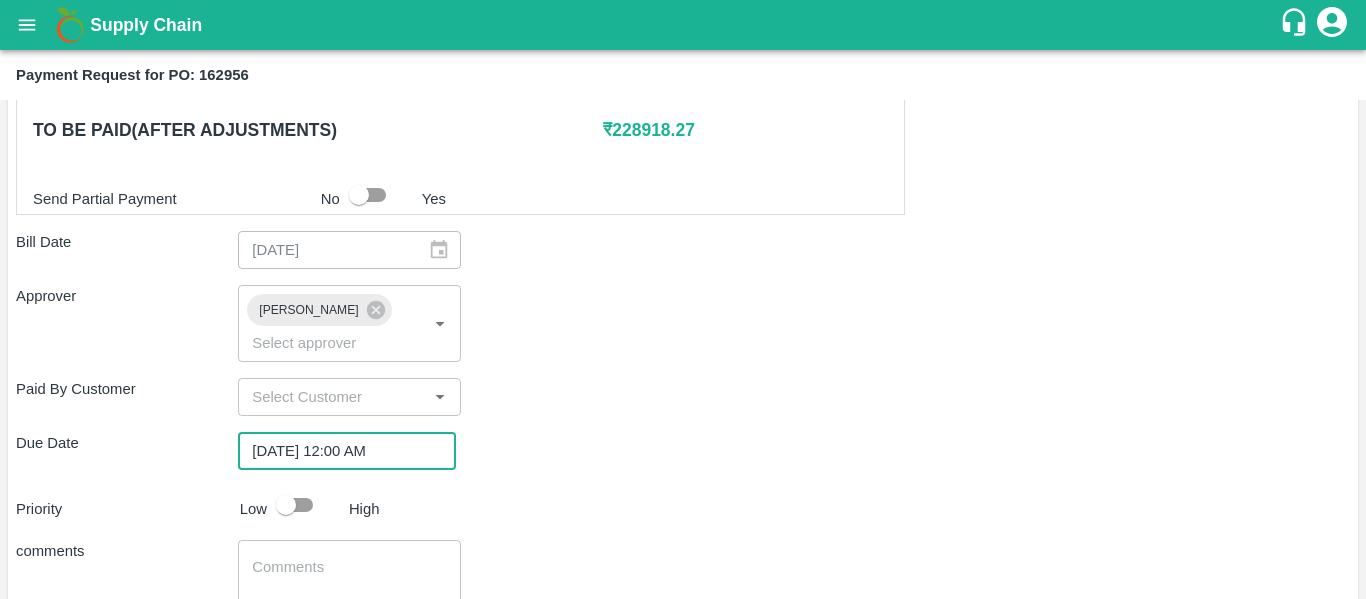 click at bounding box center (286, 505) 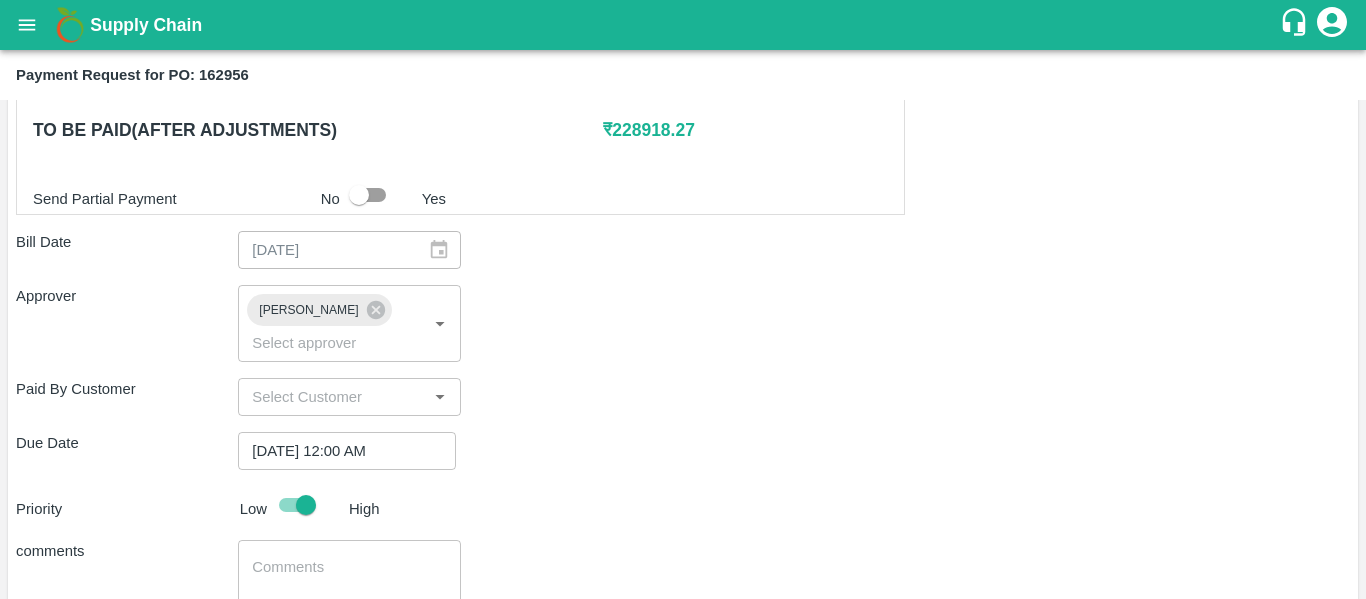 click on "x ​" at bounding box center (349, 577) 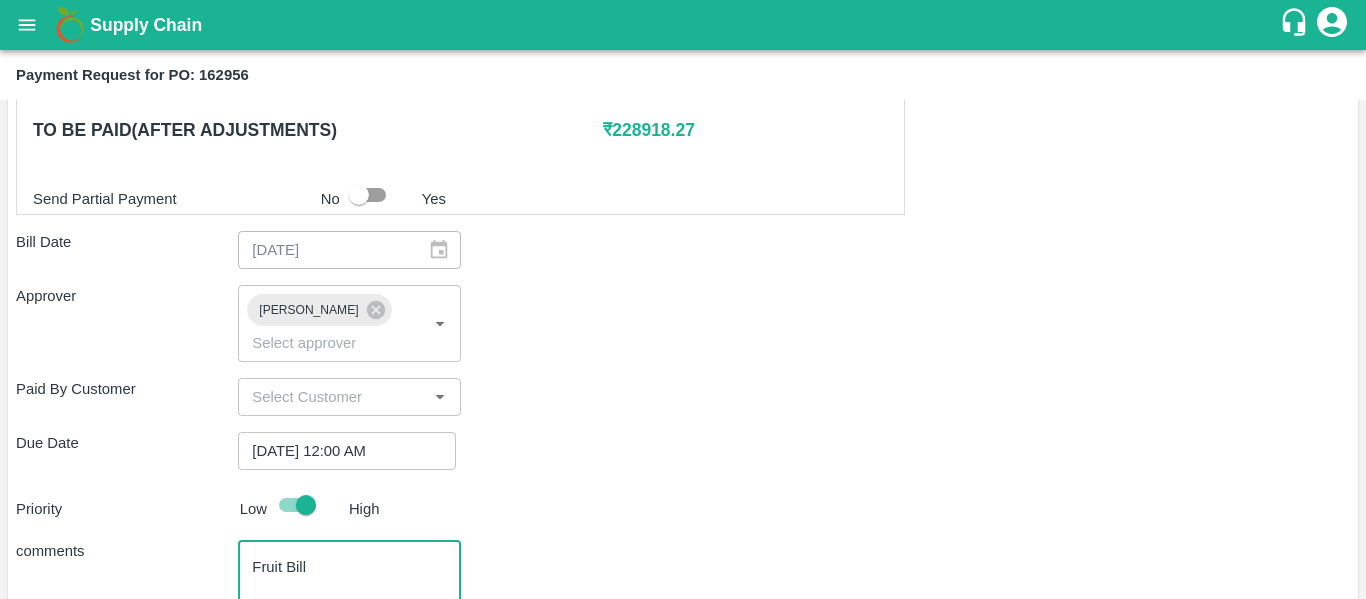 type on "Fruit Bill" 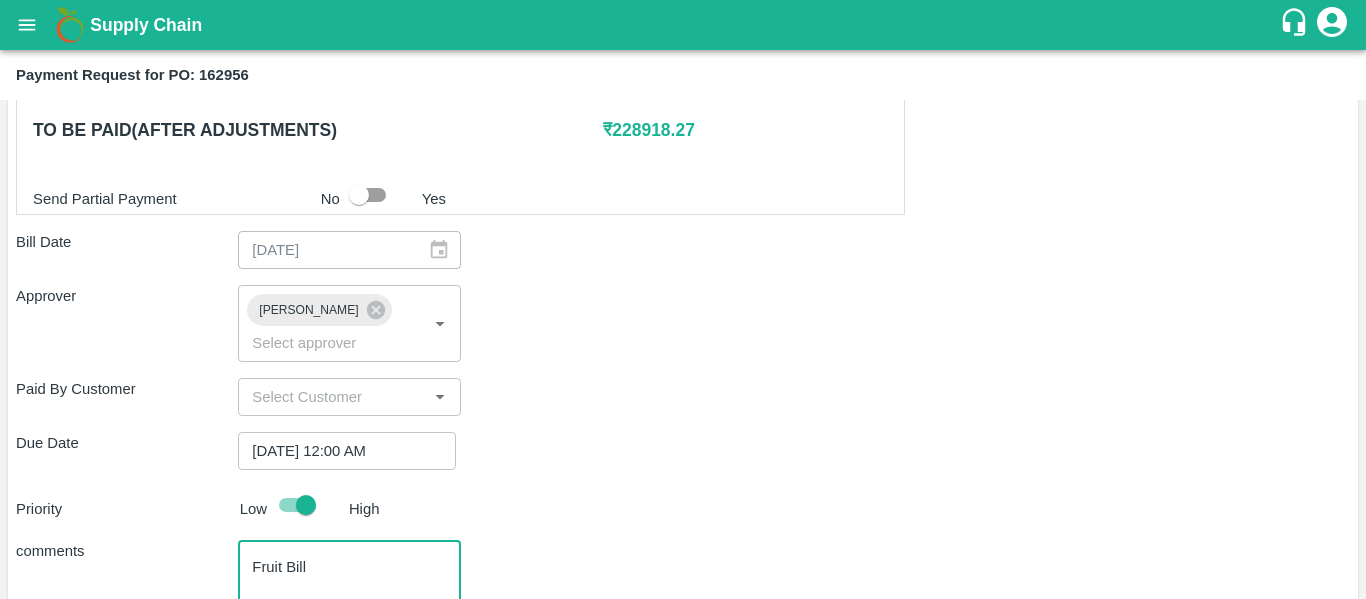 scroll, scrollTop: 1127, scrollLeft: 0, axis: vertical 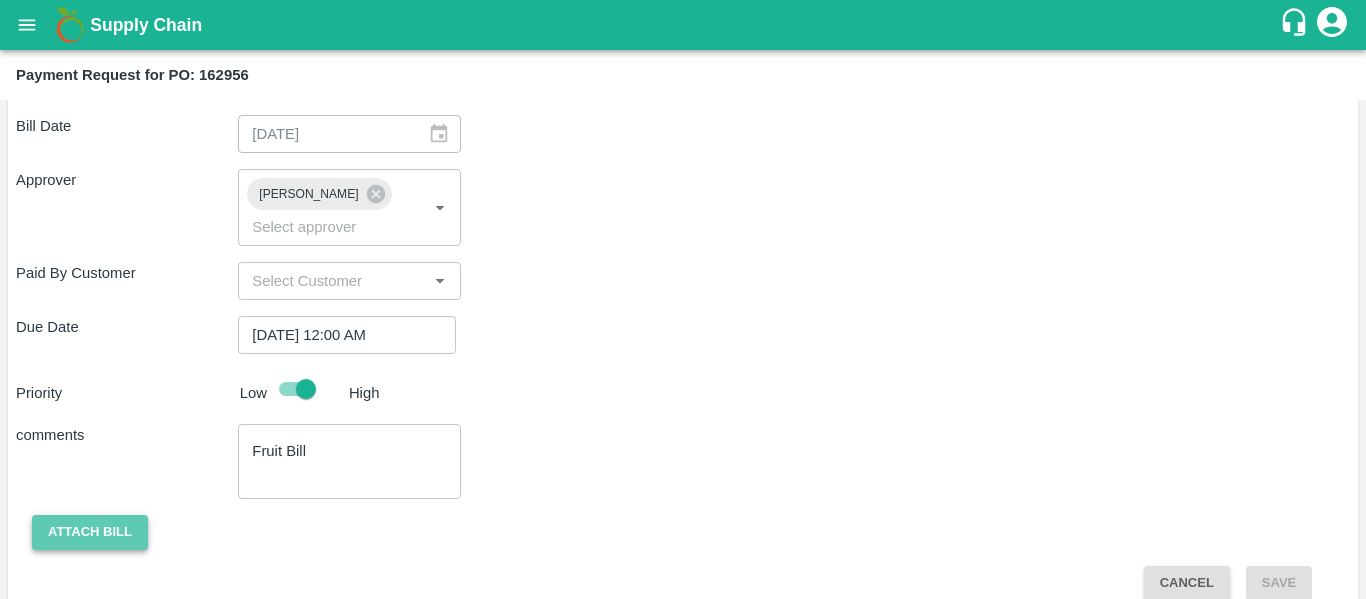 click on "Attach bill" at bounding box center [90, 532] 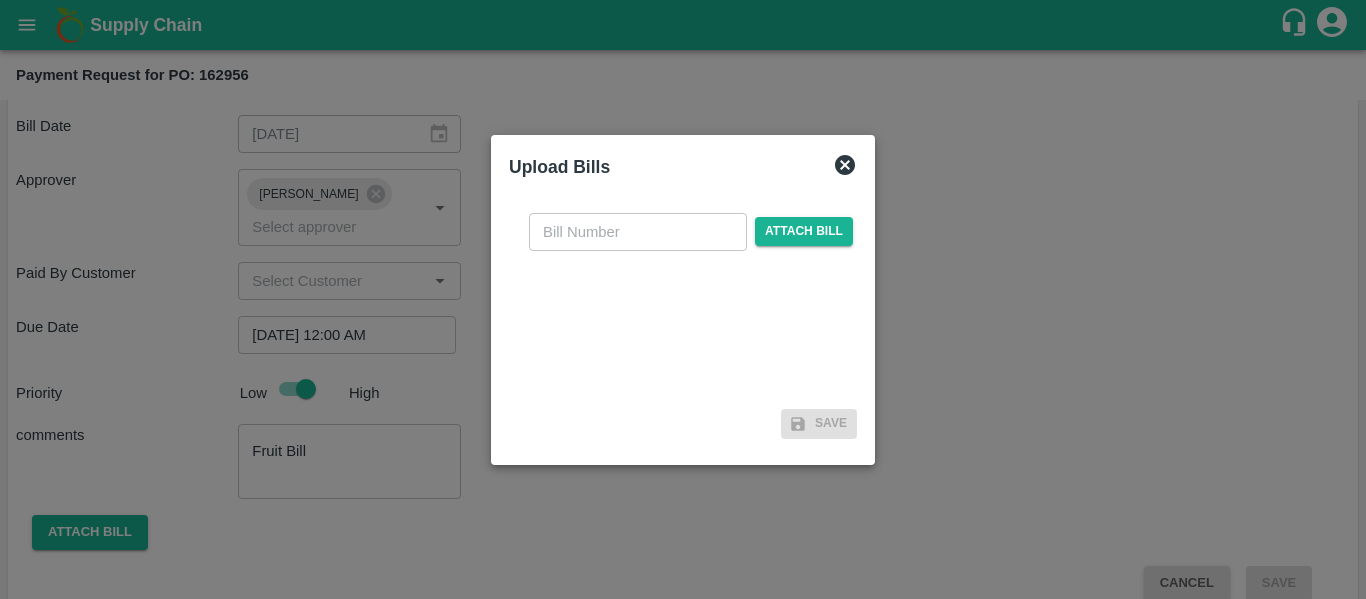 click at bounding box center [638, 232] 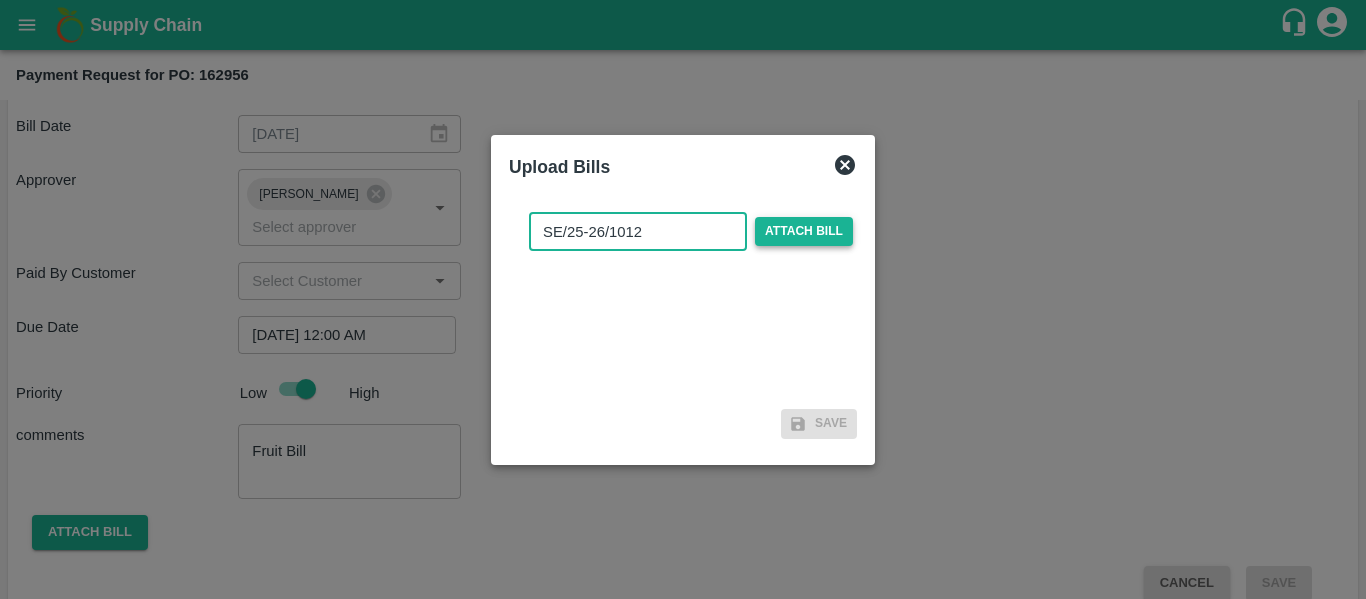 type on "SE/25-26/1012" 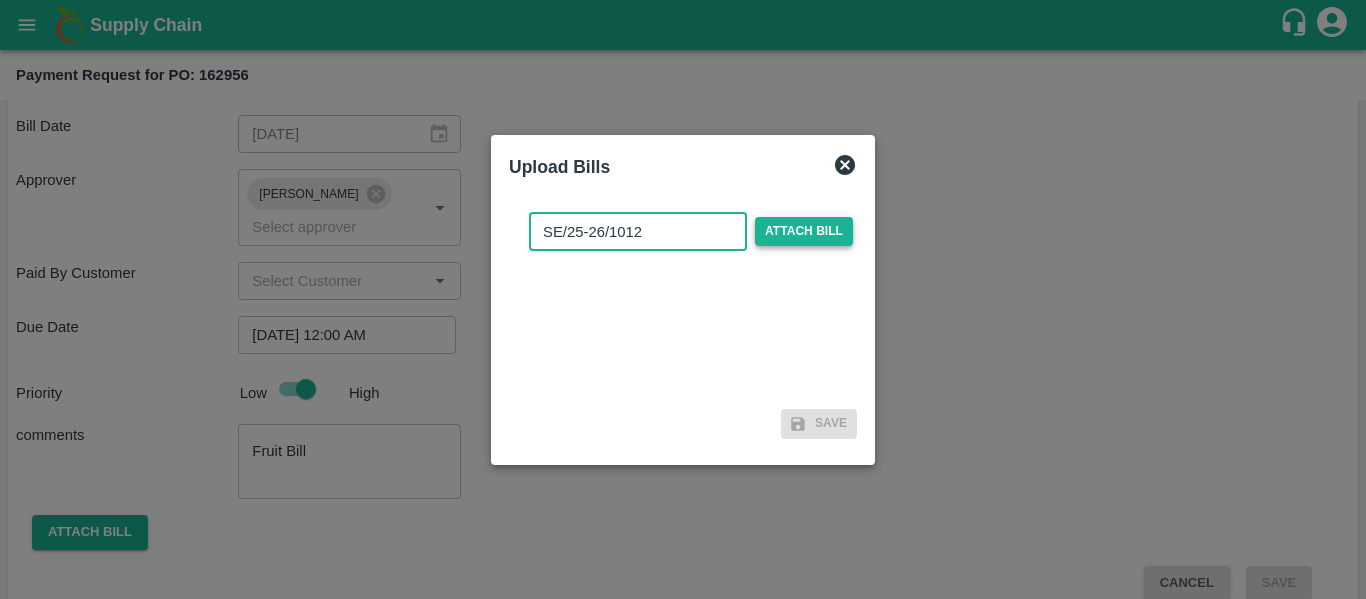 click on "Attach bill" at bounding box center [804, 231] 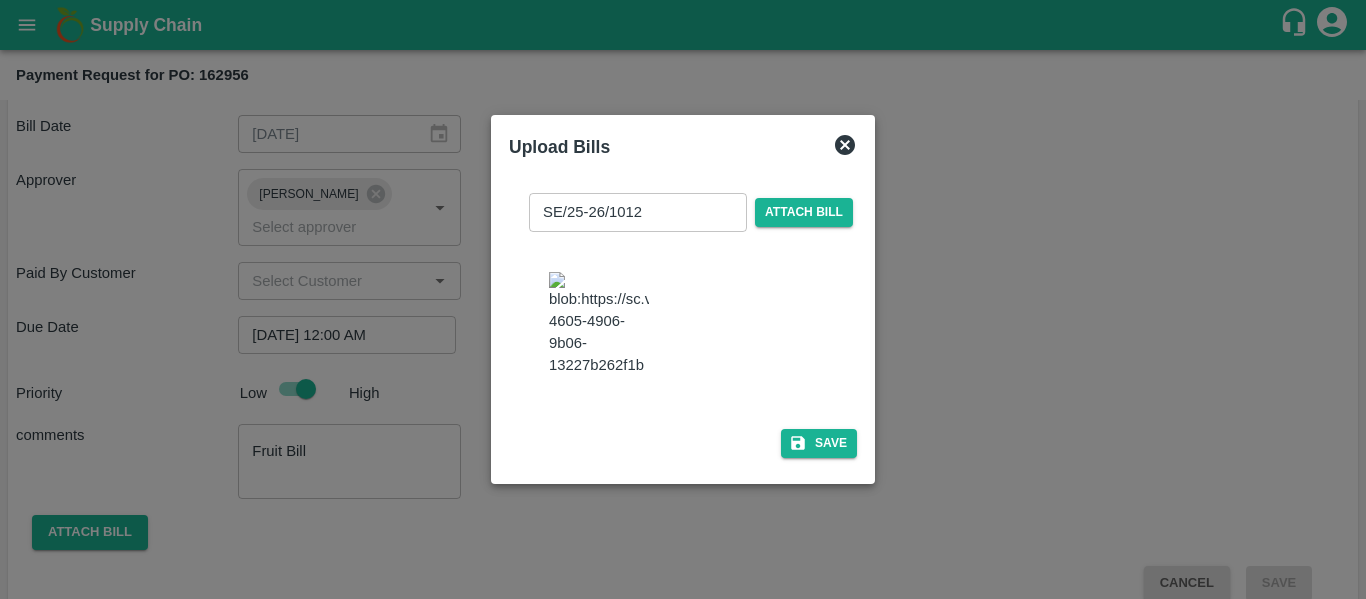 click at bounding box center [599, 324] 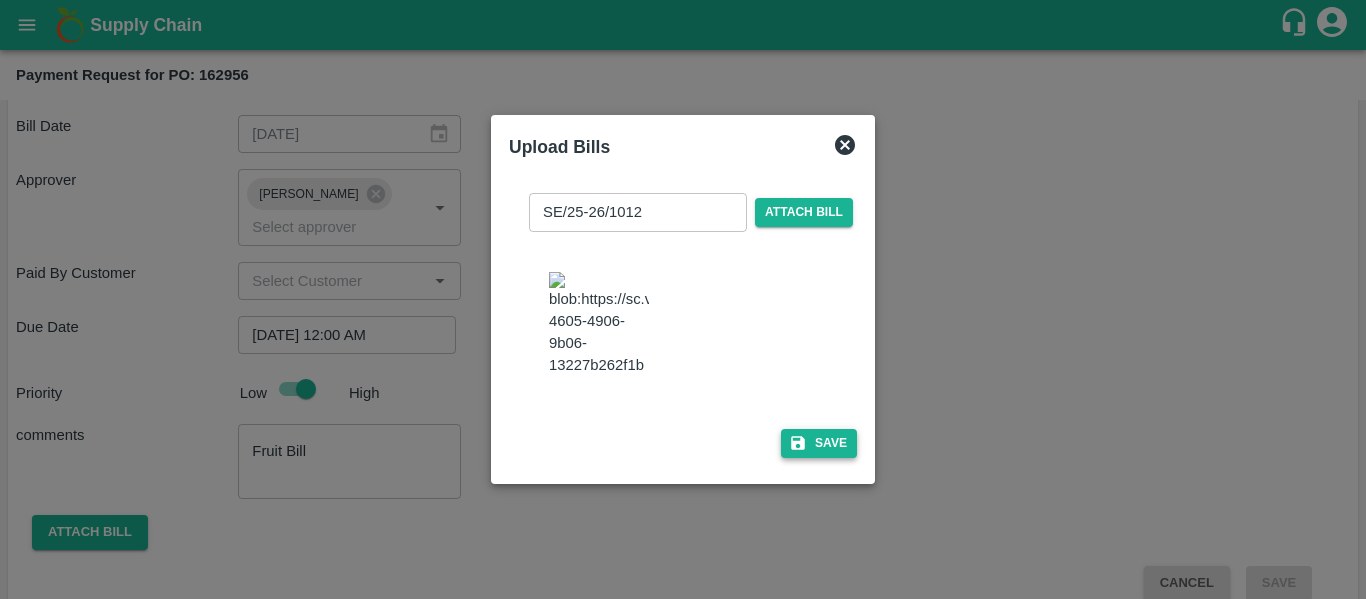 click on "Save" at bounding box center (819, 443) 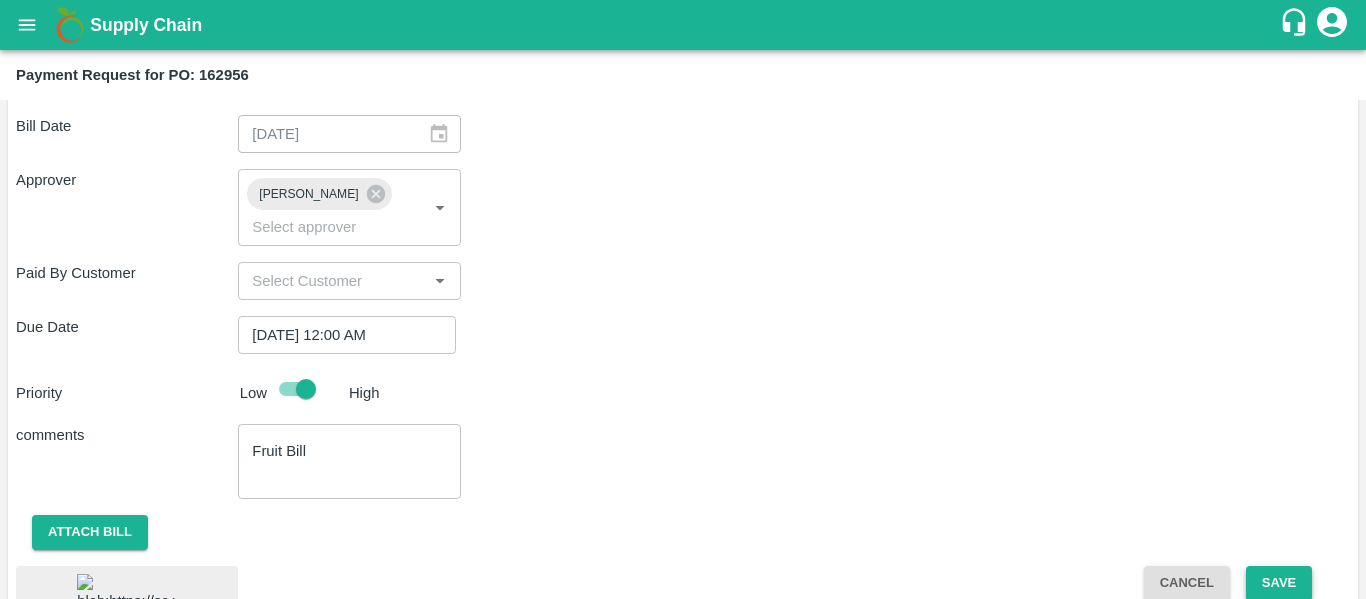 click on "Save" at bounding box center (1279, 583) 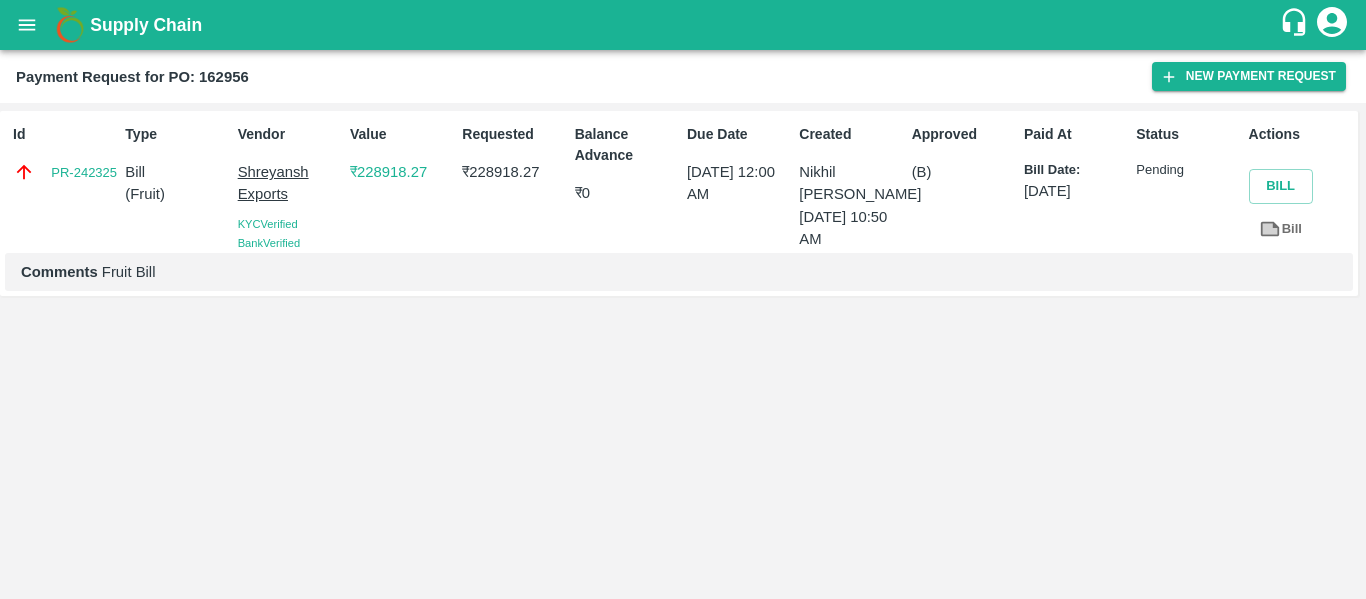 click on "Id PR-242325 Type Bill ( Fruit ) Vendor Shreyansh Exports KYC  Verified Bank  Verified Value ₹  228918.27 Requested ₹  228918.27 Balance Advance ₹  0 Due Date 16 Jul 2025, 12:00 AM Created Nikhil Subhash Mangvade 15 Jul 2025, 10:50 AM Approved (B)  Paid At Bill Date: 09 Jul 2025 Status Pending Actions Bill  Bill Comments   Fruit Bill" at bounding box center [683, 351] 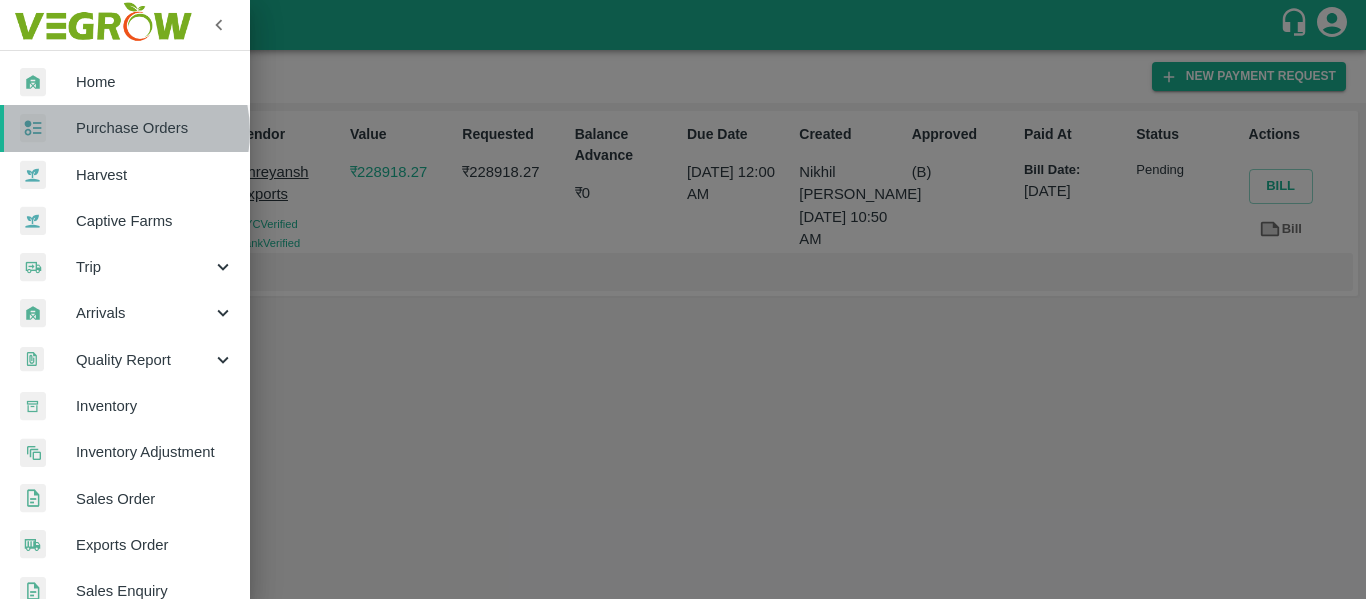 click on "Purchase Orders" at bounding box center [155, 128] 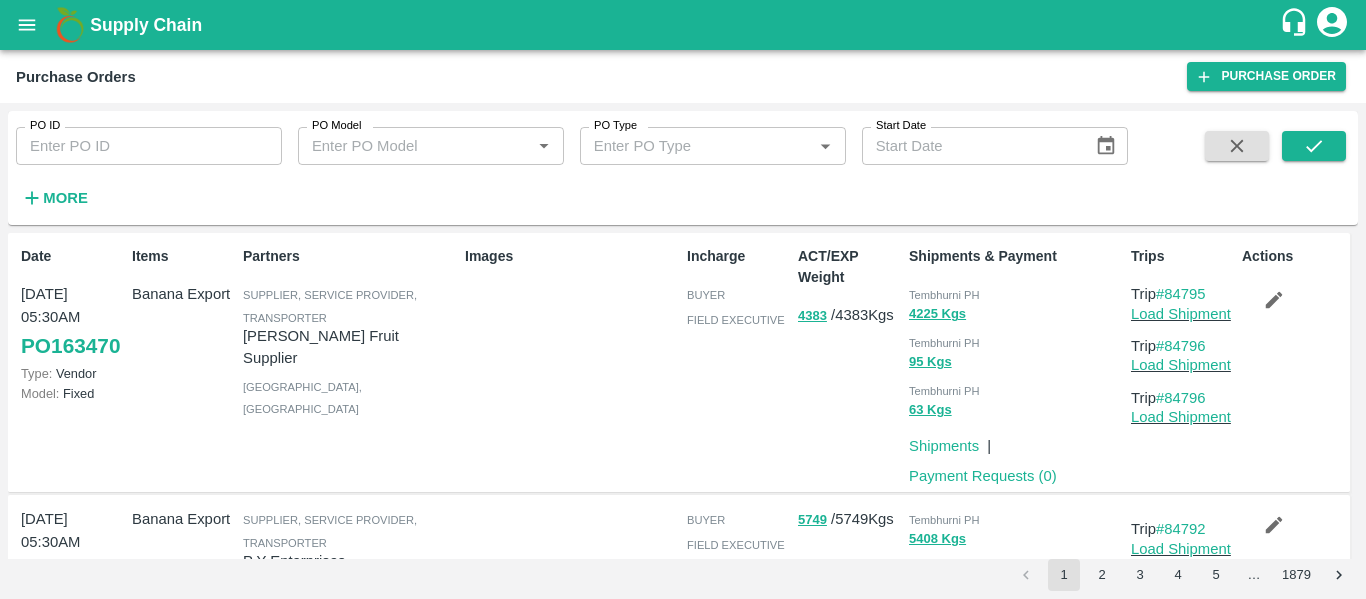 click on "PO ID" at bounding box center [149, 146] 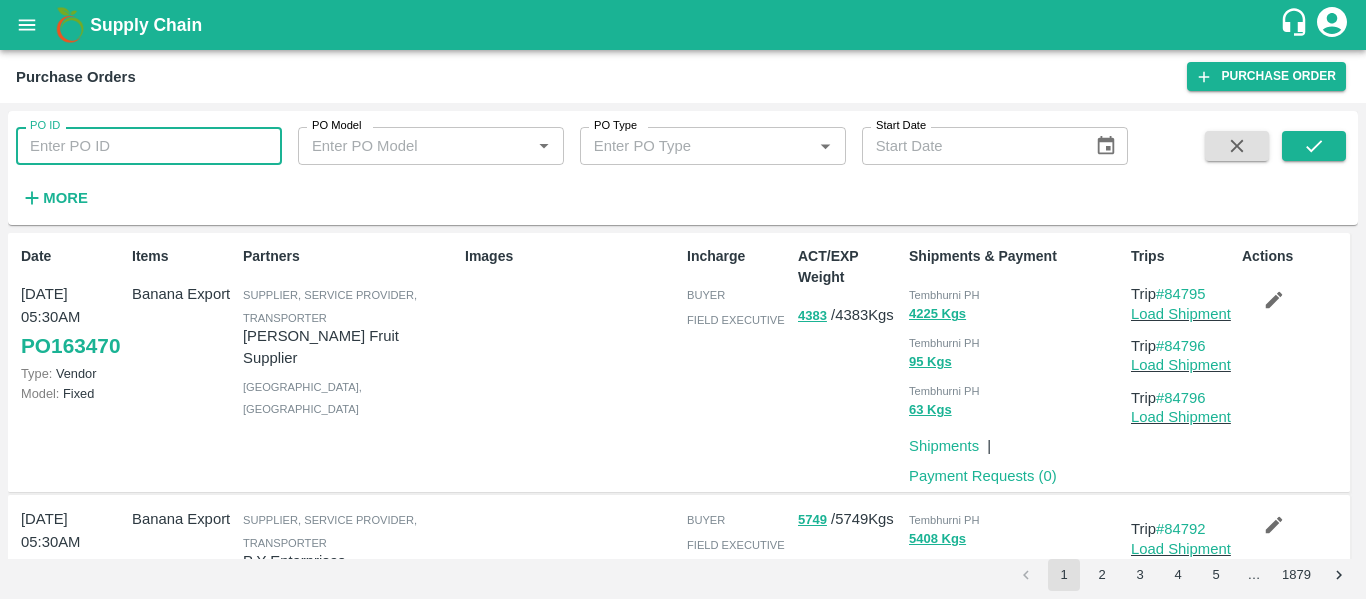 paste on "162952" 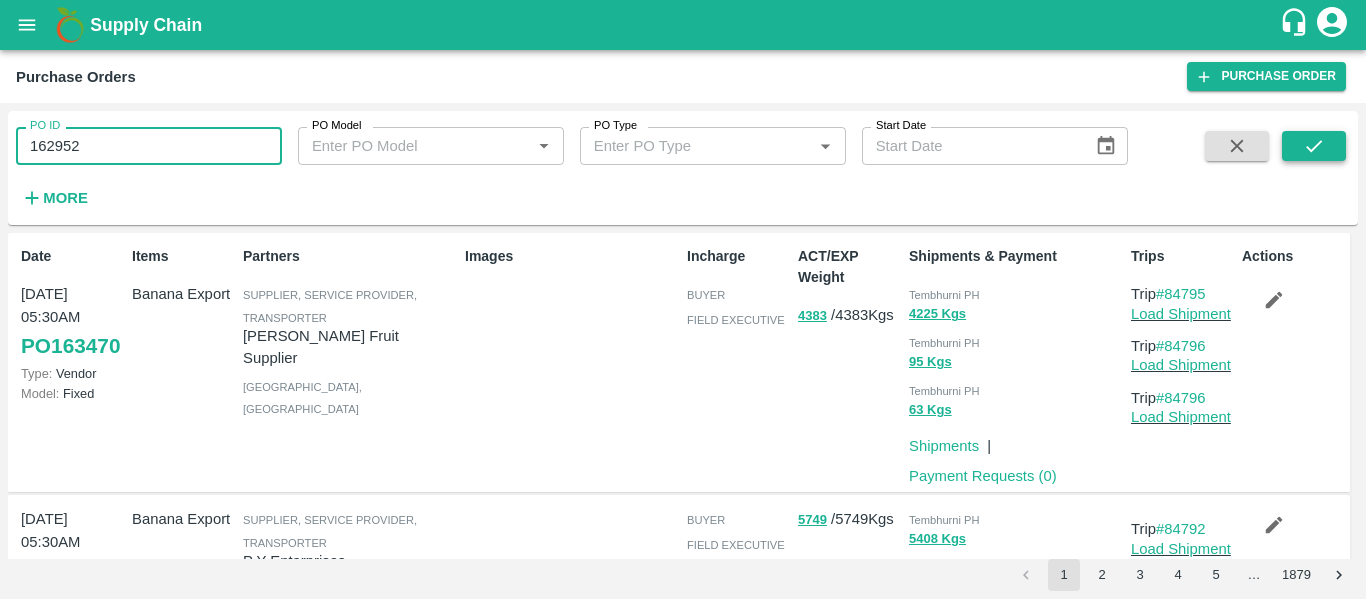 type on "162952" 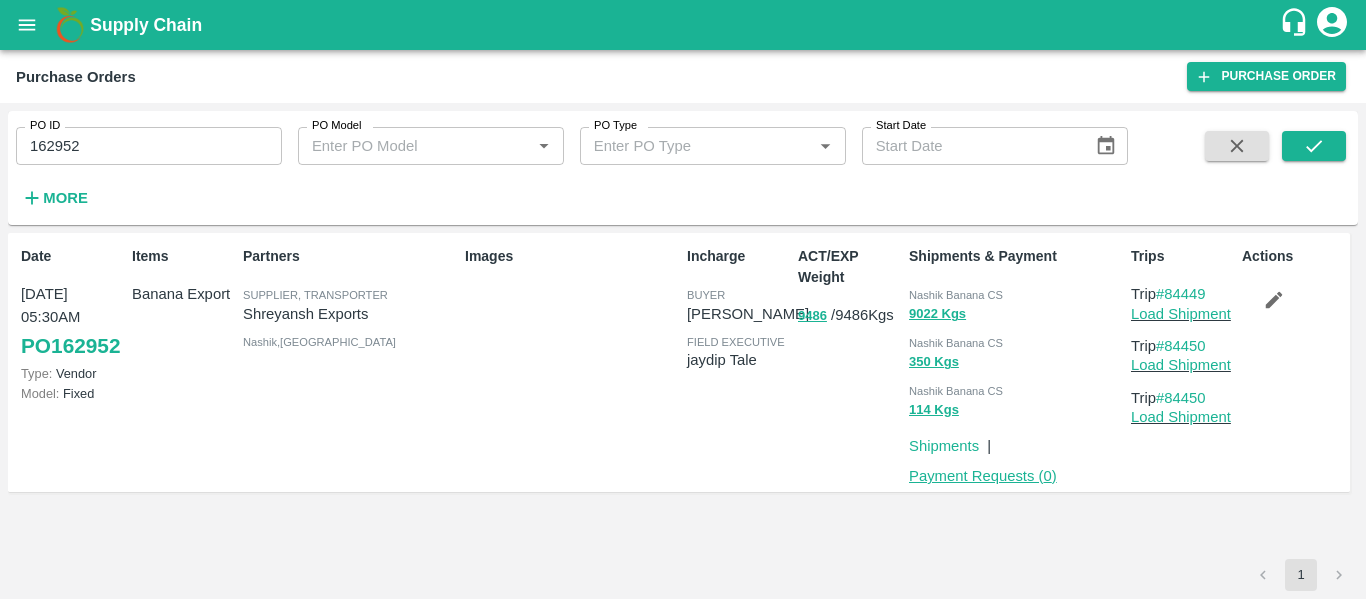 click on "Payment Requests ( 0 )" at bounding box center [983, 476] 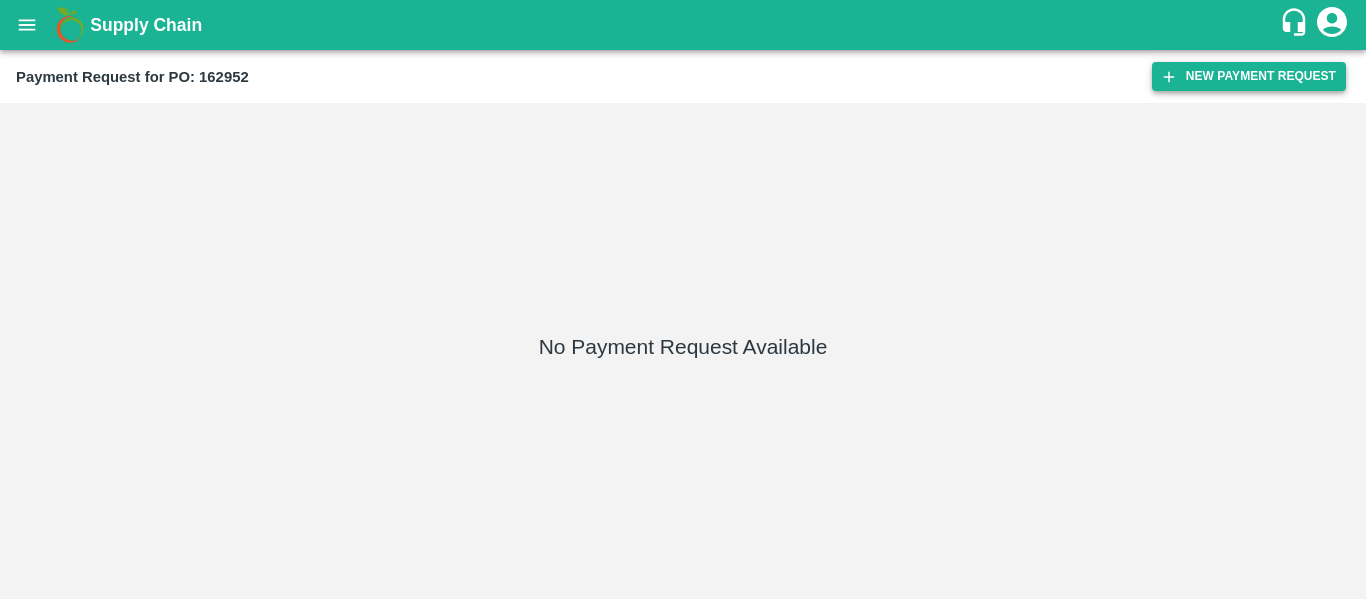 scroll, scrollTop: 0, scrollLeft: 0, axis: both 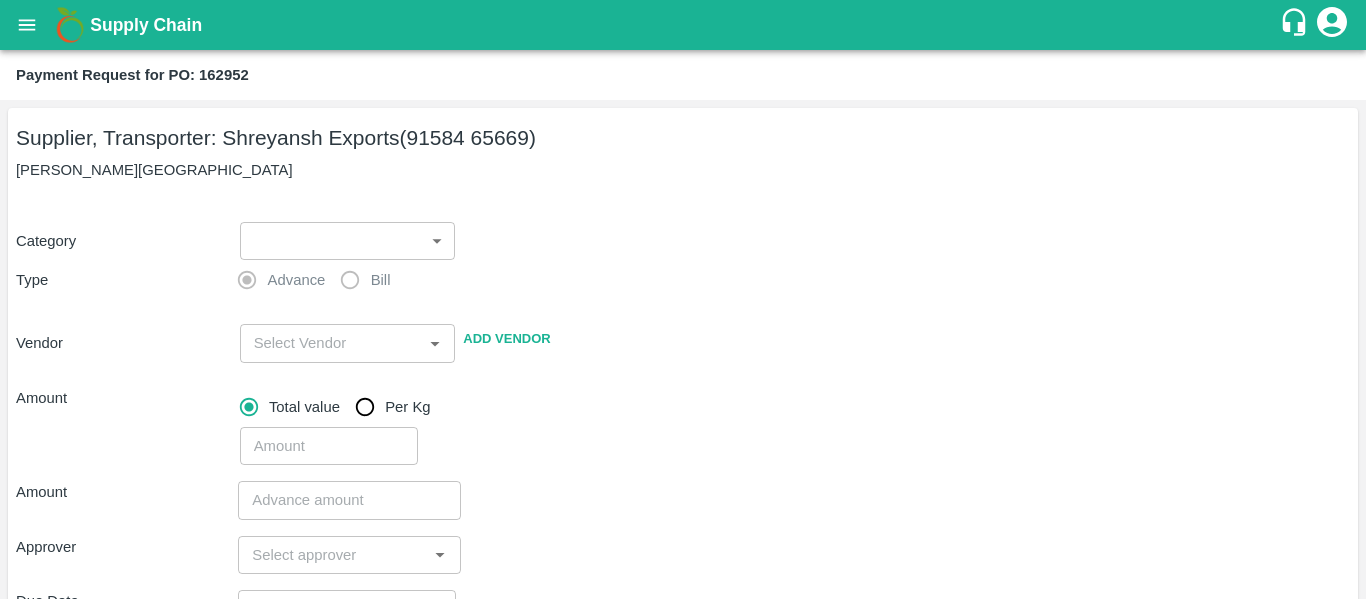 click on "​ ​" at bounding box center (344, 237) 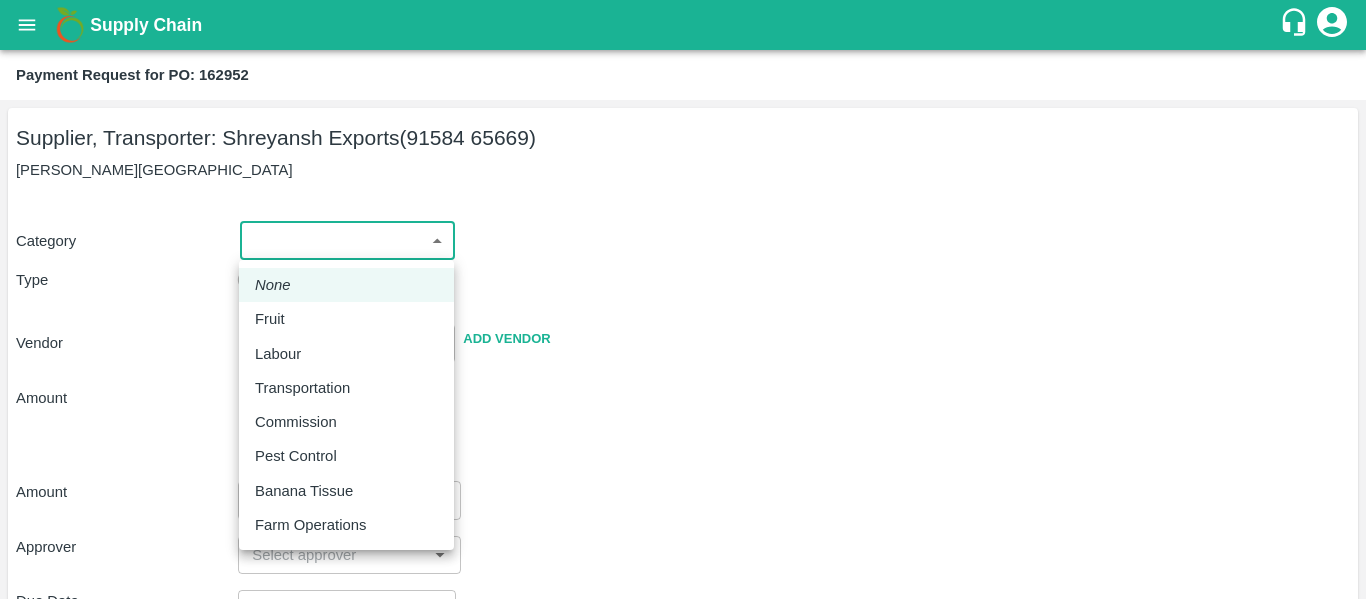 click on "Supply Chain Payment Request for PO: 162952 Supplier, Transporter:    [PERSON_NAME] Exports  (91584 65669) [GEOGRAPHIC_DATA], [GEOGRAPHIC_DATA] Category ​ ​ Type Advance Bill Vendor ​ Add Vendor Amount Total value Per Kg ​ Amount ​ Approver ​ Due Date ​  Priority  Low  High Comment x ​ Attach bill Cancel Save Tembhurni PH Nashik CC Shahada Banana Export PH Savda Banana Export PH Nashik Banana CS Nikhil Subhash Mangvade Logout None Fruit Labour Transportation Commission Pest Control Banana Tissue Farm Operations" at bounding box center [683, 299] 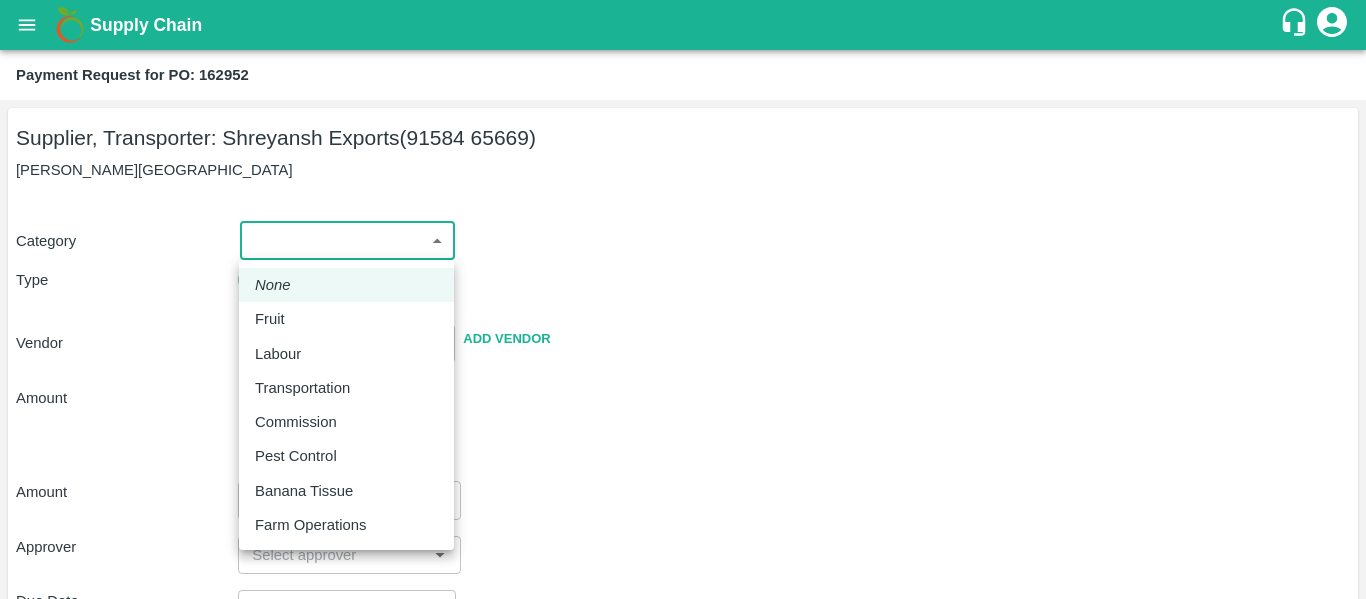 click on "Fruit" at bounding box center [346, 319] 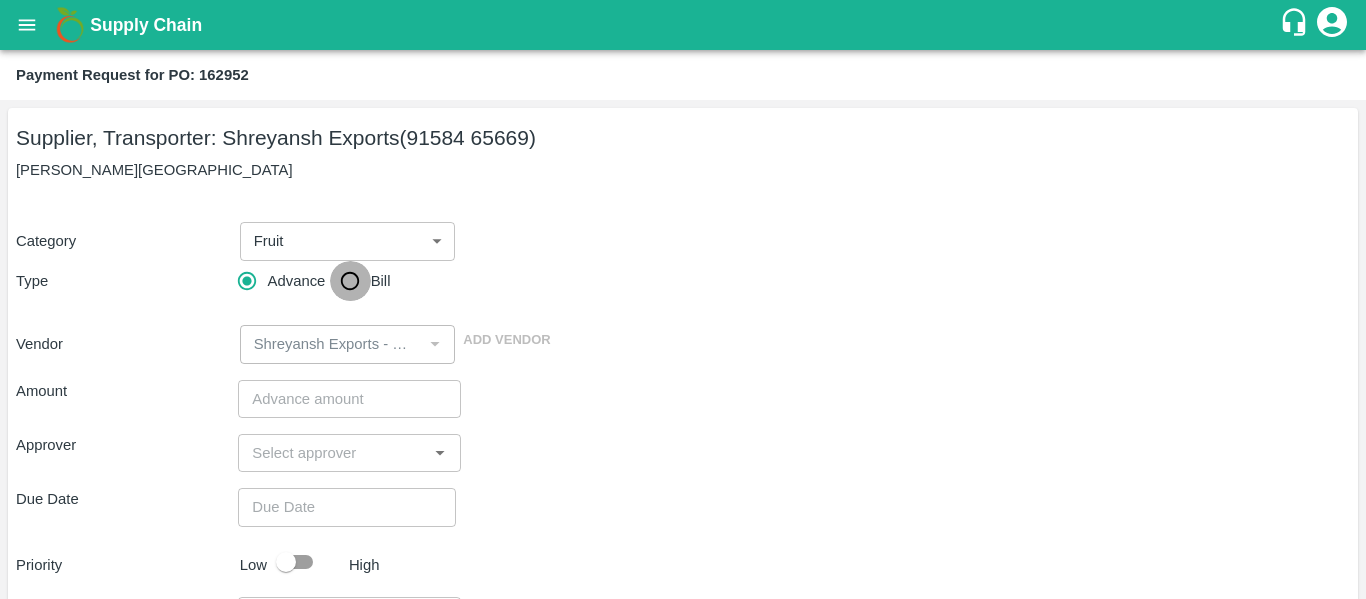 click on "Bill" at bounding box center (350, 281) 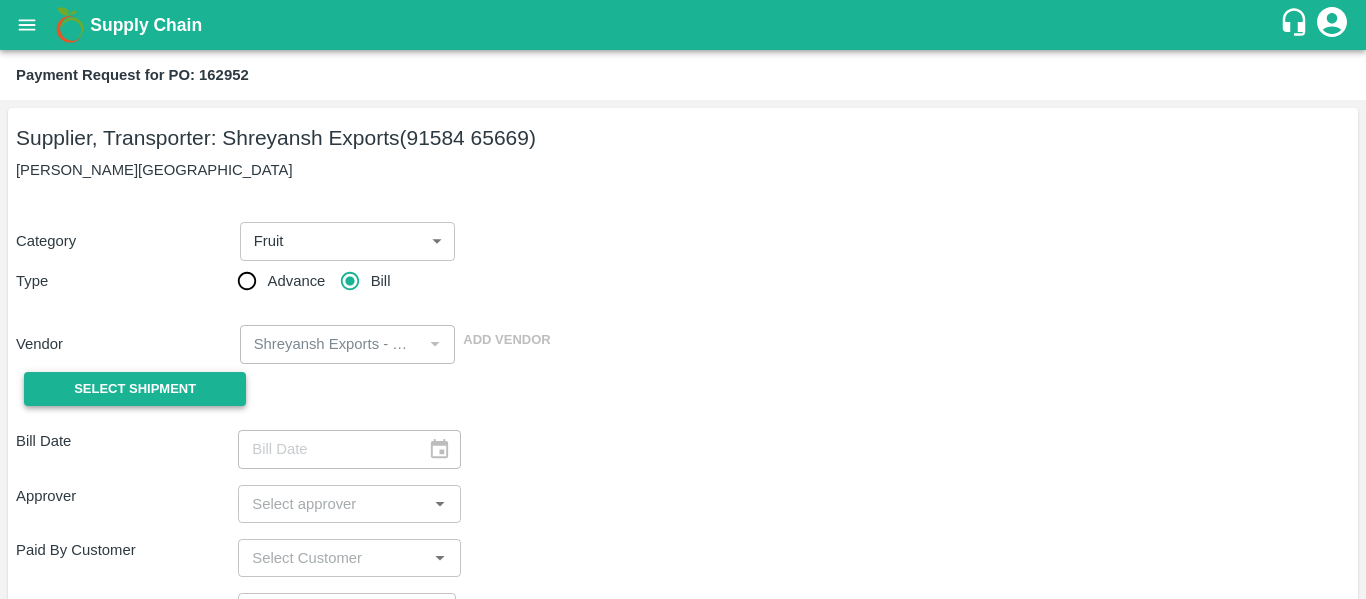 click on "Select Shipment" at bounding box center (135, 389) 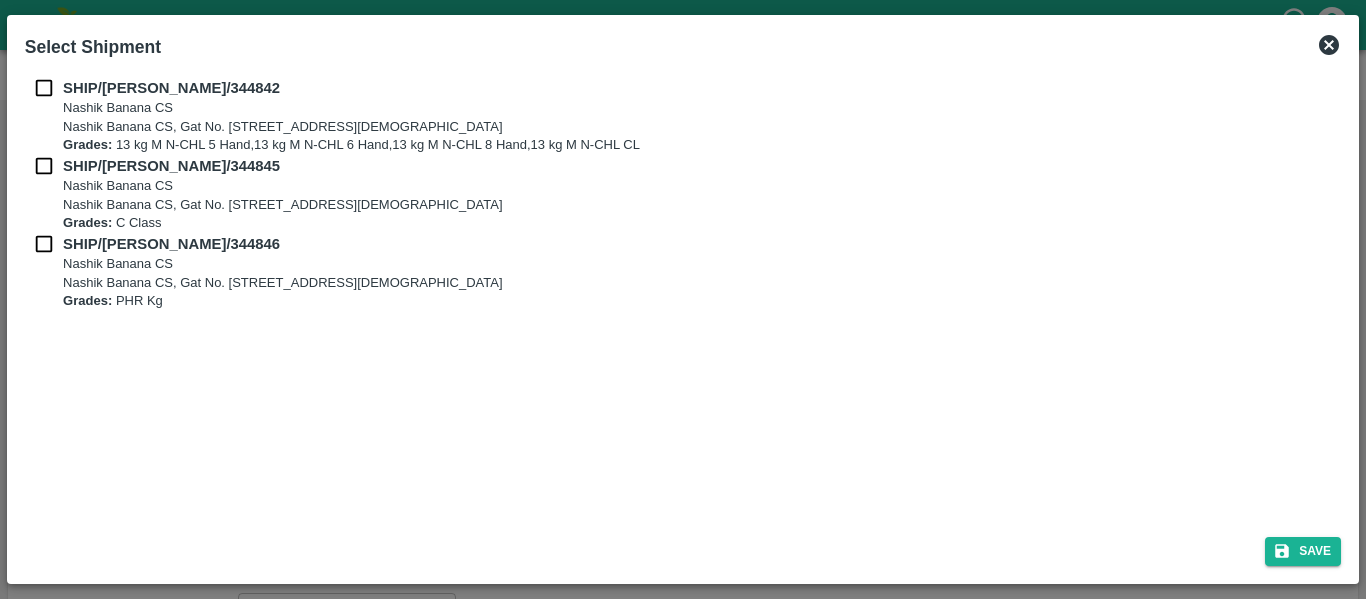 click at bounding box center [44, 88] 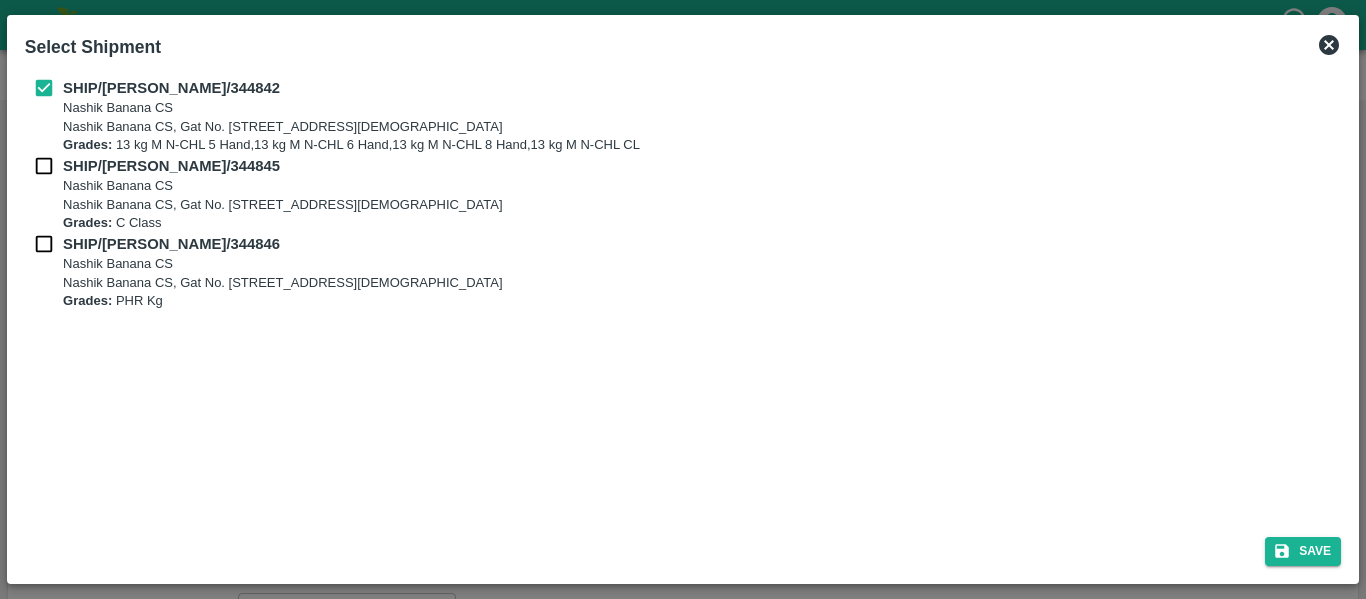 click at bounding box center (44, 166) 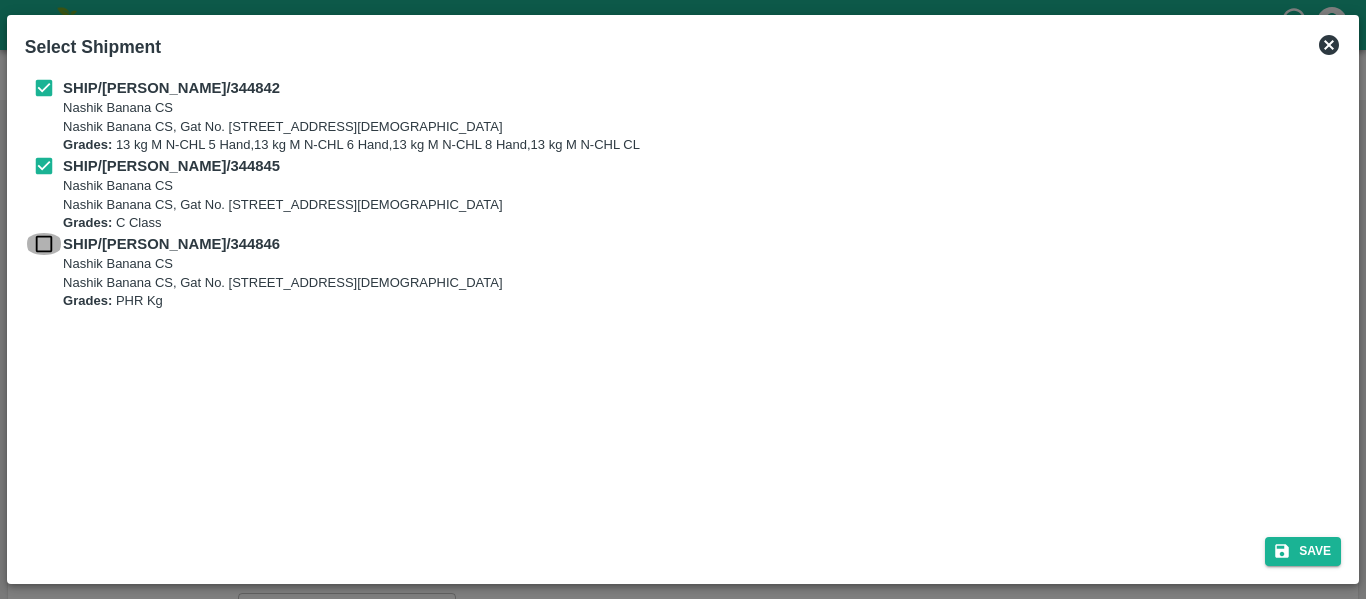 click at bounding box center [44, 244] 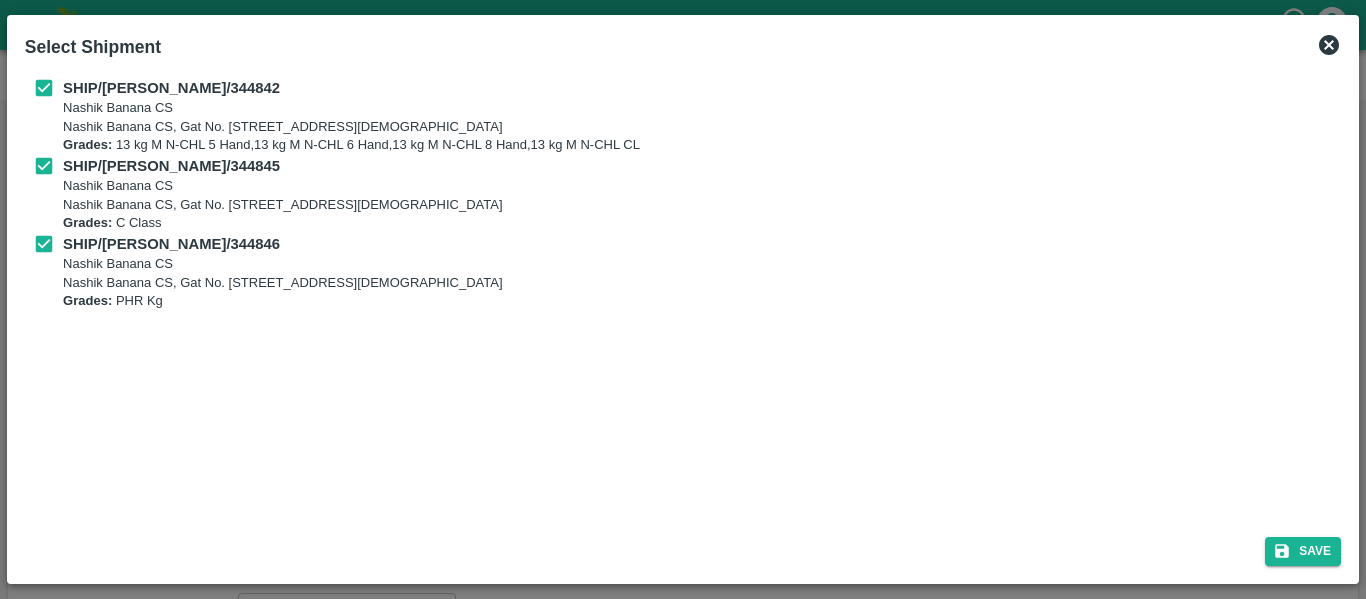 click on "Save" at bounding box center [683, 547] 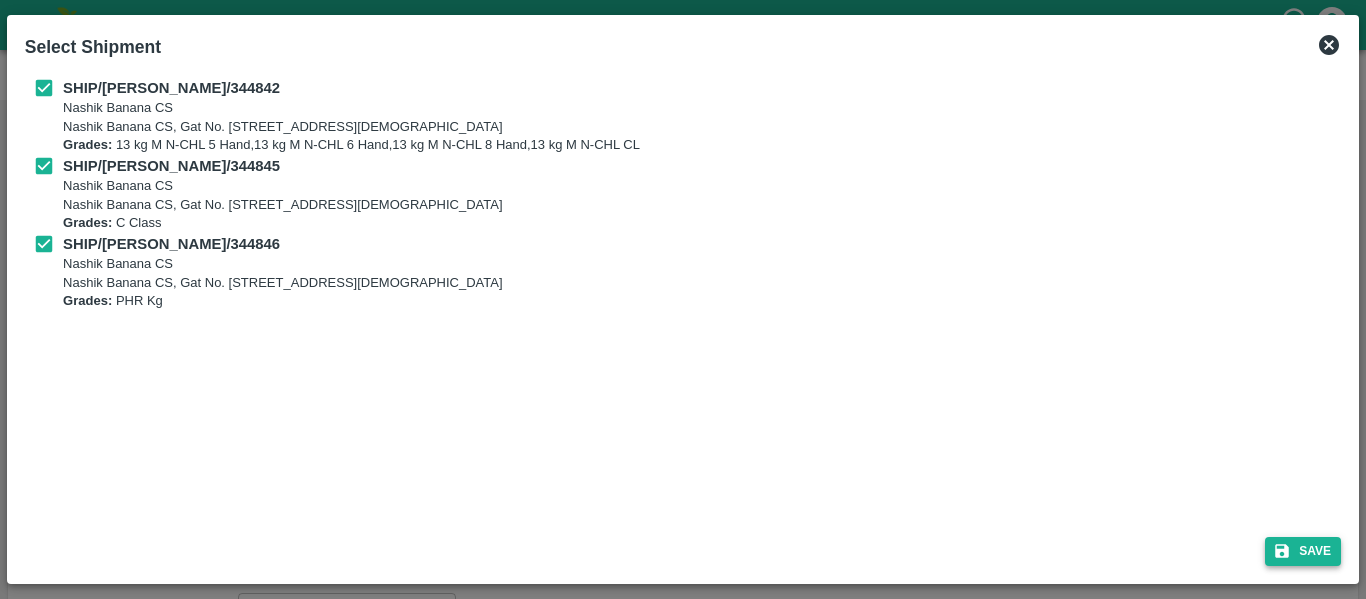 click on "Save" at bounding box center (1303, 551) 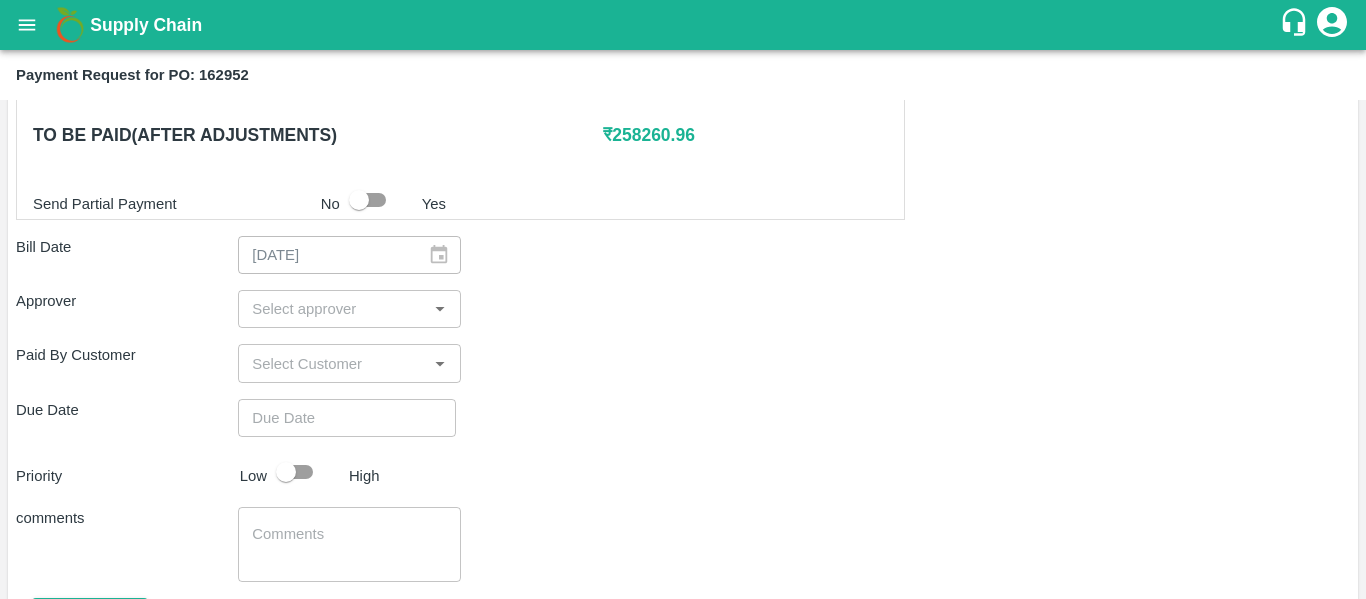 scroll, scrollTop: 1001, scrollLeft: 0, axis: vertical 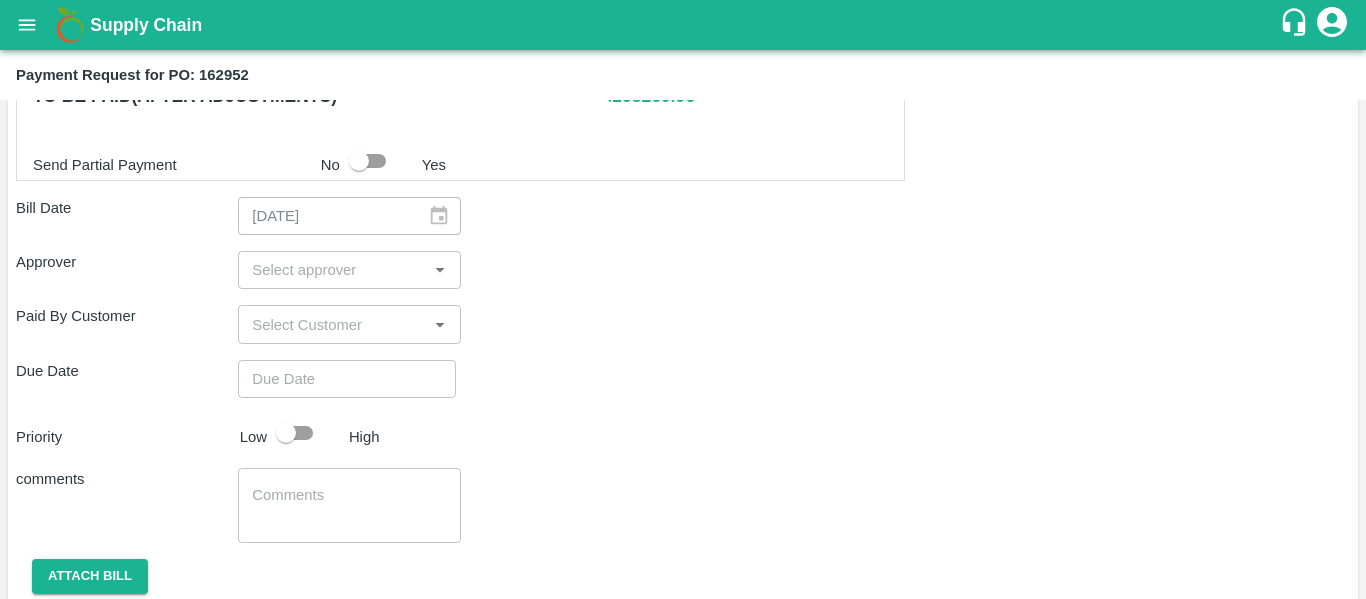 click at bounding box center (332, 270) 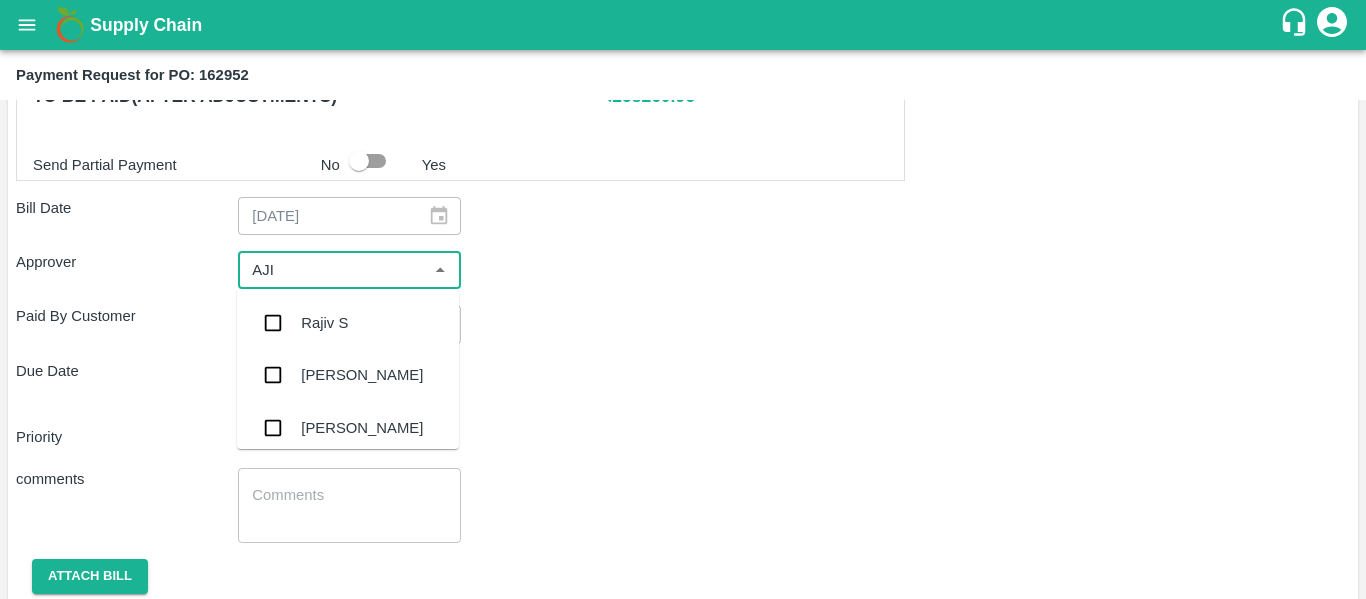type on "AJIT" 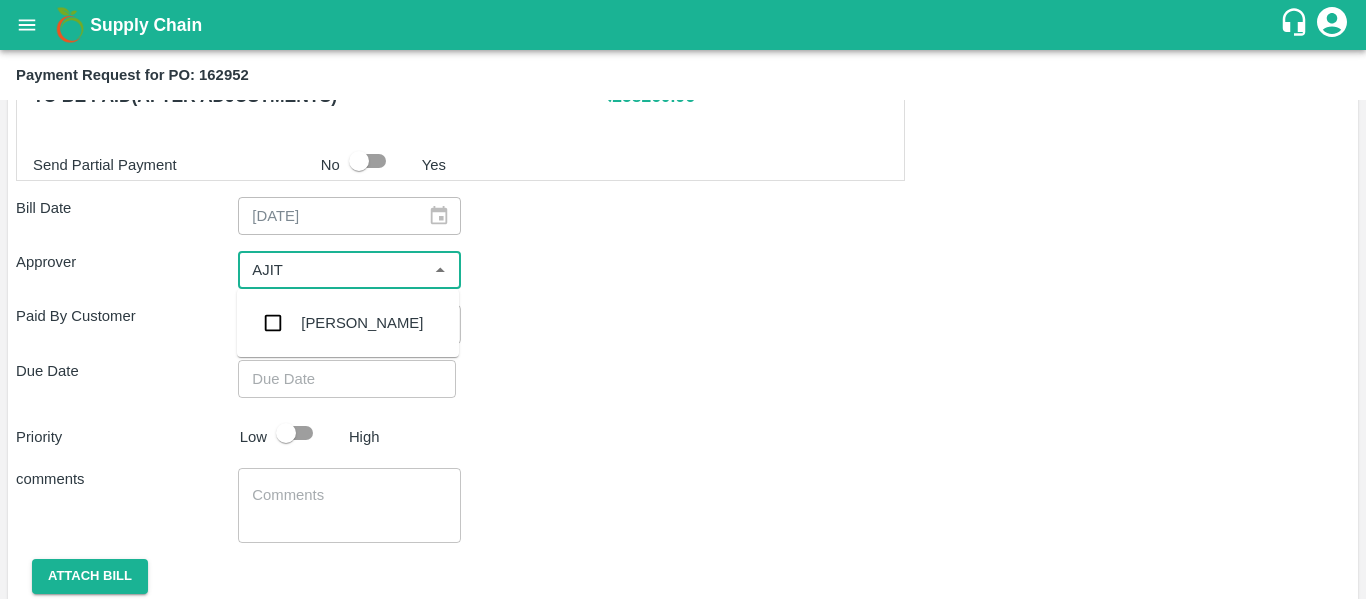 click on "[PERSON_NAME]" at bounding box center (348, 323) 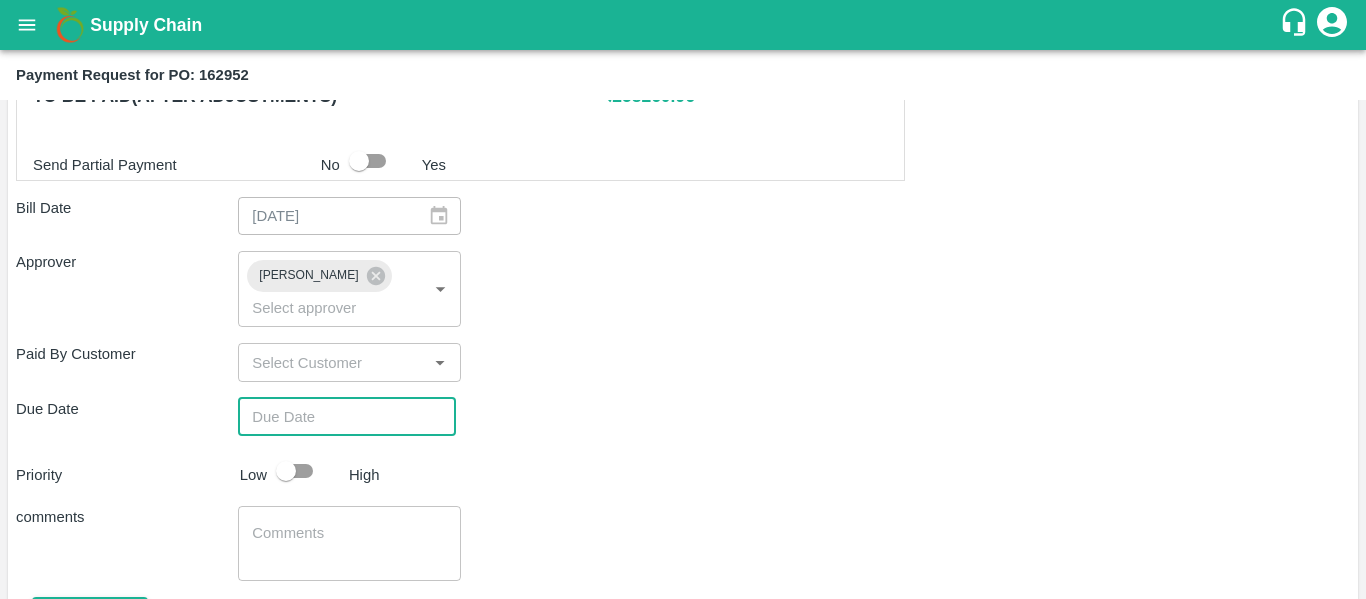 type on "DD/MM/YYYY hh:mm aa" 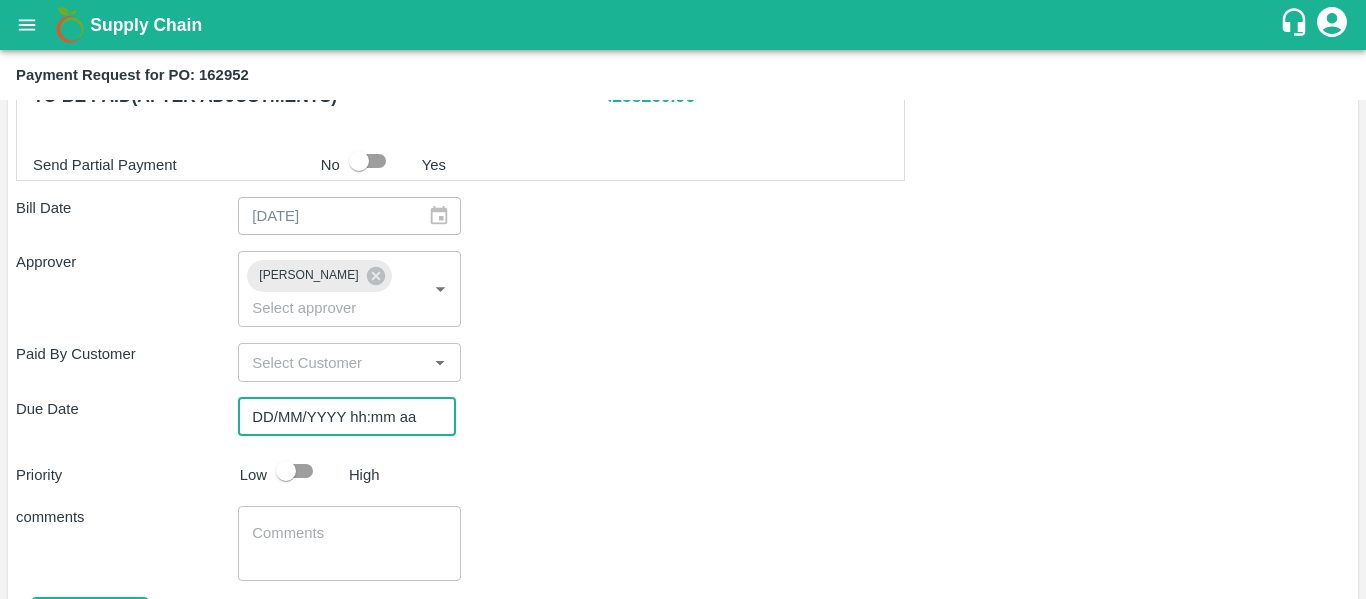 click on "DD/MM/YYYY hh:mm aa" at bounding box center [340, 417] 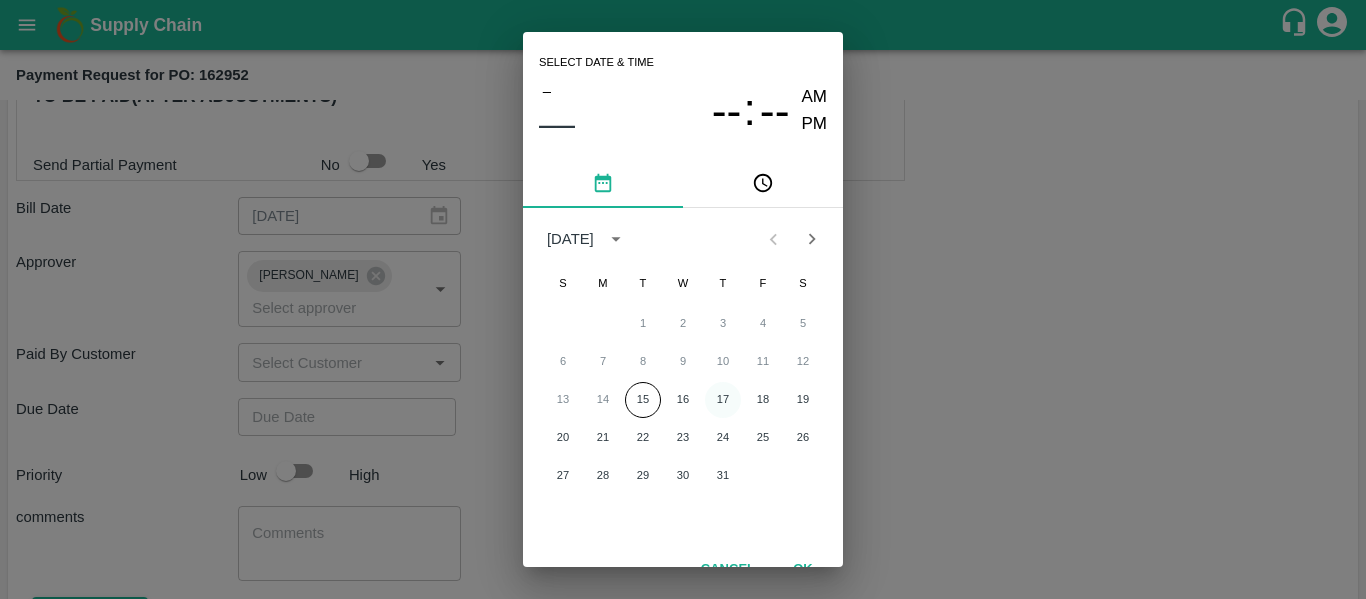 click on "17" at bounding box center (723, 400) 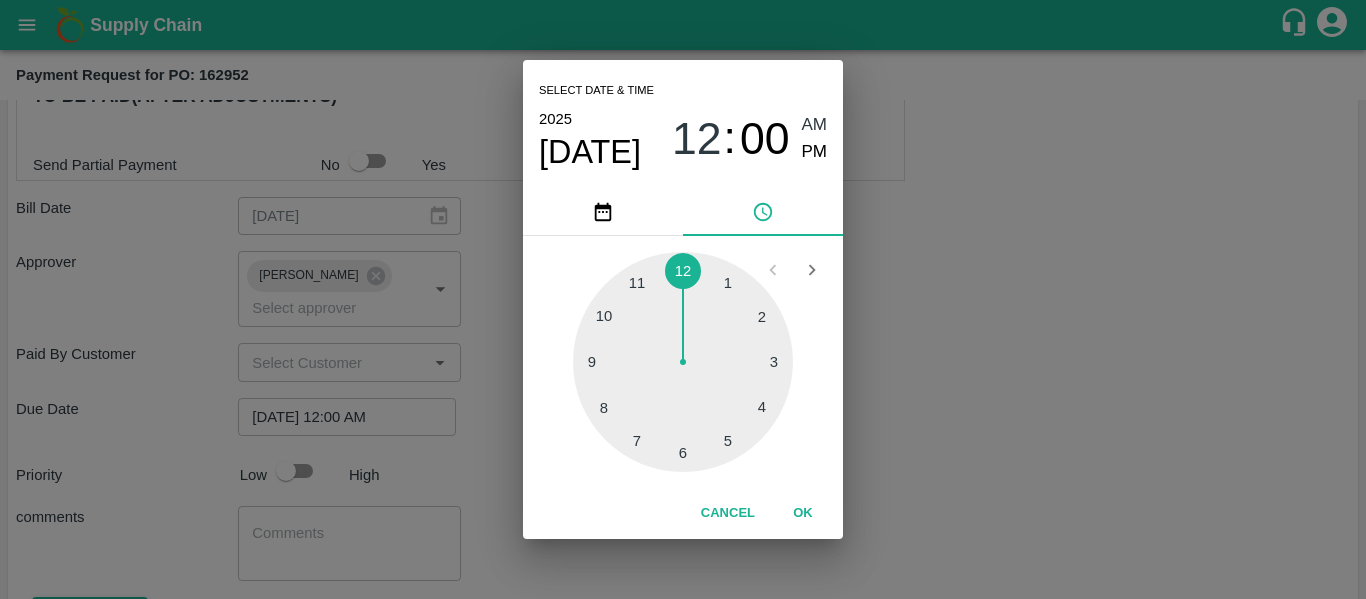 click on "Select date & time 2025 Jul 17 12 : 00 AM PM 1 2 3 4 5 6 7 8 9 10 11 12 Cancel OK" at bounding box center [683, 299] 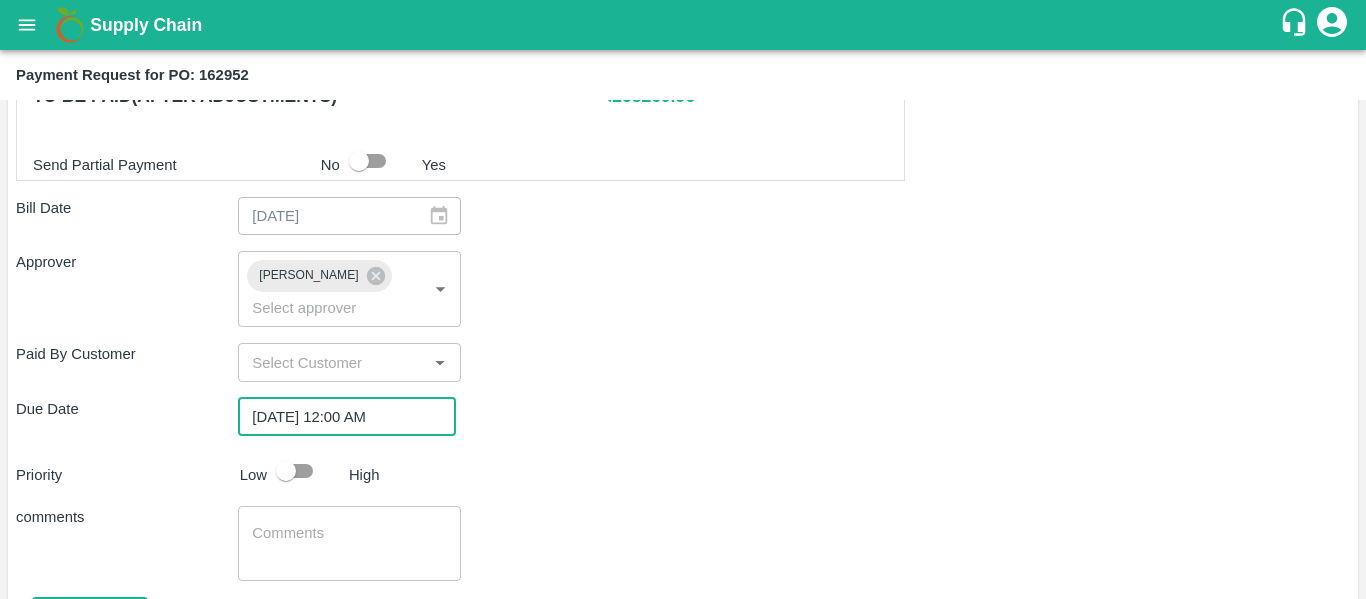 click at bounding box center (286, 471) 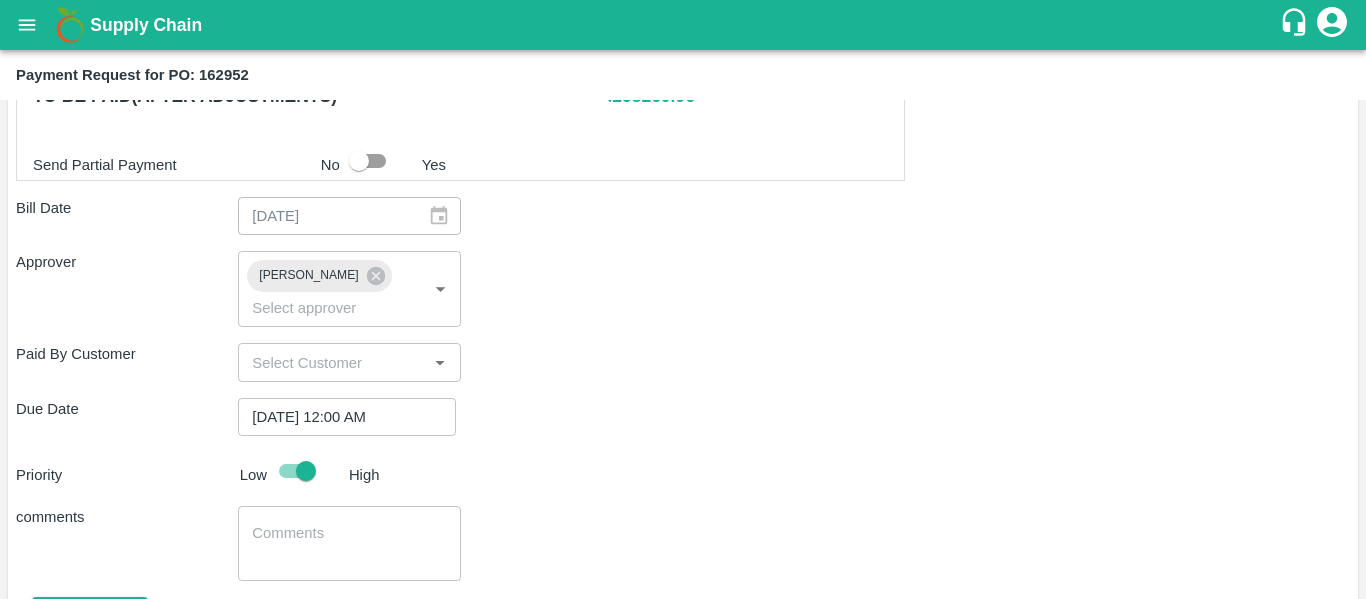 click at bounding box center (349, 544) 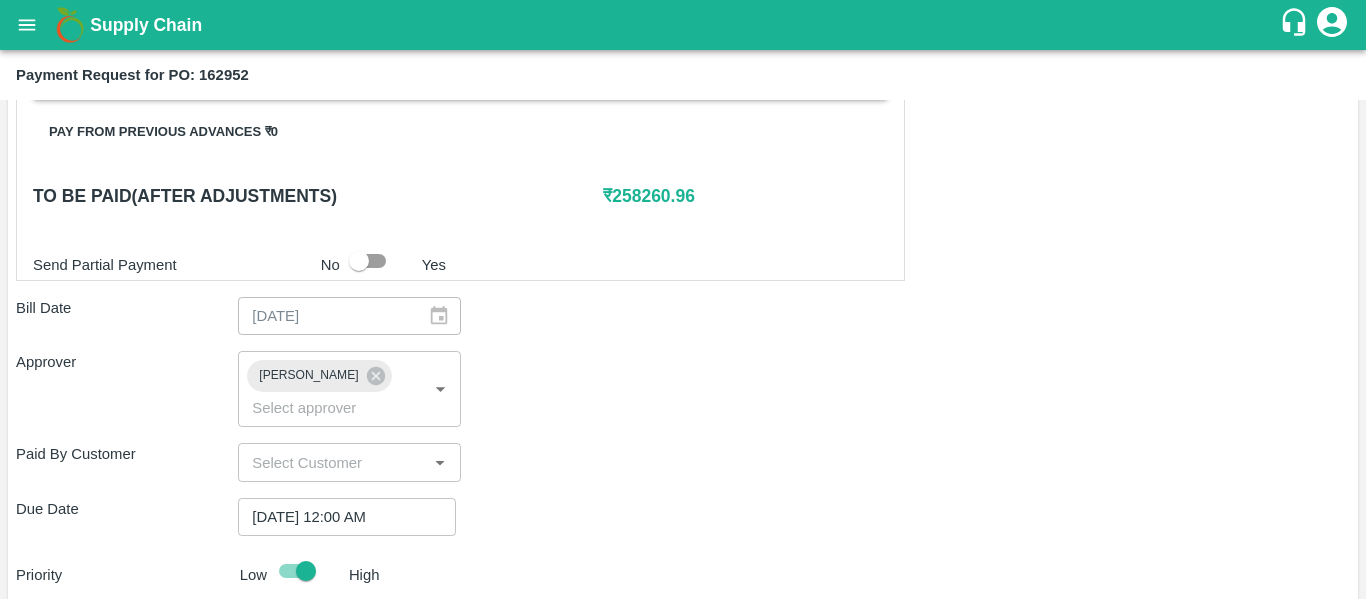 scroll, scrollTop: 900, scrollLeft: 0, axis: vertical 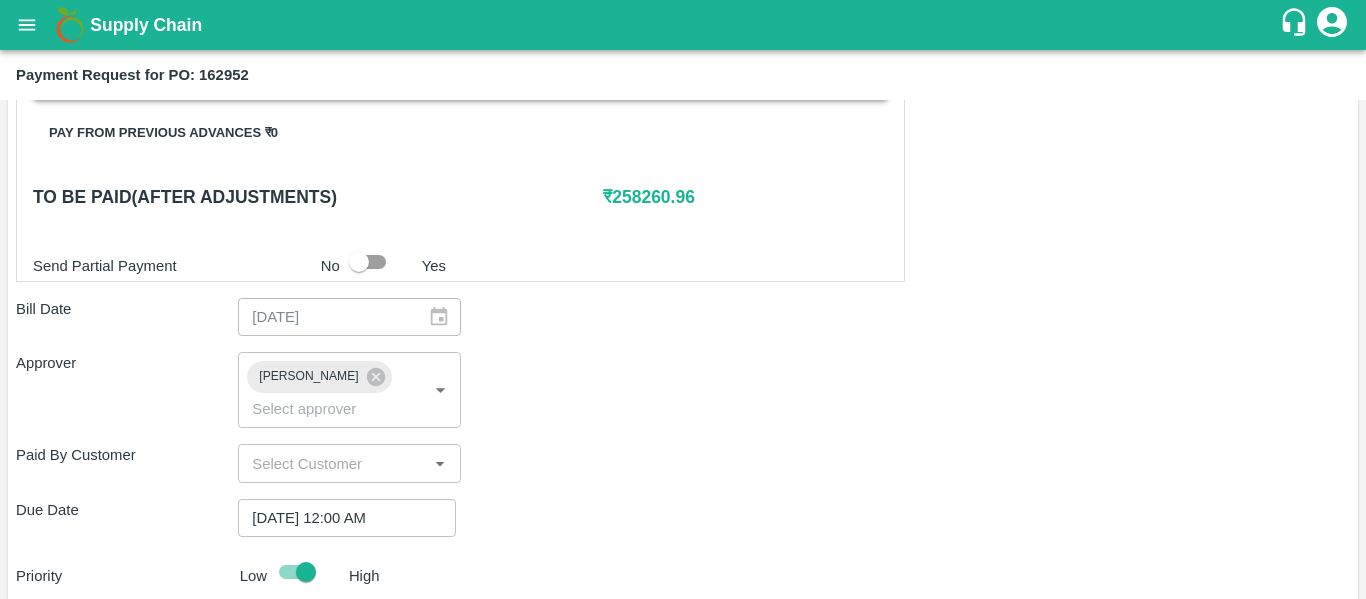 type on "Fruit Bill" 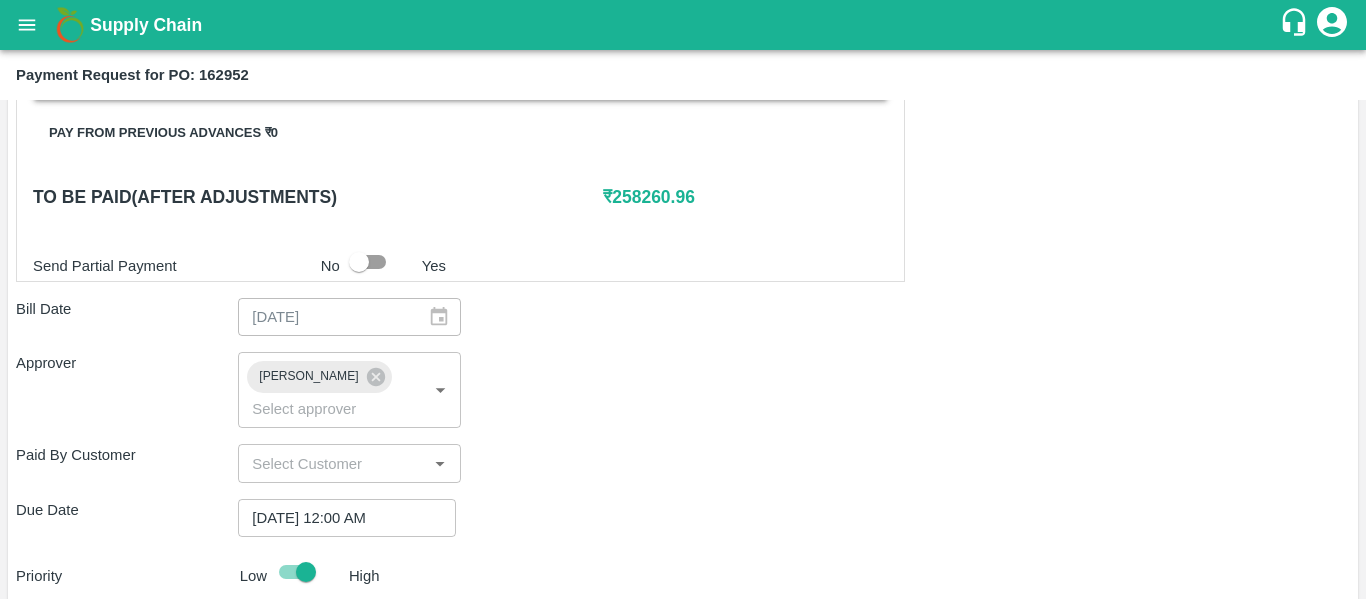 scroll, scrollTop: 1082, scrollLeft: 0, axis: vertical 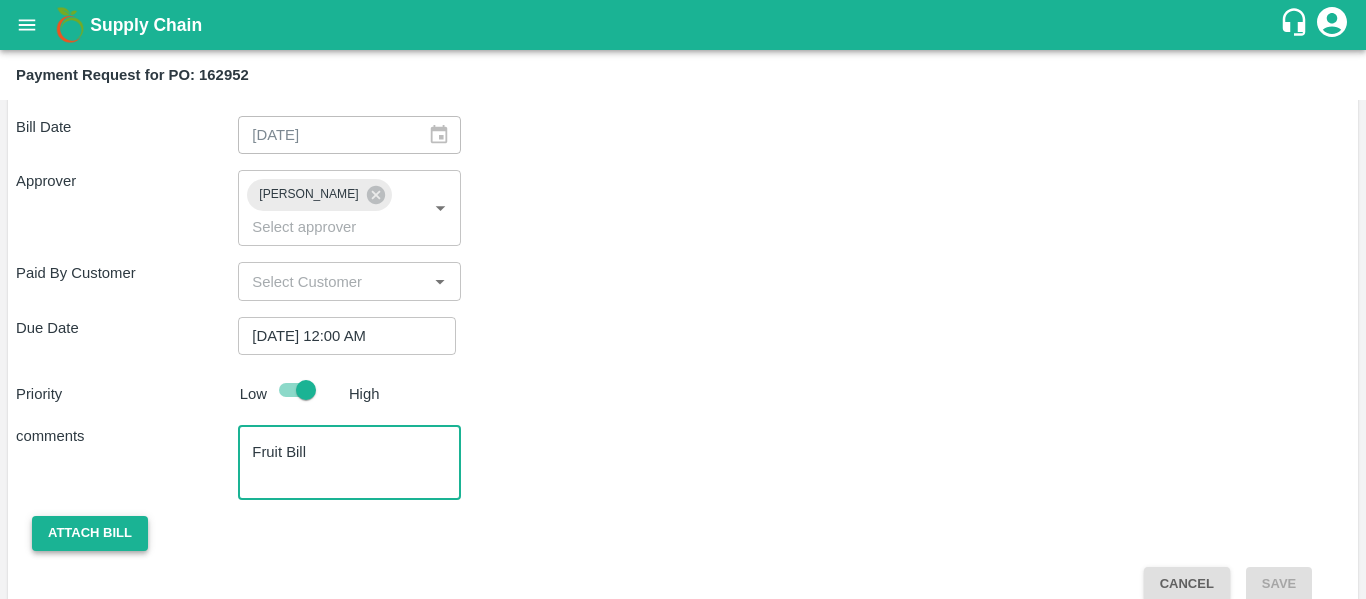 click on "Attach bill" at bounding box center [90, 533] 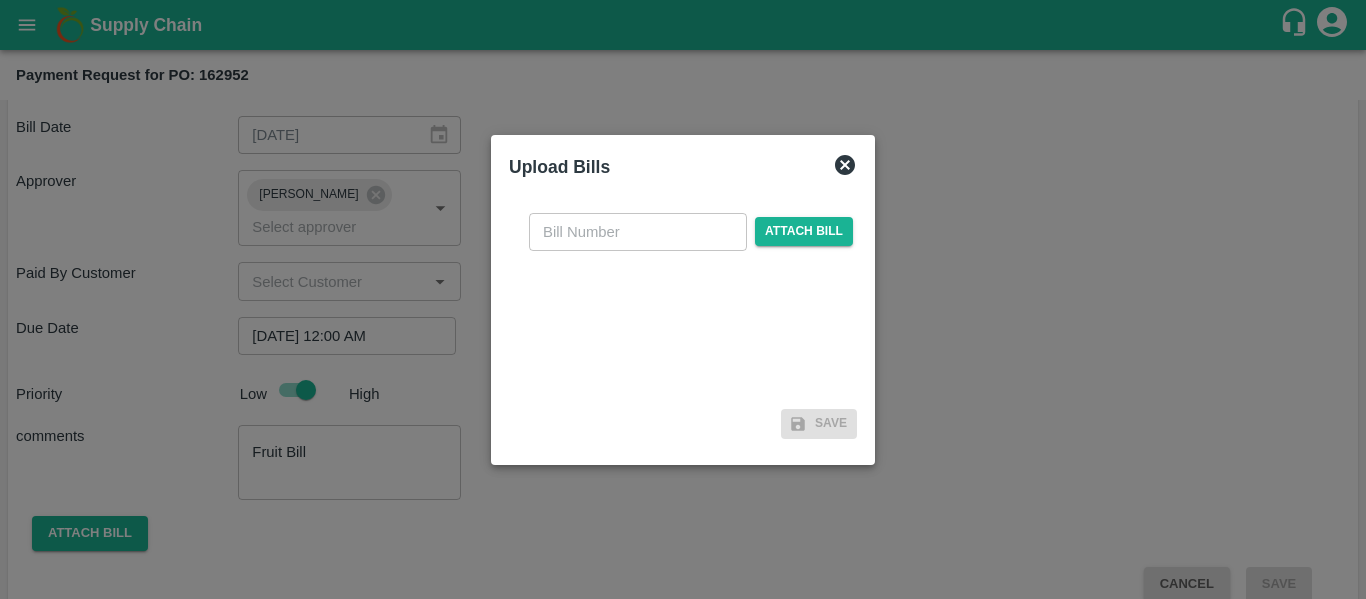 click at bounding box center [638, 232] 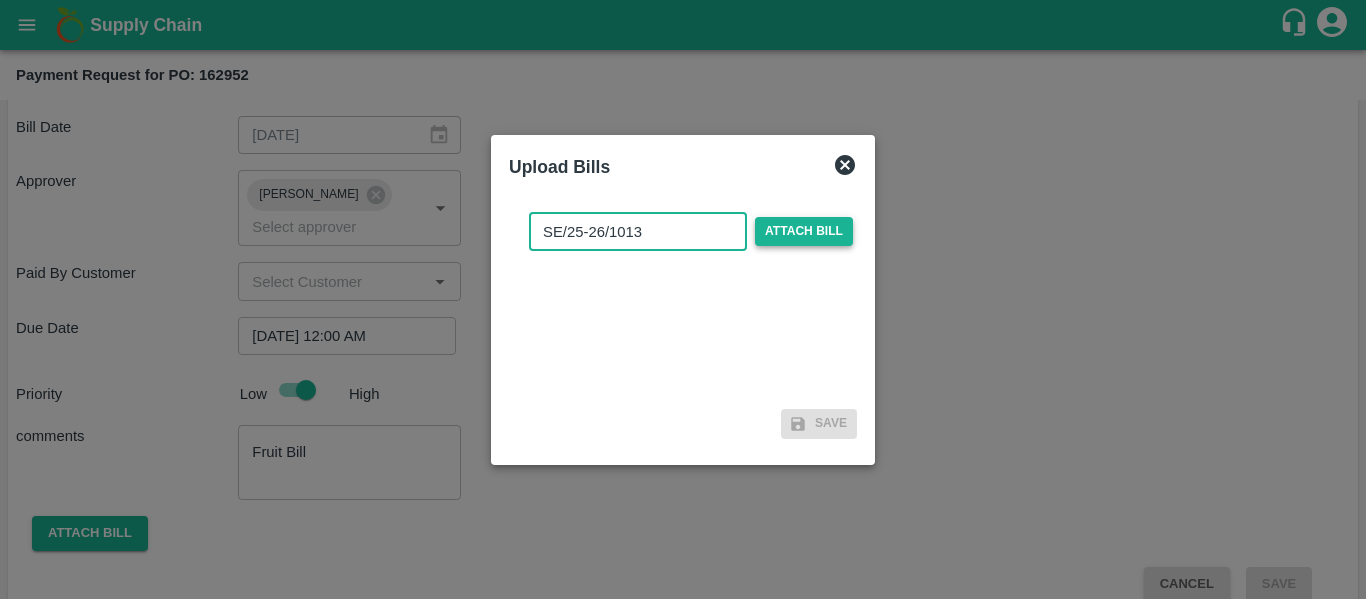 type on "SE/25-26/1013" 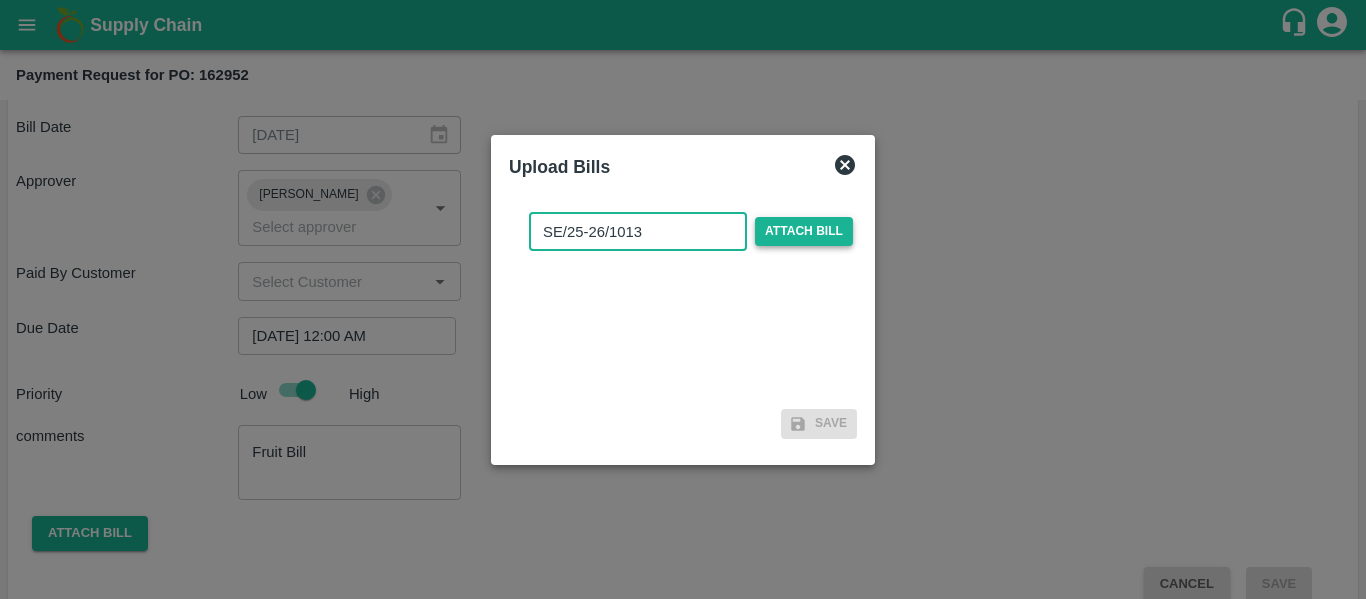 click on "Attach bill" at bounding box center [804, 231] 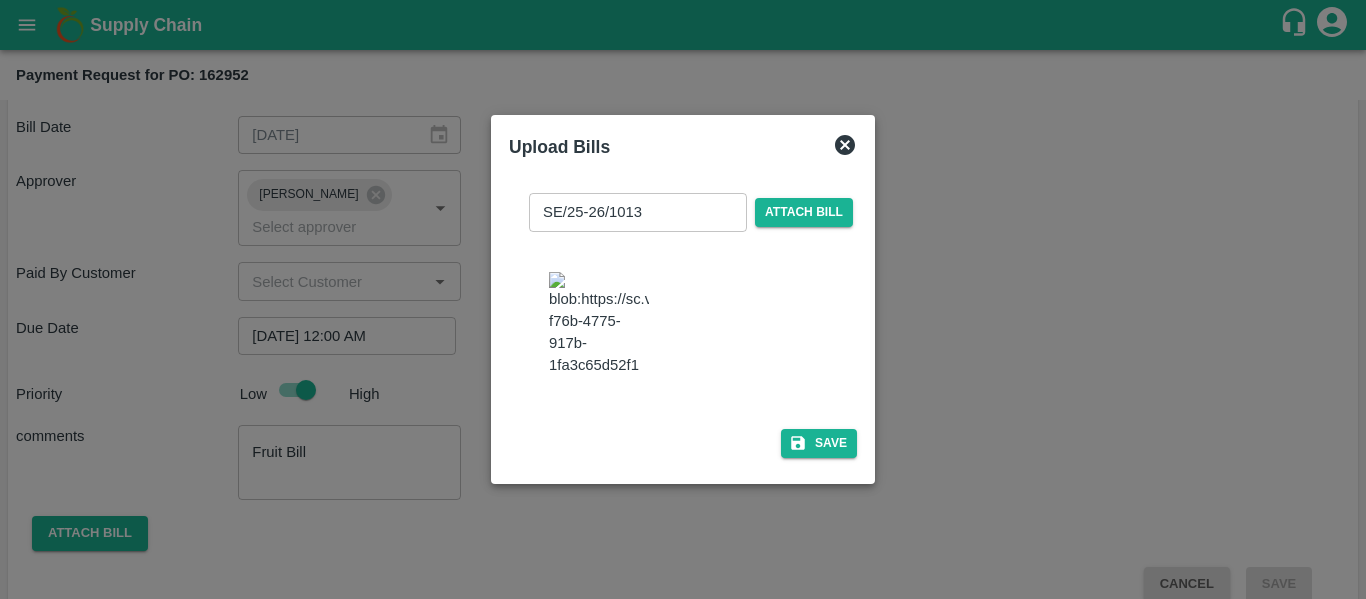 click at bounding box center [599, 324] 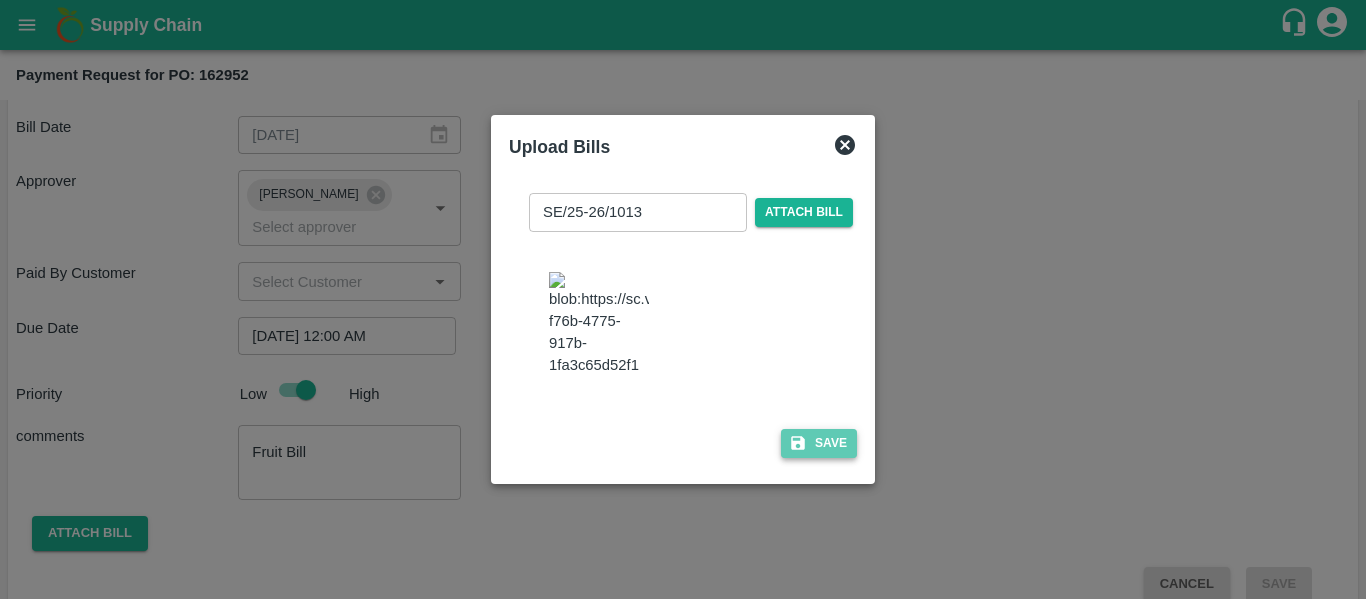 click on "Save" at bounding box center (819, 443) 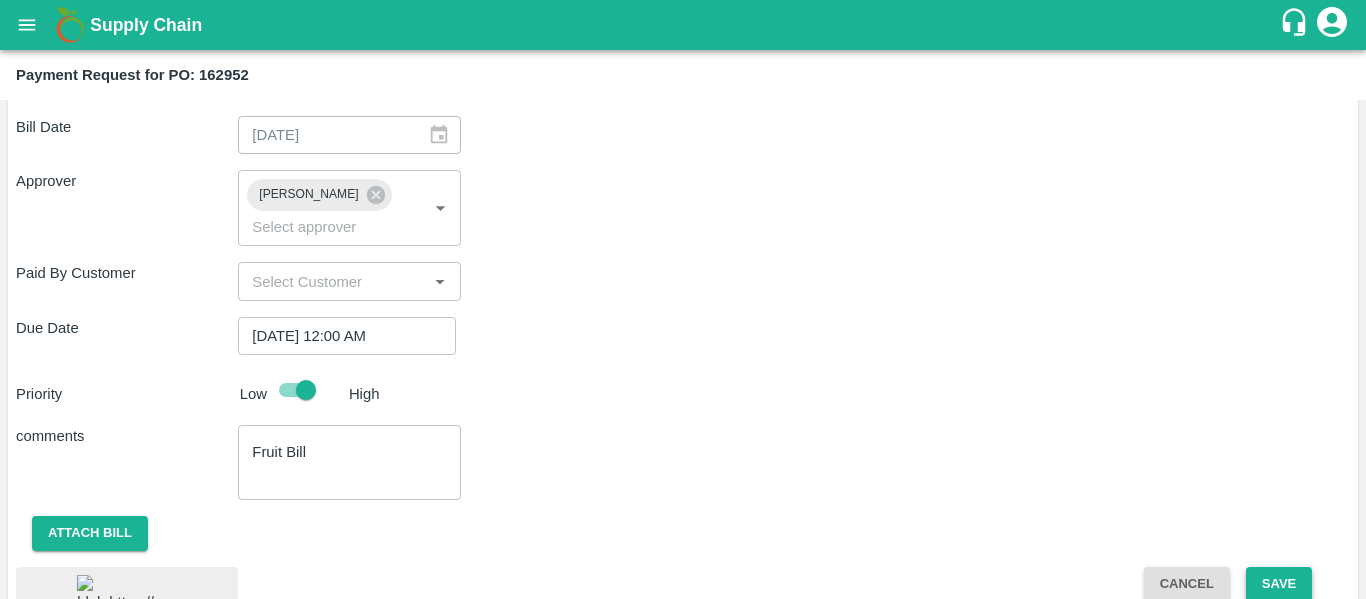 click on "Save" at bounding box center (1279, 584) 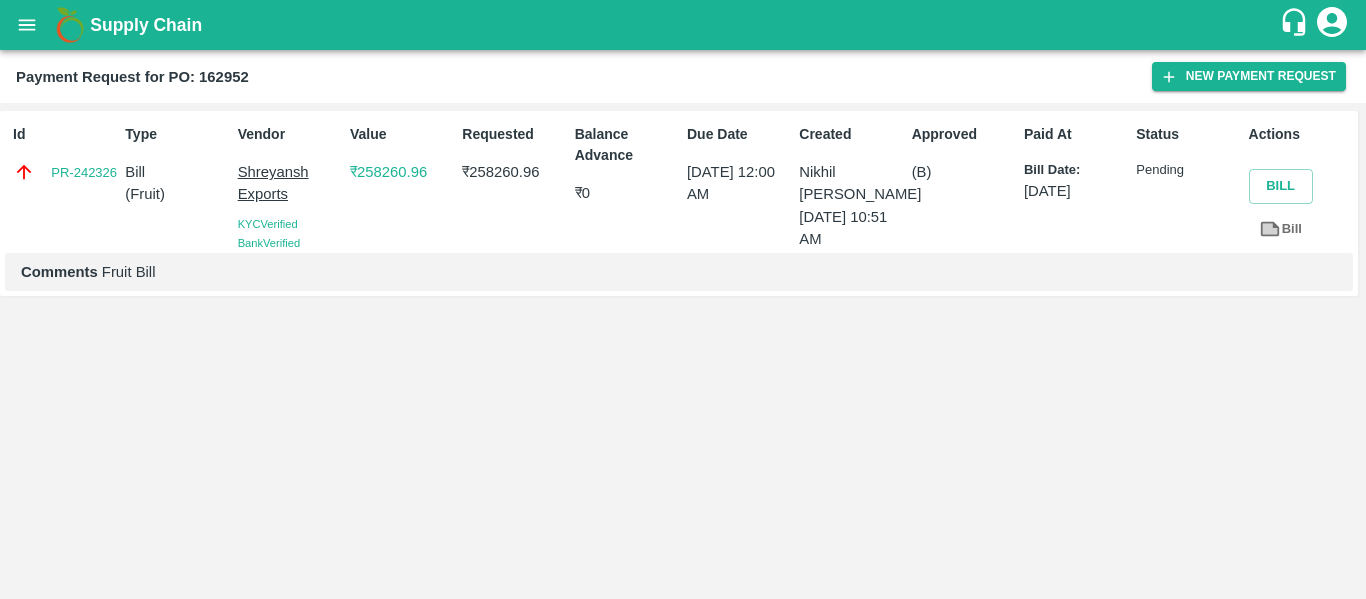 click at bounding box center (27, 25) 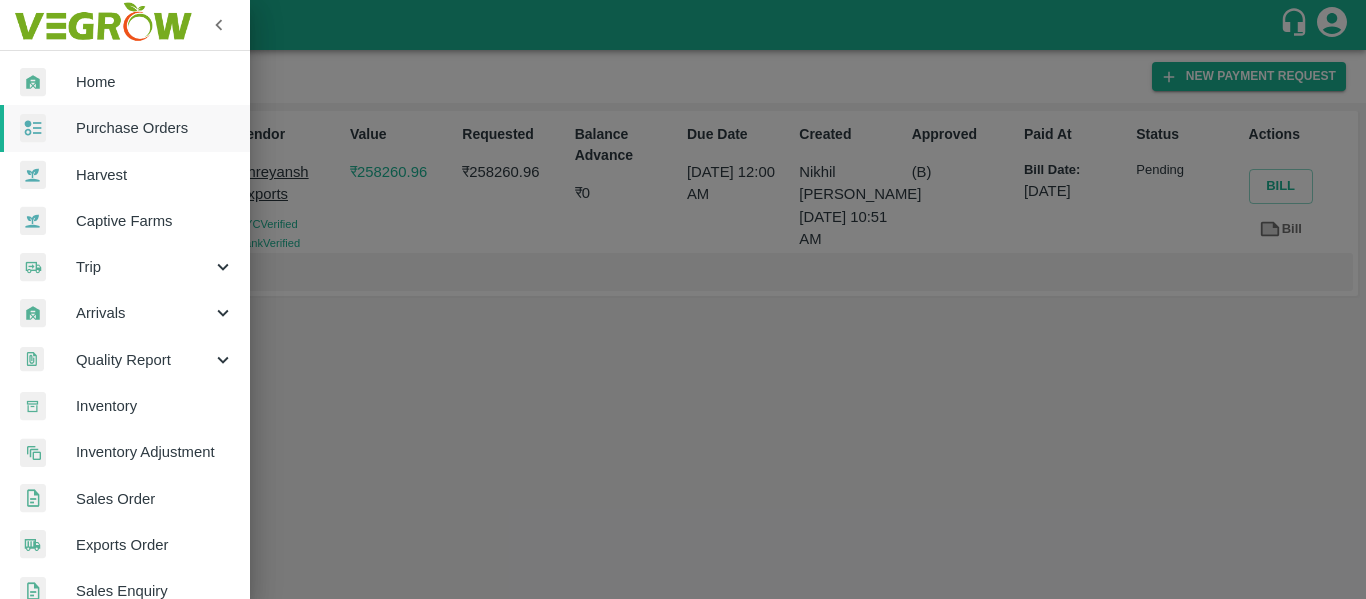 click on "Purchase Orders" at bounding box center [155, 128] 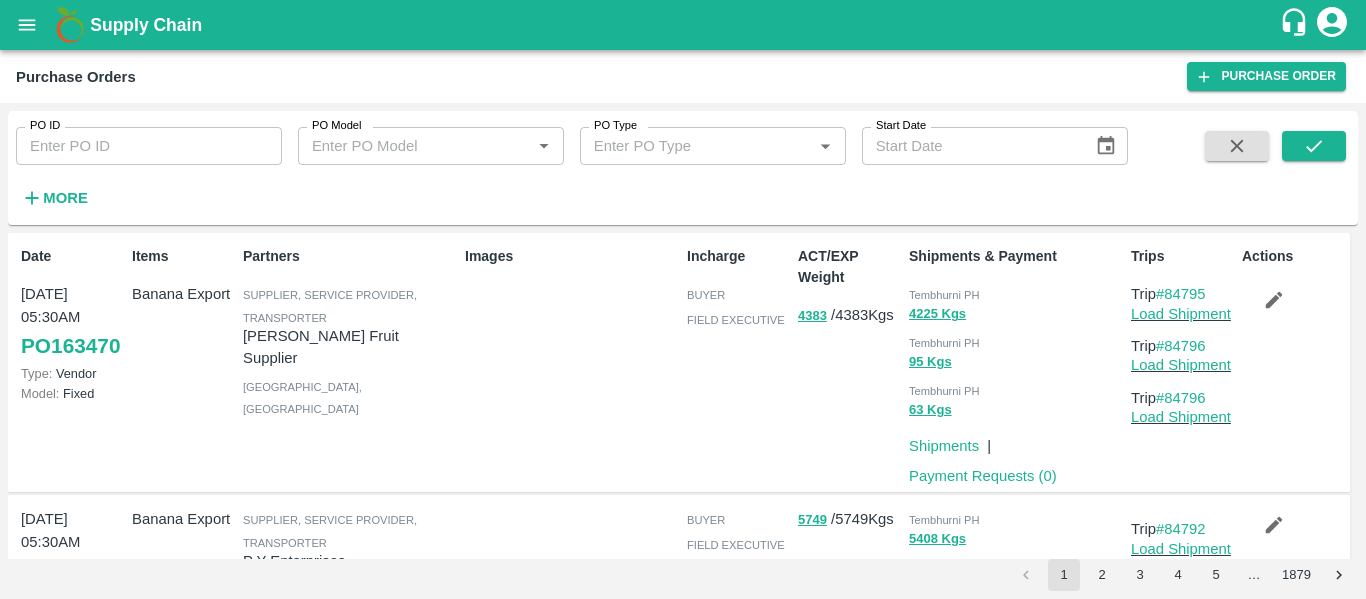 click on "PO ID" at bounding box center (149, 146) 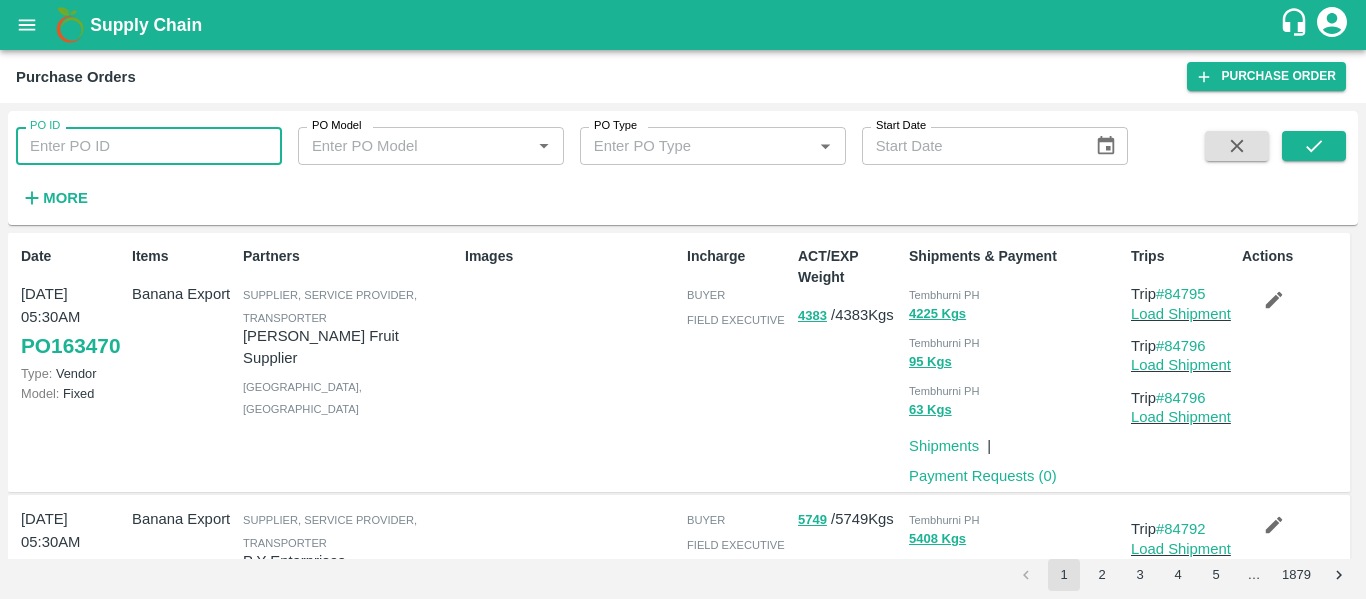 paste on "162945" 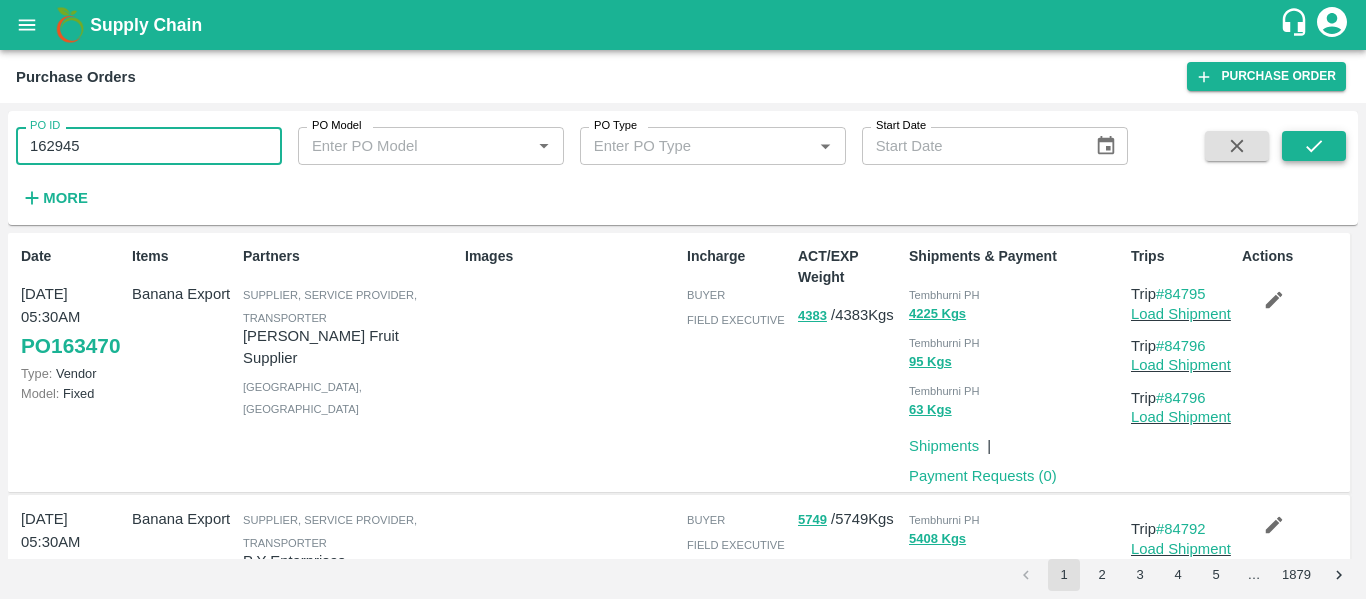 type on "162945" 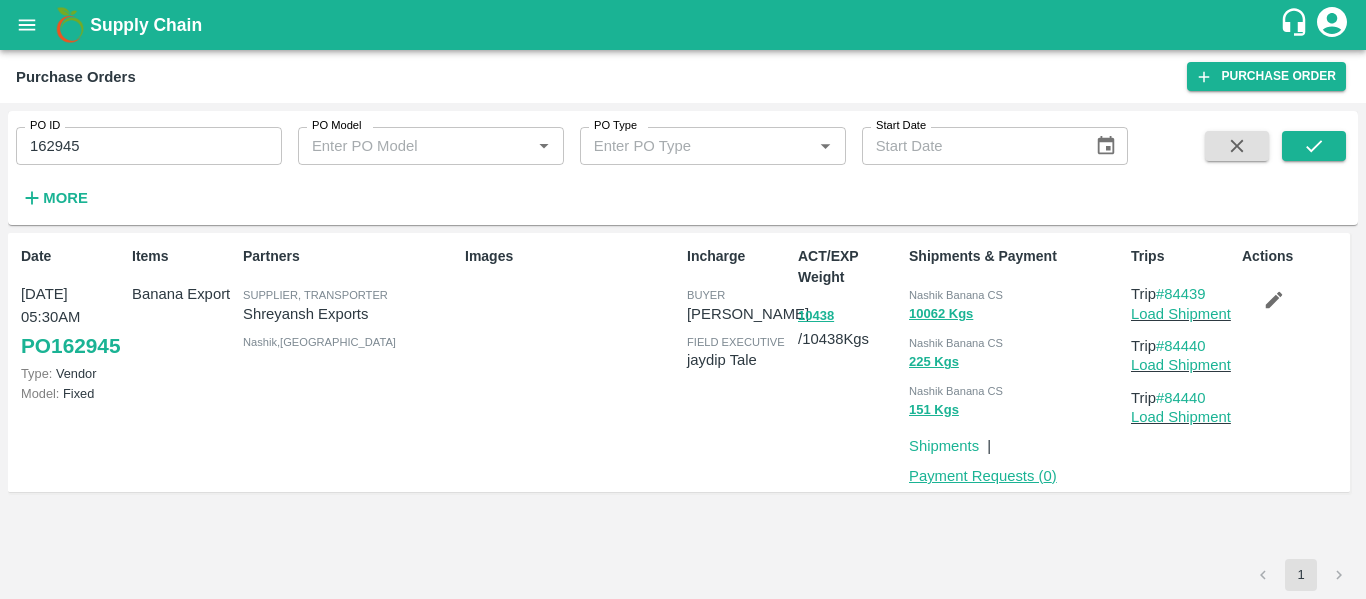 click on "Payment Requests ( 0 )" at bounding box center [983, 476] 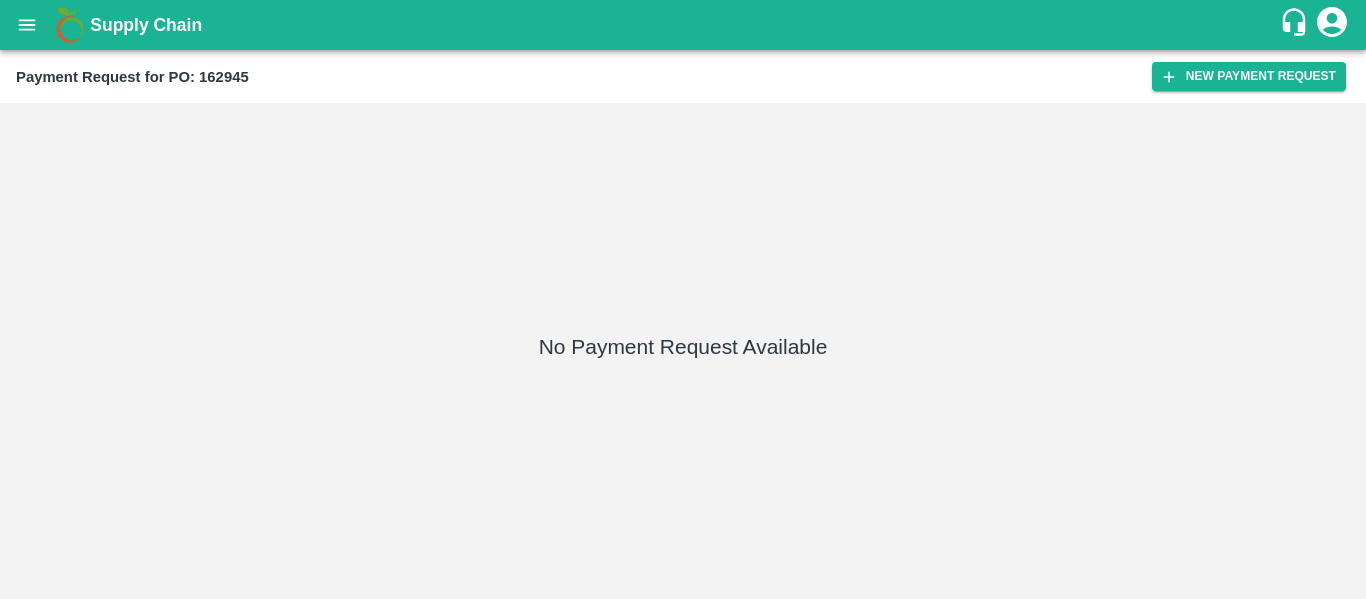 scroll, scrollTop: 0, scrollLeft: 0, axis: both 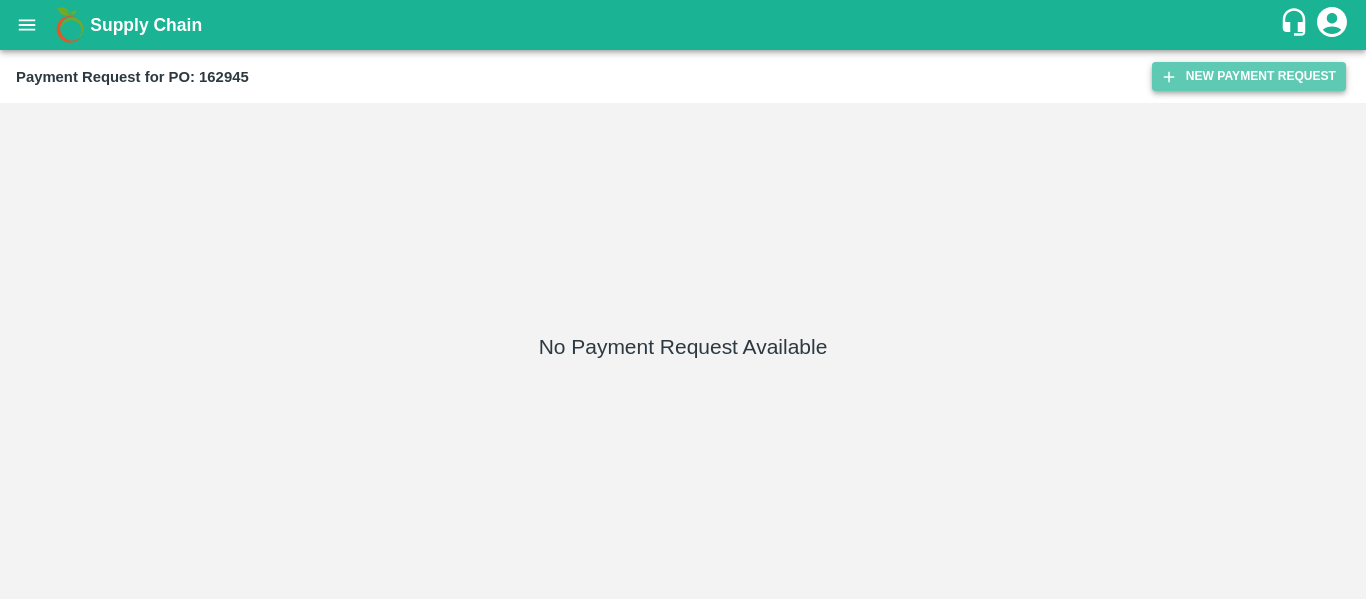 click on "New Payment Request" at bounding box center [1249, 76] 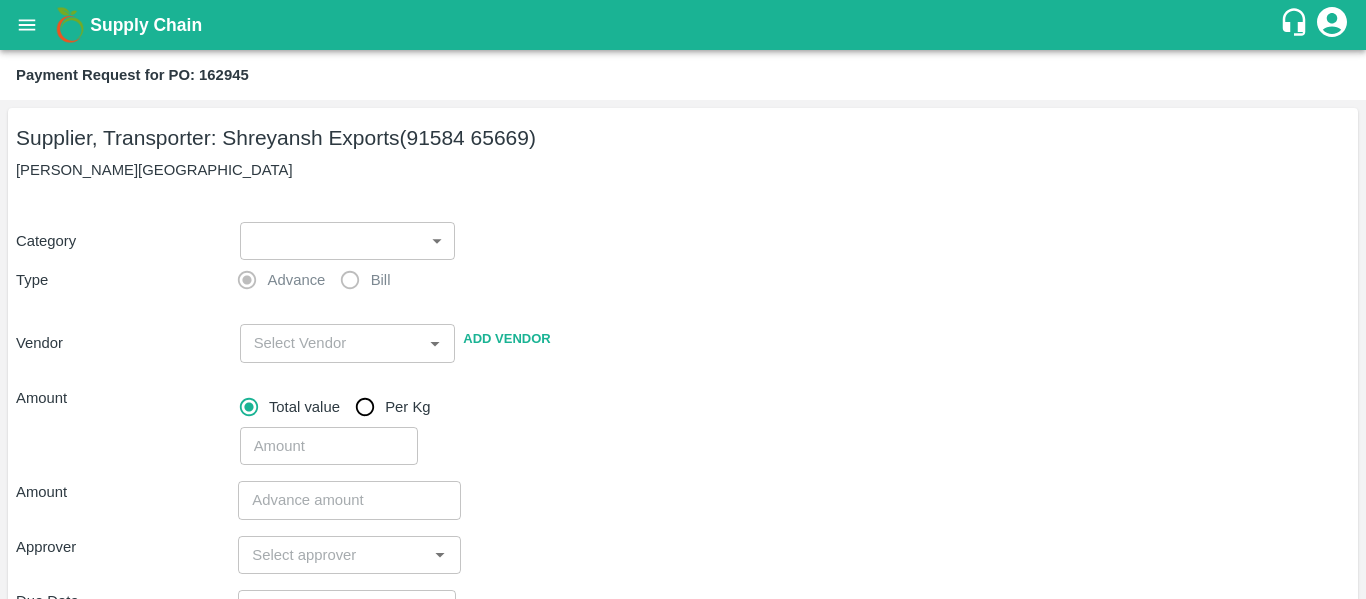 click on "Supply Chain Payment Request for PO: 162945 Supplier, Transporter:    [PERSON_NAME] Exports  (91584 65669) Nashik, [GEOGRAPHIC_DATA] Category ​ ​ Type Advance Bill Vendor ​ Add Vendor Amount Total value Per Kg ​ Amount ​ Approver ​ Due Date ​  Priority  Low  High Comment x ​ Attach bill Cancel Save Tembhurni PH Nashik CC Shahada Banana Export PH Savda Banana Export PH Nashik Banana CS Nikhil Subhash Mangvade Logout" at bounding box center [683, 299] 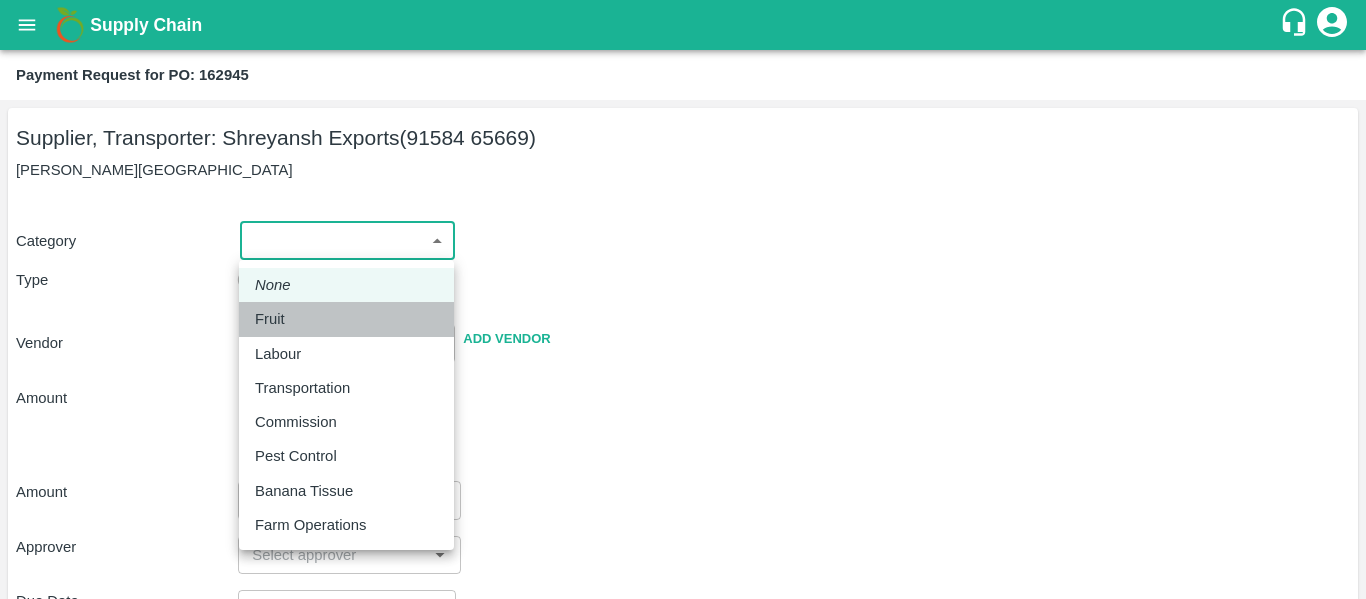 click on "Fruit" at bounding box center [275, 319] 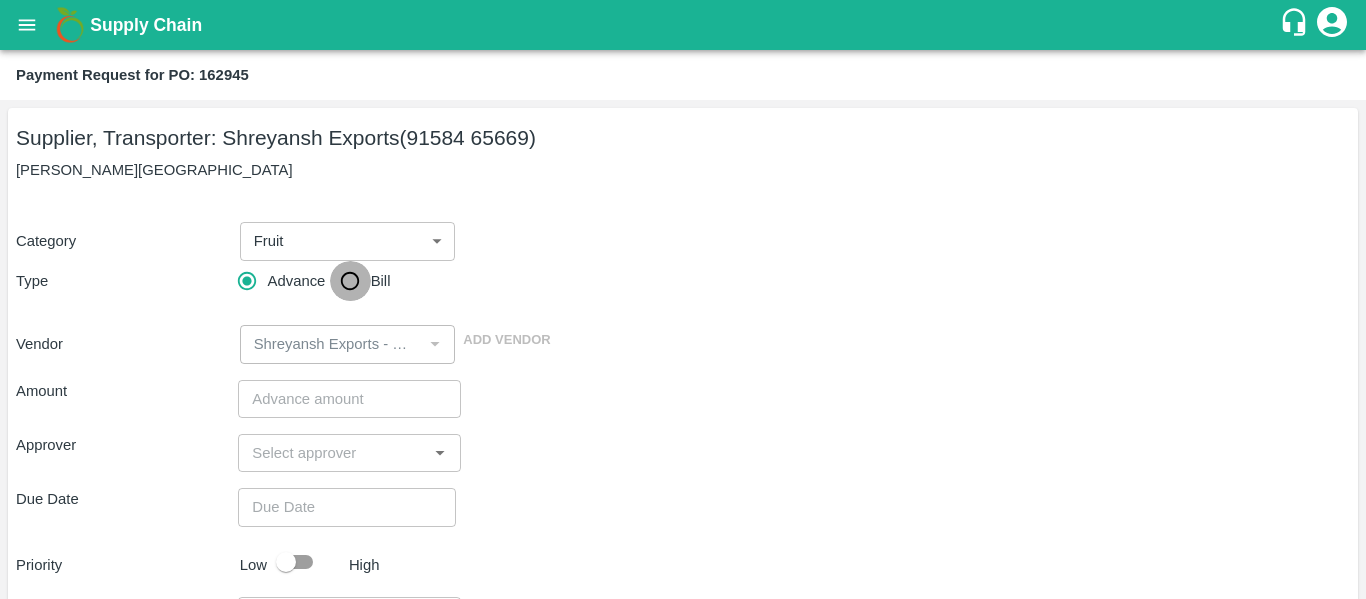 click on "Bill" at bounding box center (350, 281) 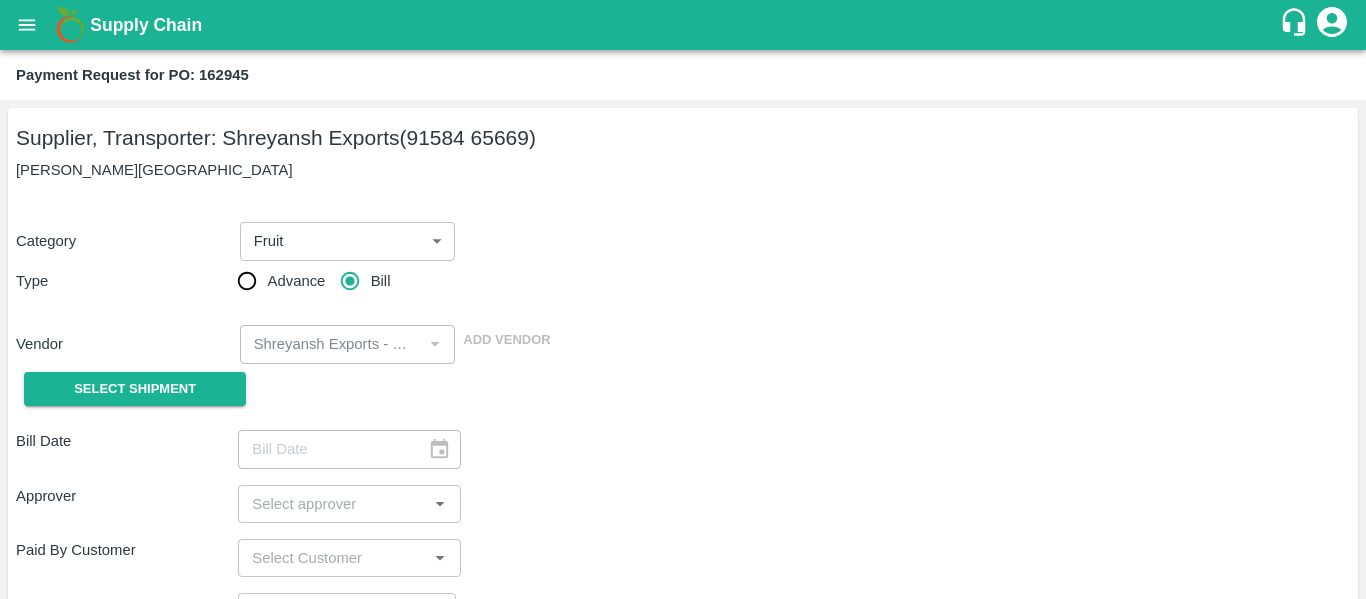 click on "Select Shipment" at bounding box center (127, 389) 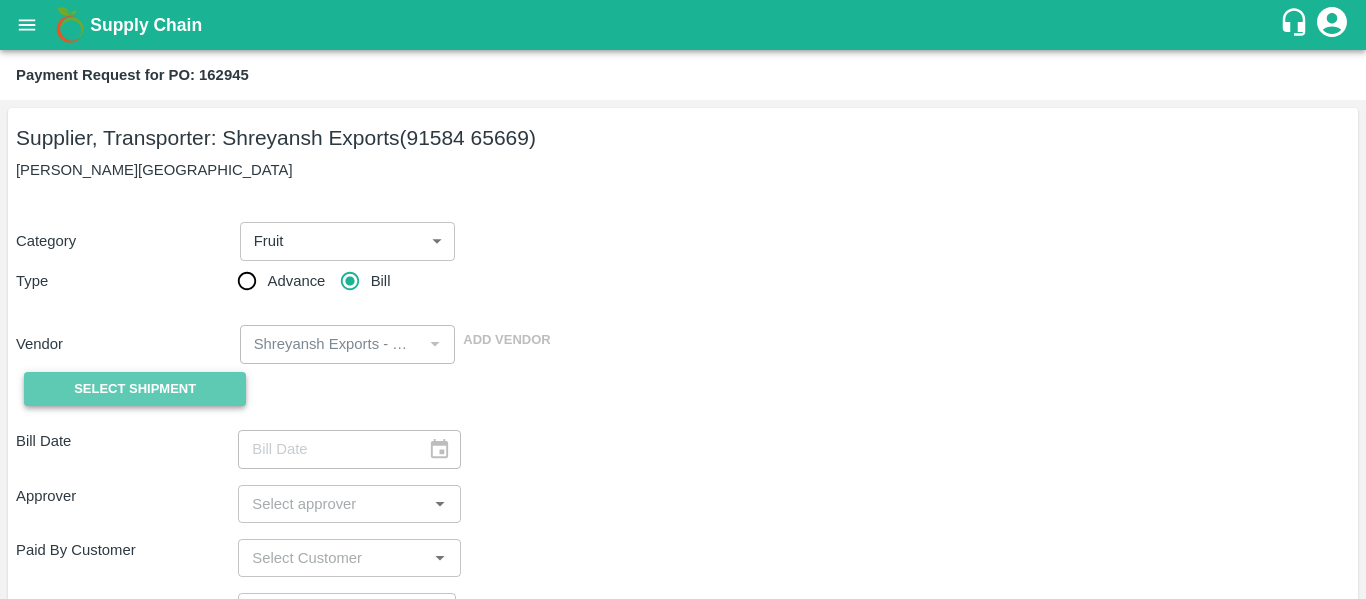 click on "Select Shipment" at bounding box center (135, 389) 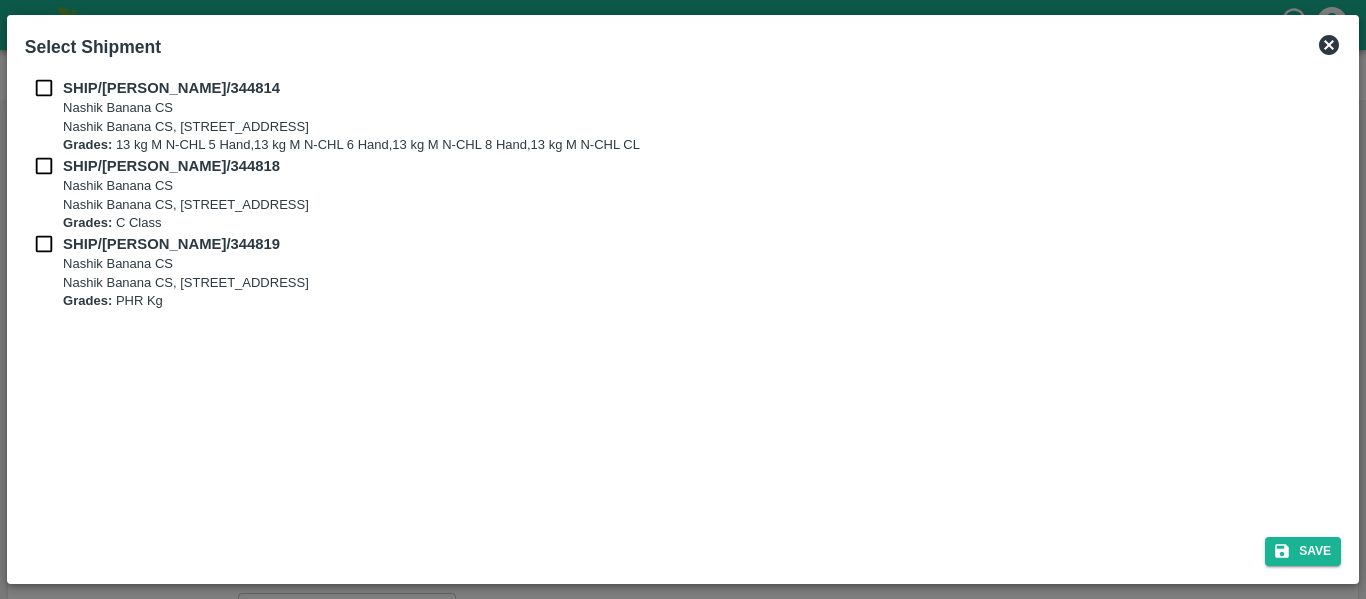 click at bounding box center (44, 88) 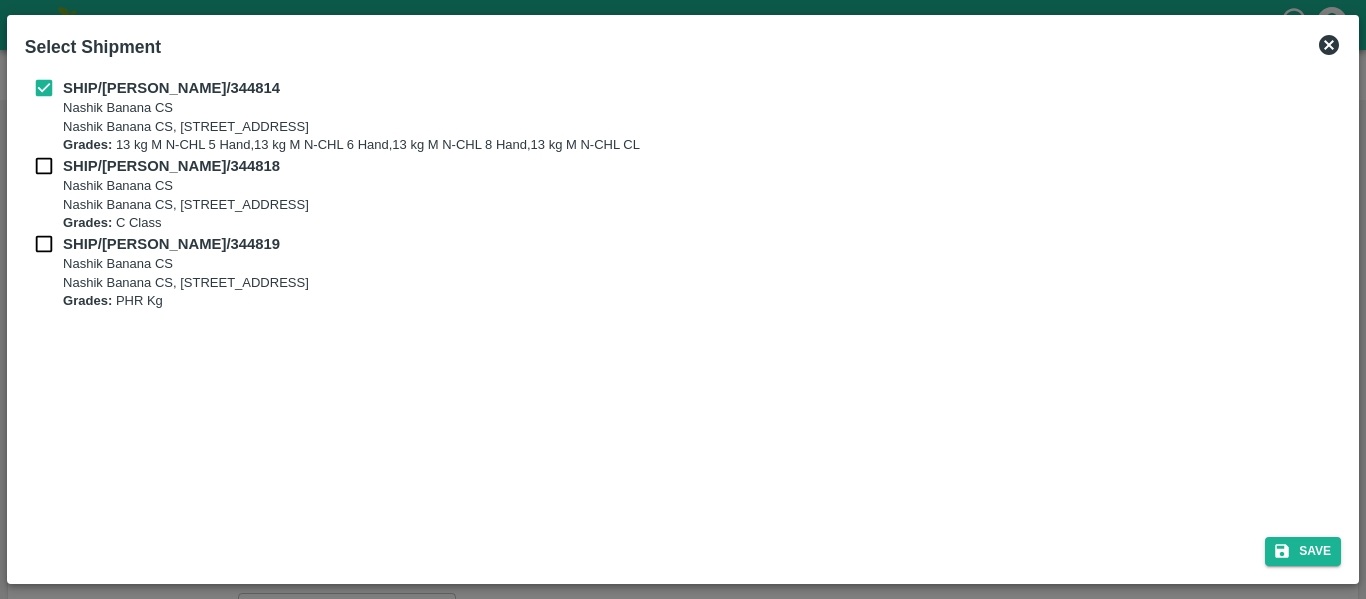 click at bounding box center [44, 166] 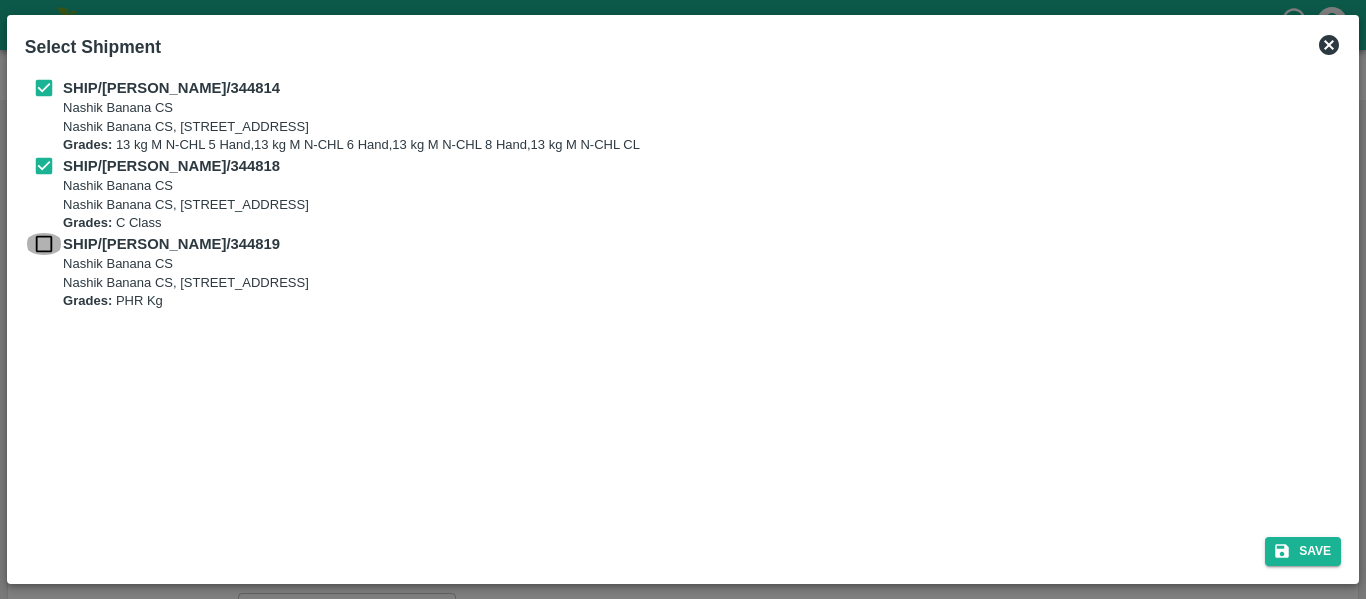 click at bounding box center [44, 244] 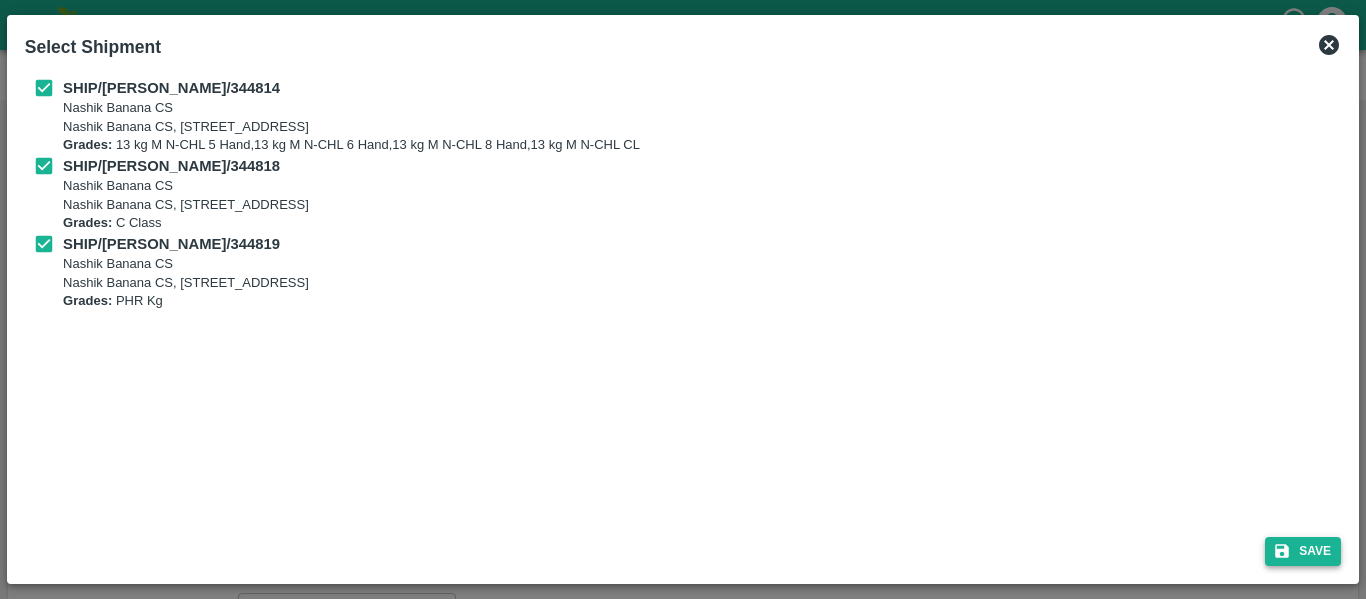 click 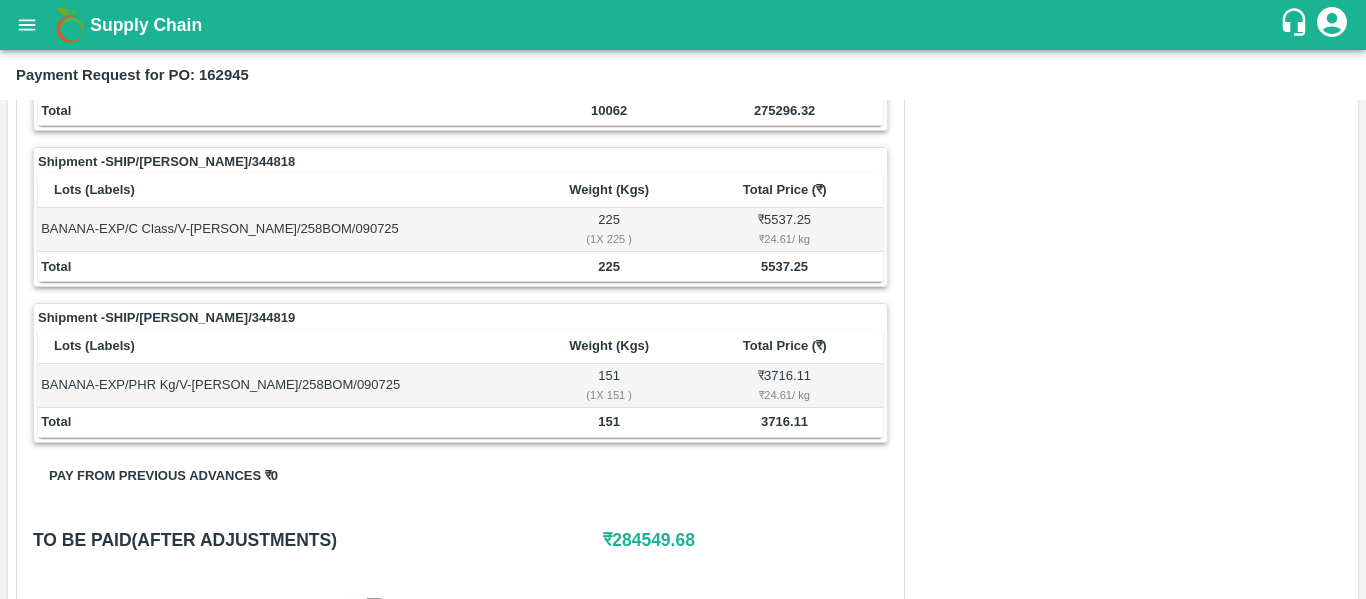 scroll, scrollTop: 1019, scrollLeft: 0, axis: vertical 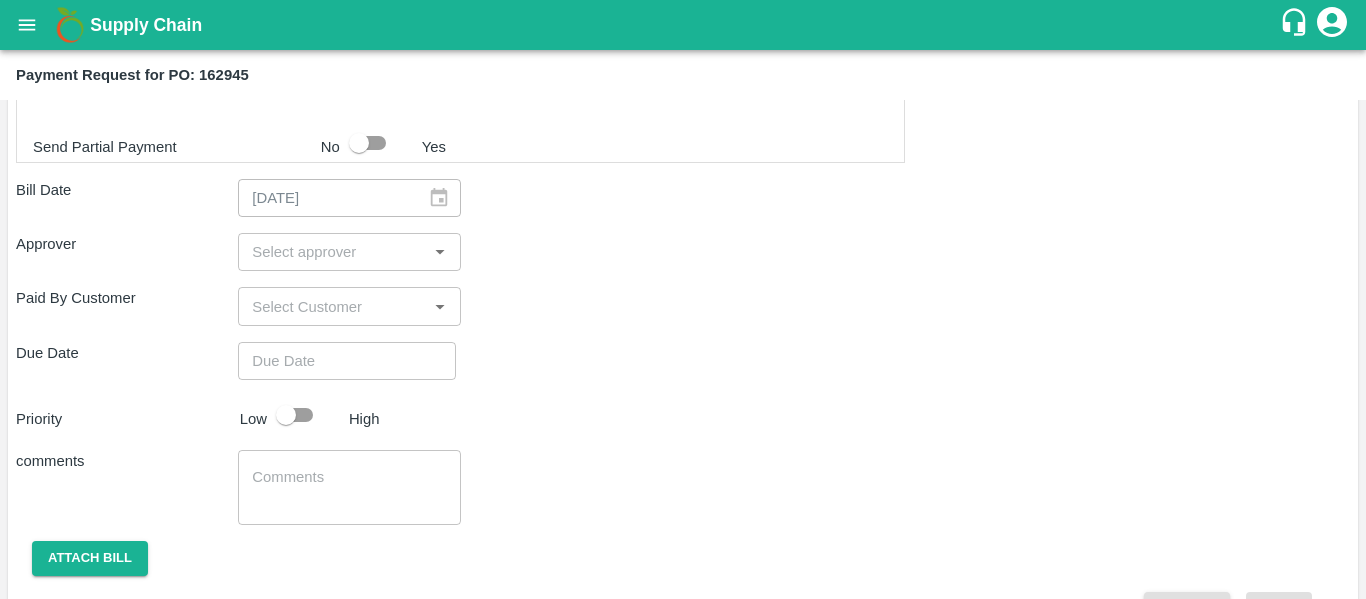 click on "​" at bounding box center [349, 252] 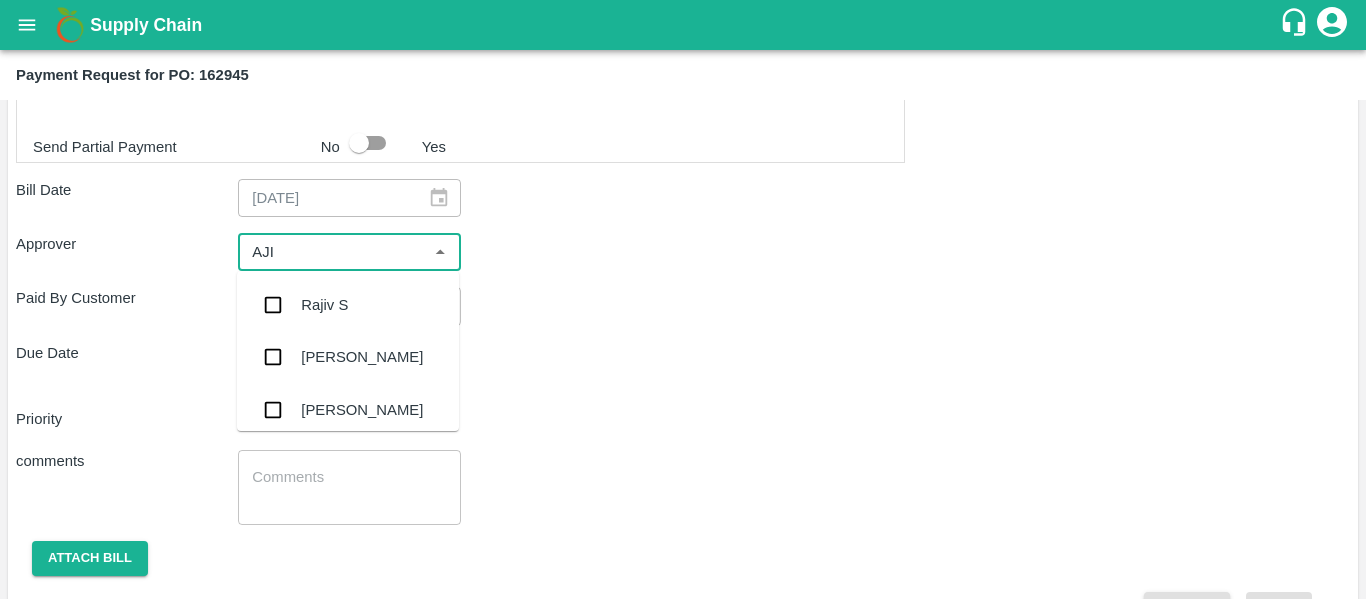 type on "AJIT" 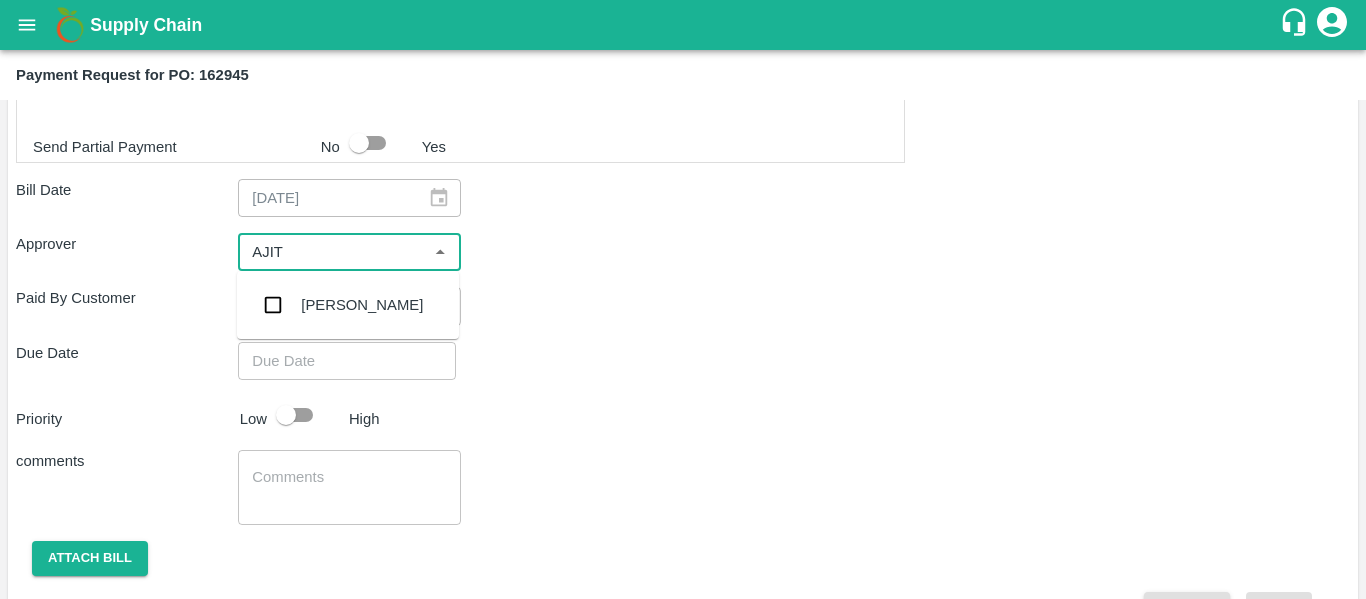 click on "[PERSON_NAME]" at bounding box center (362, 305) 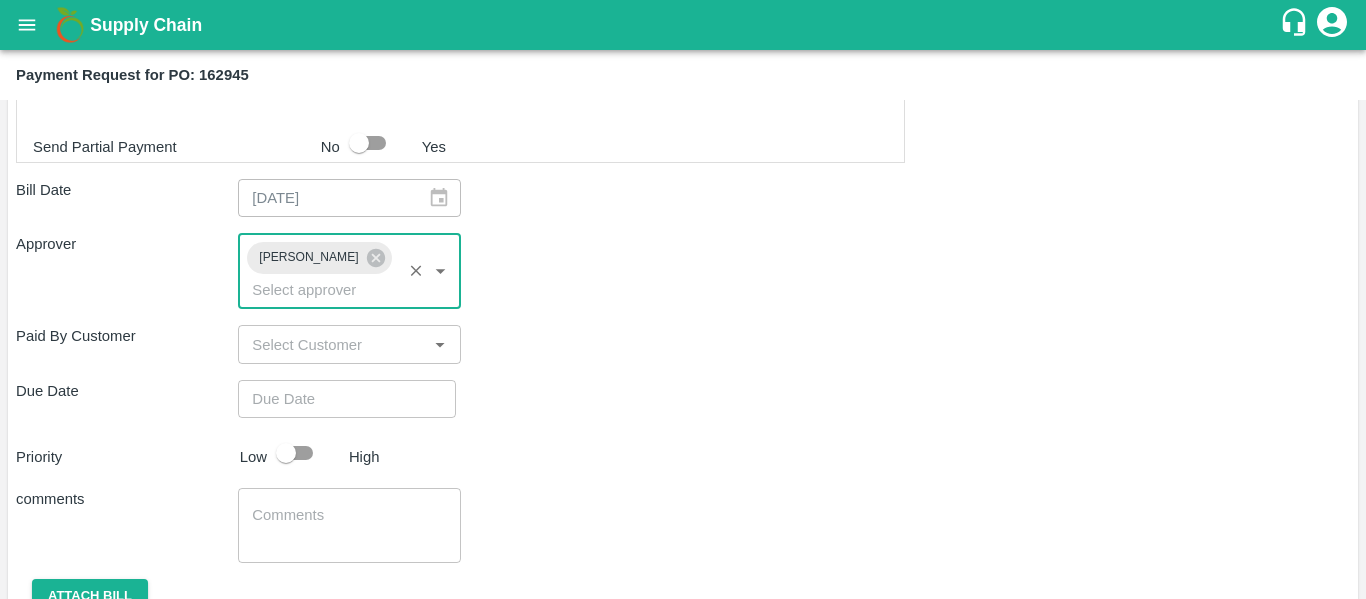 type on "DD/MM/YYYY hh:mm aa" 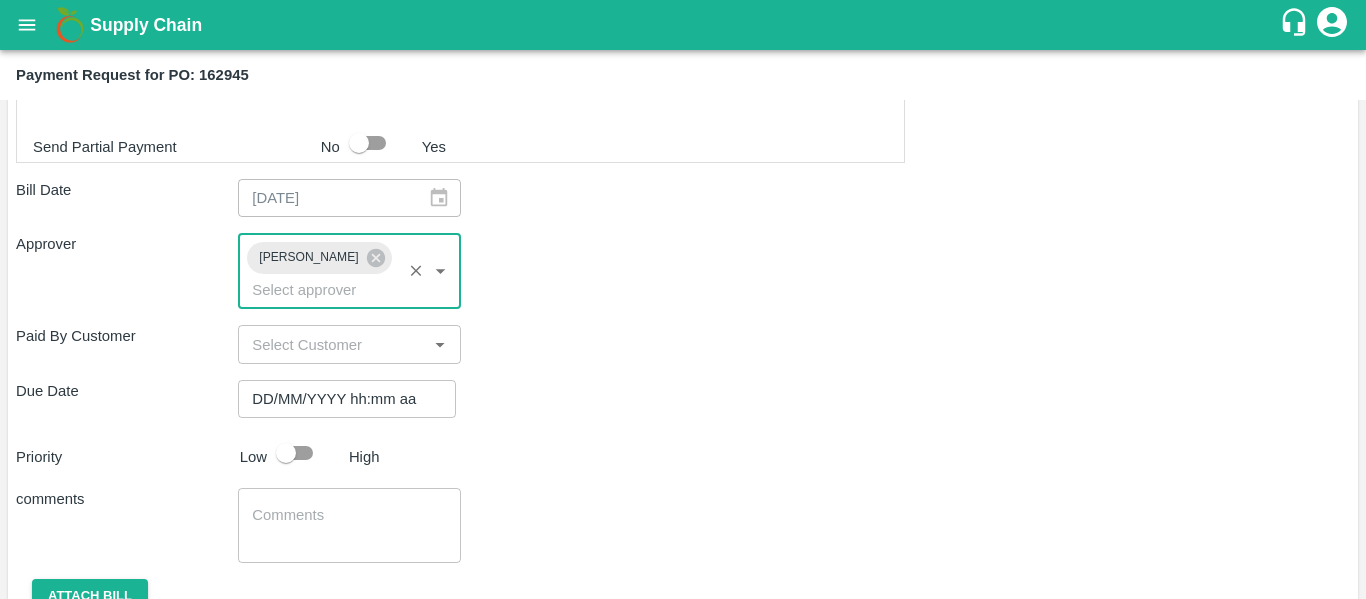 click on "DD/MM/YYYY hh:mm aa" at bounding box center [340, 399] 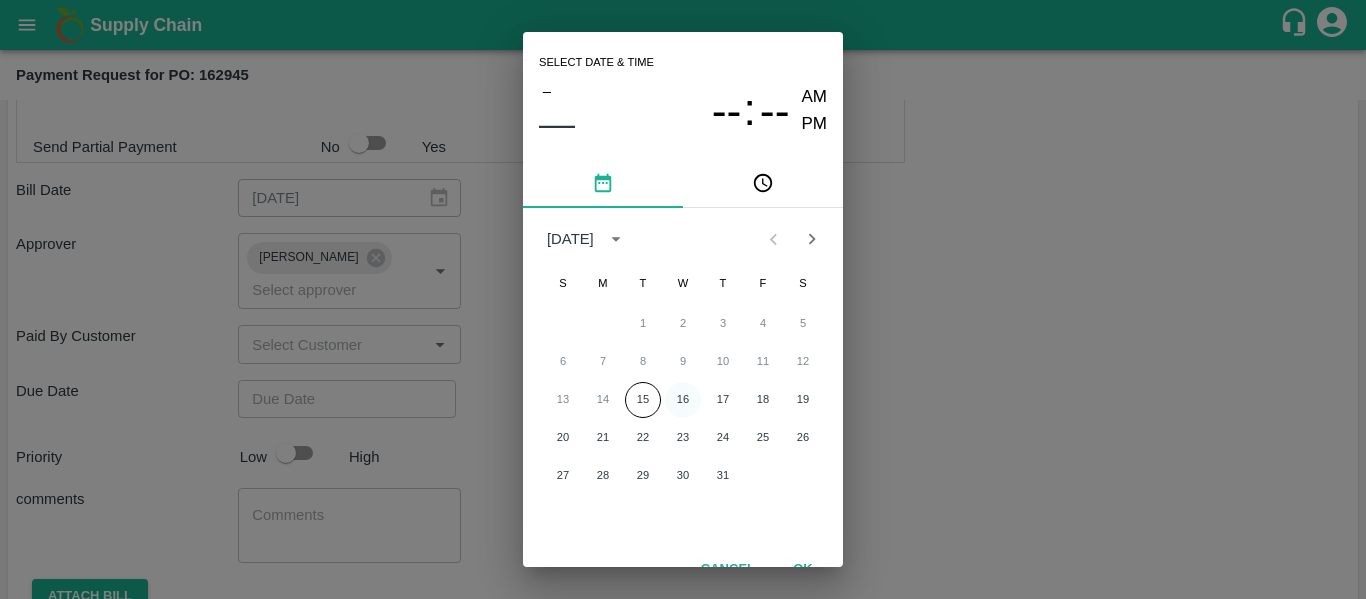 click on "16" at bounding box center [683, 400] 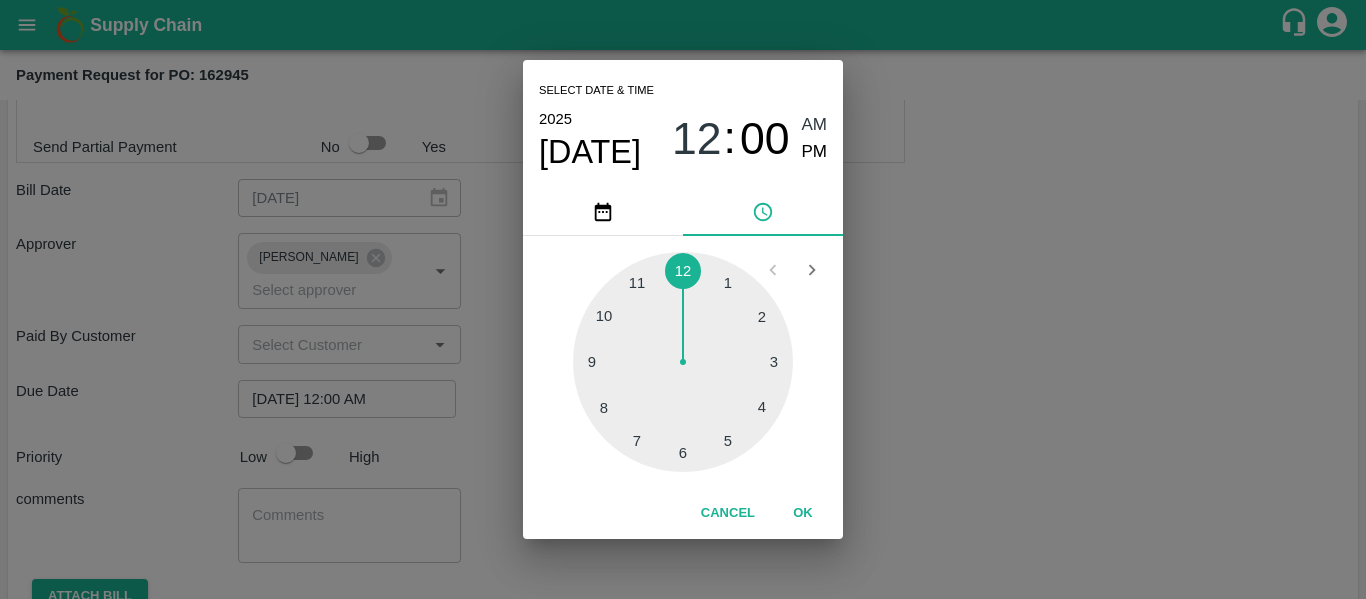 click on "Select date & time [DATE] 12 : 00 AM PM 1 2 3 4 5 6 7 8 9 10 11 12 Cancel OK" at bounding box center (683, 299) 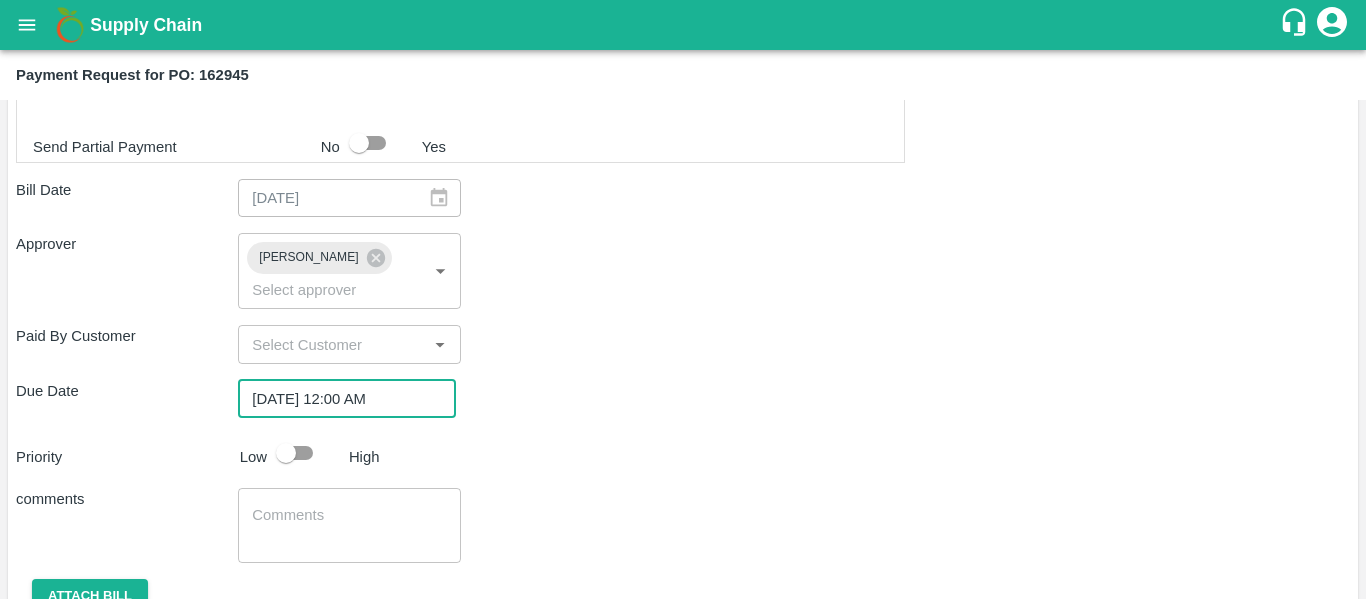 click at bounding box center (286, 453) 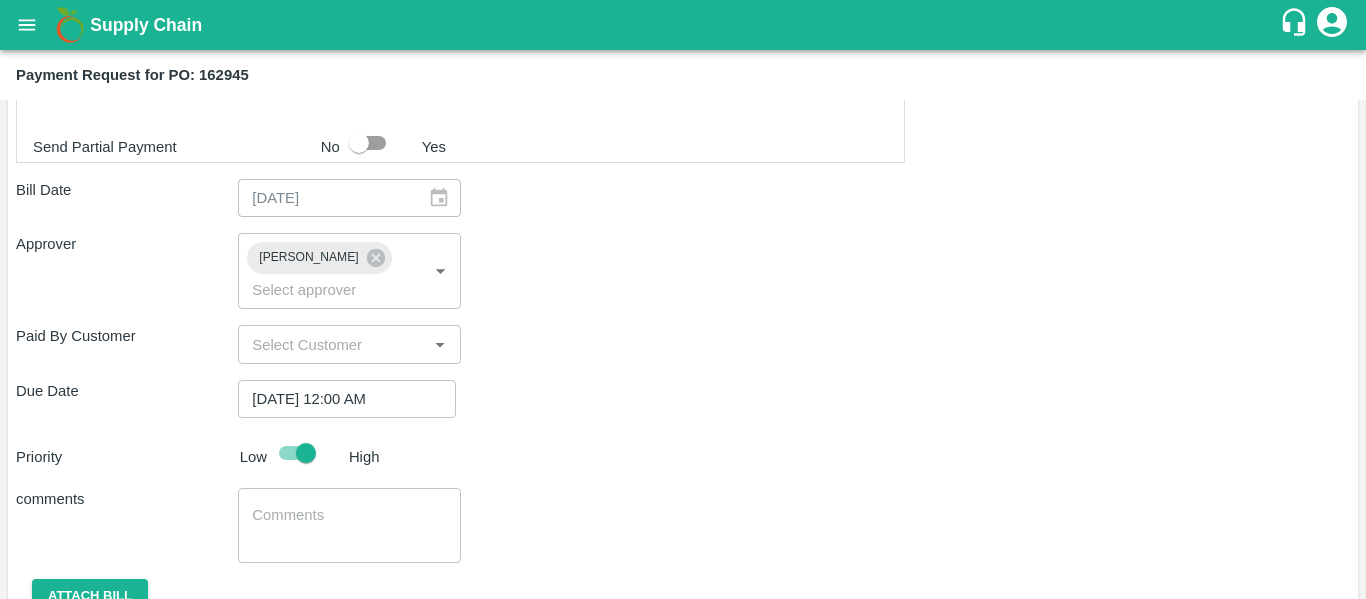 click on "x ​" at bounding box center [349, 525] 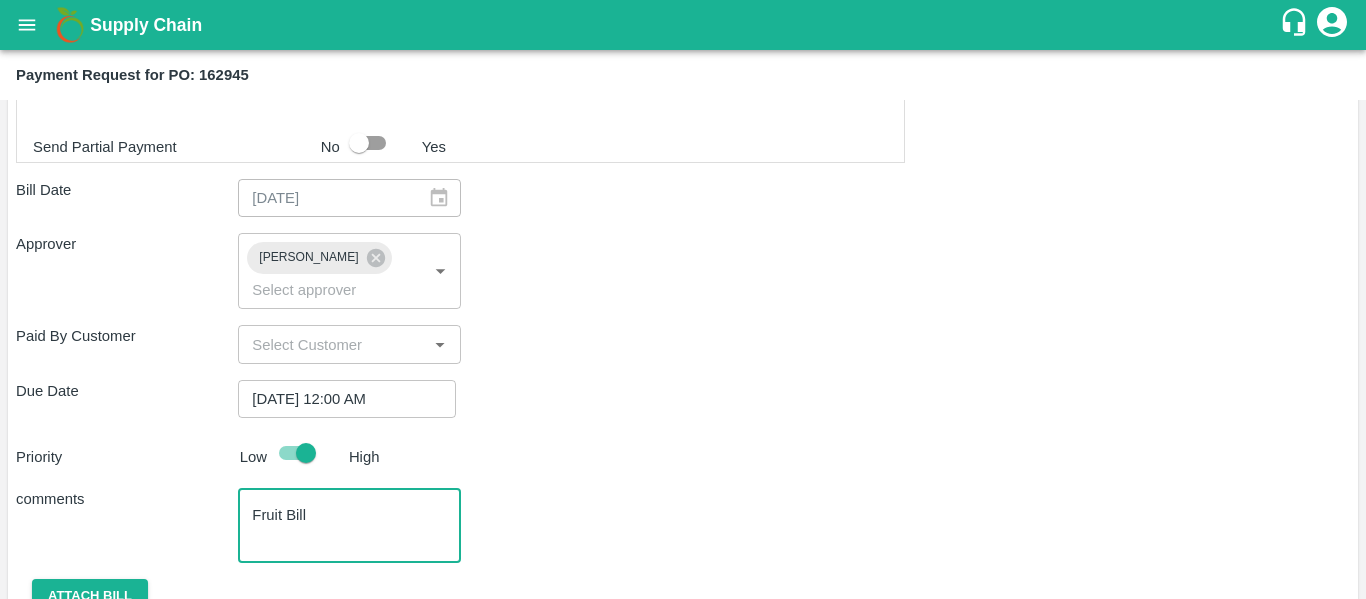 scroll, scrollTop: 833, scrollLeft: 0, axis: vertical 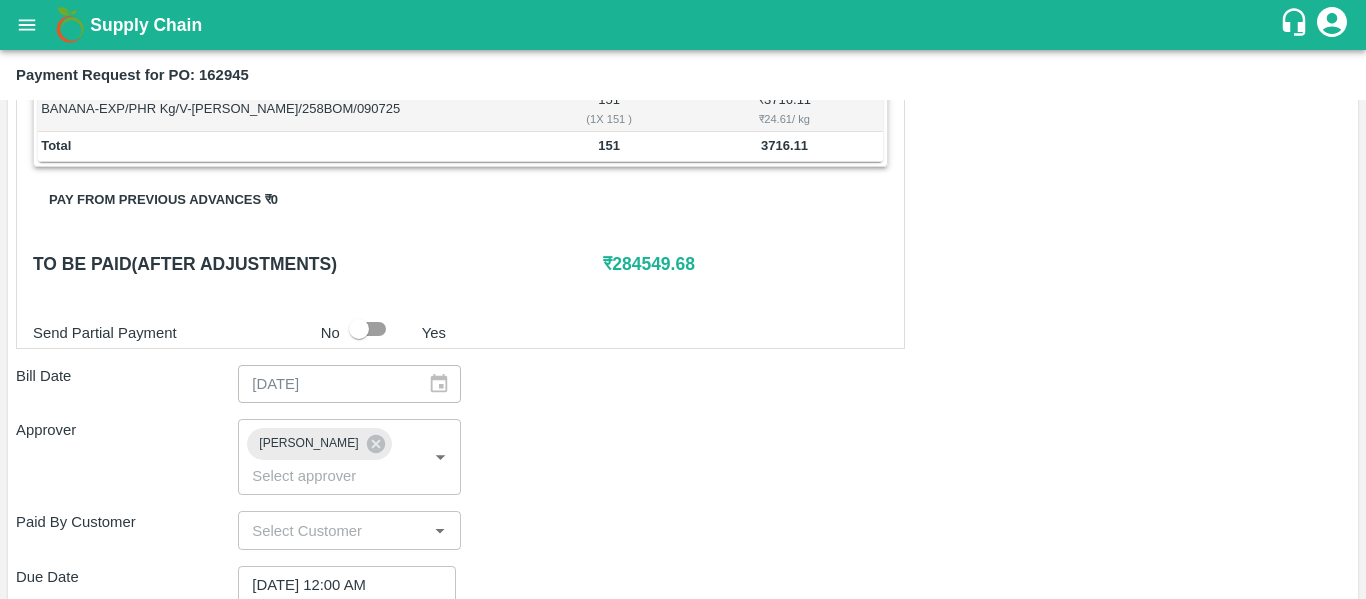 type on "Fruit Bill" 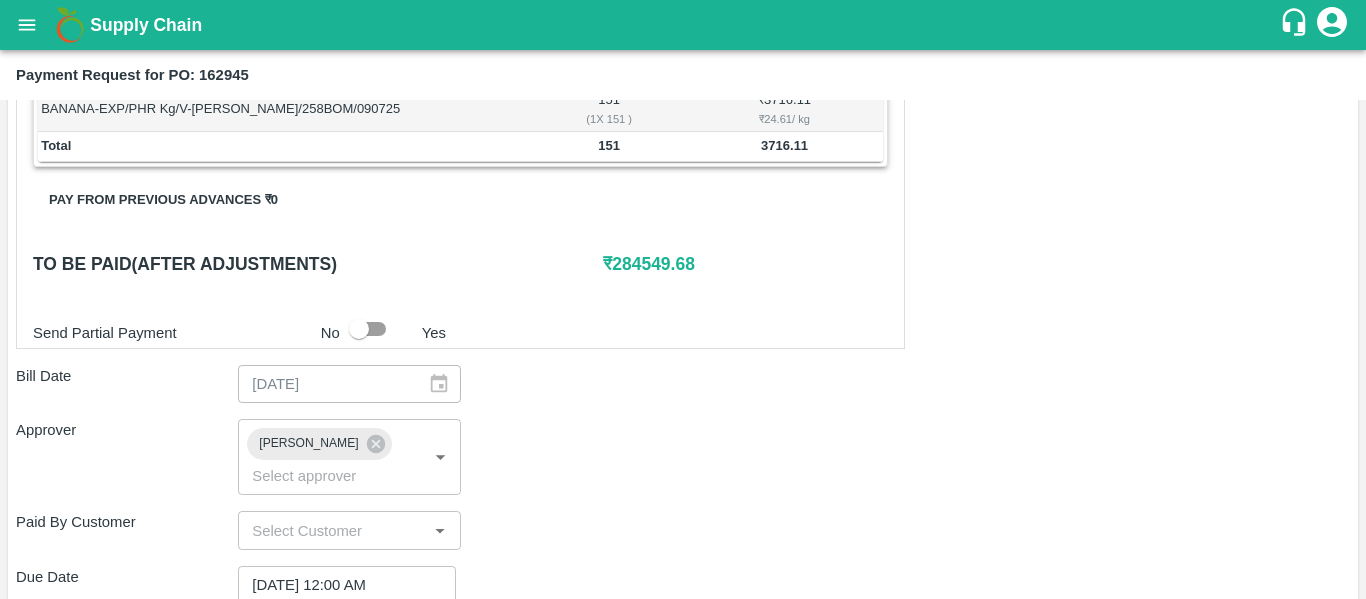 scroll, scrollTop: 1082, scrollLeft: 0, axis: vertical 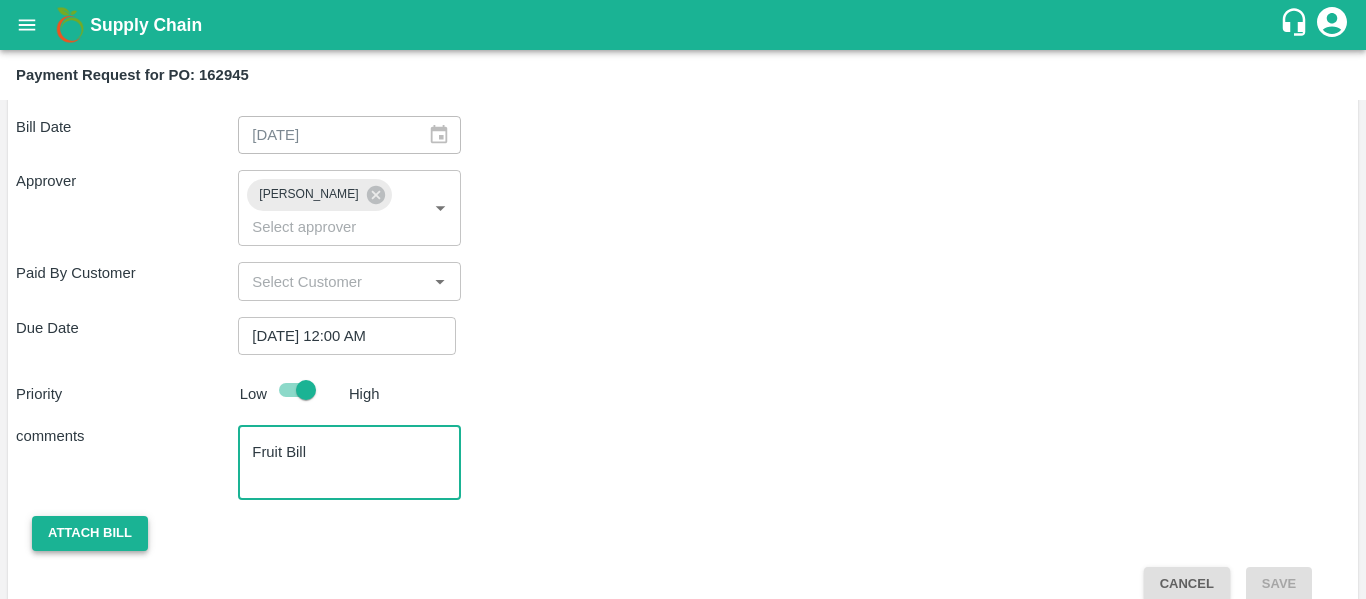 click on "Attach bill" at bounding box center [90, 533] 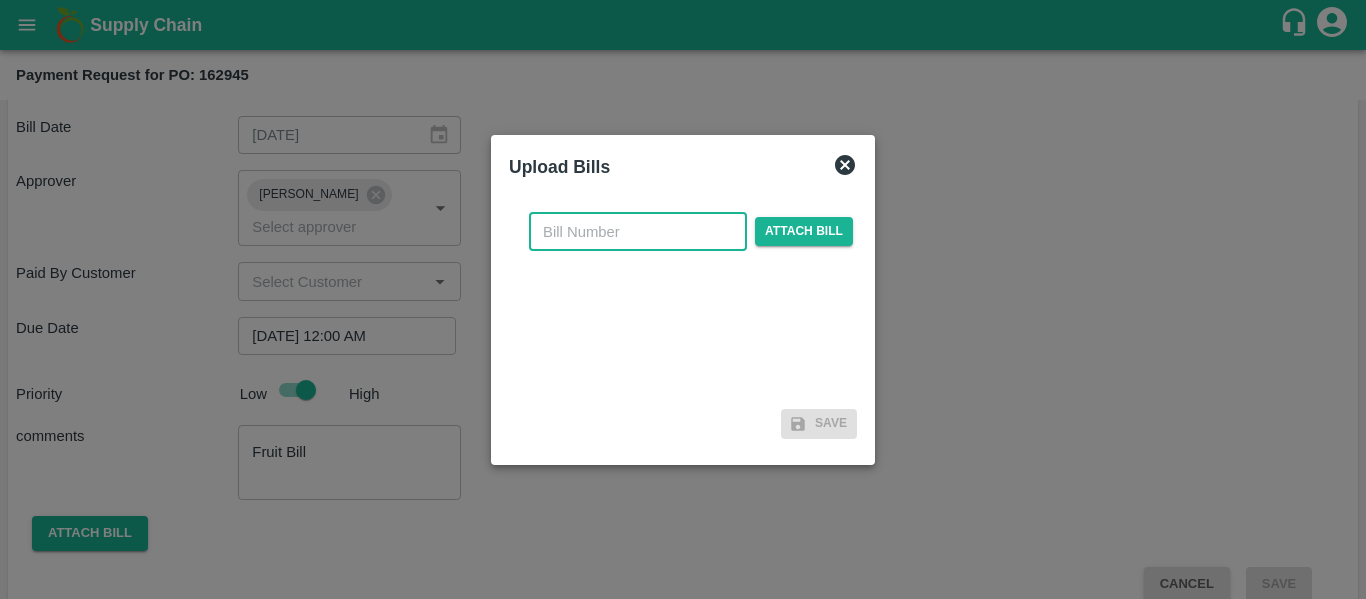 click at bounding box center [638, 232] 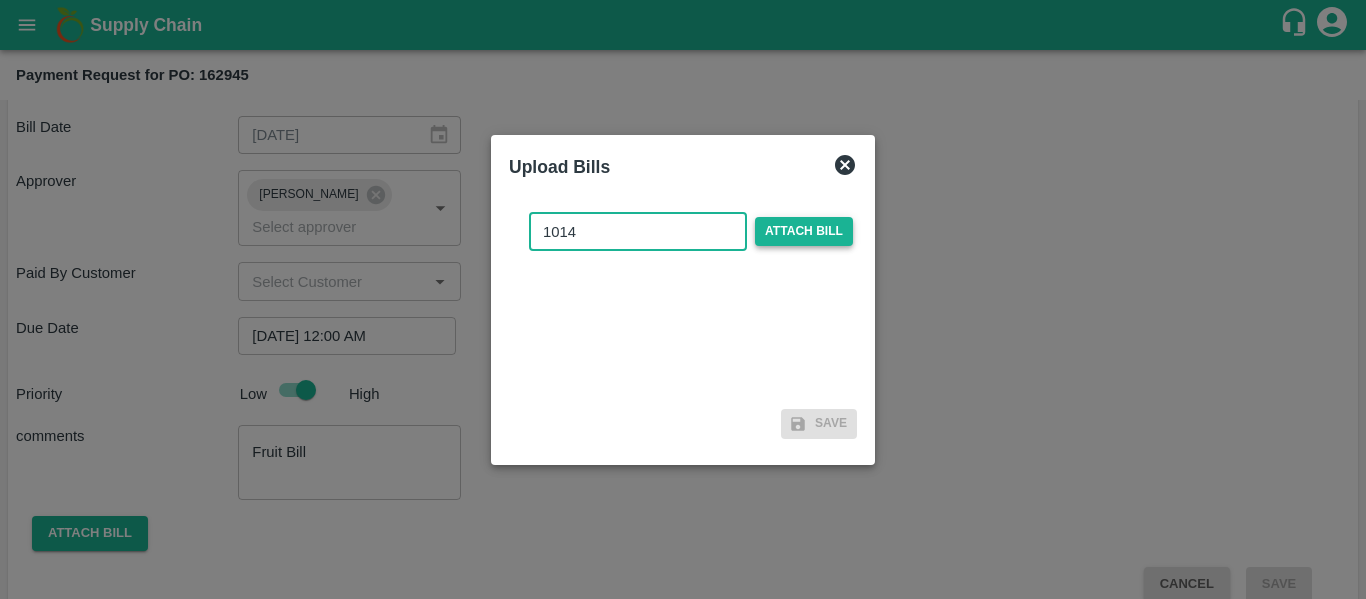 type on "1014" 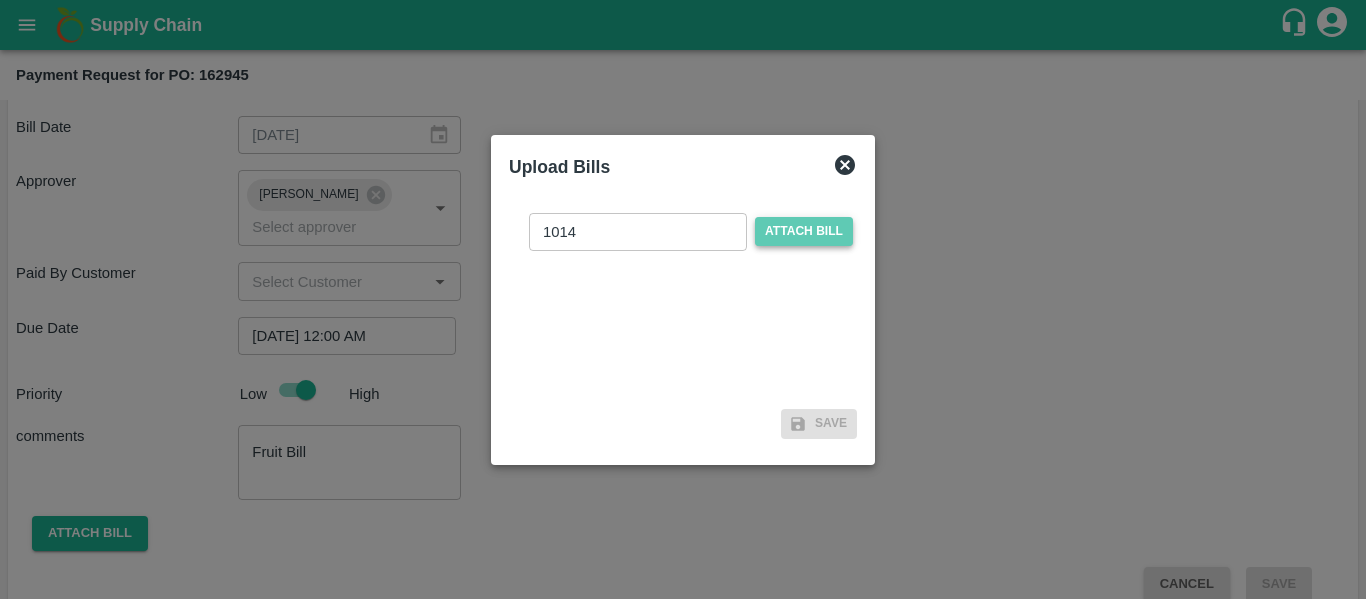 click on "Attach bill" at bounding box center (804, 231) 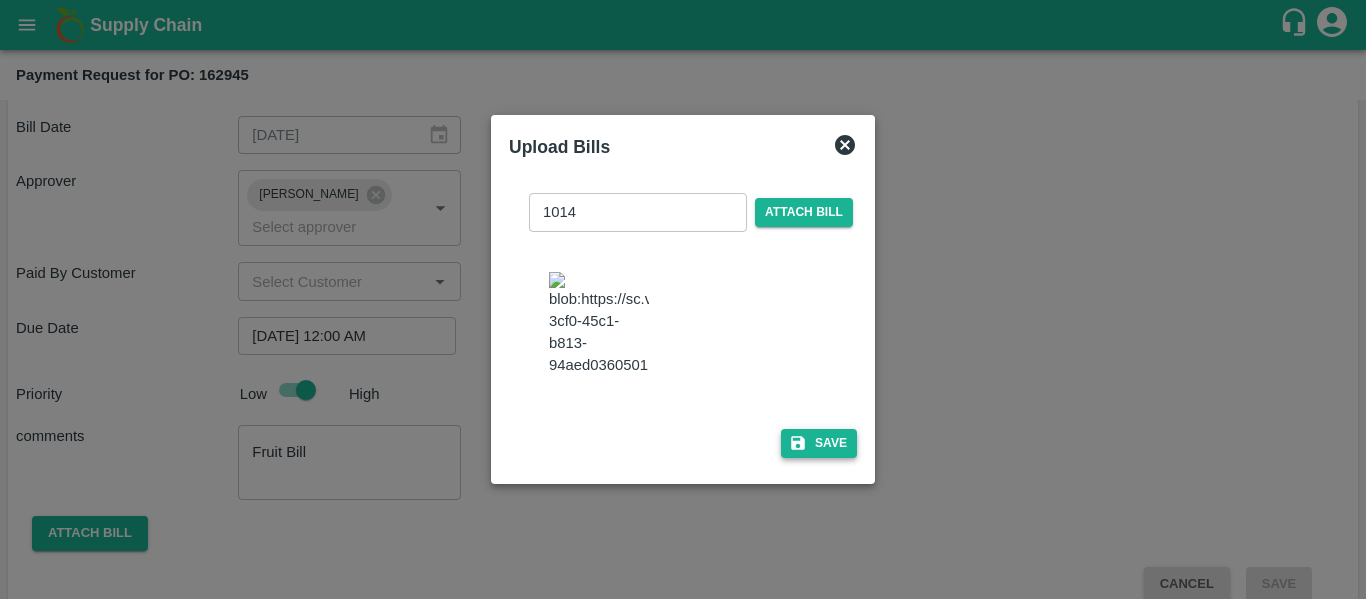 click on "Save" at bounding box center (819, 443) 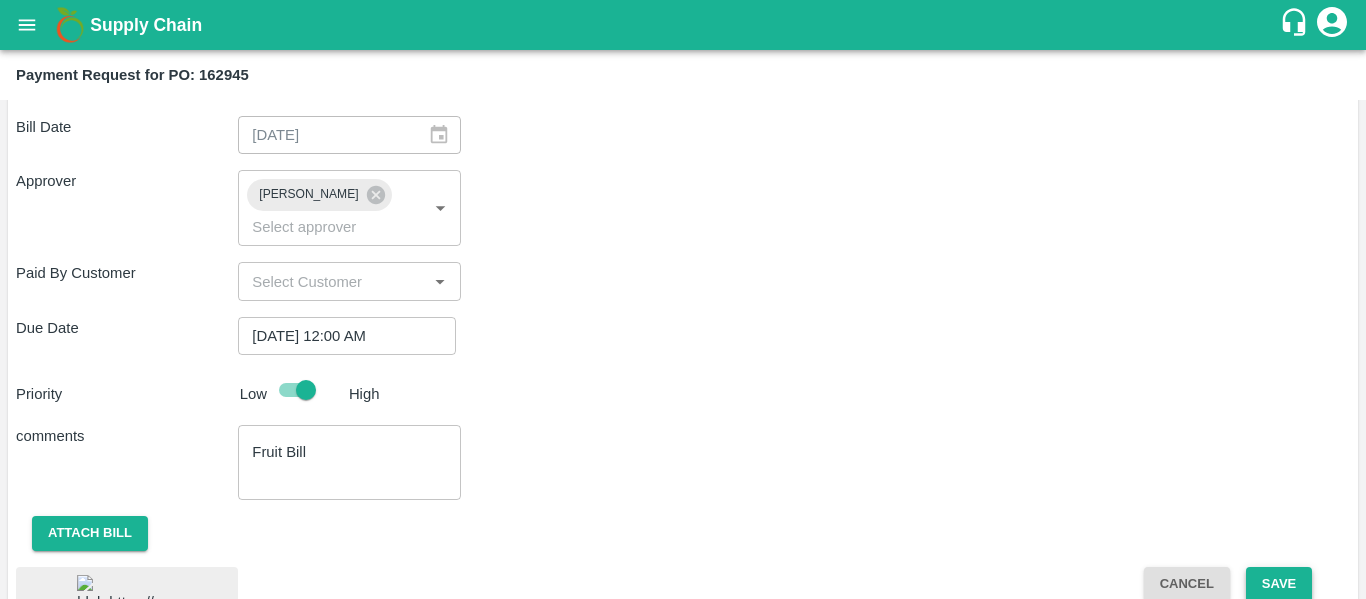 click on "Save" at bounding box center (1279, 584) 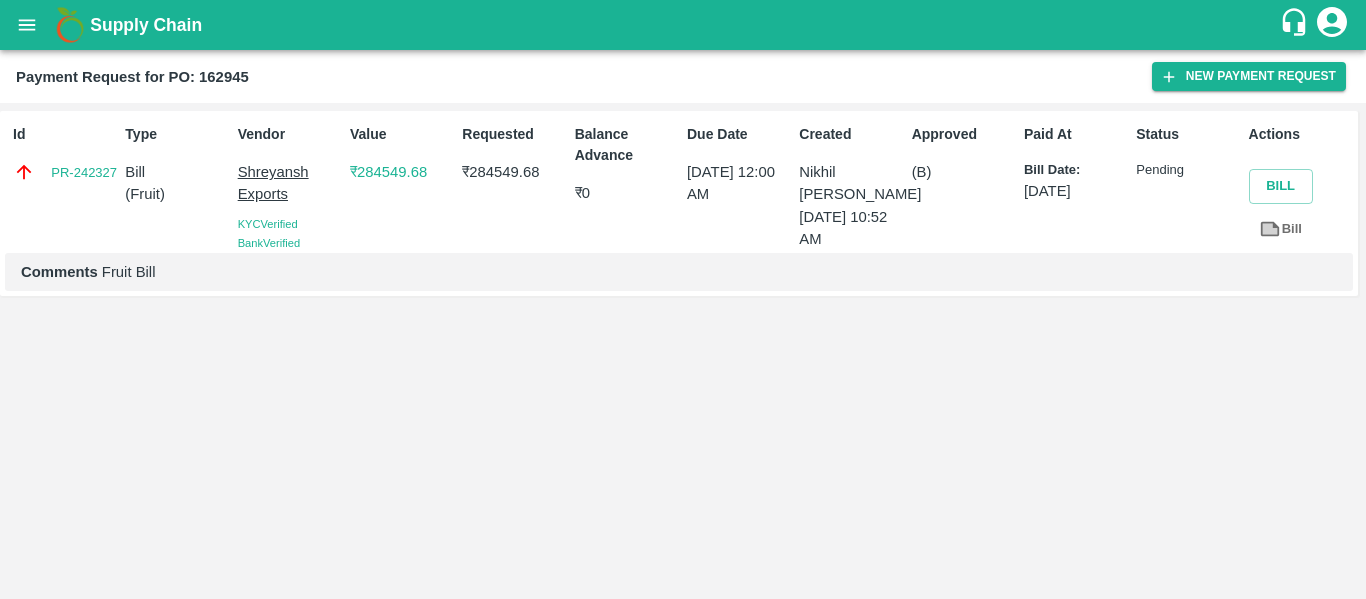 click 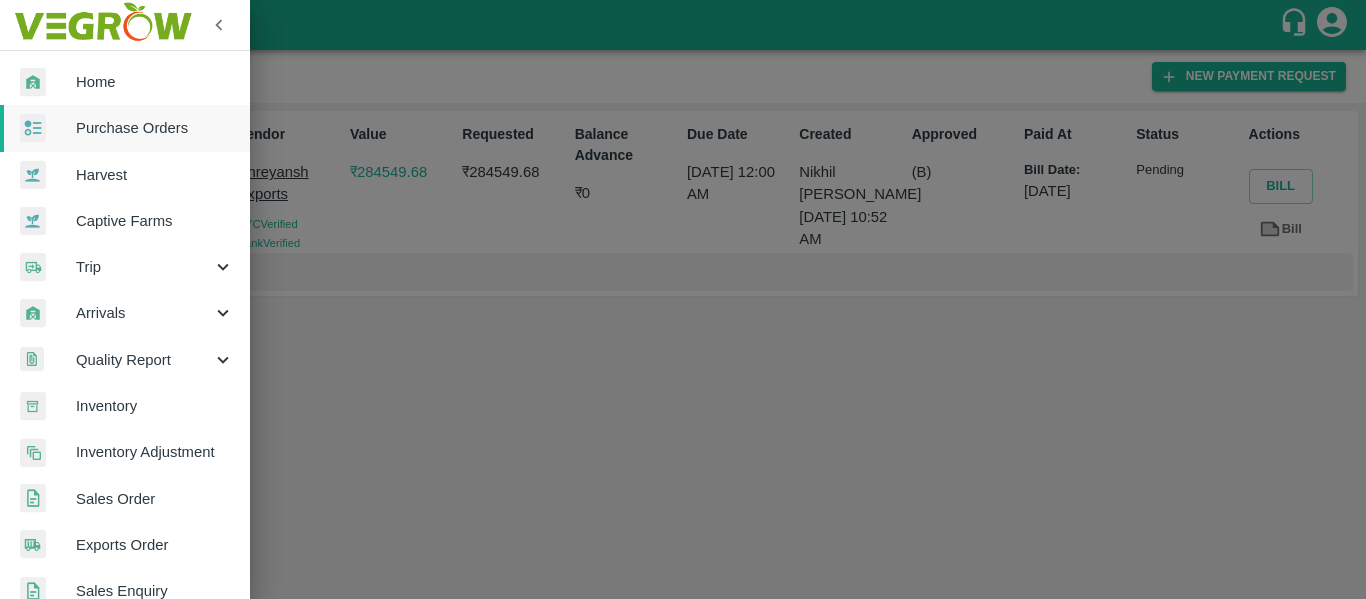 click on "Purchase Orders" at bounding box center (155, 128) 